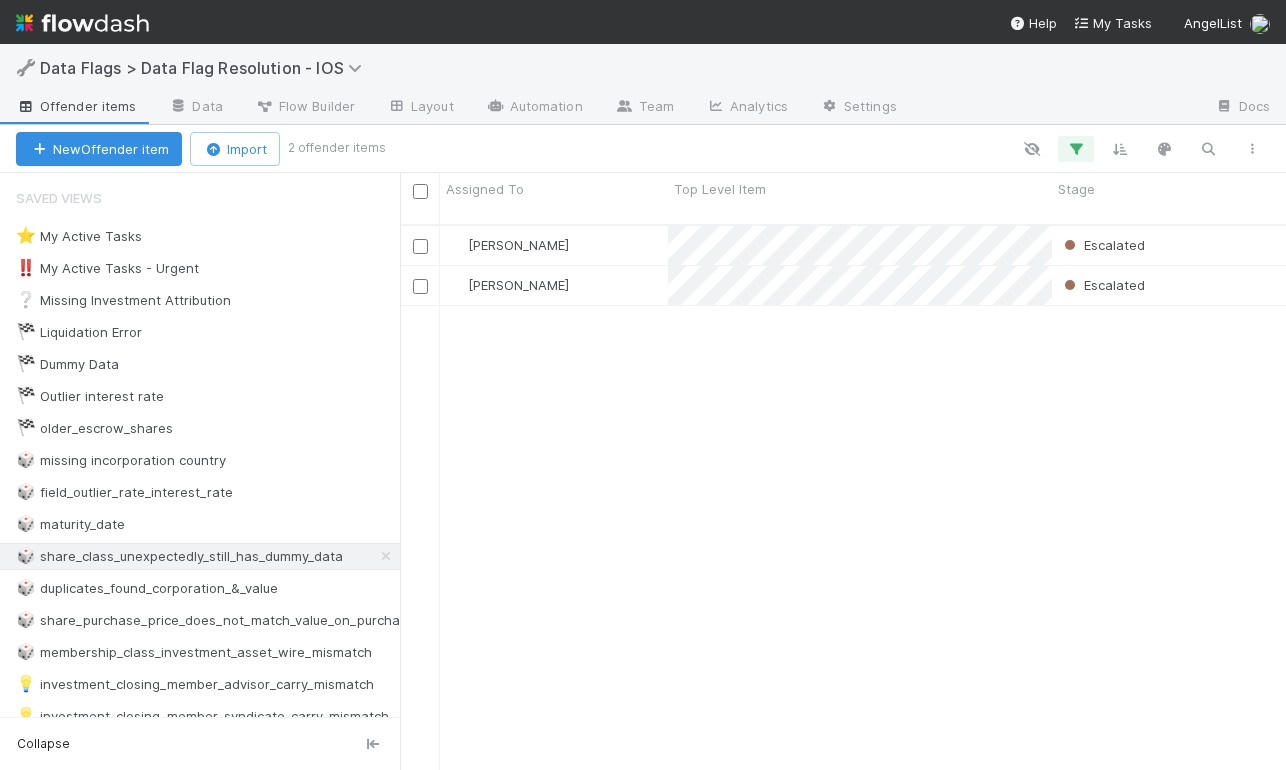 scroll, scrollTop: 0, scrollLeft: 0, axis: both 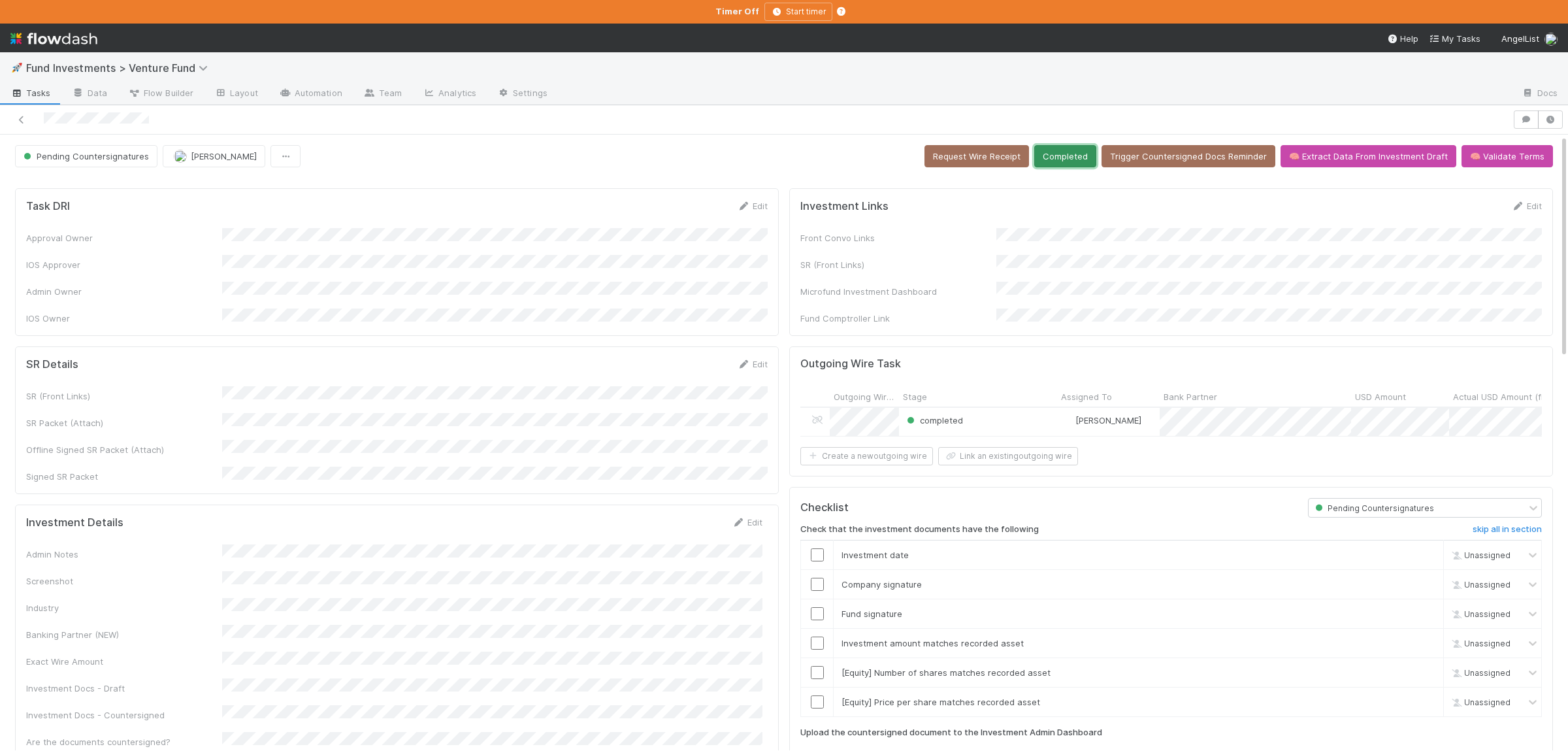 click on "Completed" at bounding box center [1065, 156] 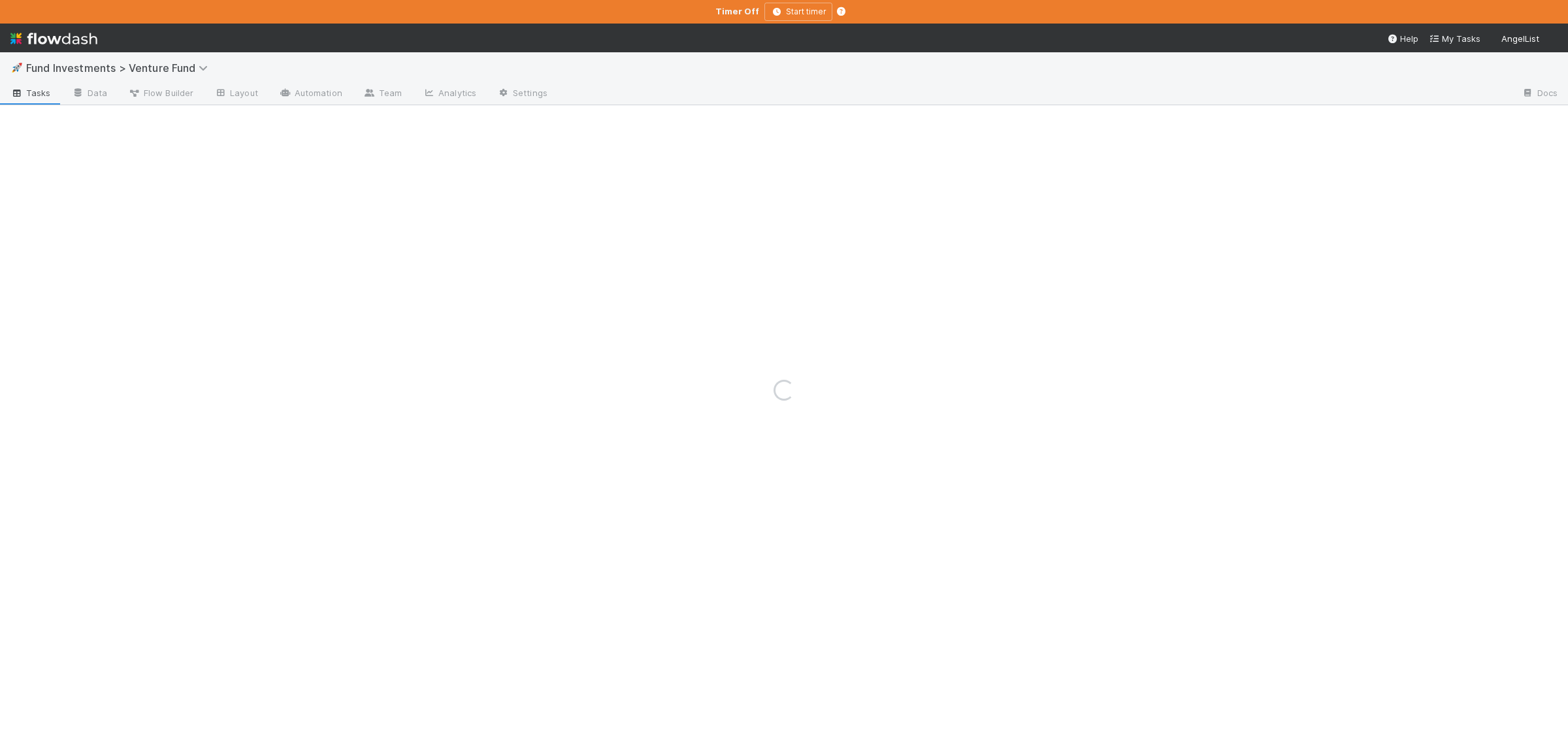 scroll, scrollTop: 0, scrollLeft: 0, axis: both 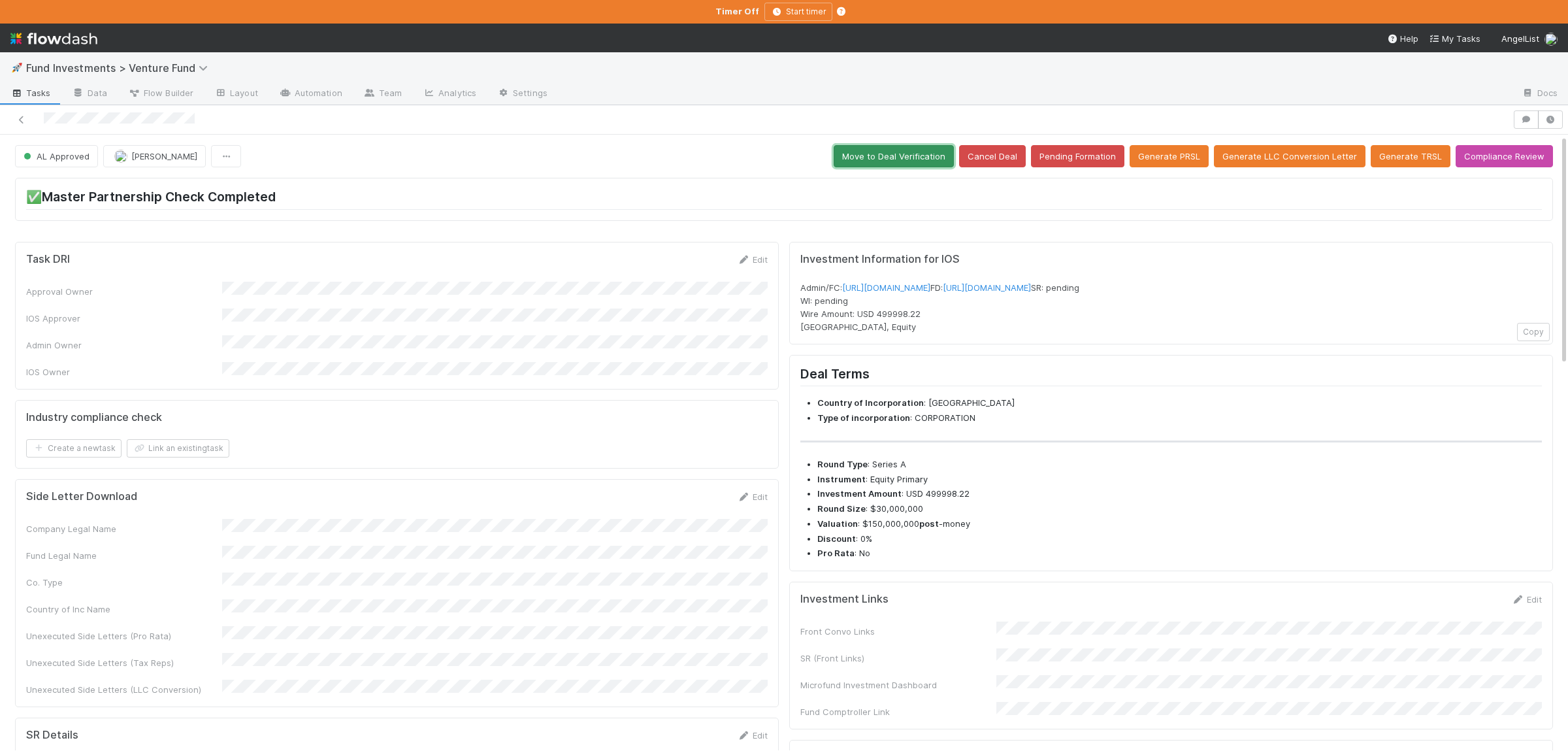 click on "Move to Deal Verification" at bounding box center (894, 156) 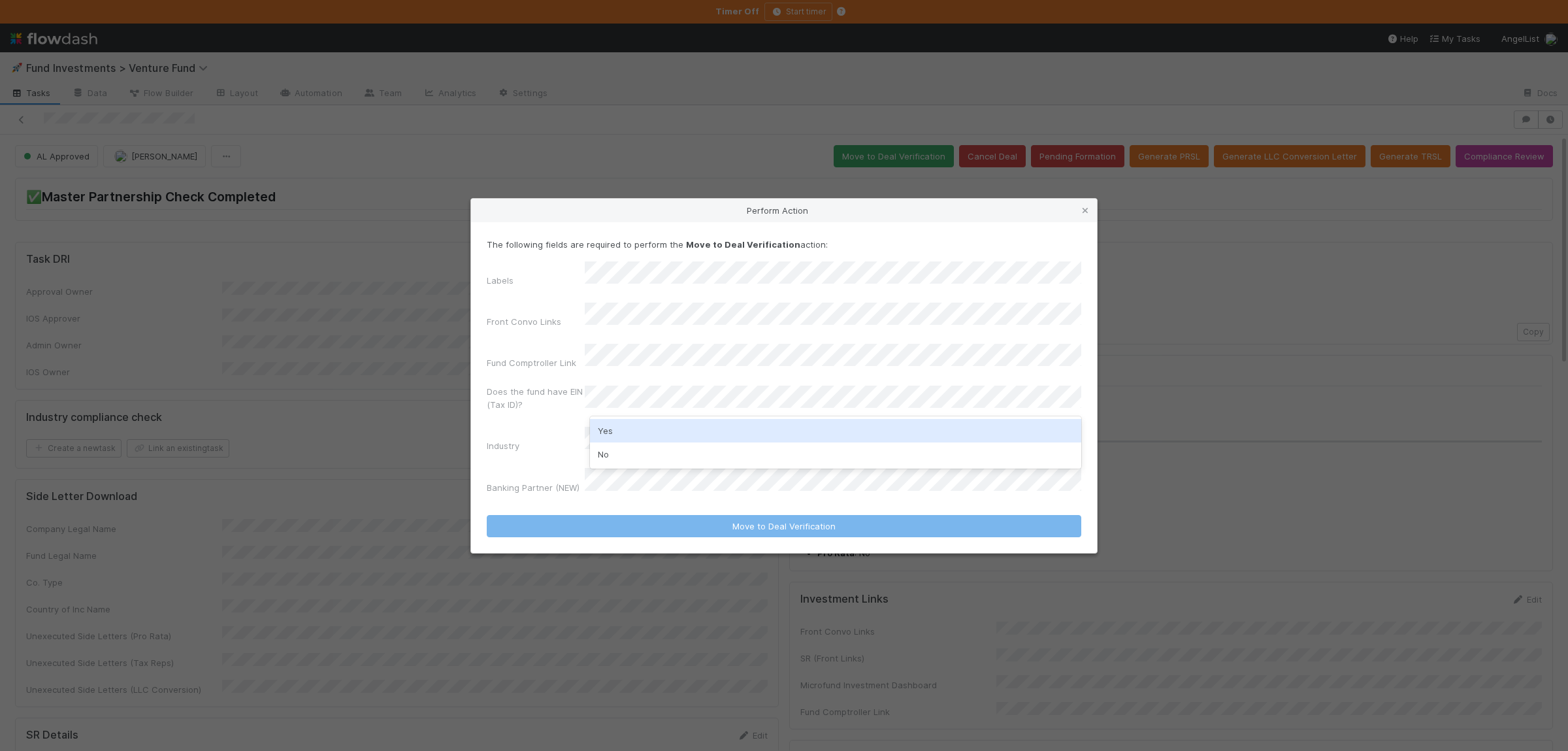 click on "Yes" at bounding box center [836, 431] 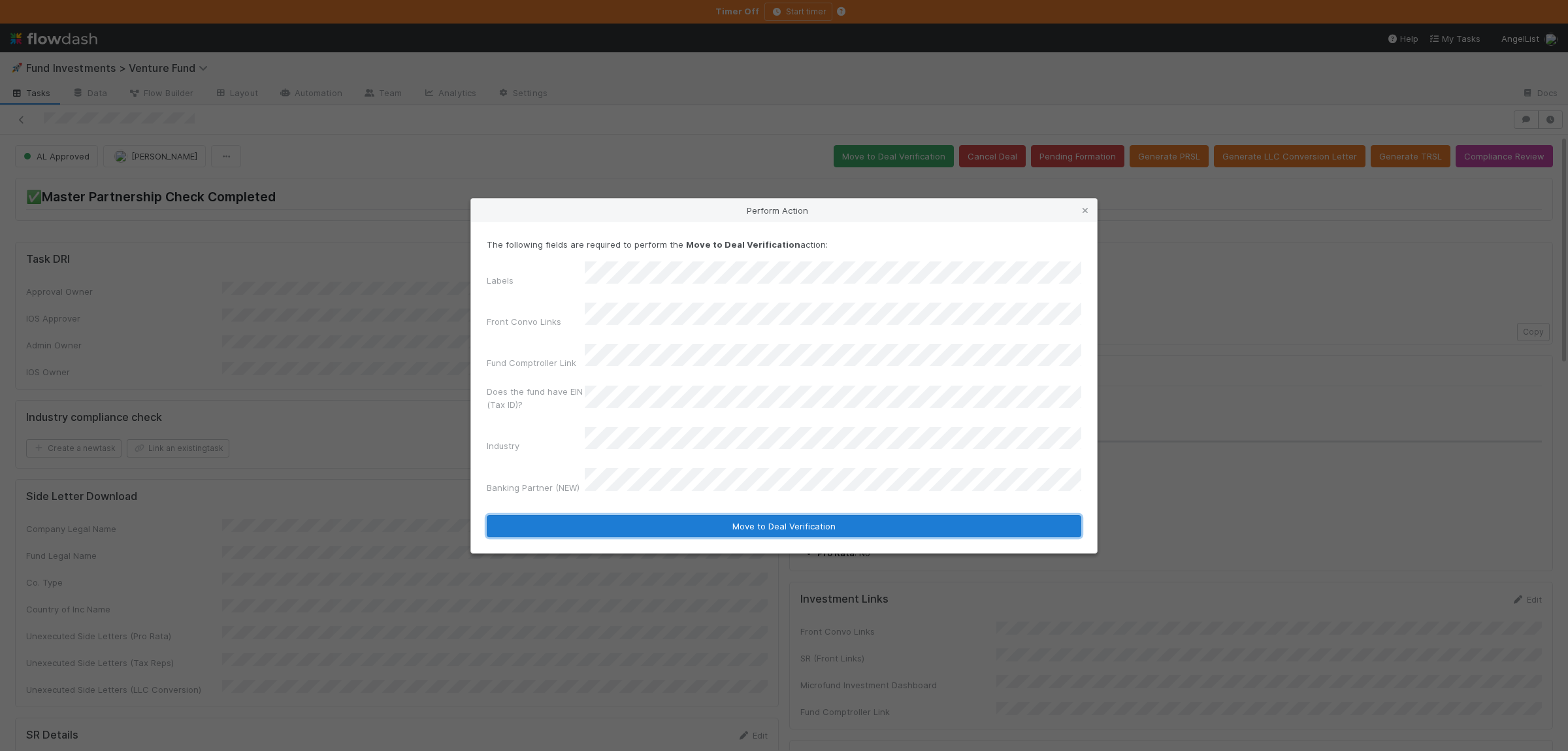 click on "Move to Deal Verification" at bounding box center [784, 526] 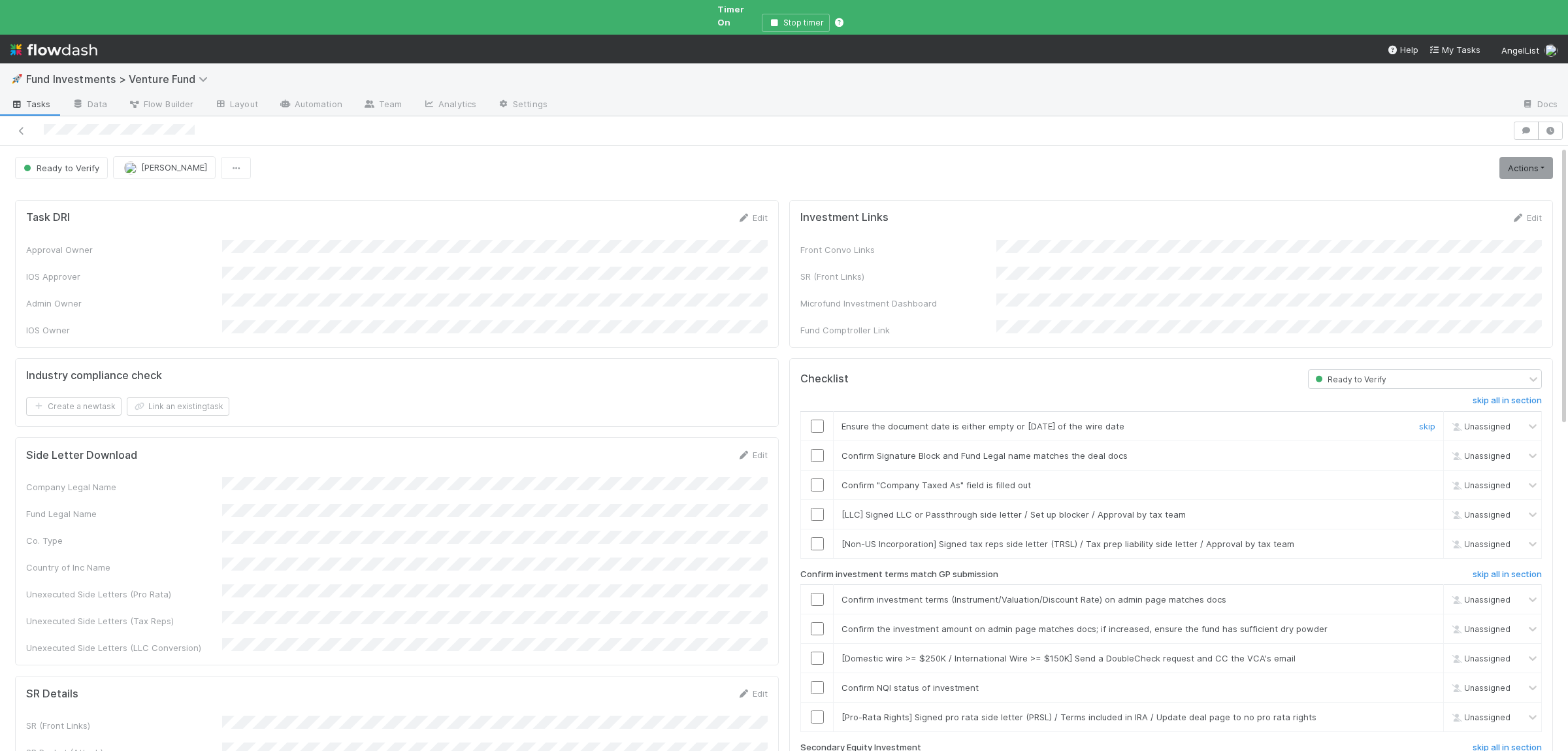 drag, startPoint x: 811, startPoint y: 406, endPoint x: 813, endPoint y: 415, distance: 9.21954 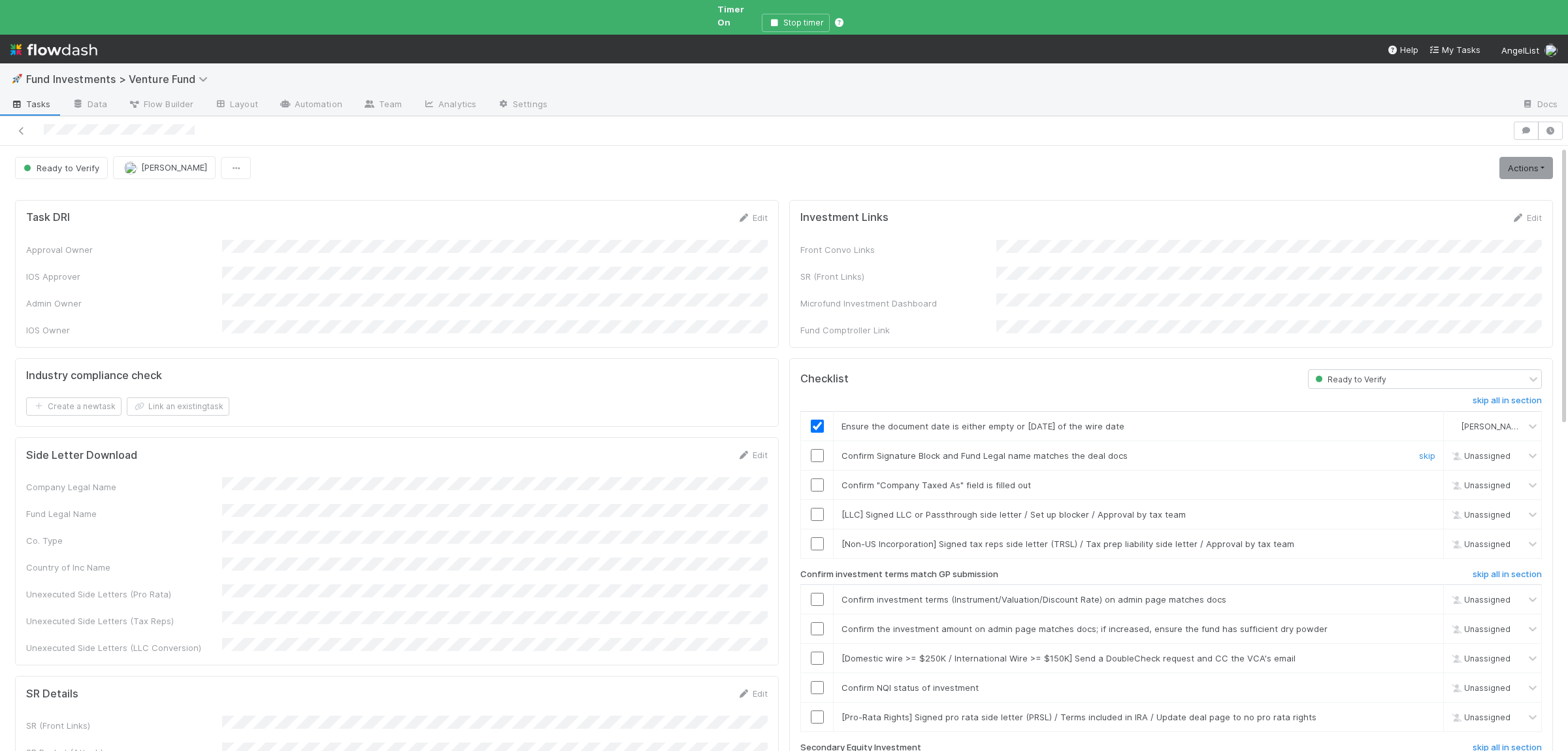 click at bounding box center (817, 456) 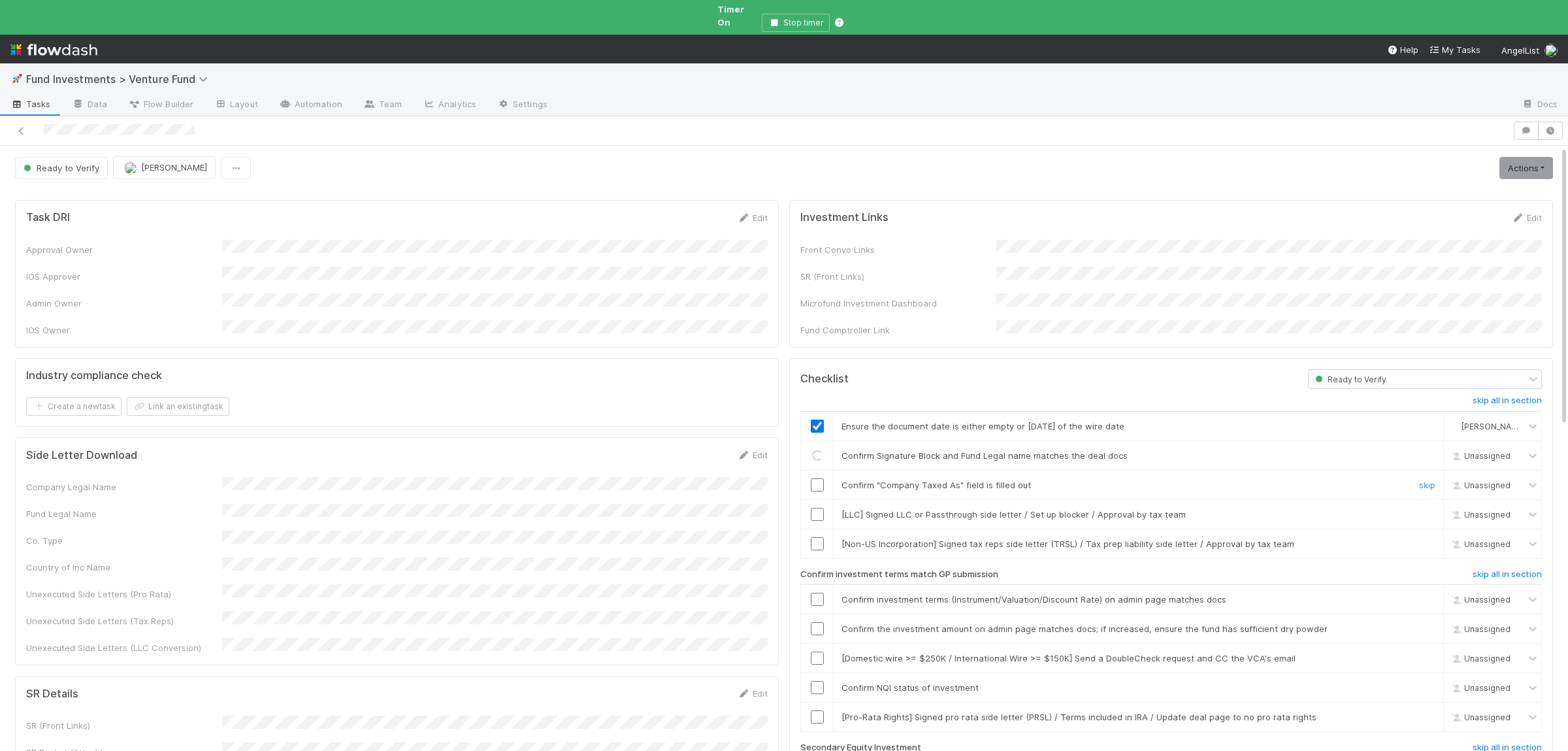 click at bounding box center [817, 485] 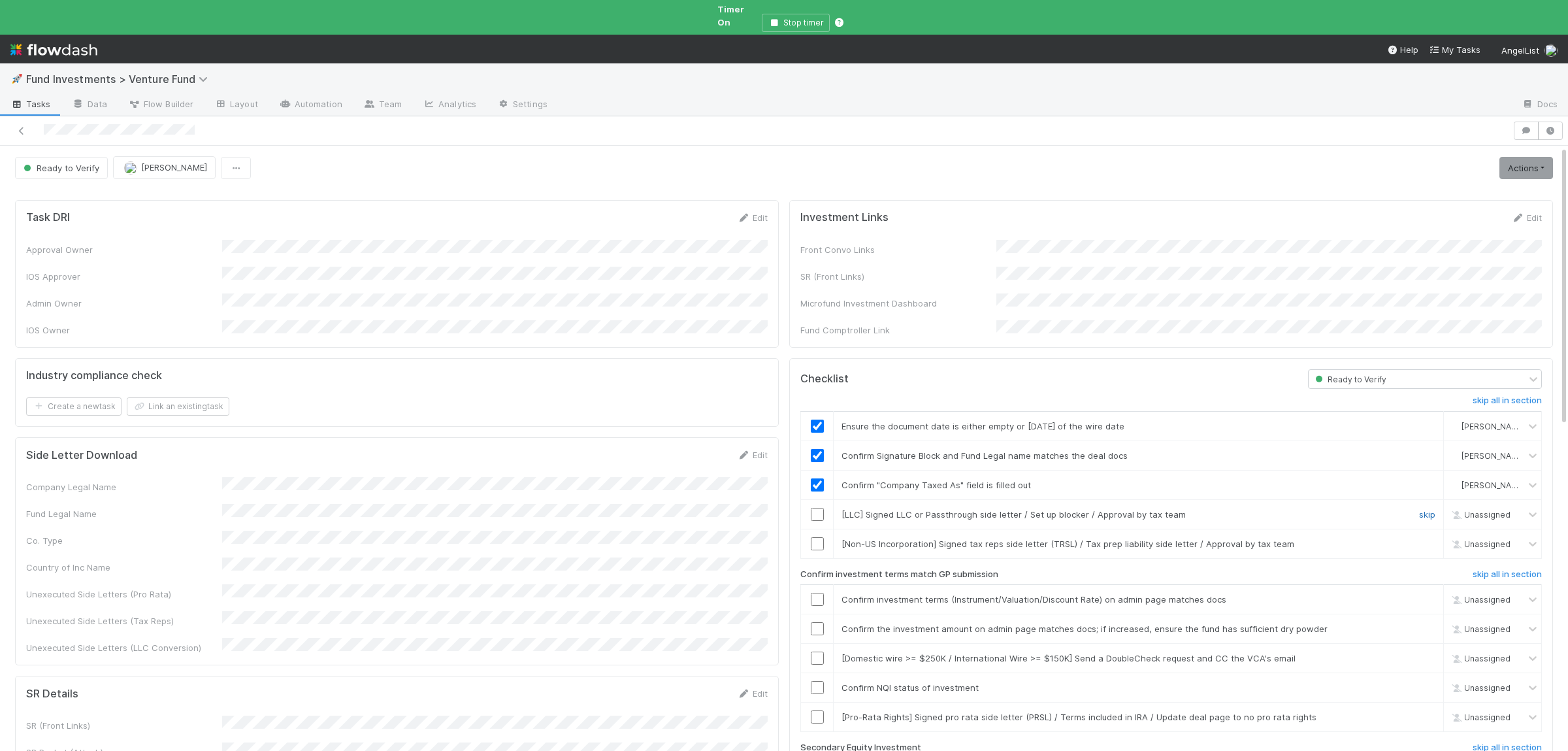 click on "skip" at bounding box center (1427, 514) 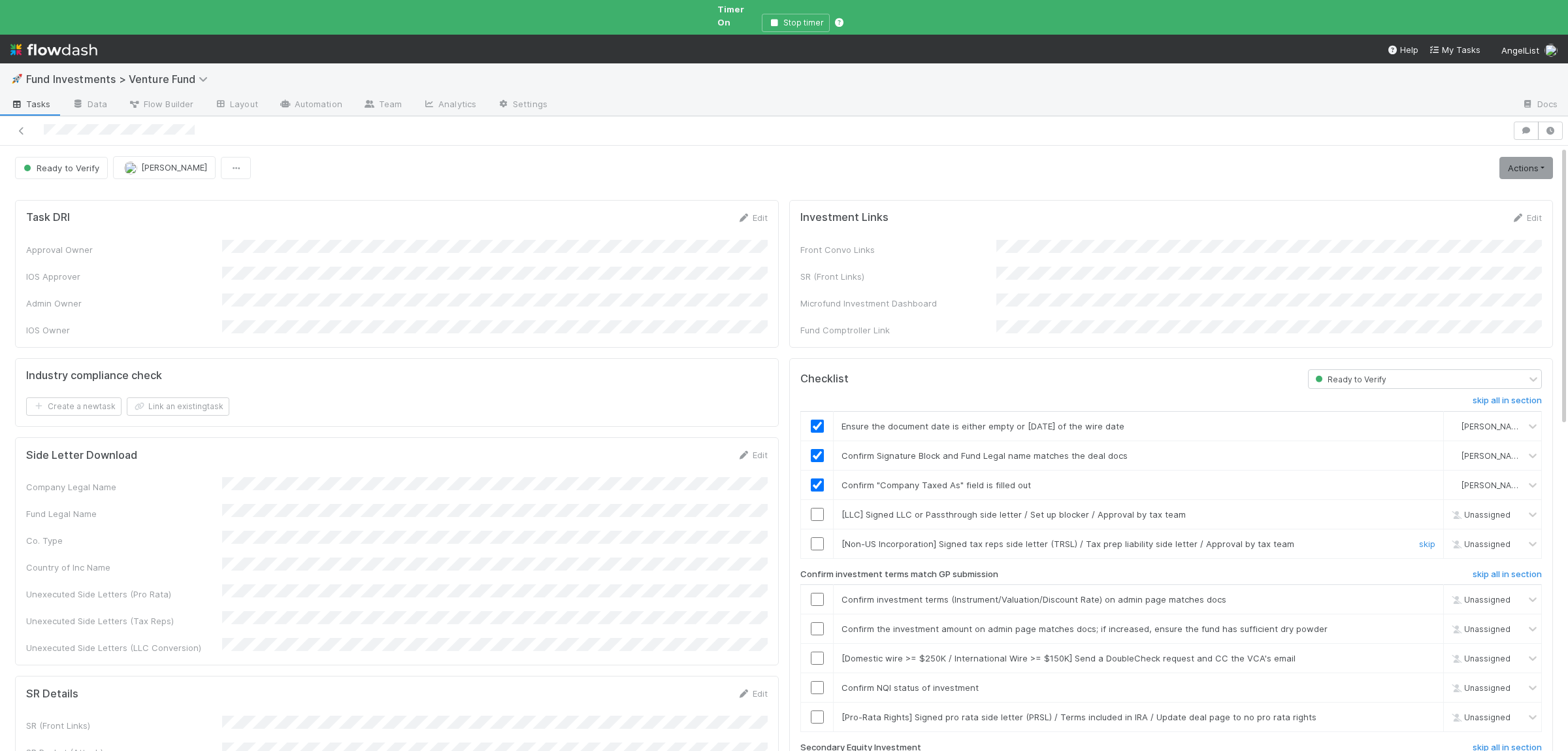 click on "skip" at bounding box center (1427, 544) 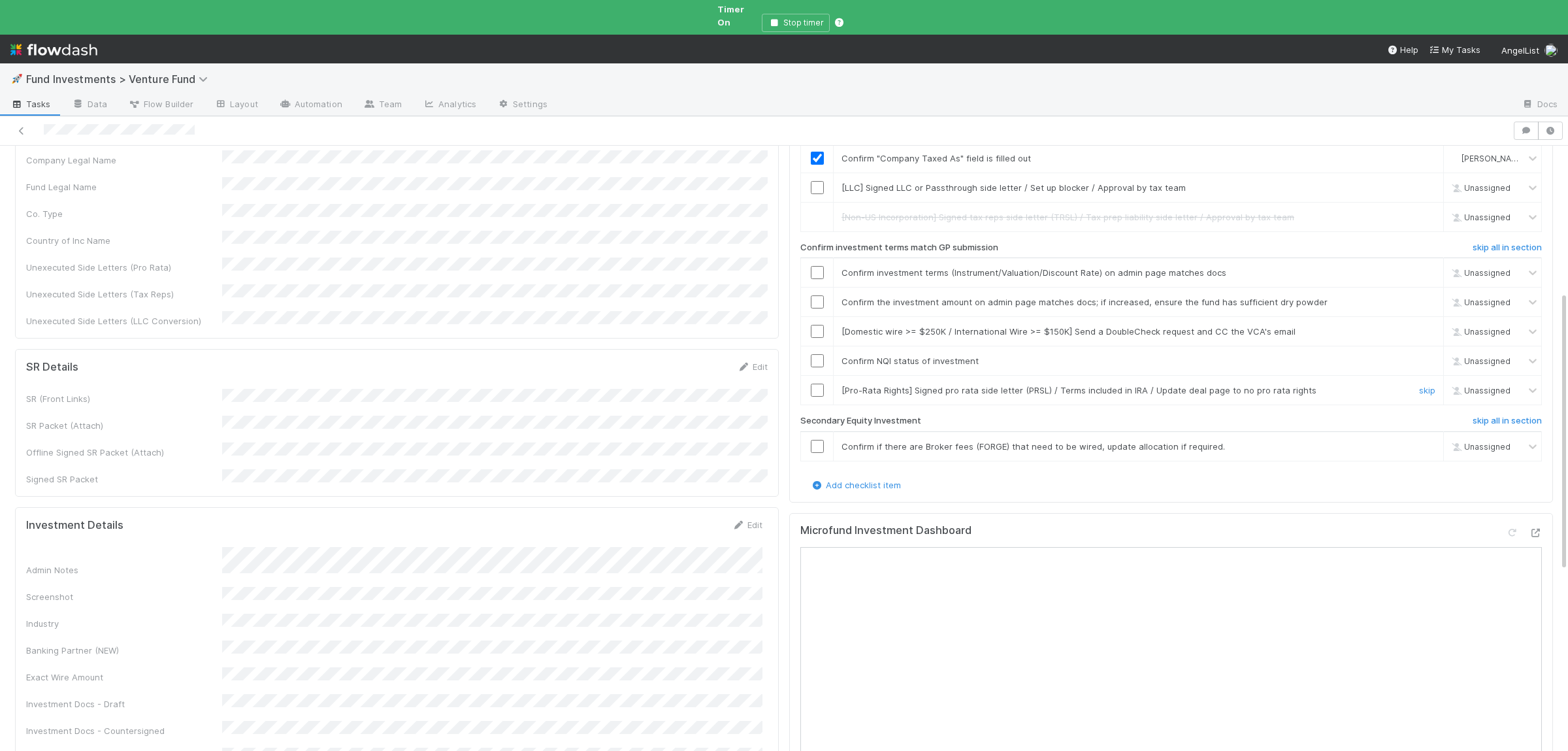 scroll, scrollTop: 319, scrollLeft: 0, axis: vertical 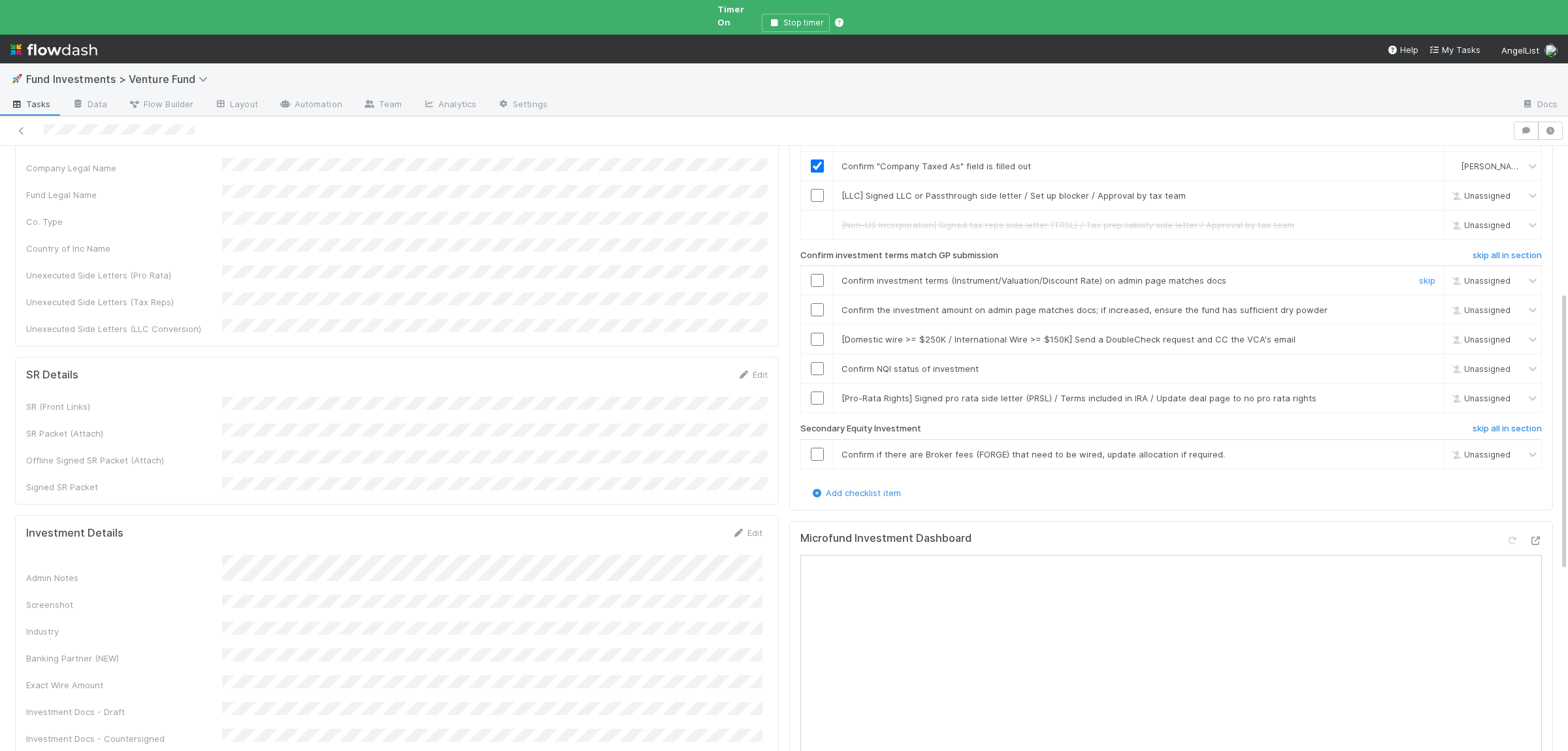 click at bounding box center [817, 280] 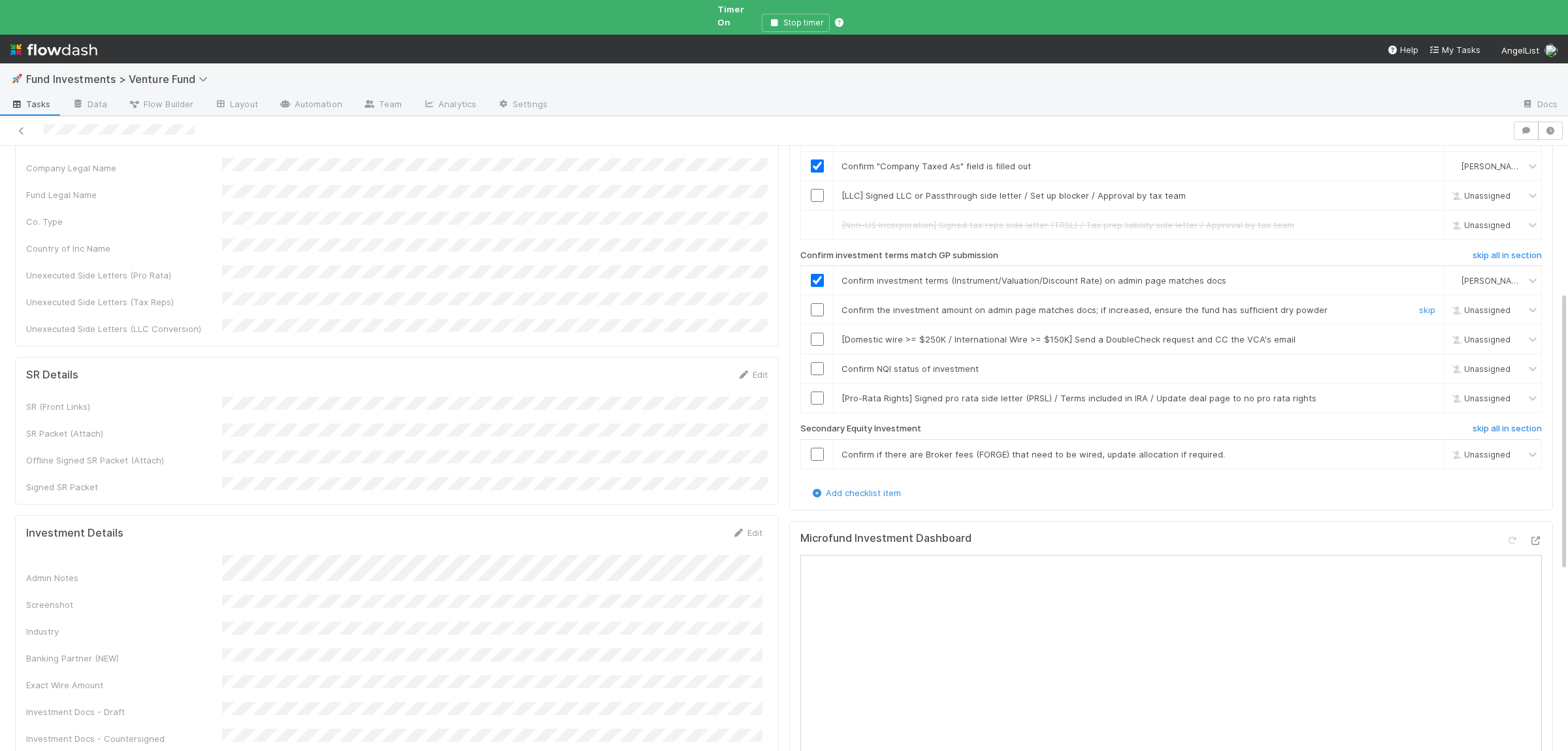 click at bounding box center [817, 310] 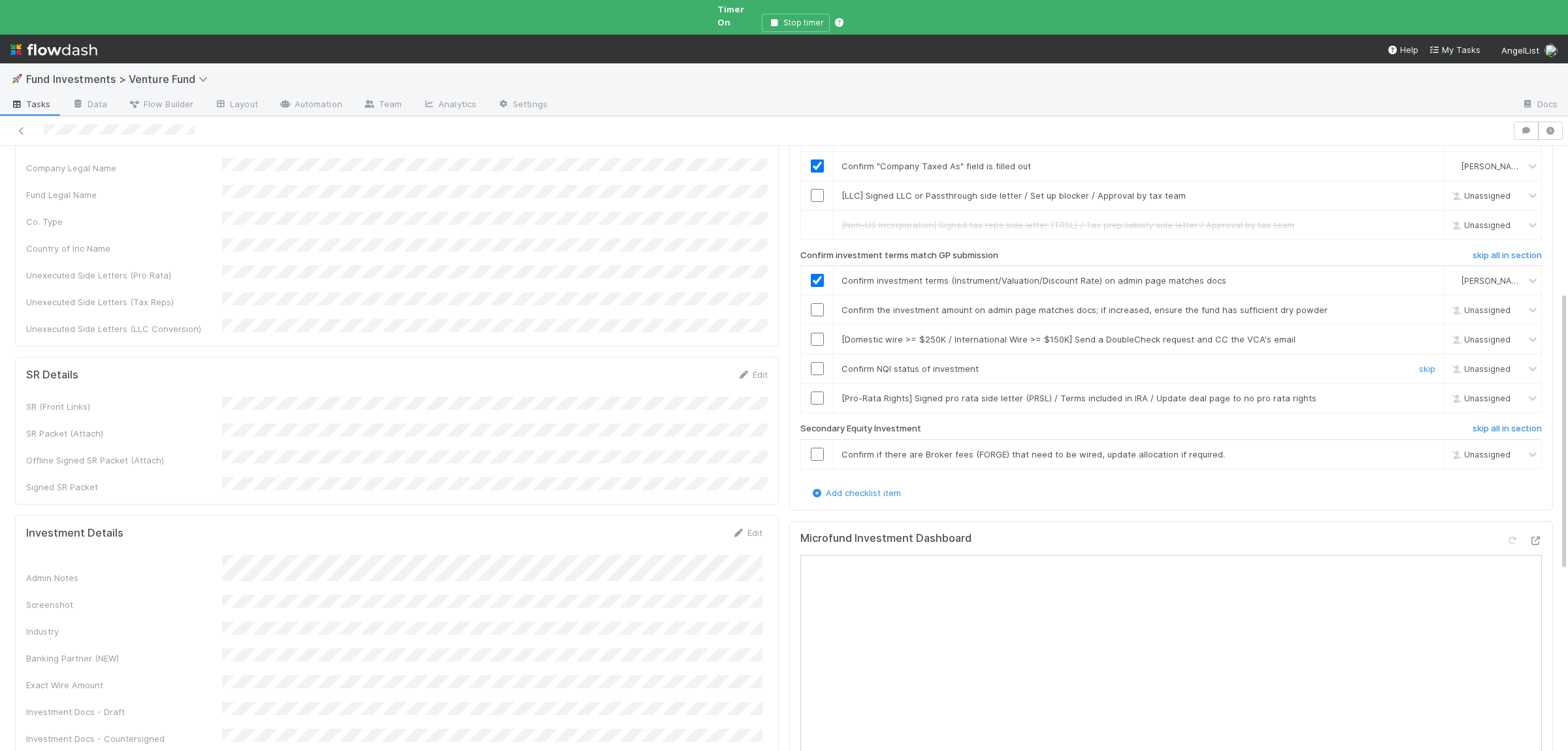 click at bounding box center (817, 369) 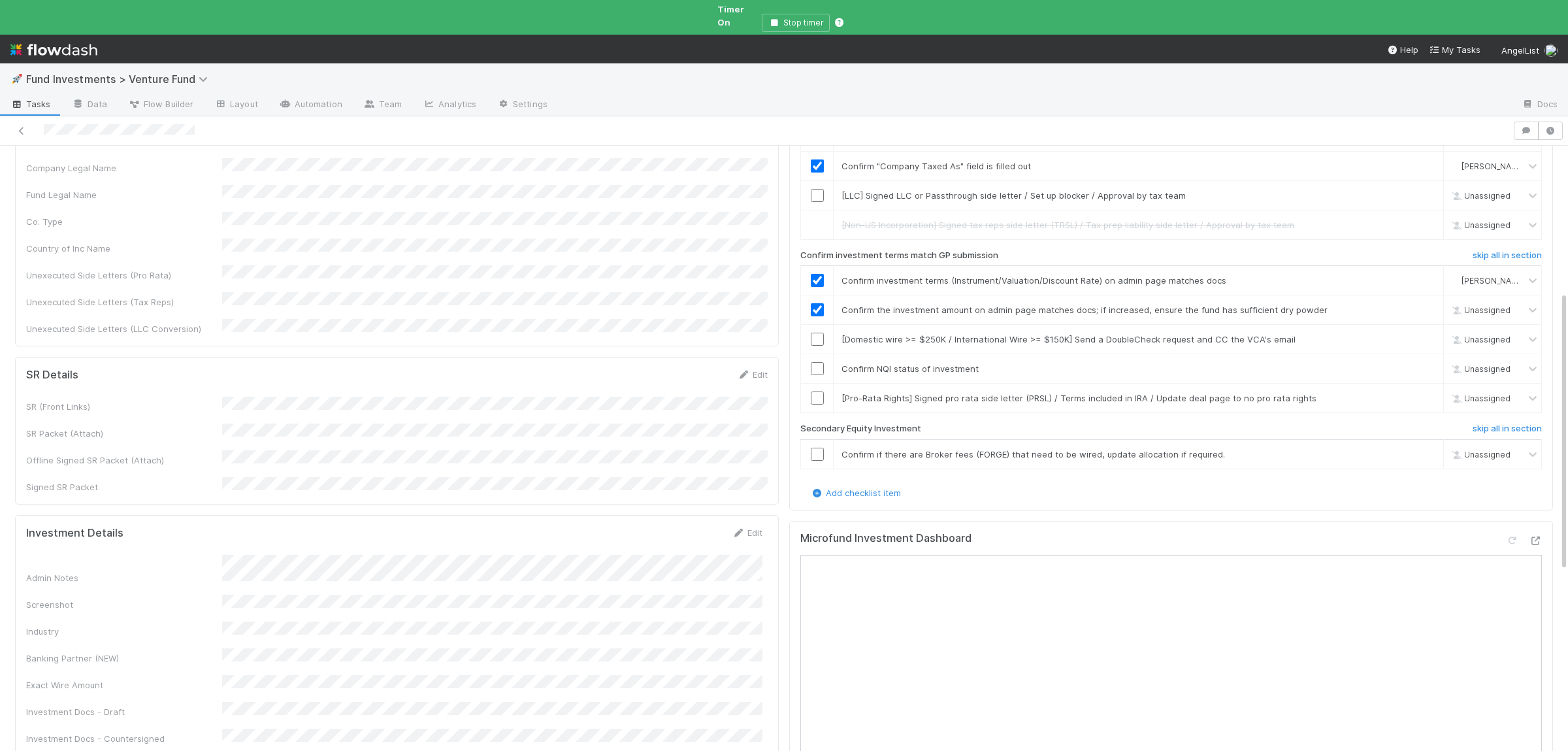 checkbox on "true" 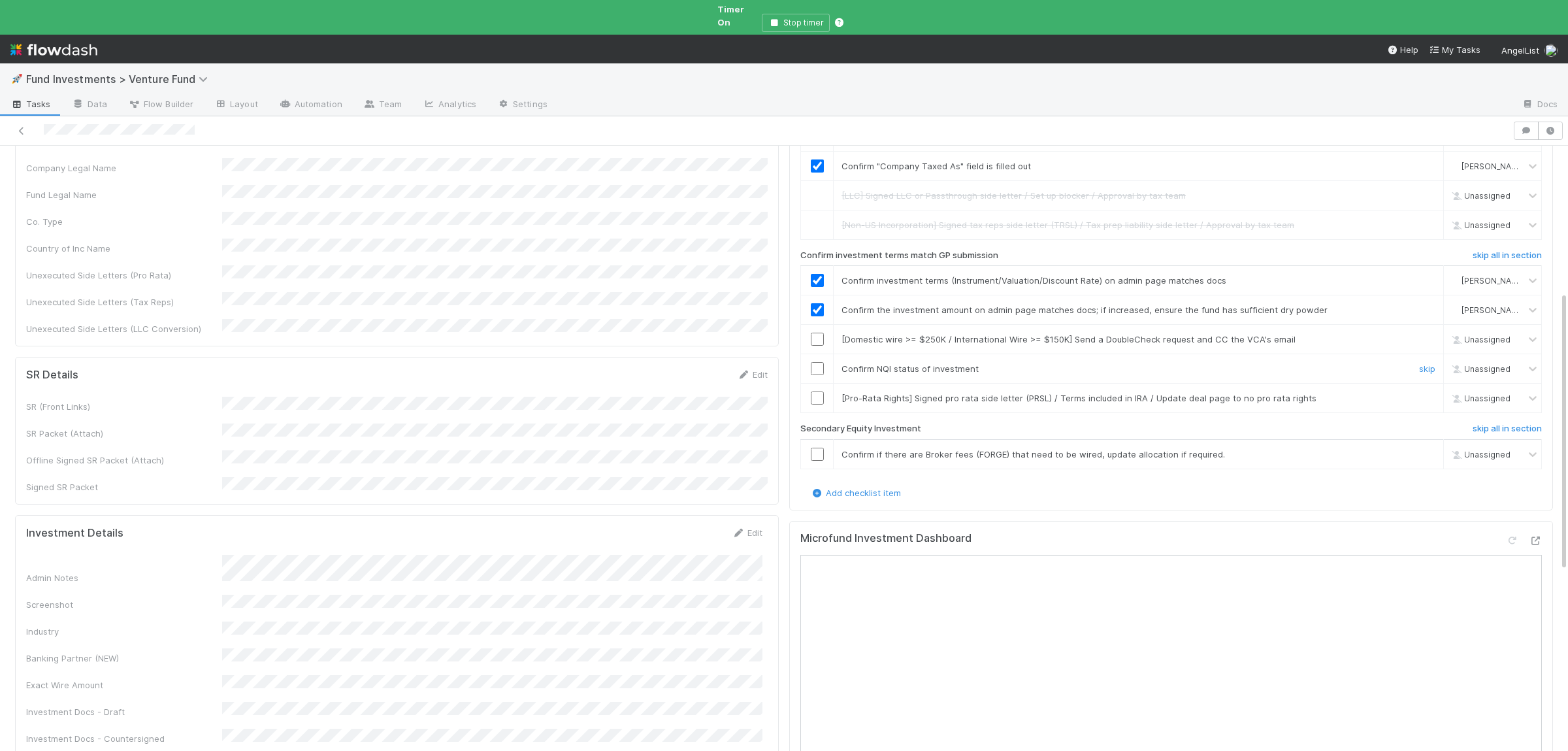 click at bounding box center [817, 369] 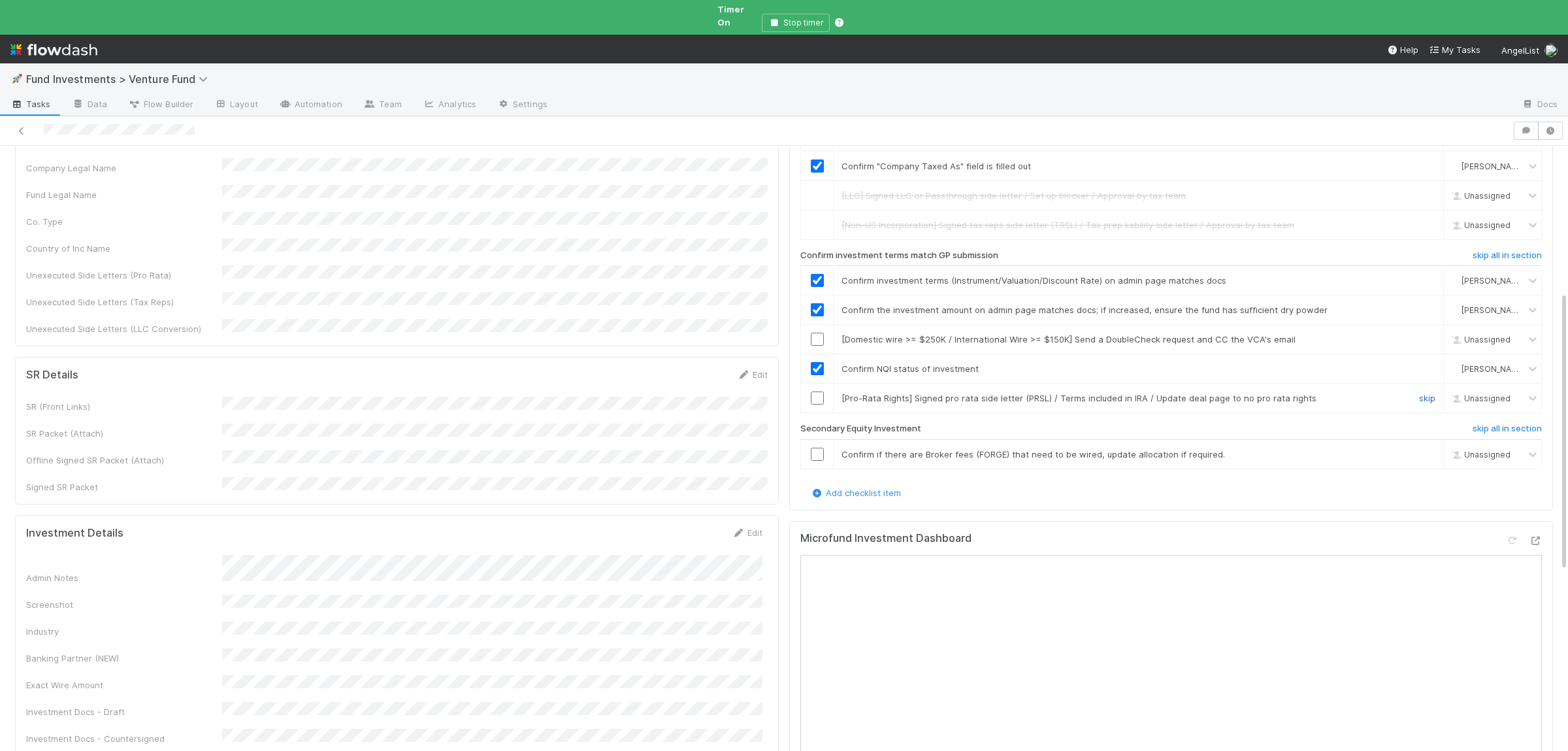 click on "skip" at bounding box center (1427, 398) 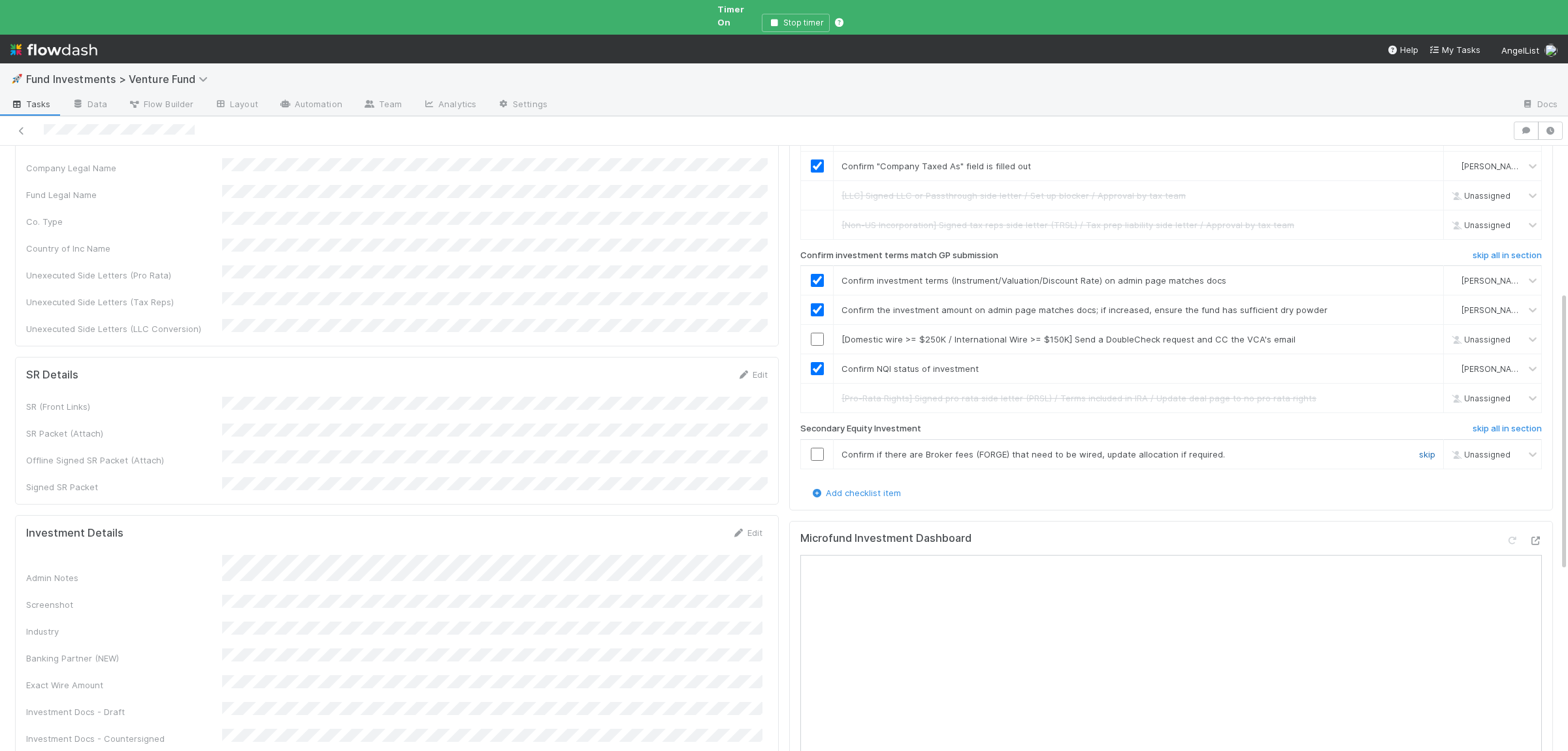 click on "skip" at bounding box center [1427, 454] 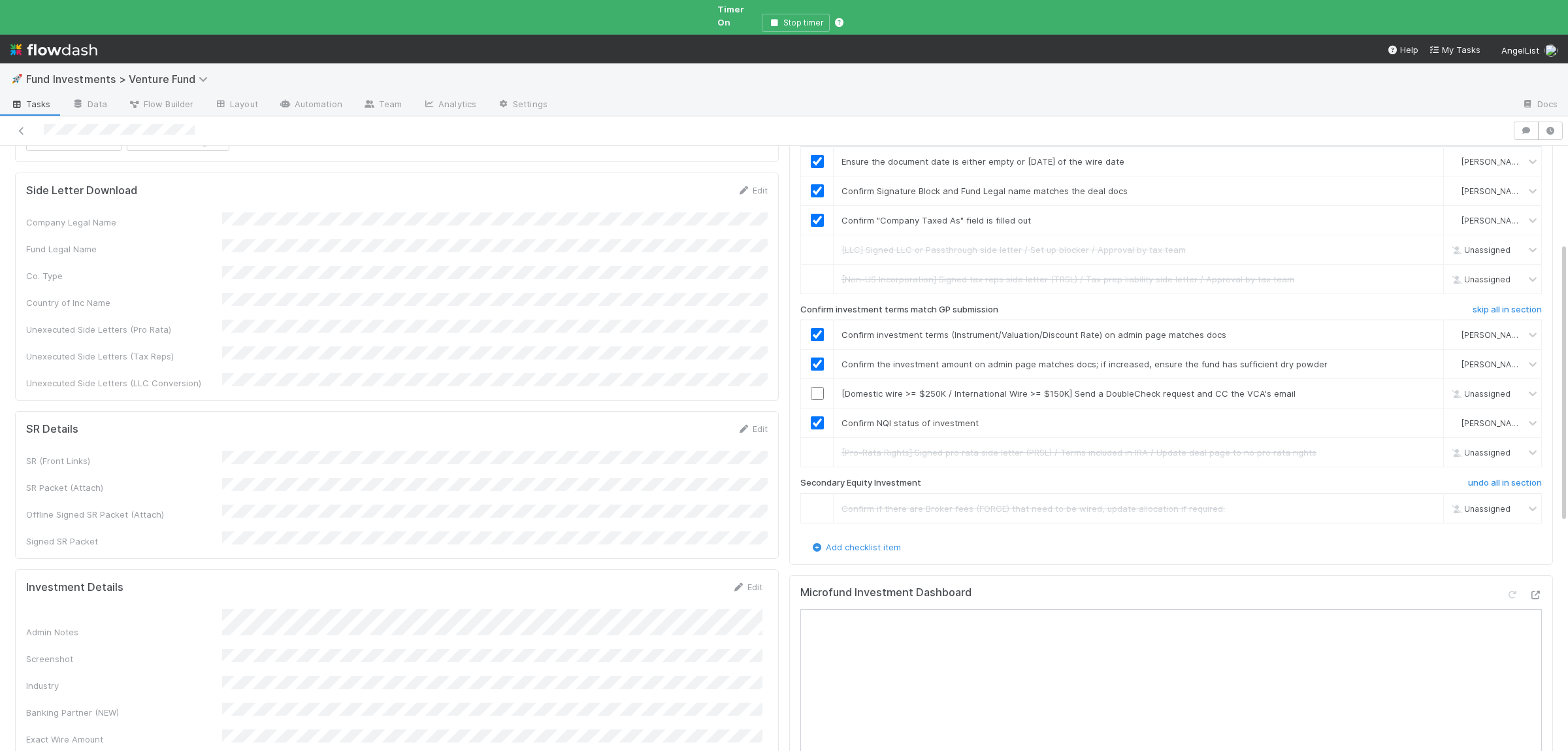 scroll, scrollTop: 319, scrollLeft: 0, axis: vertical 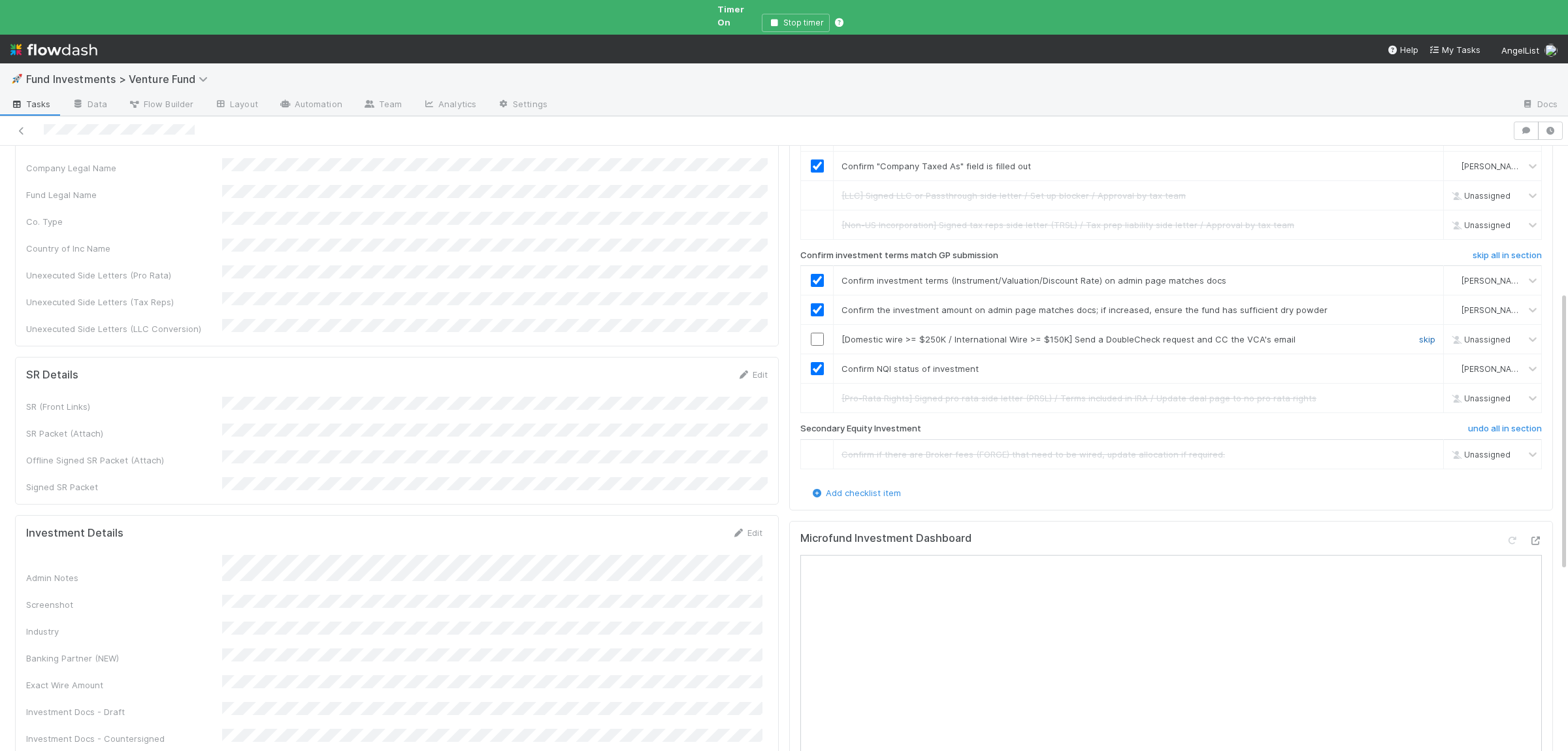 click on "skip" at bounding box center [1427, 339] 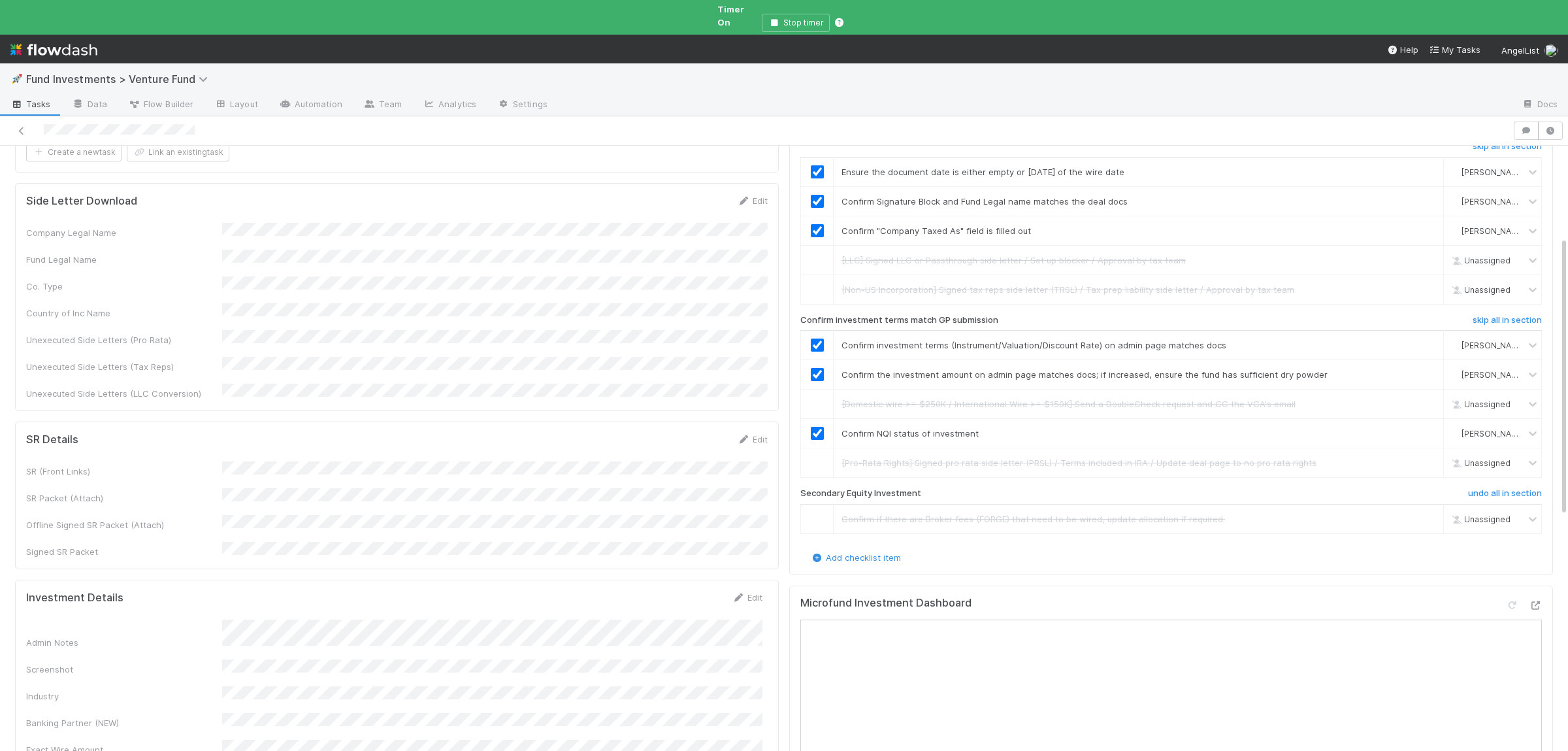 scroll, scrollTop: 192, scrollLeft: 0, axis: vertical 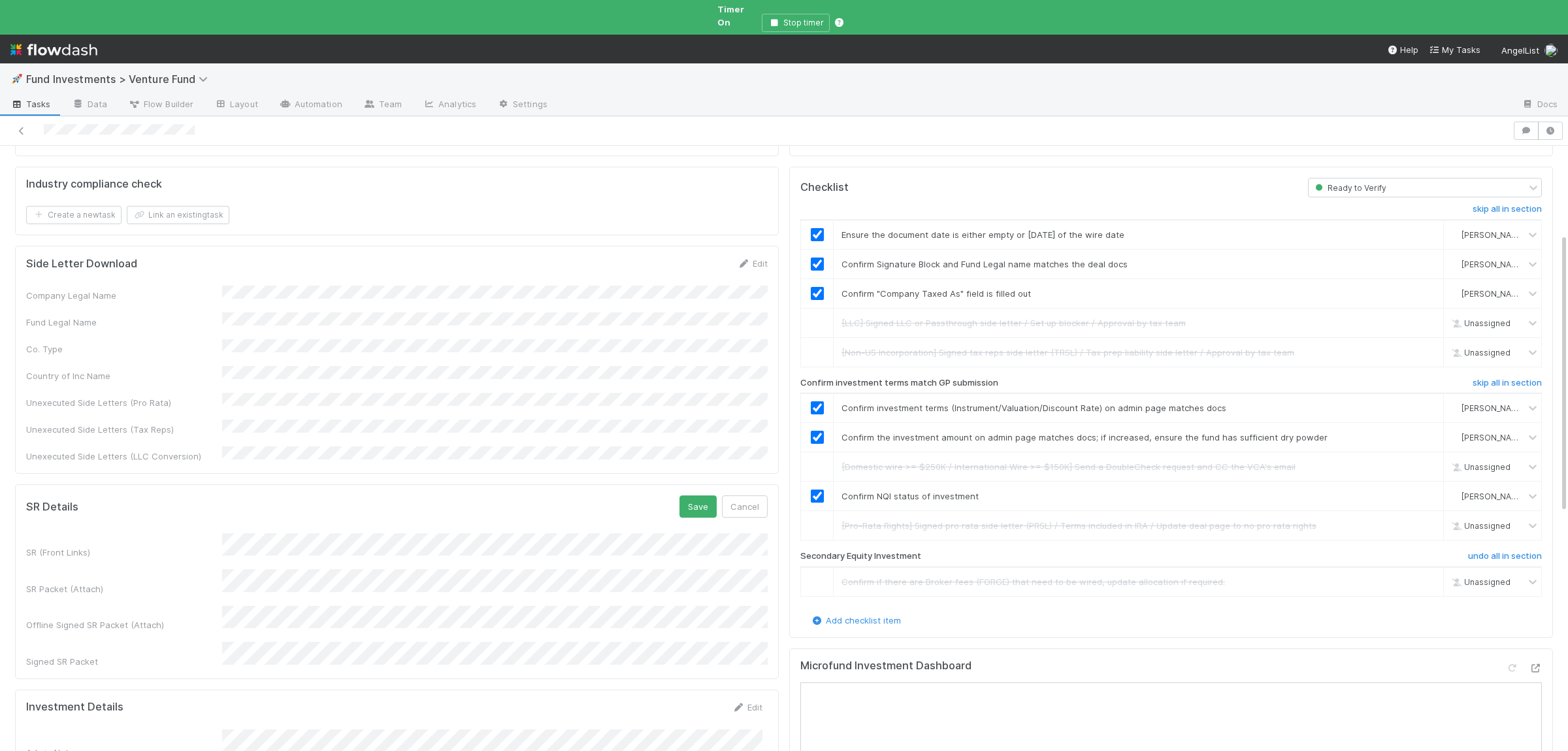click on "SR Details Save Cancel SR (Front Links)  SR Packet (Attach)  Offline Signed SR Packet (Attach)  Signed SR Packet" at bounding box center [397, 582] 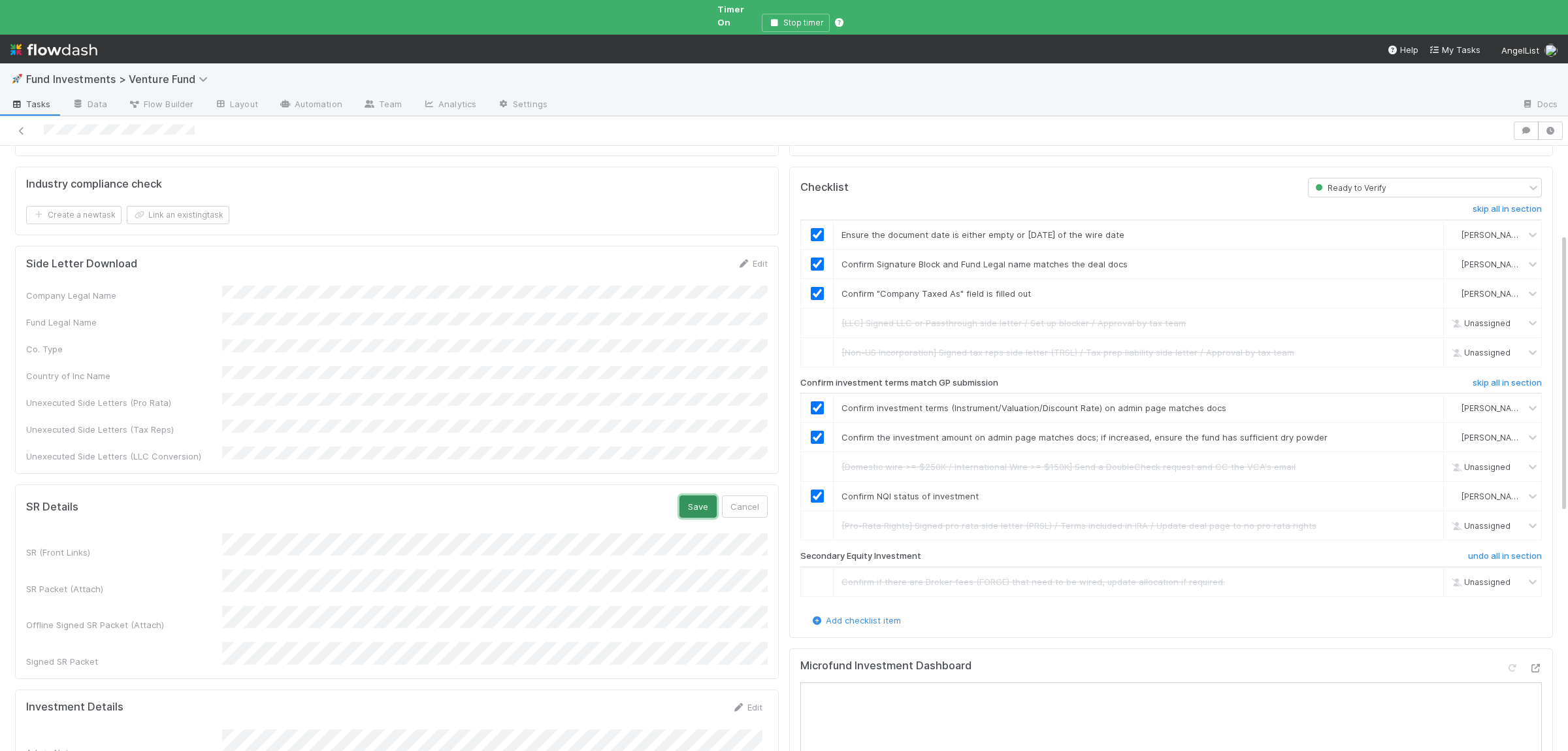 click on "Save" at bounding box center [698, 507] 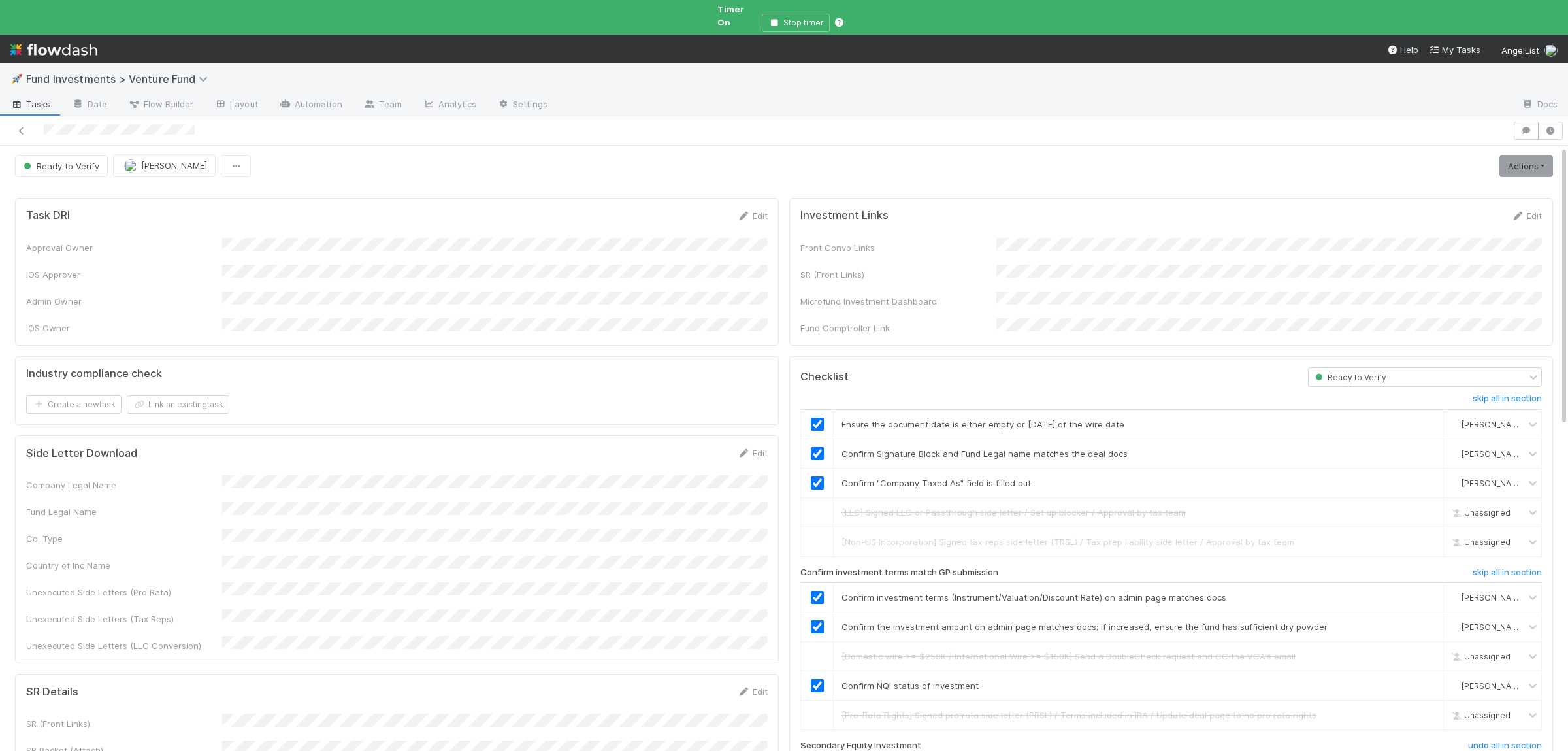 scroll, scrollTop: 0, scrollLeft: 0, axis: both 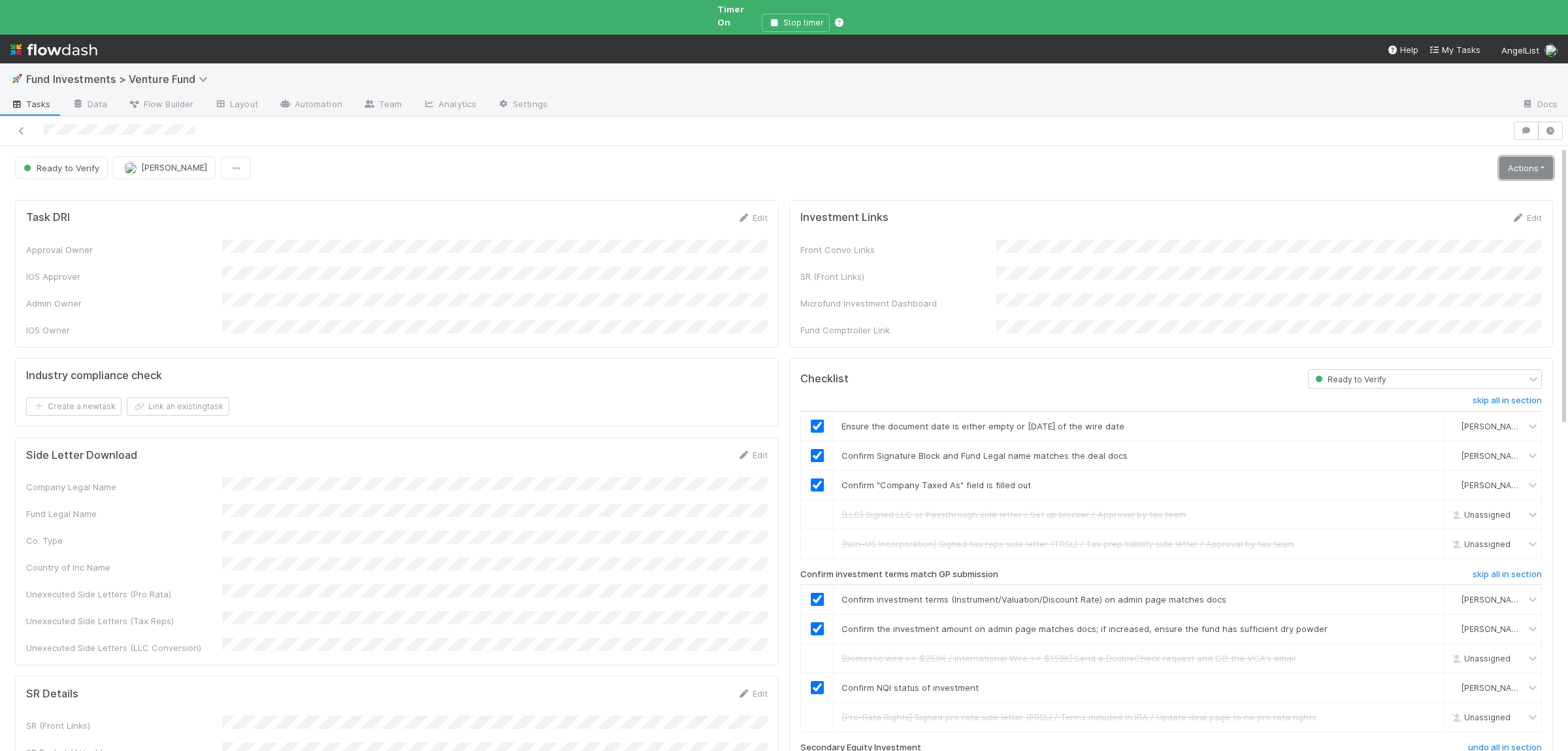 click on "Actions" at bounding box center [1526, 168] 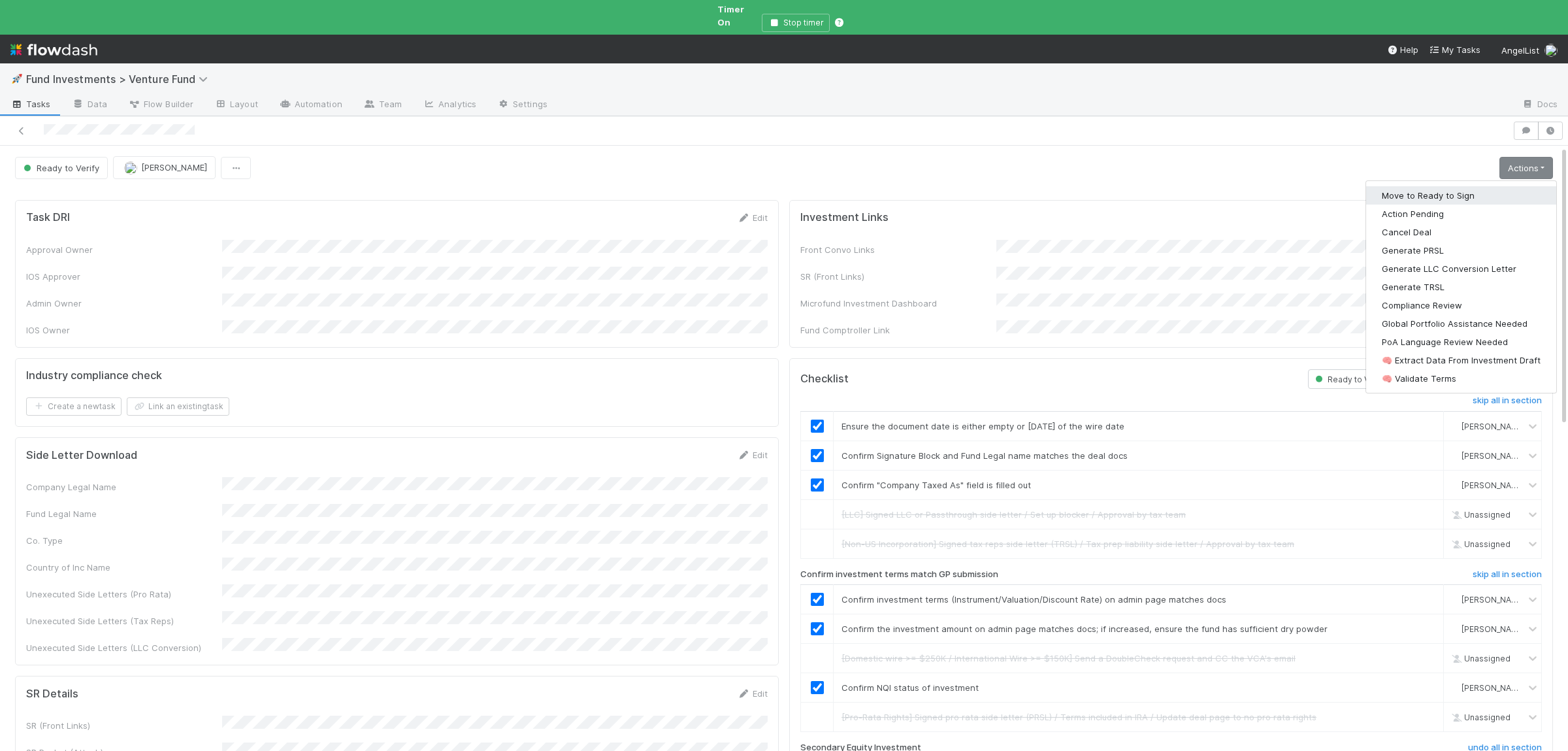 click on "Move to Ready to Sign" at bounding box center [1461, 195] 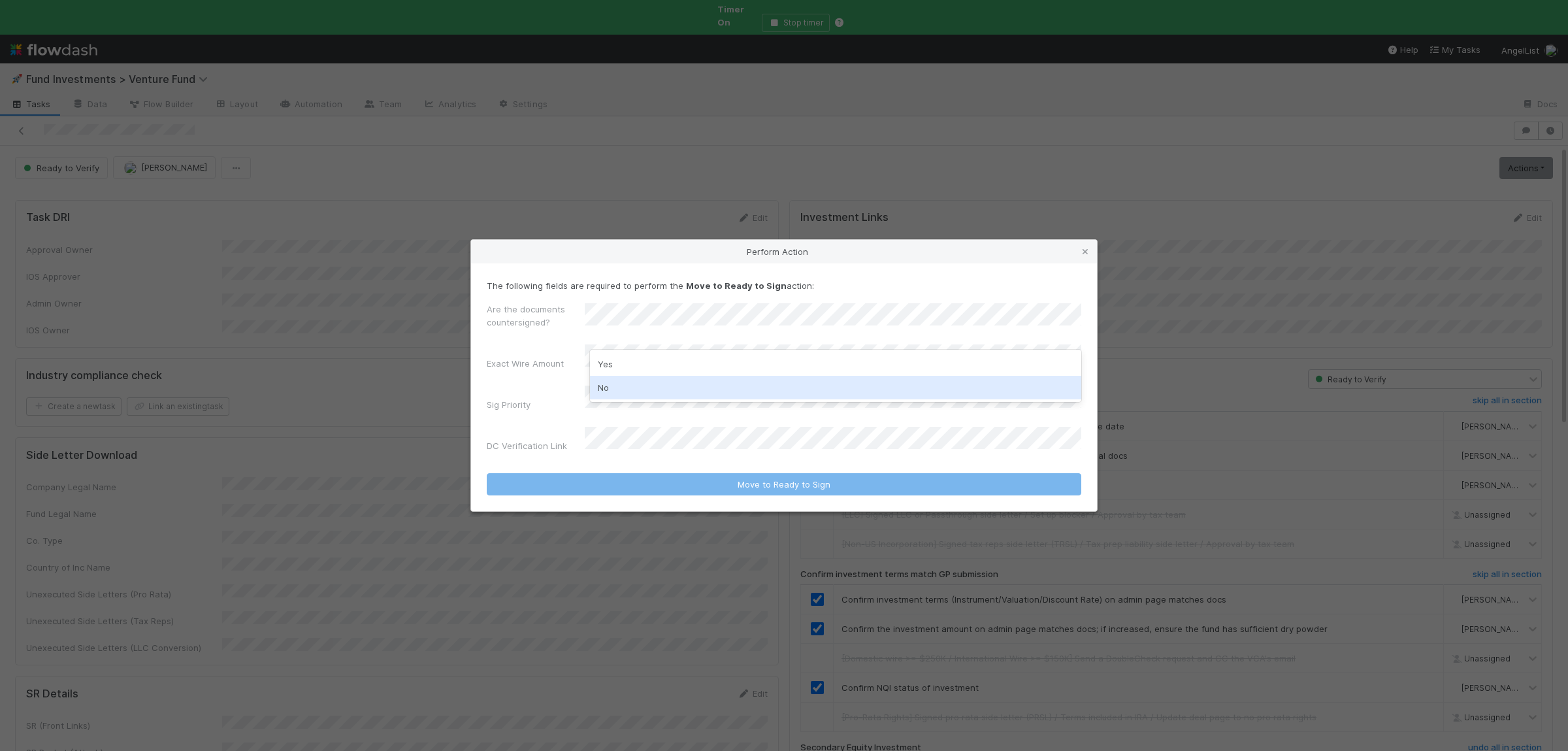 click on "No" at bounding box center (836, 388) 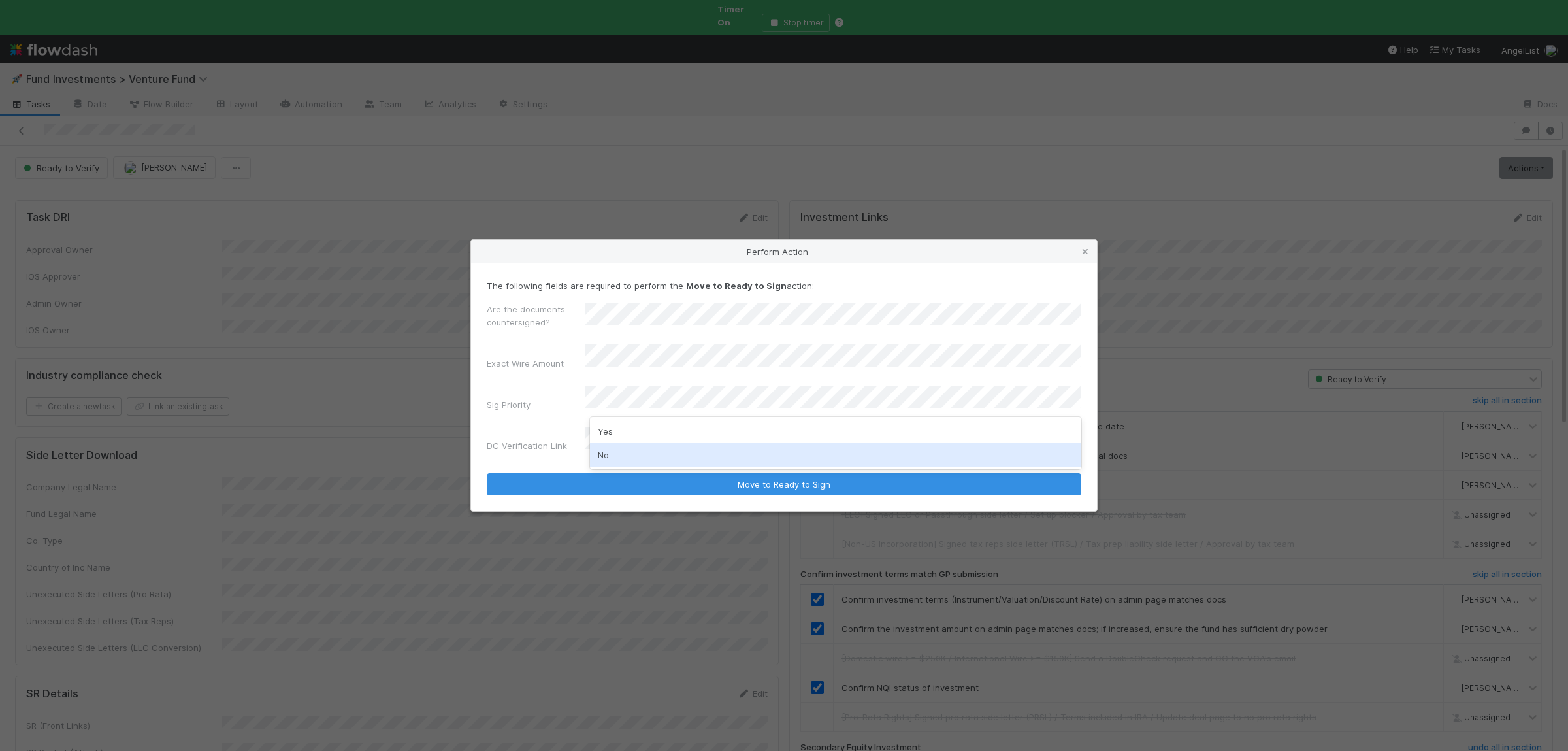 click on "No" at bounding box center [836, 455] 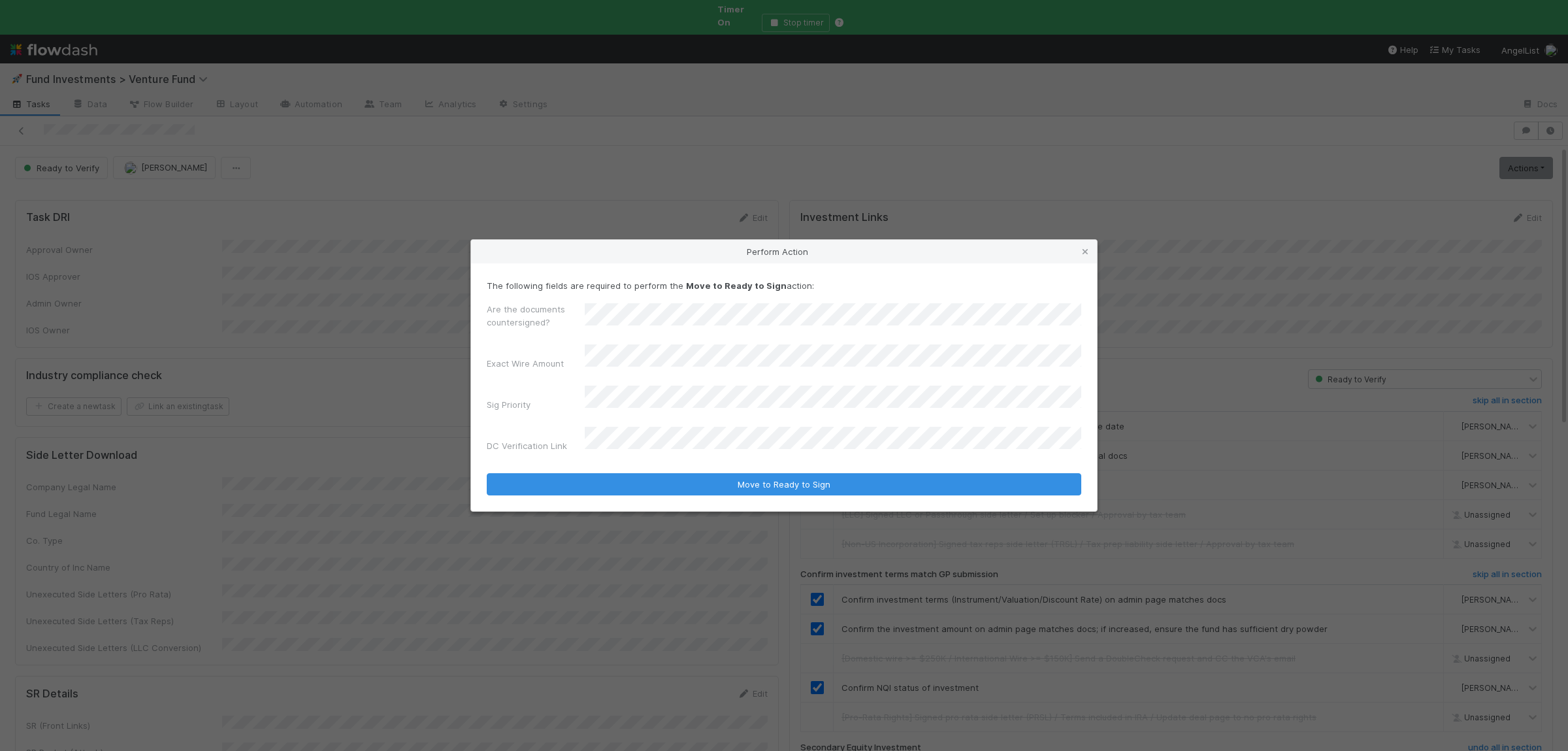 click on "Move to Ready to Sign" at bounding box center [784, 484] 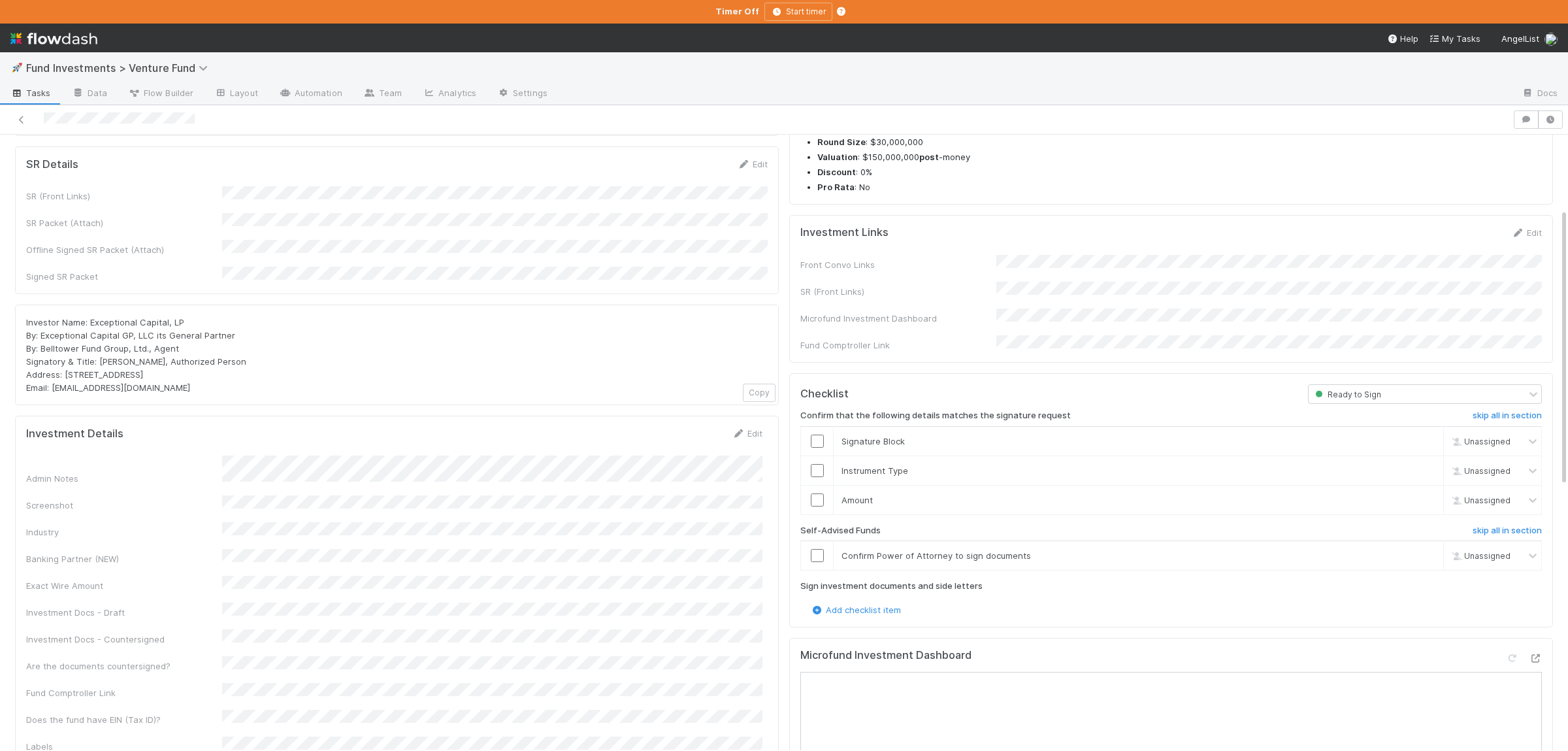 scroll, scrollTop: 319, scrollLeft: 0, axis: vertical 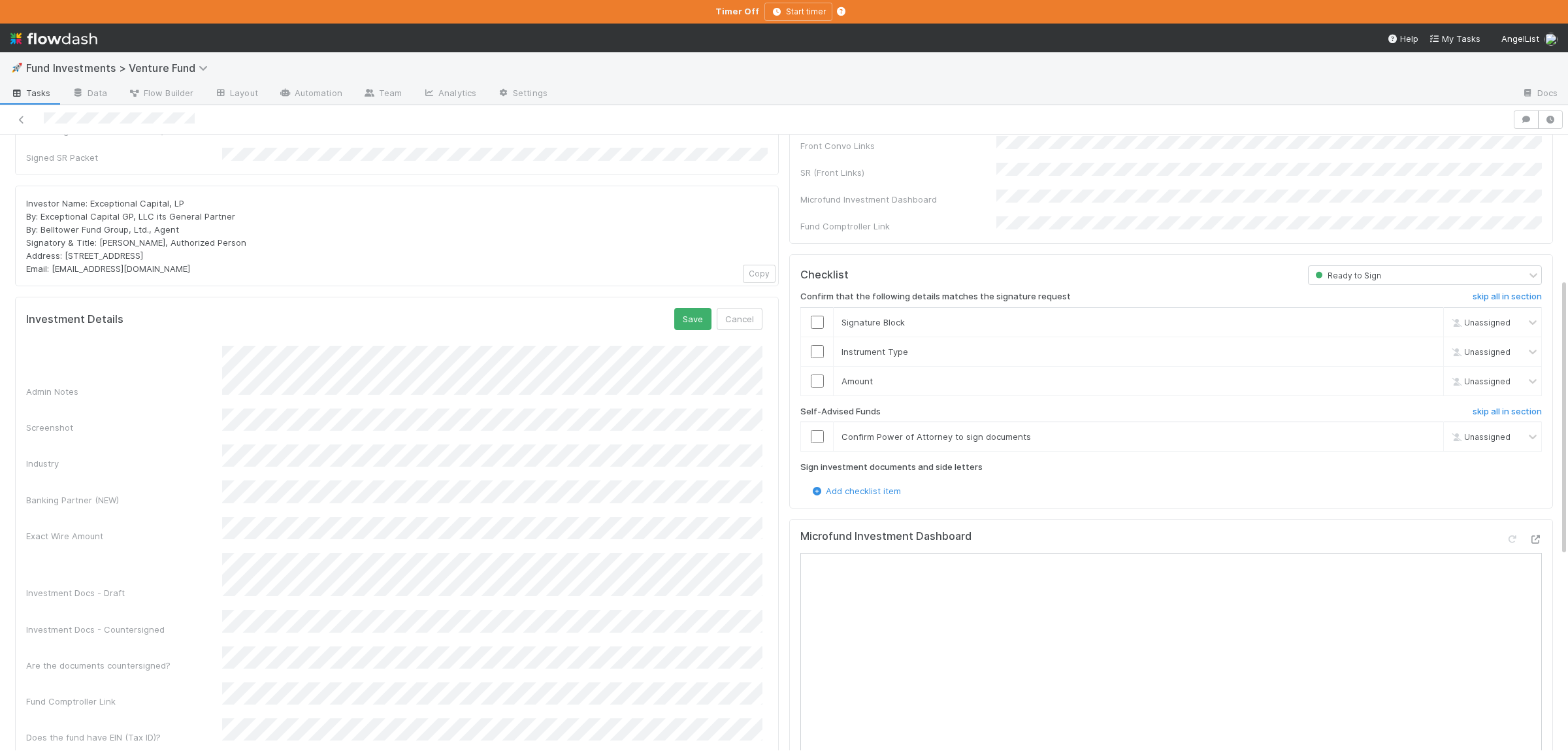 click on "Admin Notes  Screenshot  Industry  Banking Partner (NEW)  Exact Wire Amount  Investment Docs - Draft  Investment Docs - Countersigned  Are the documents countersigned?  Fund Comptroller Link  Does the fund have EIN (Tax ID)?   Labels" at bounding box center [394, 563] 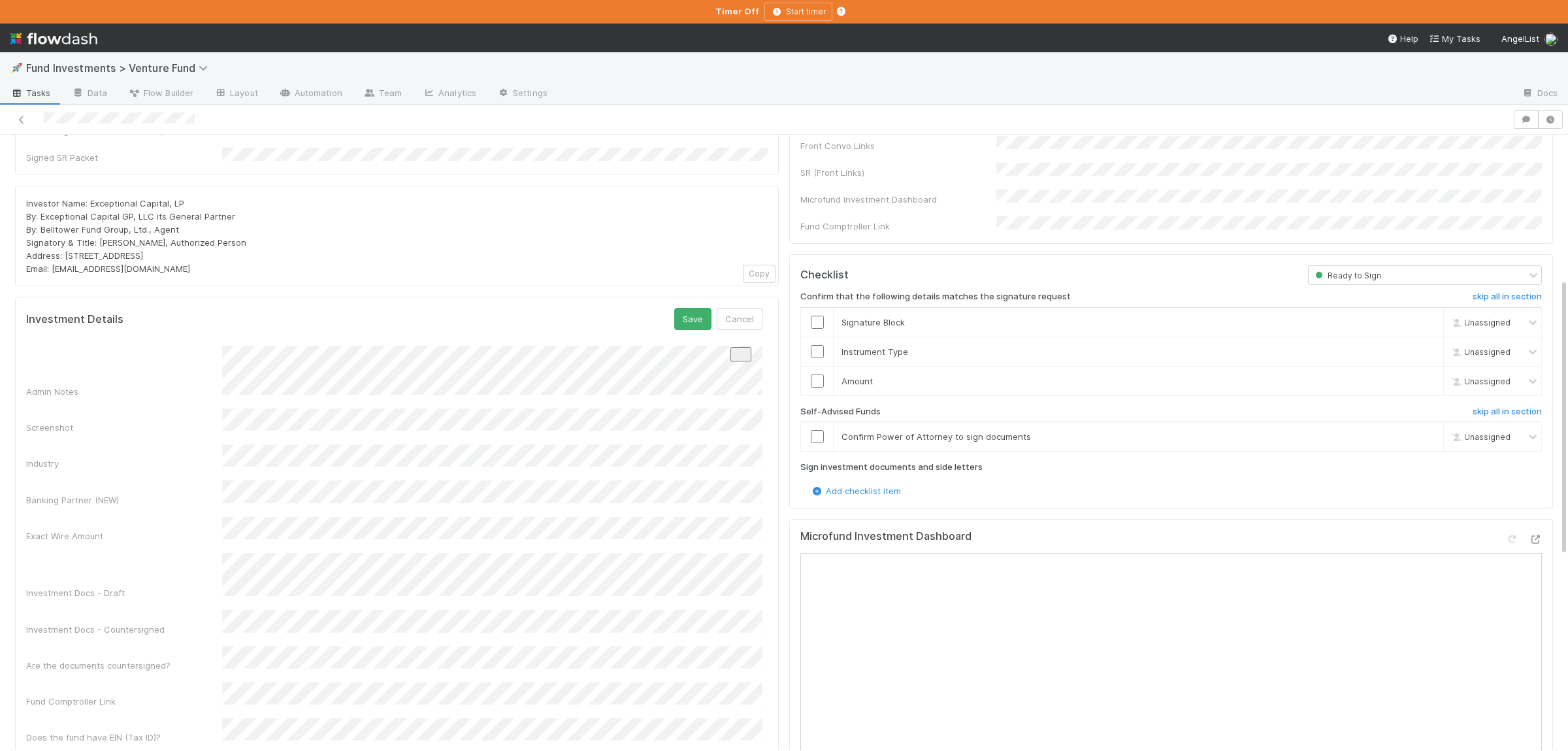 scroll, scrollTop: 10, scrollLeft: 0, axis: vertical 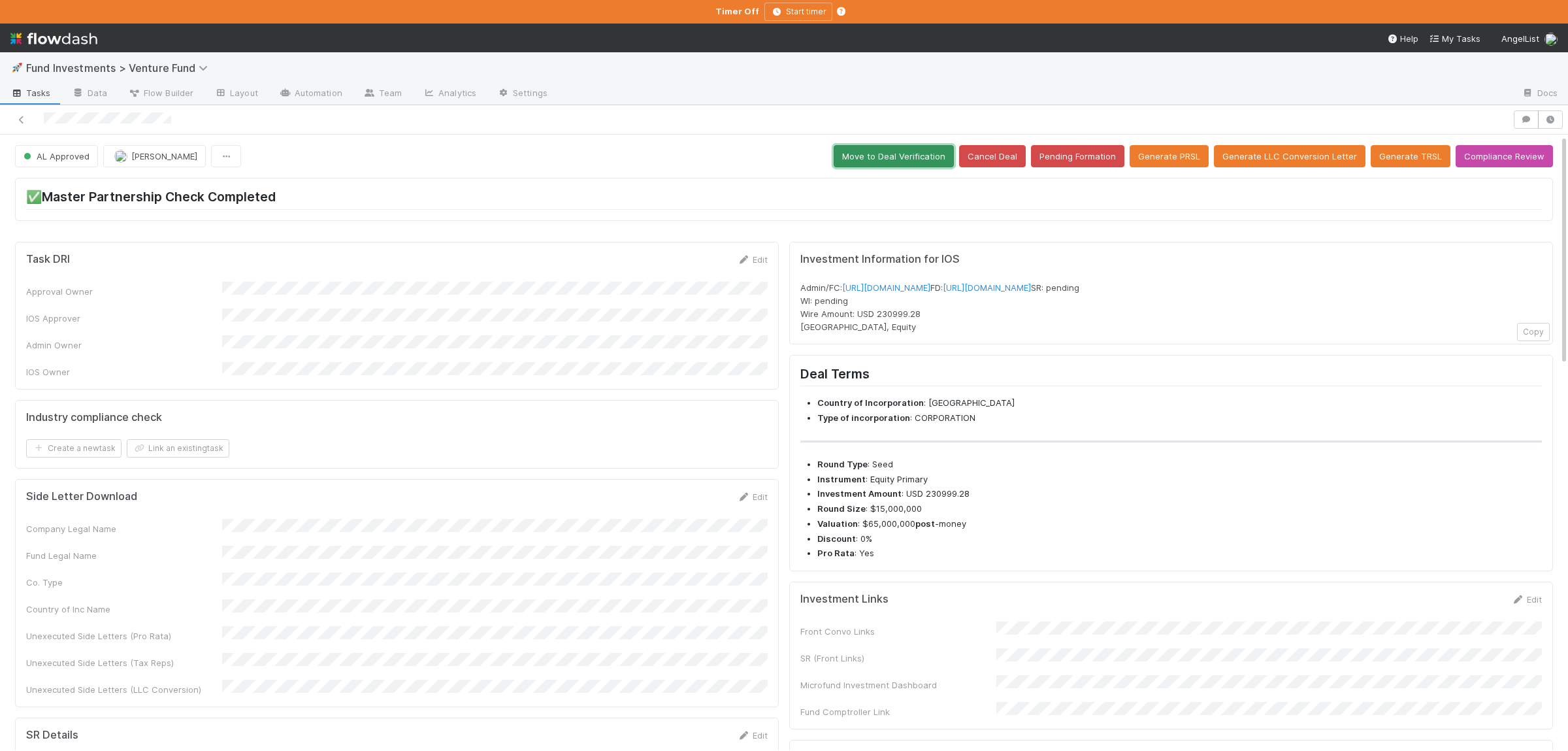click on "Move to Deal Verification" at bounding box center (894, 156) 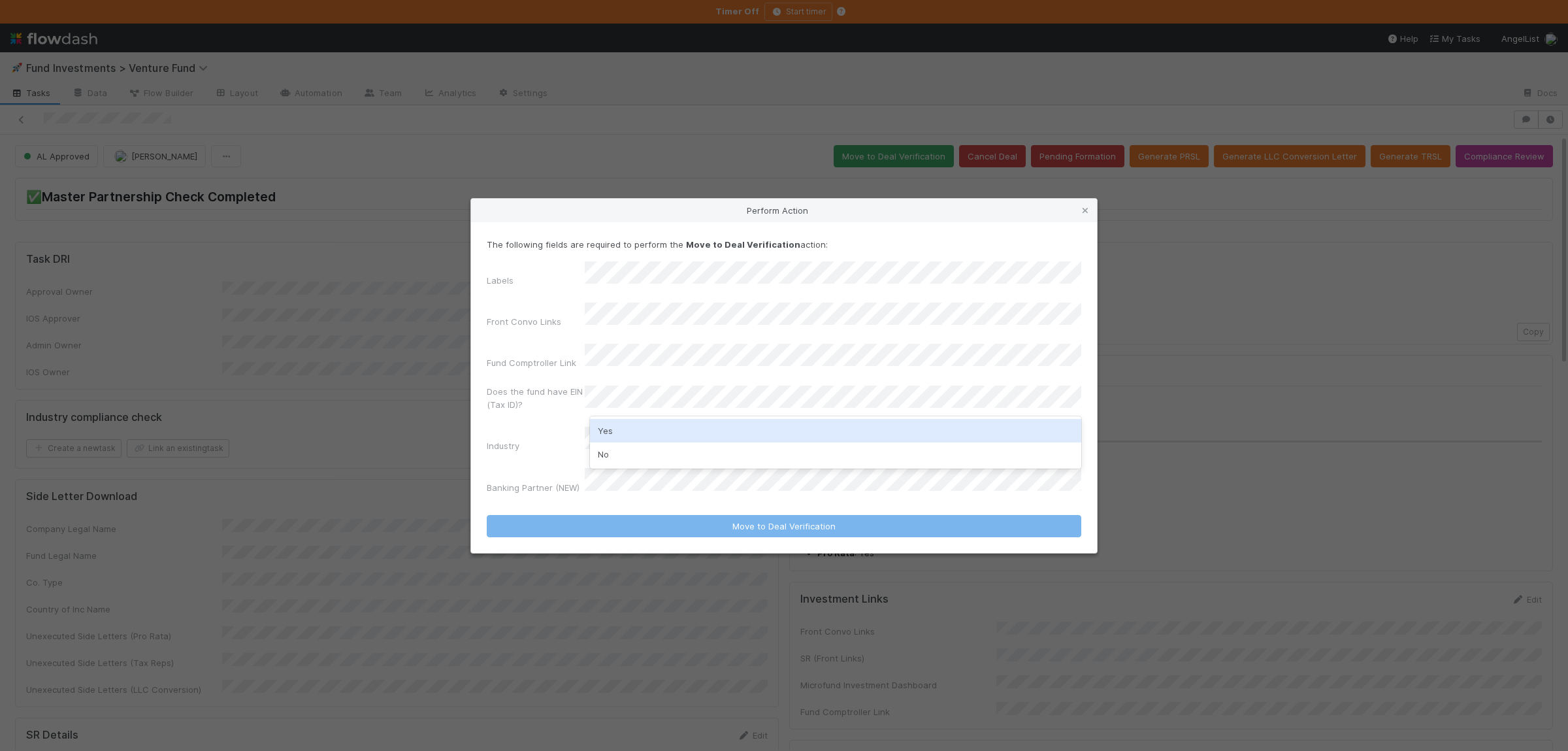 click on "Yes" at bounding box center (836, 431) 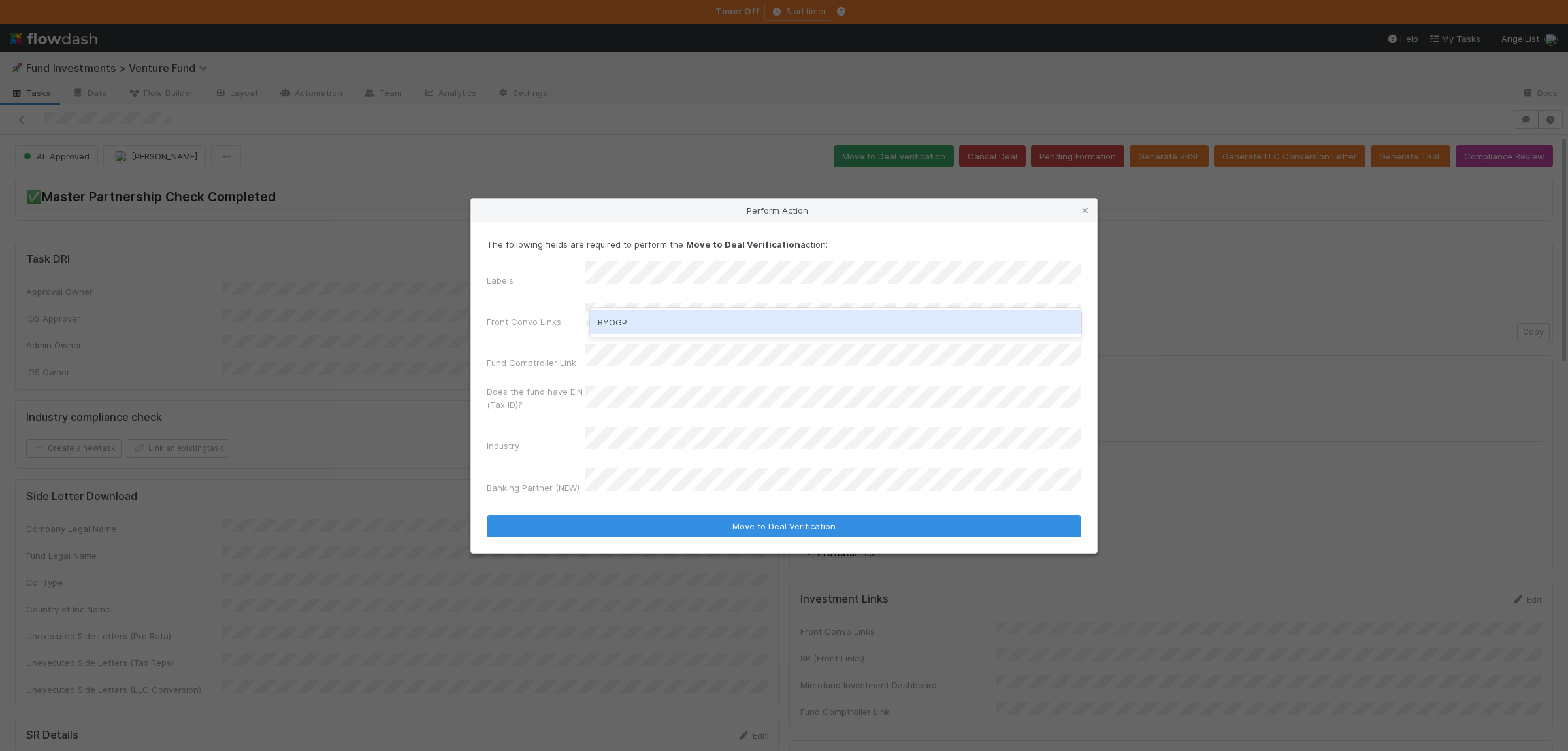click on "BYOGP" at bounding box center (836, 322) 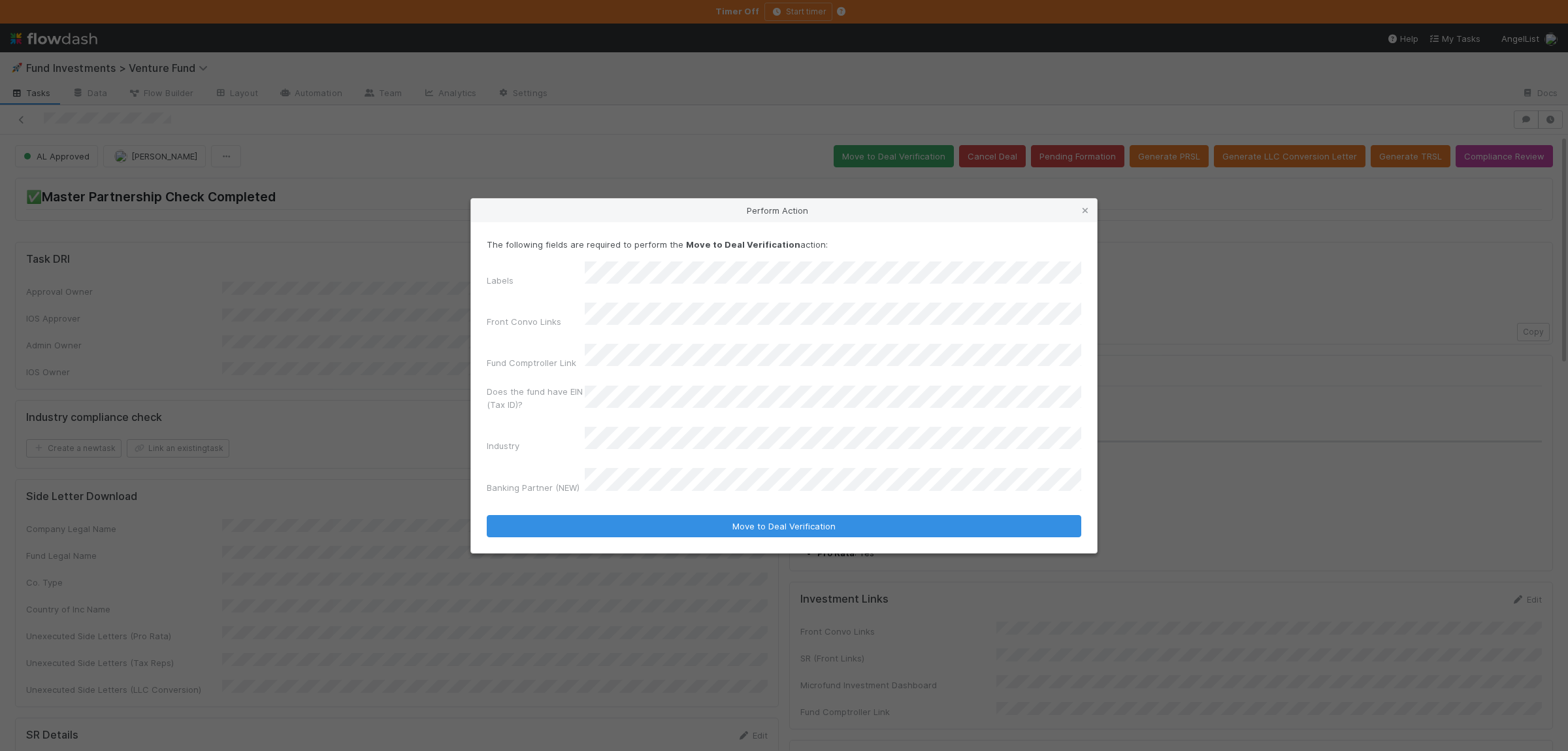 drag, startPoint x: 784, startPoint y: 488, endPoint x: 788, endPoint y: 493, distance: 6.403124 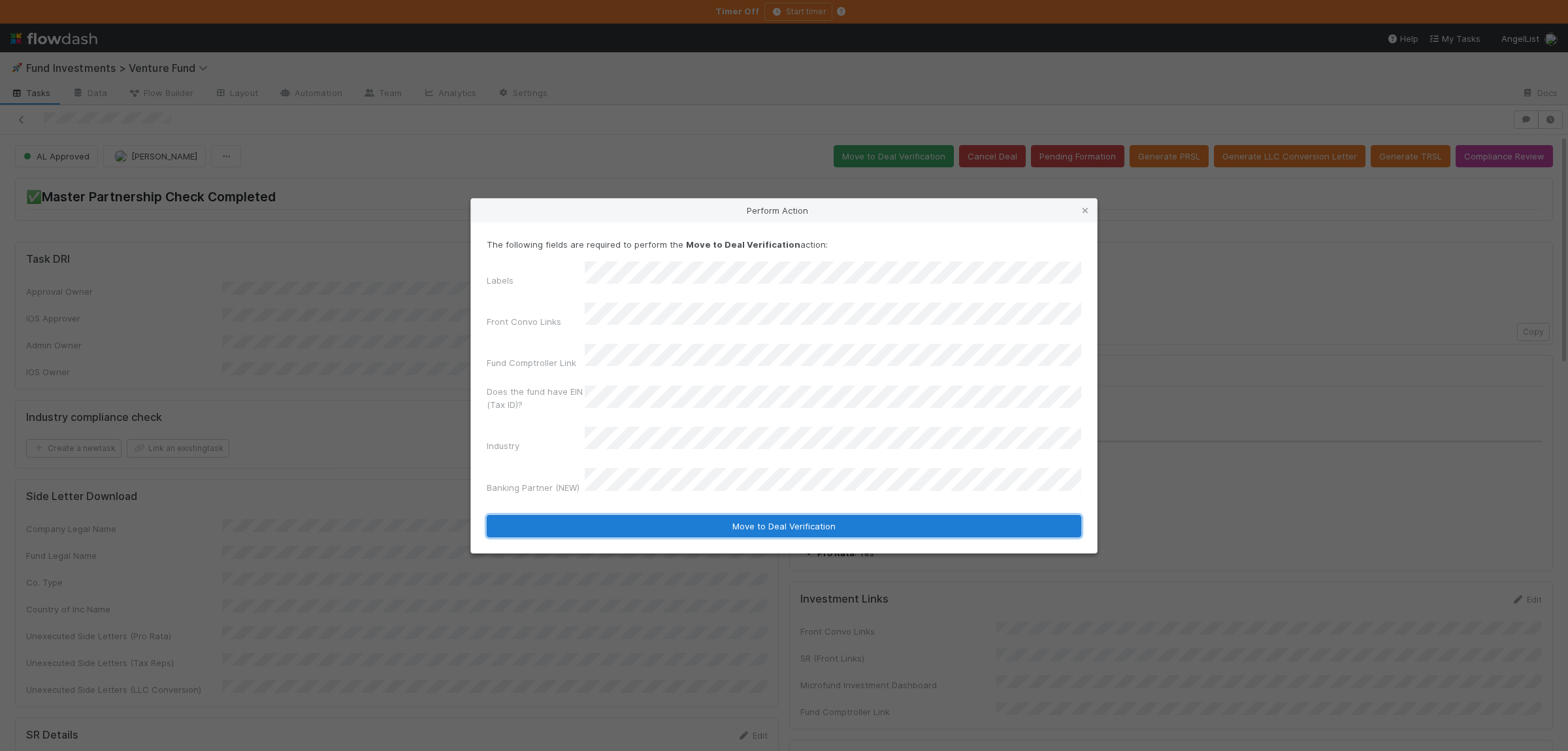 click on "Move to Deal Verification" at bounding box center (784, 526) 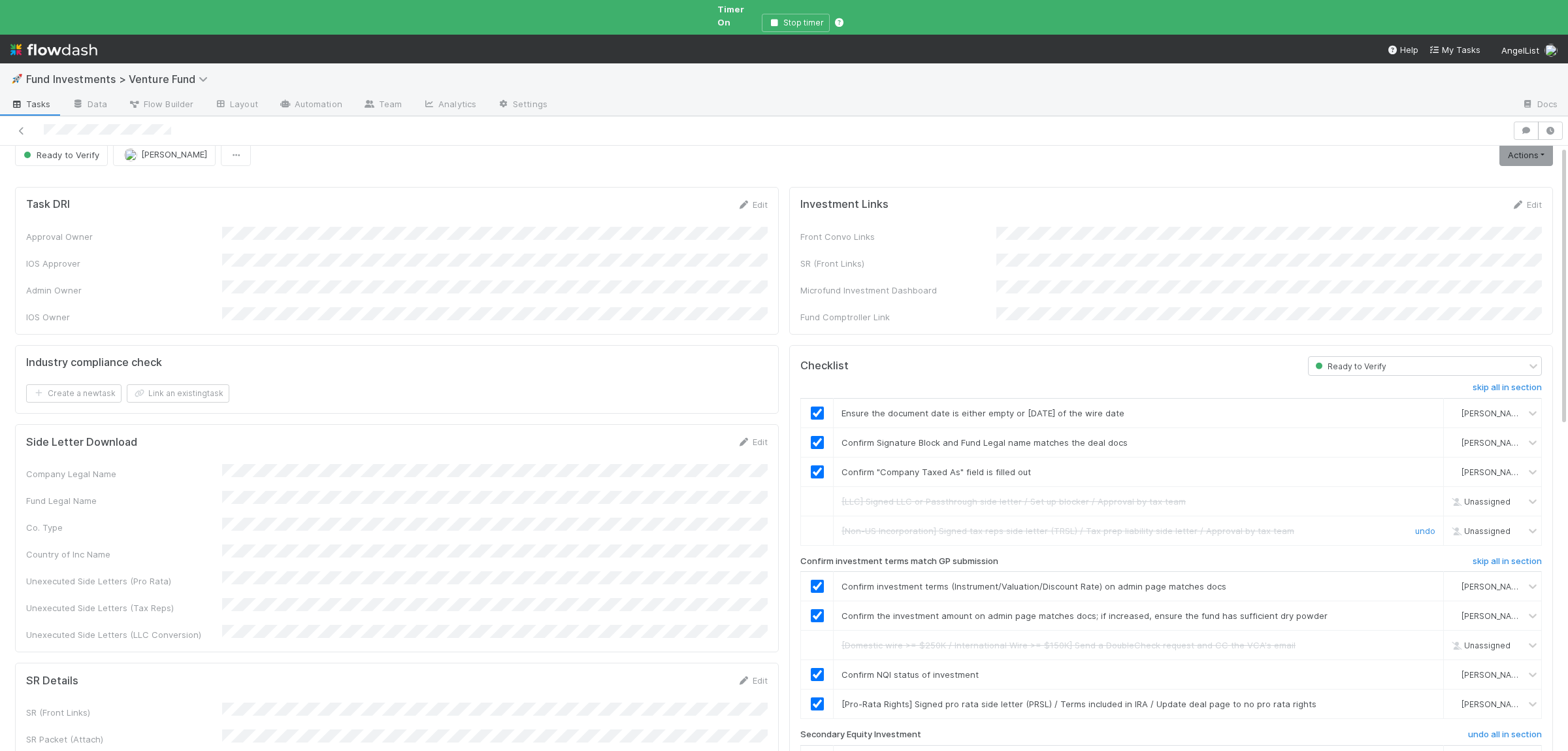 scroll, scrollTop: 0, scrollLeft: 0, axis: both 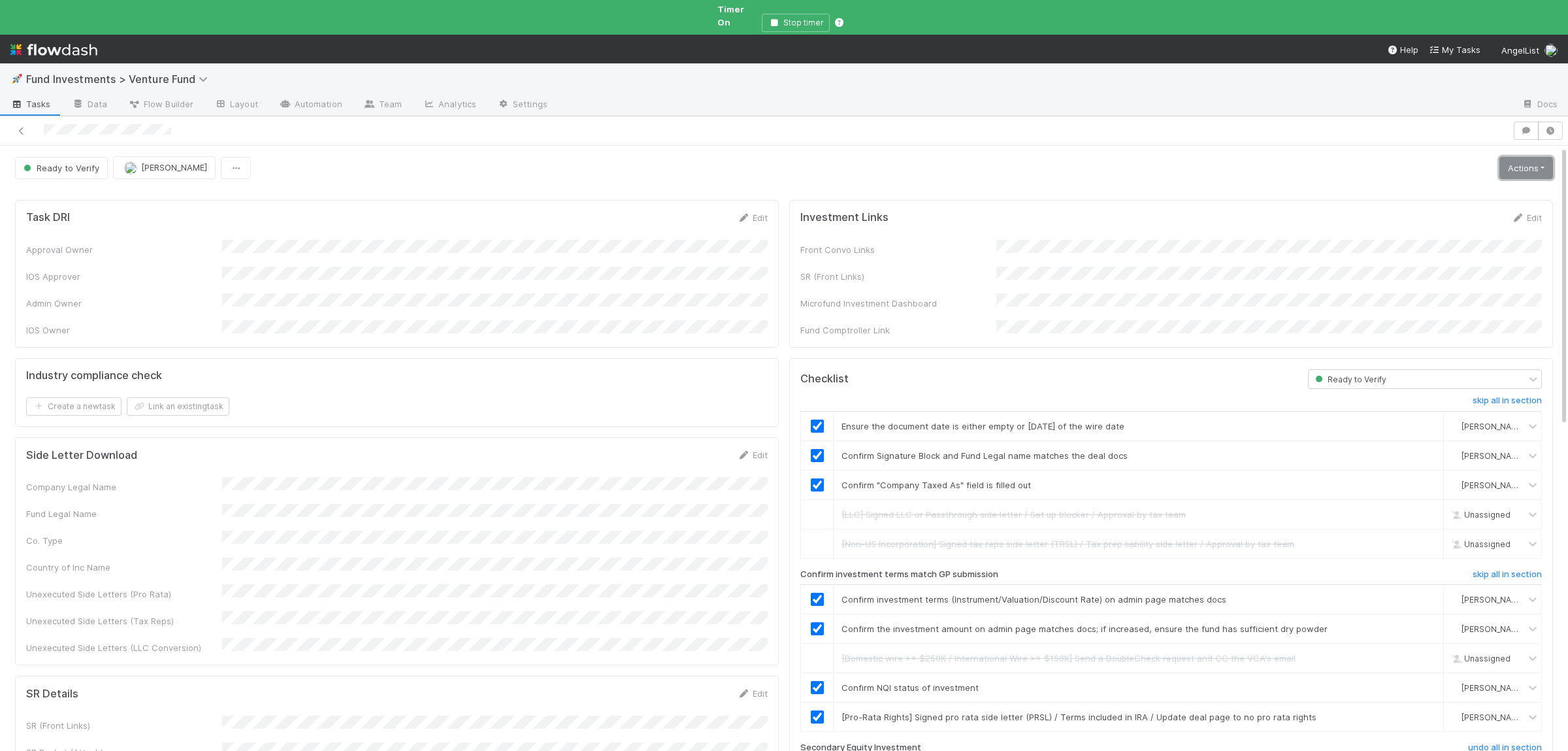 click on "Actions" at bounding box center [1526, 168] 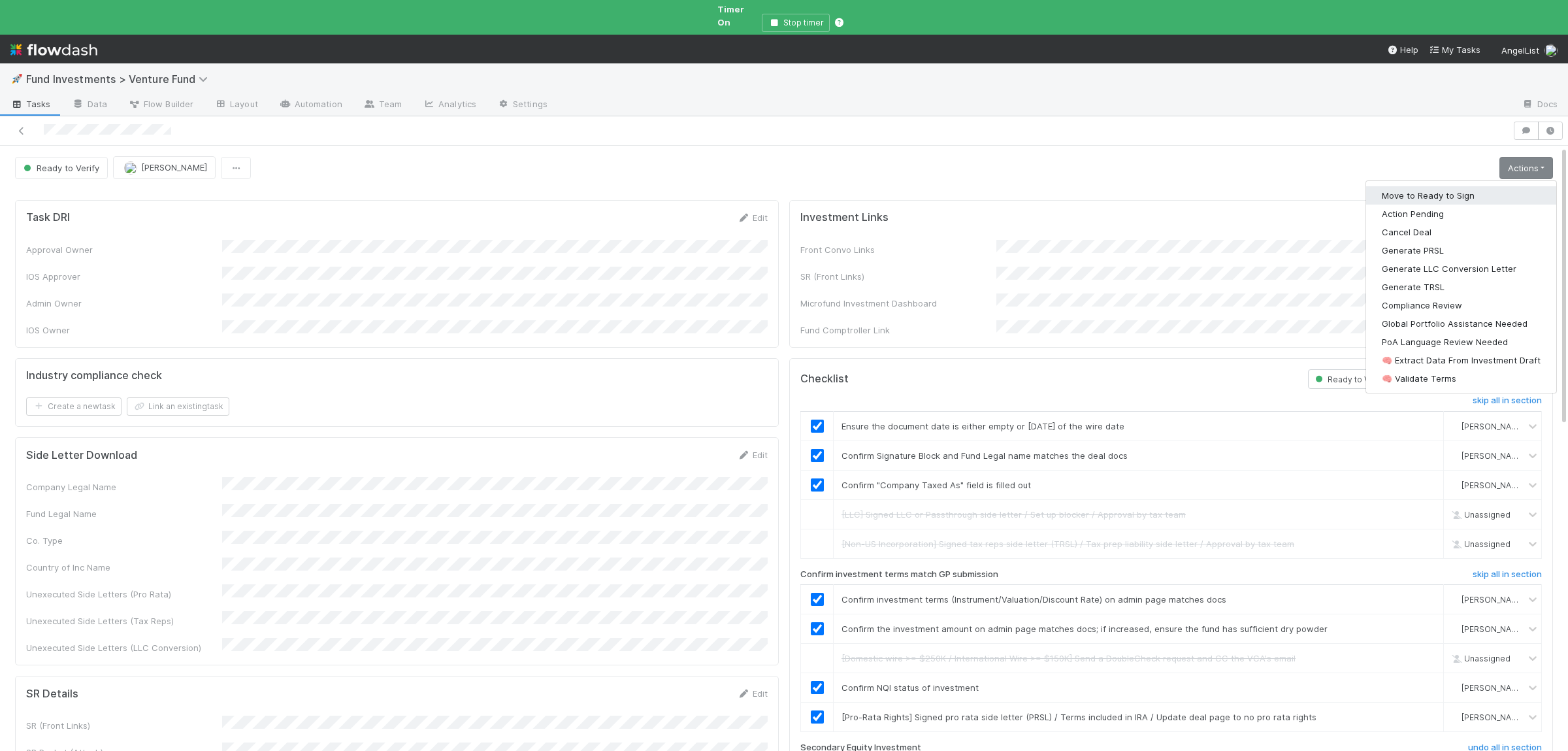 click on "Move to Ready to Sign" at bounding box center (1461, 195) 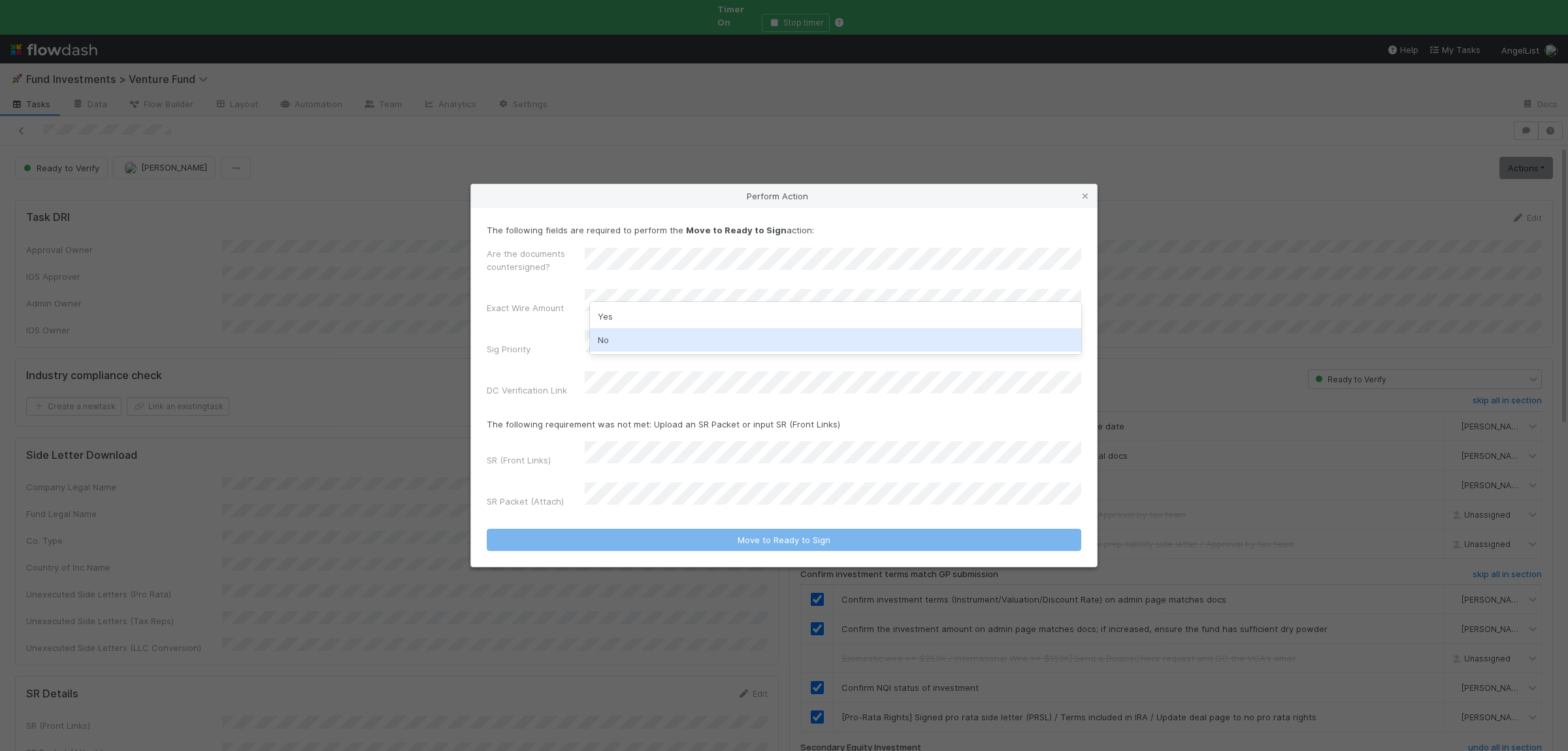 click on "No" at bounding box center [836, 340] 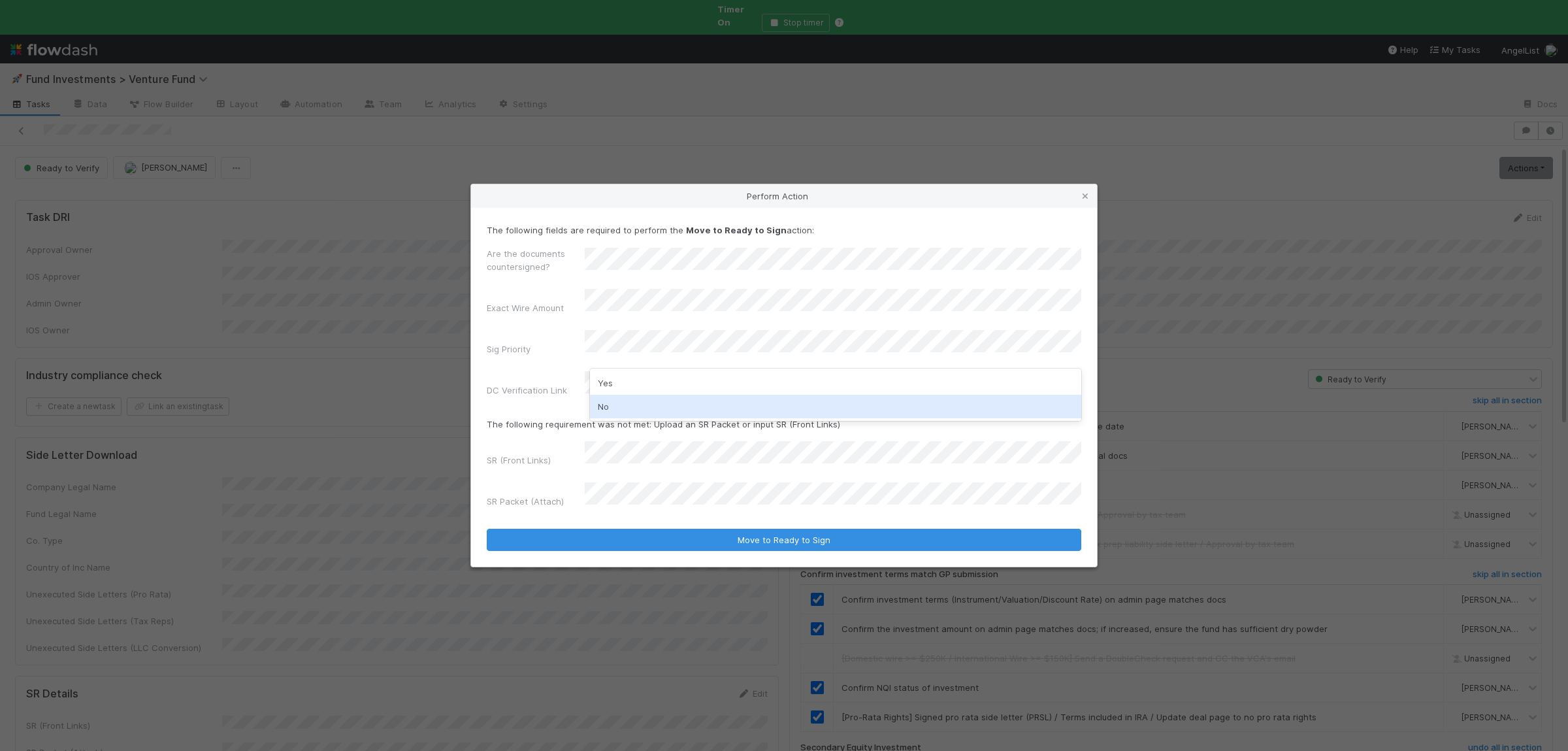 click on "No" at bounding box center [836, 407] 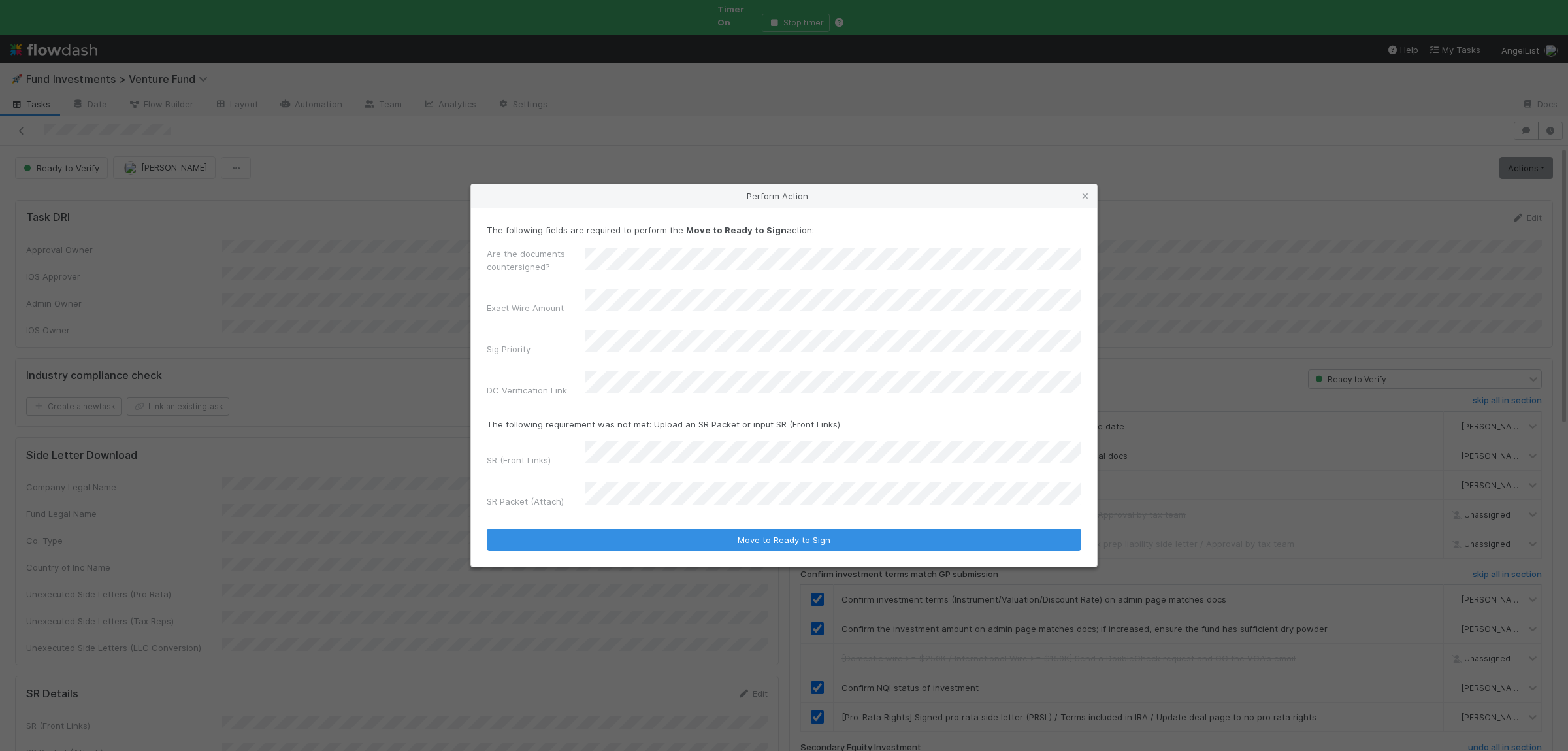 click on "Move to Ready to Sign" at bounding box center (784, 540) 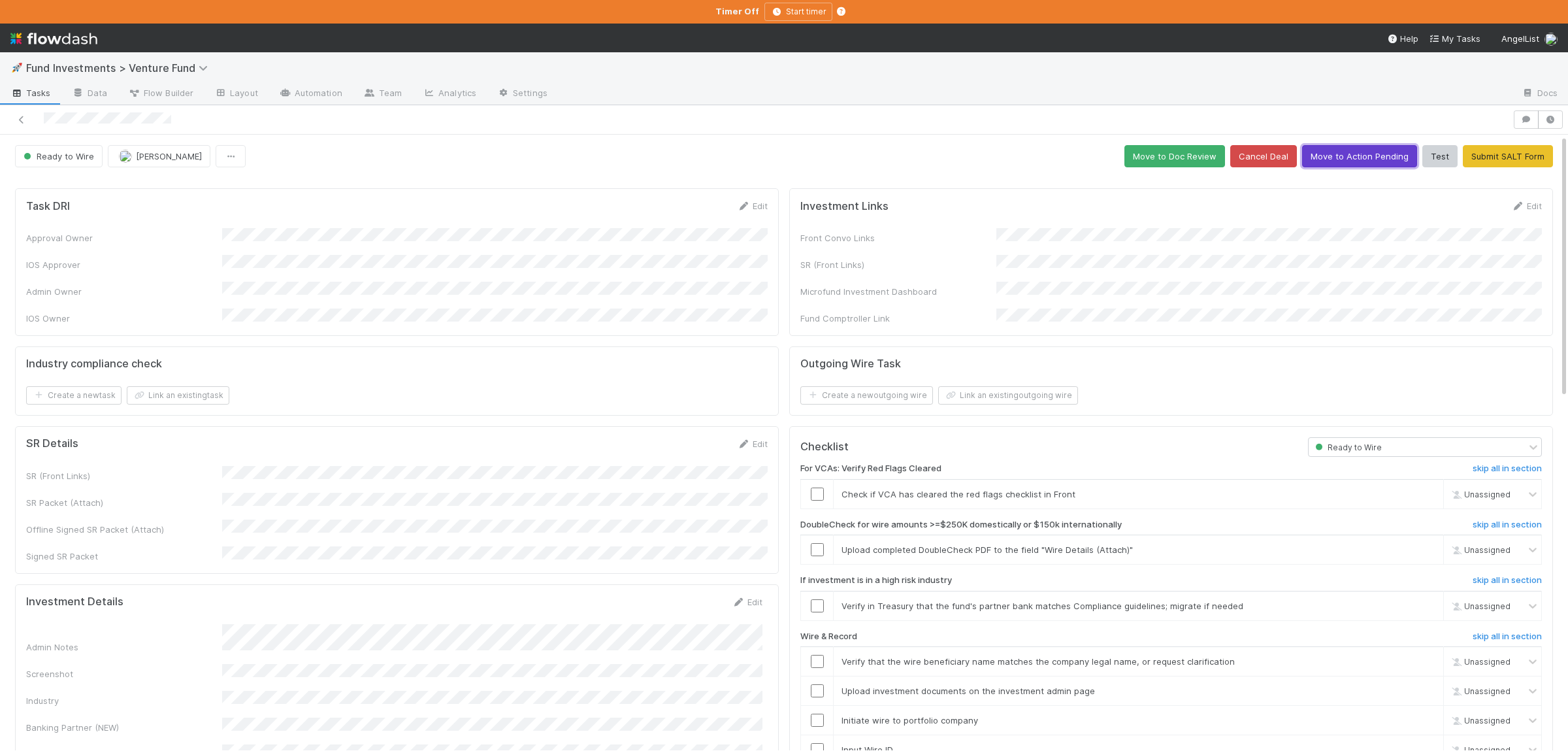 click on "Move to Action Pending" at bounding box center (1360, 156) 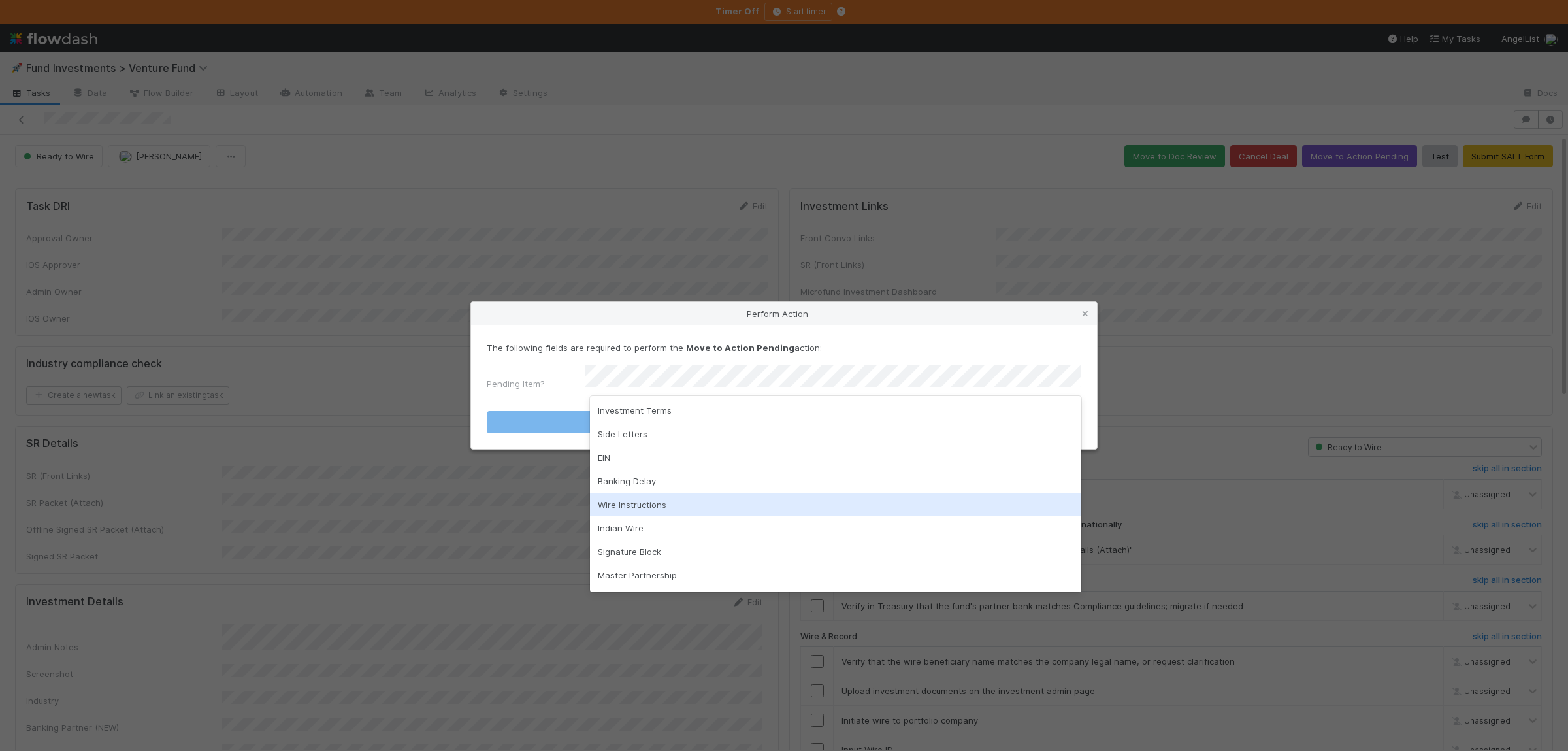 click on "Wire Instructions" at bounding box center [836, 505] 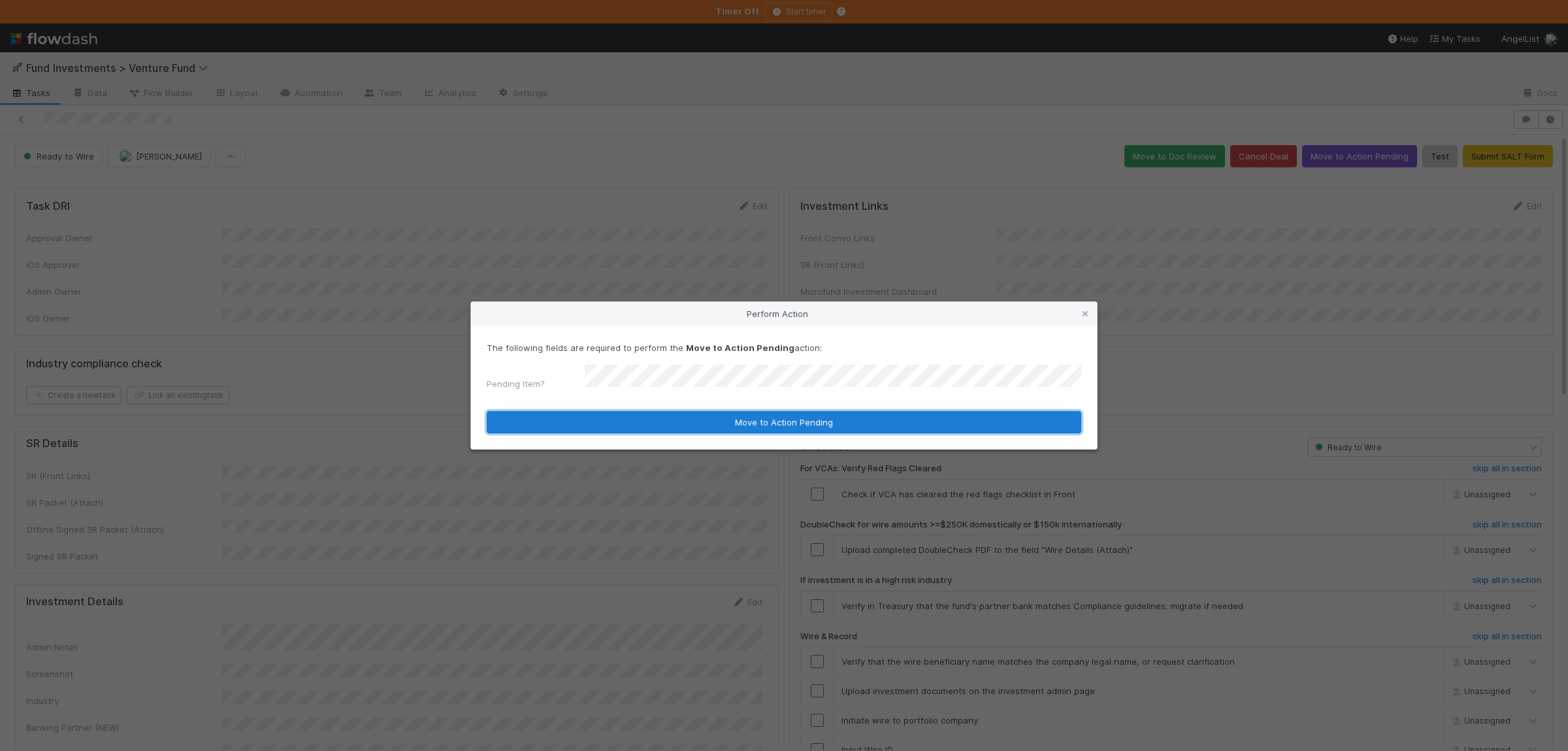 click on "Move to Action Pending" at bounding box center (784, 422) 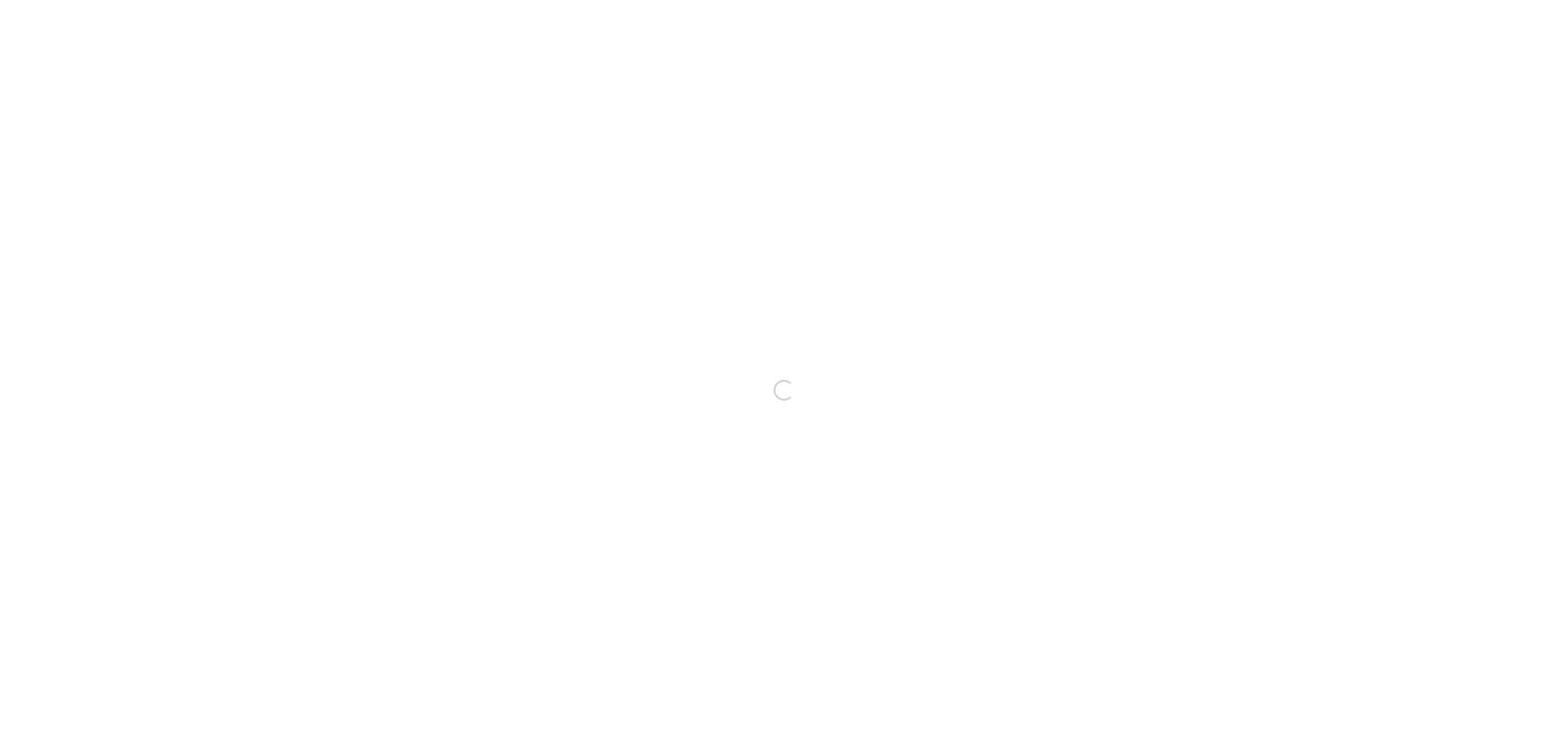 scroll, scrollTop: 0, scrollLeft: 0, axis: both 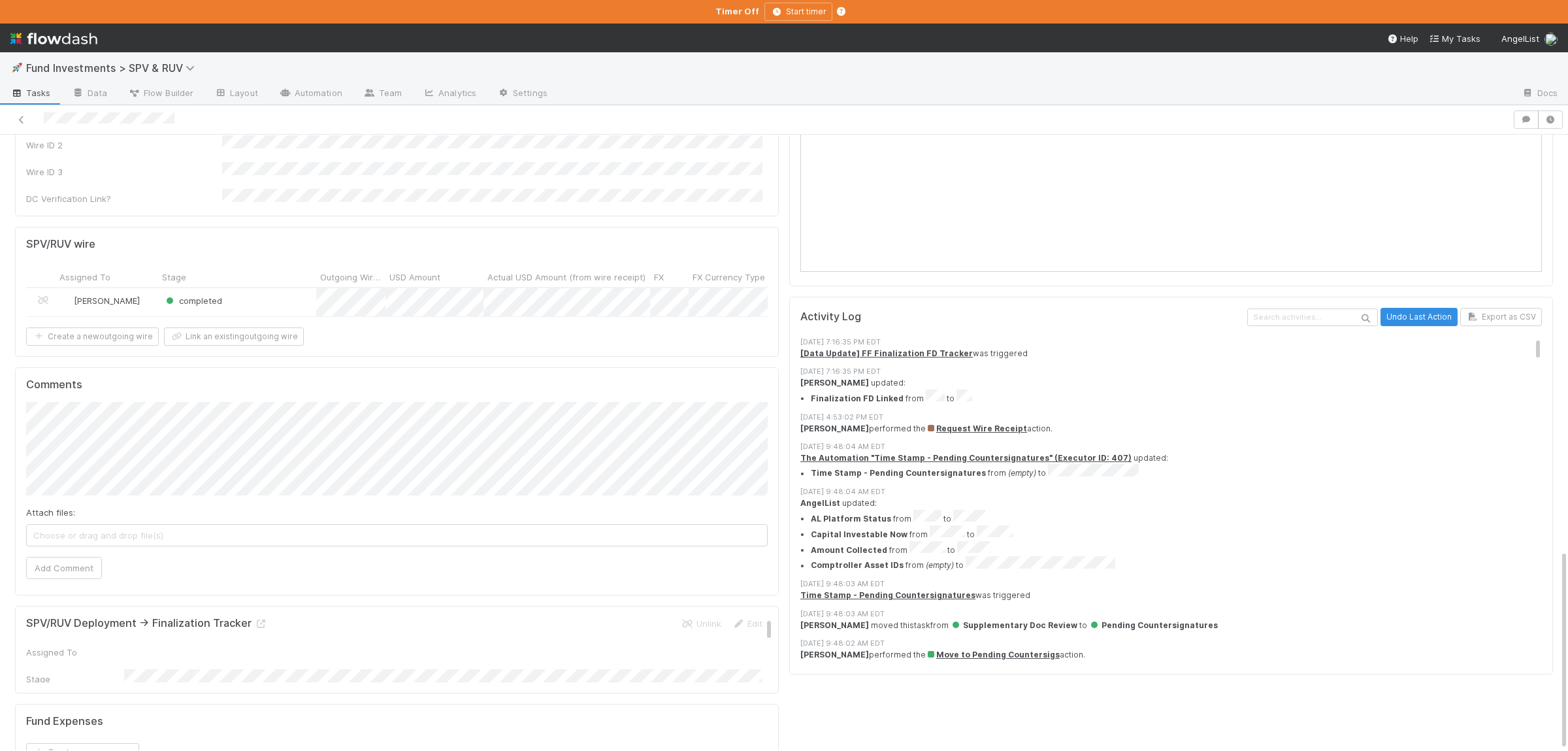 click on "completed" at bounding box center (237, 302) 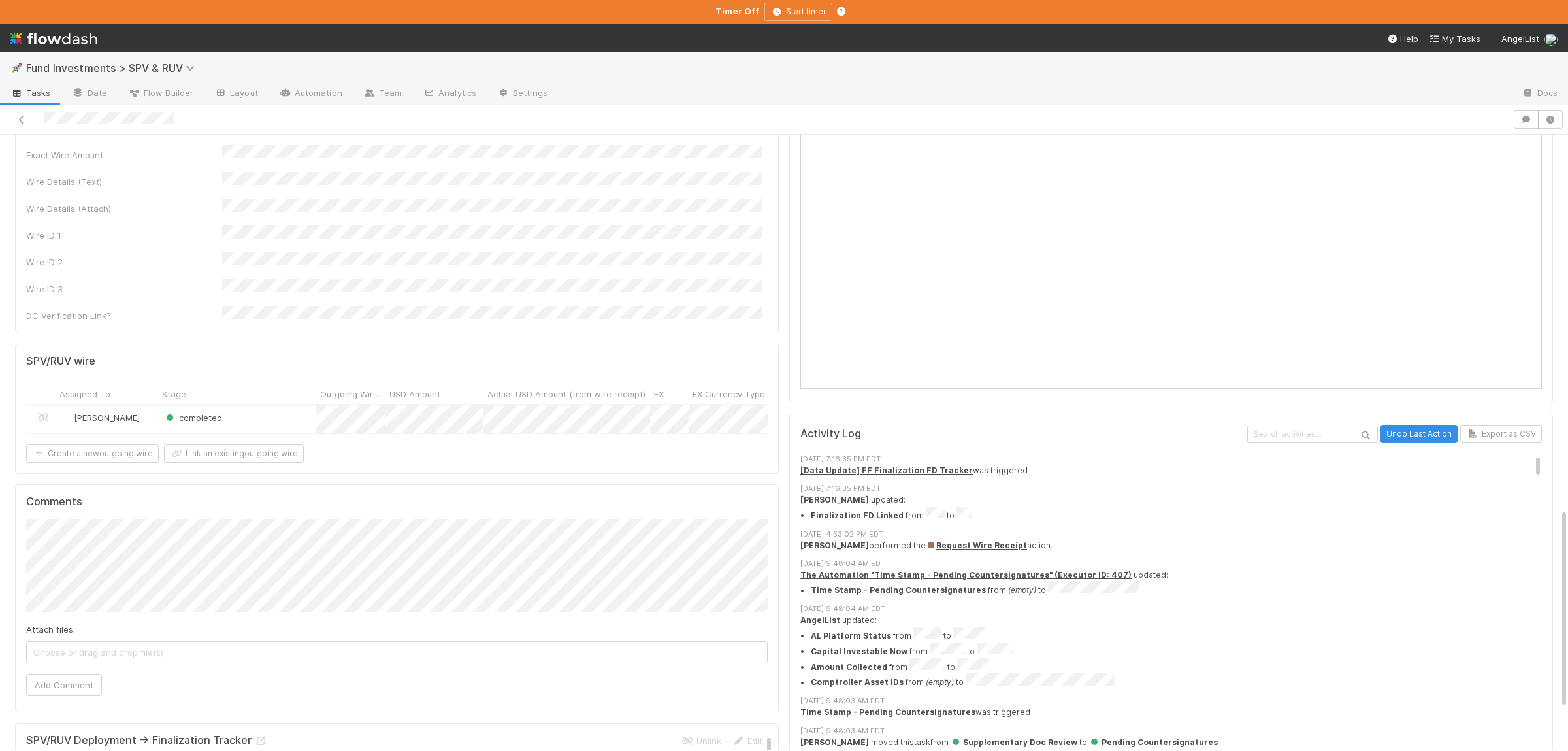scroll, scrollTop: 1147, scrollLeft: 0, axis: vertical 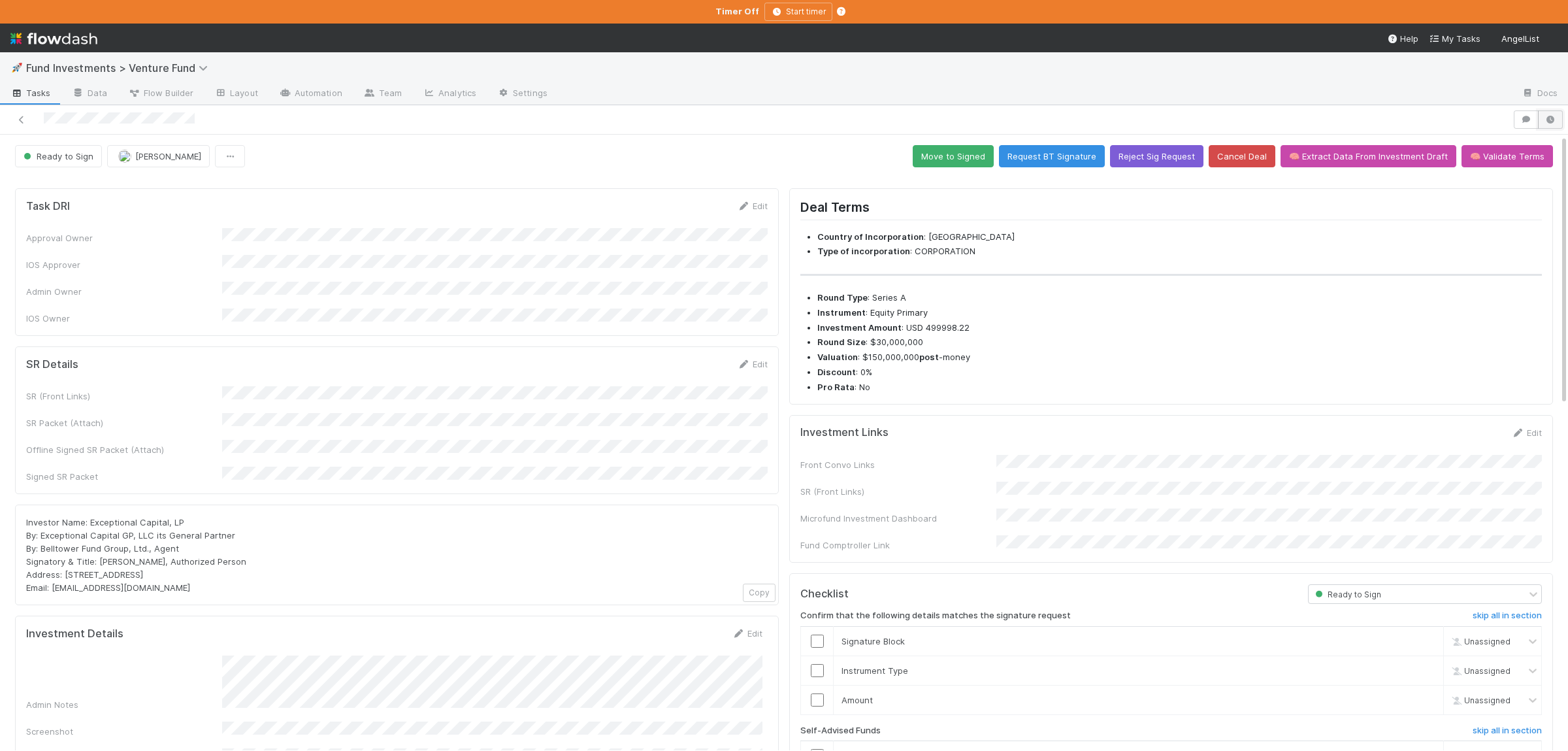 click at bounding box center (1550, 120) 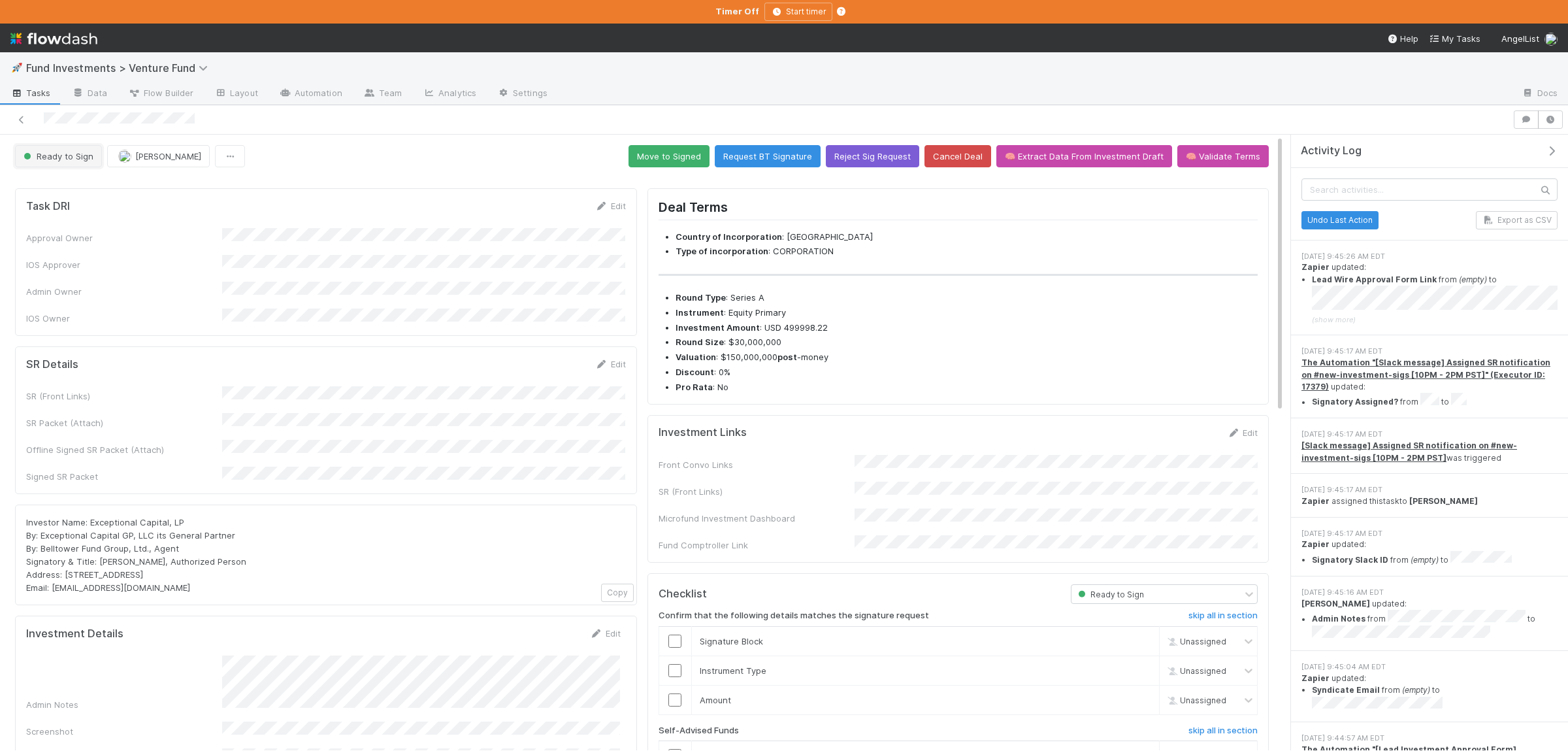click on "Ready to Sign" at bounding box center [57, 156] 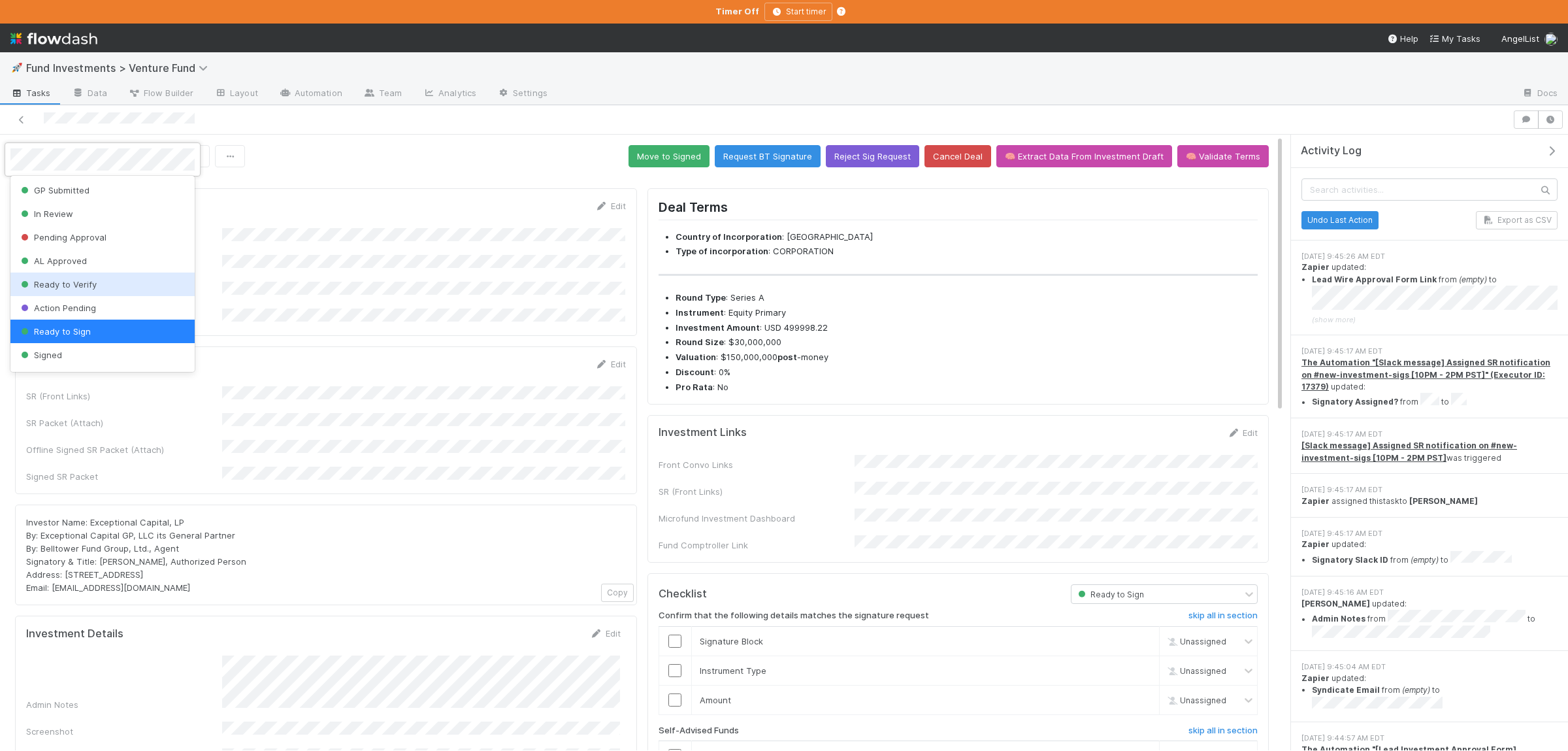 click on "Ready to Verify" at bounding box center [103, 284] 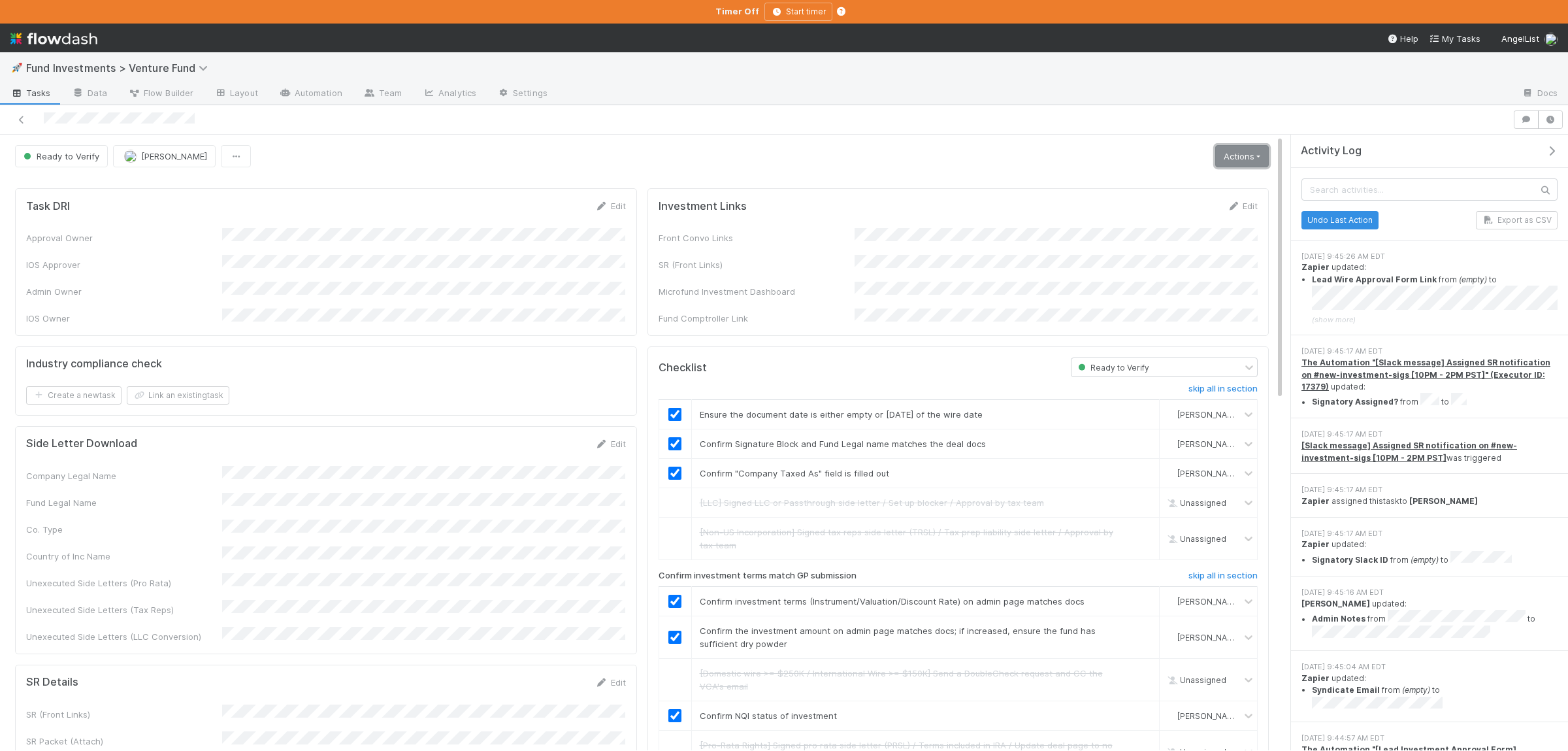click on "Actions" at bounding box center [1242, 156] 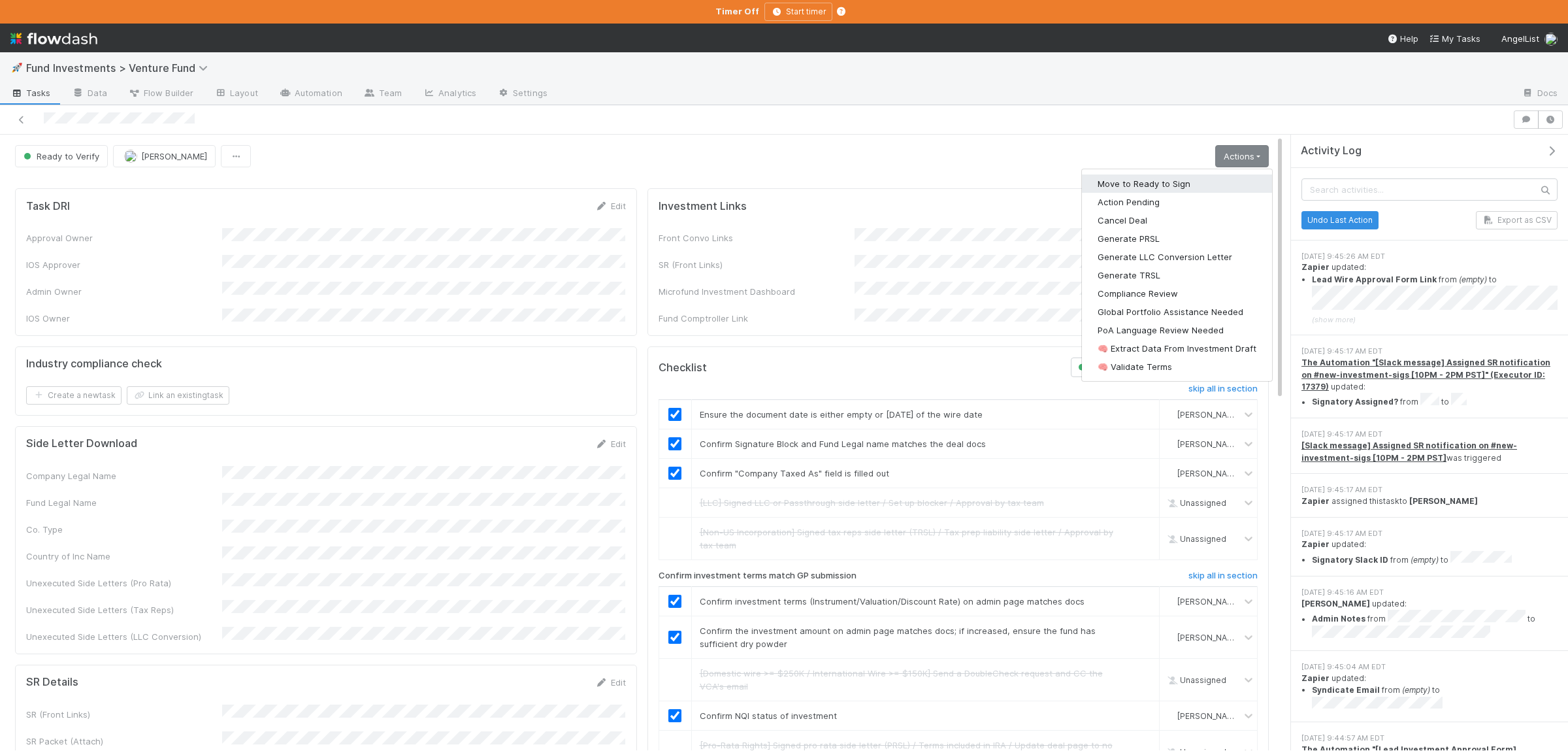 click on "Move to Ready to Sign" at bounding box center (1177, 184) 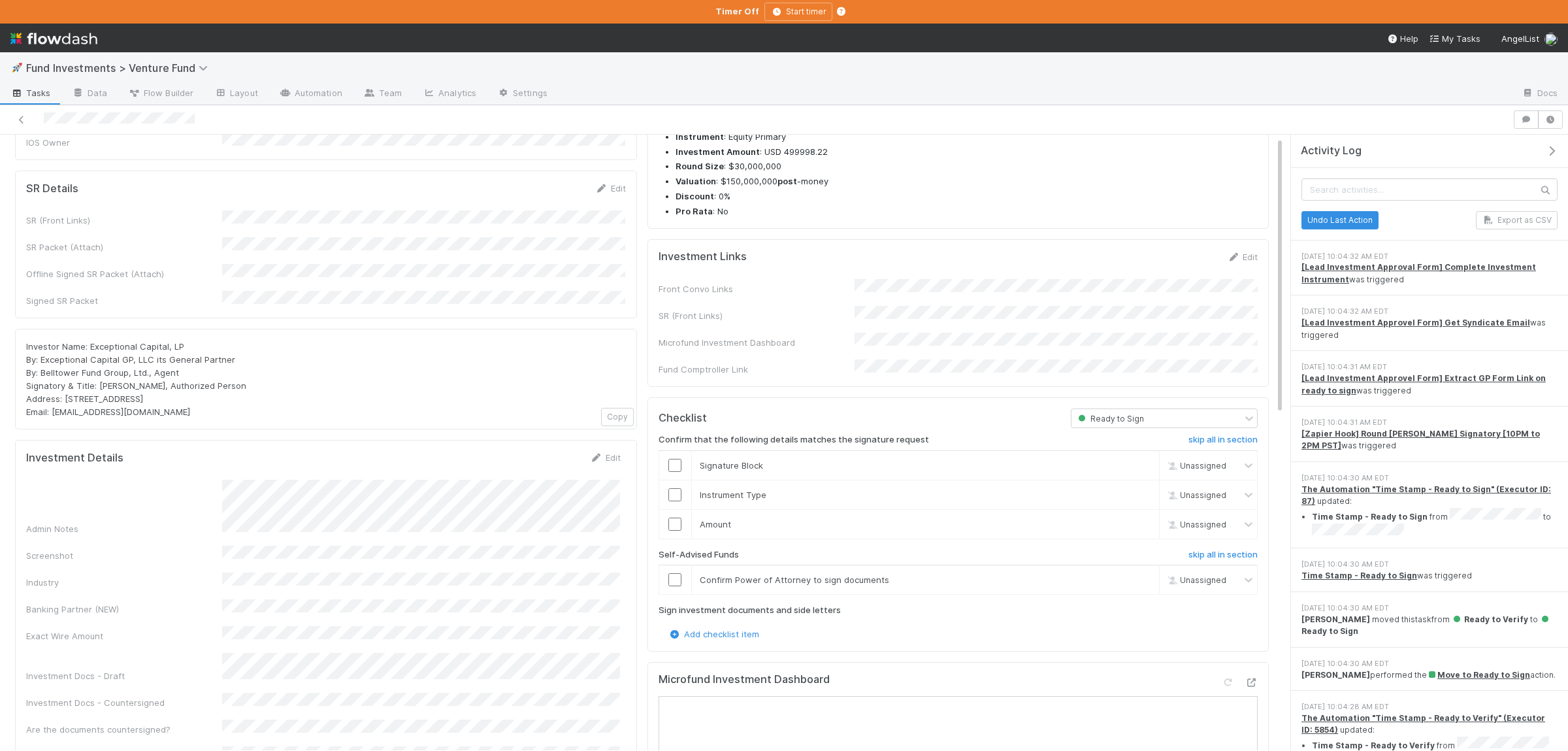 scroll, scrollTop: 0, scrollLeft: 0, axis: both 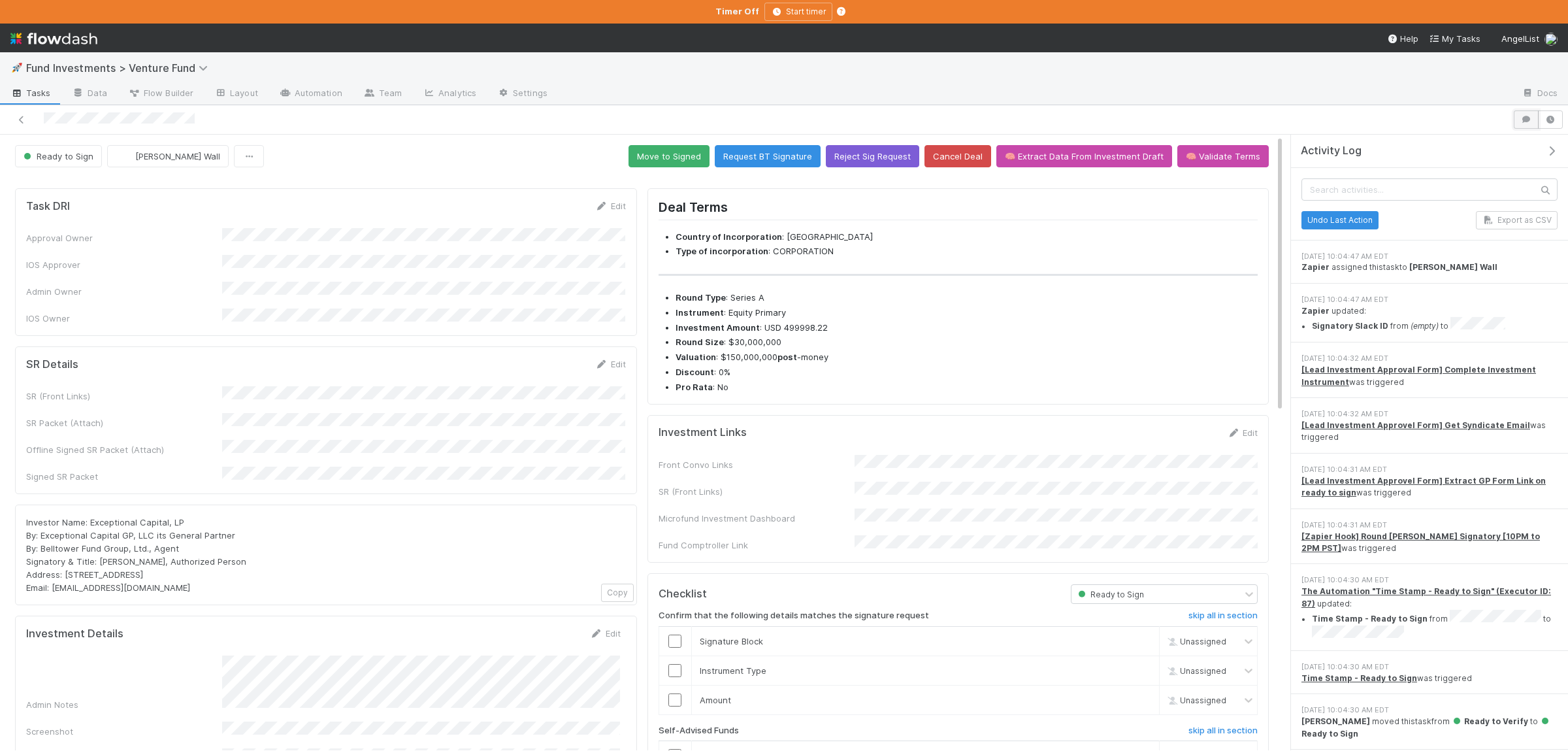 click at bounding box center (1526, 120) 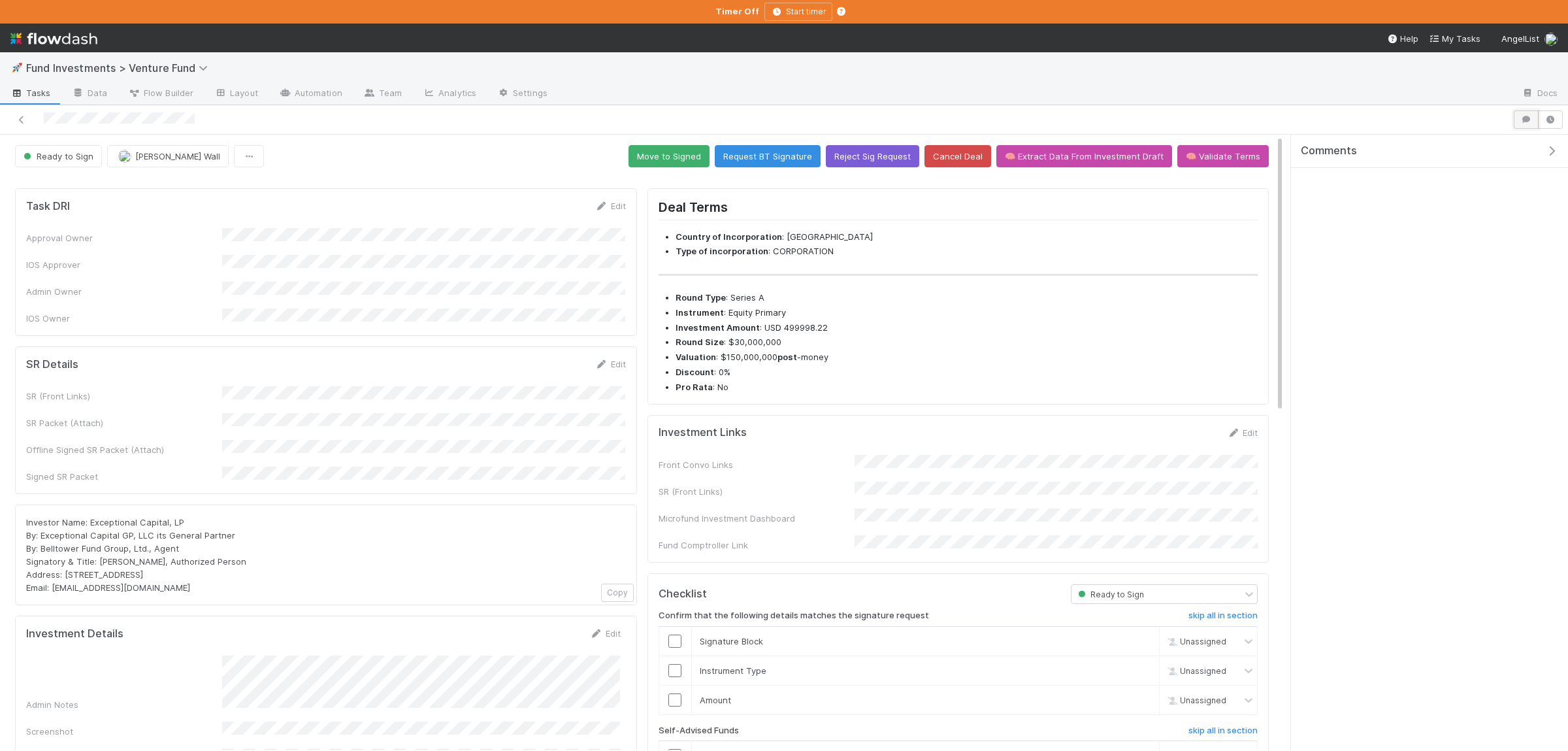 click at bounding box center [1526, 120] 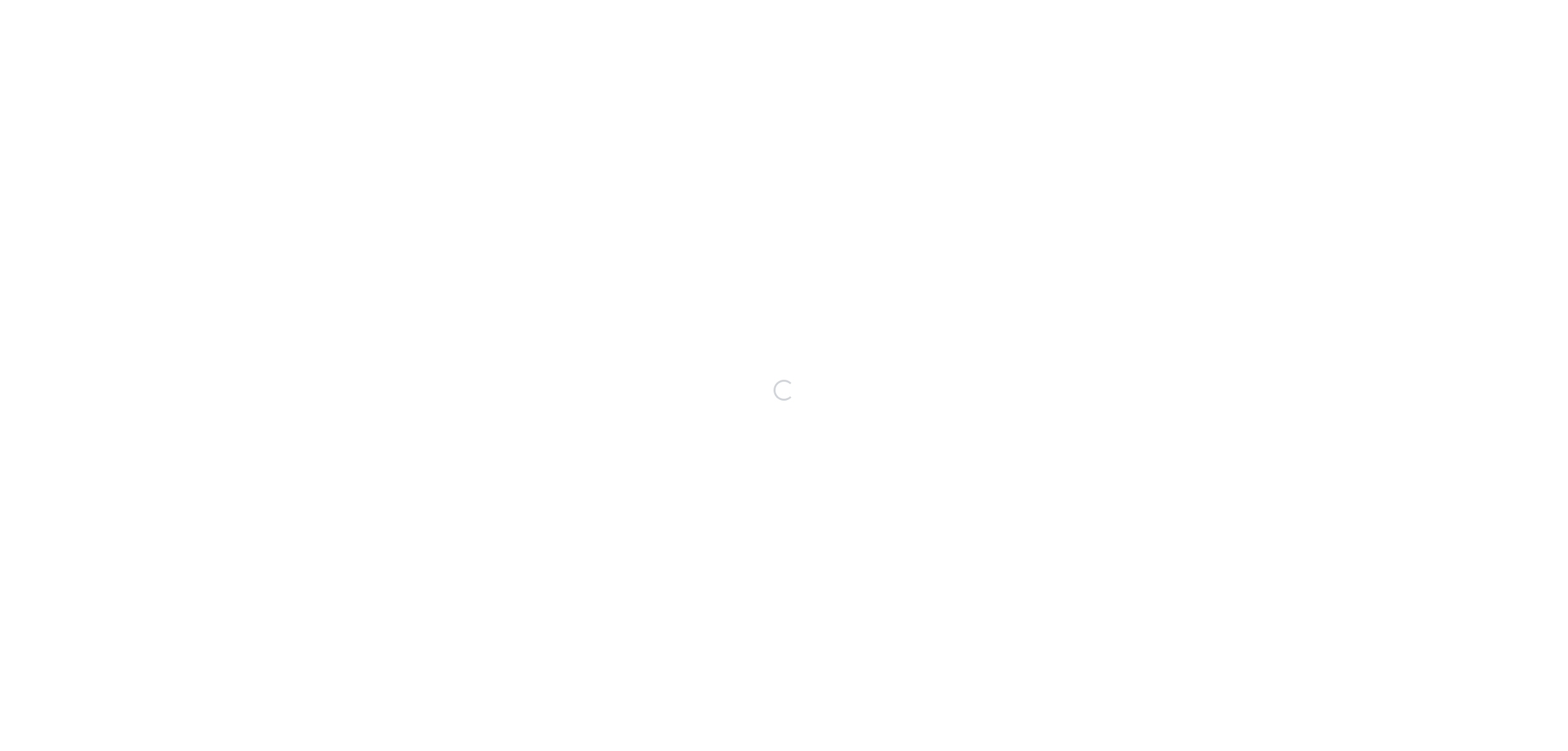 scroll, scrollTop: 0, scrollLeft: 0, axis: both 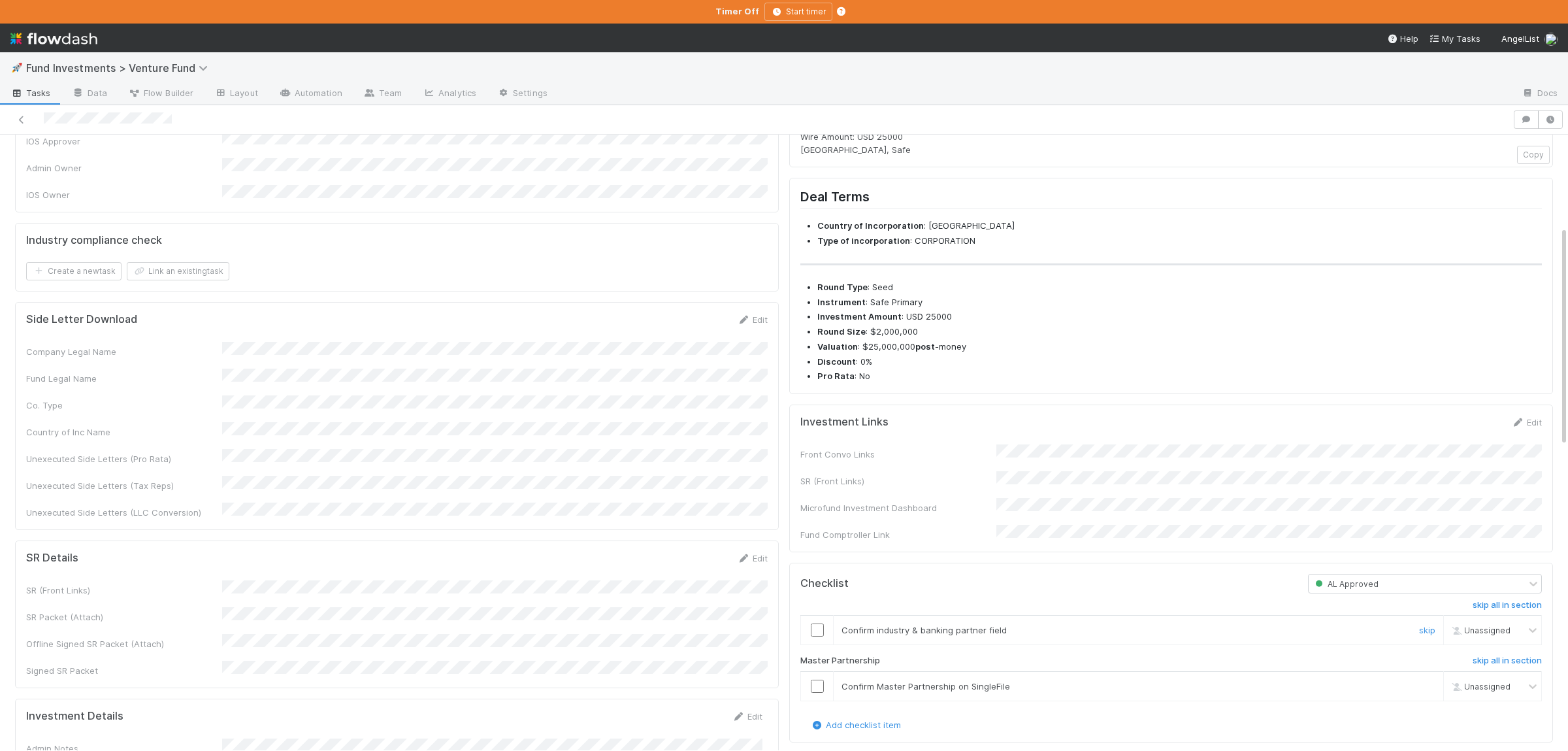 click at bounding box center [817, 630] 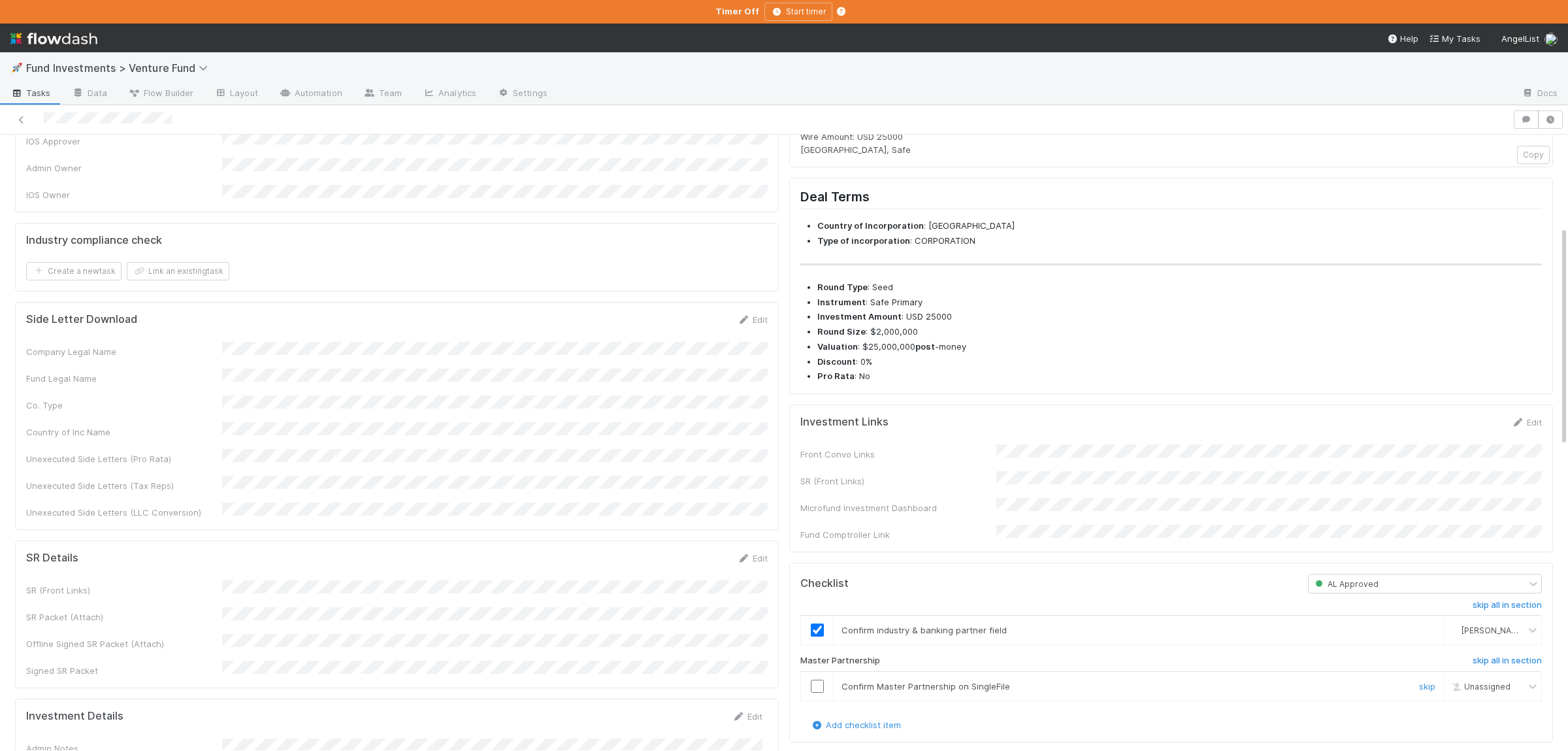 click at bounding box center [817, 686] 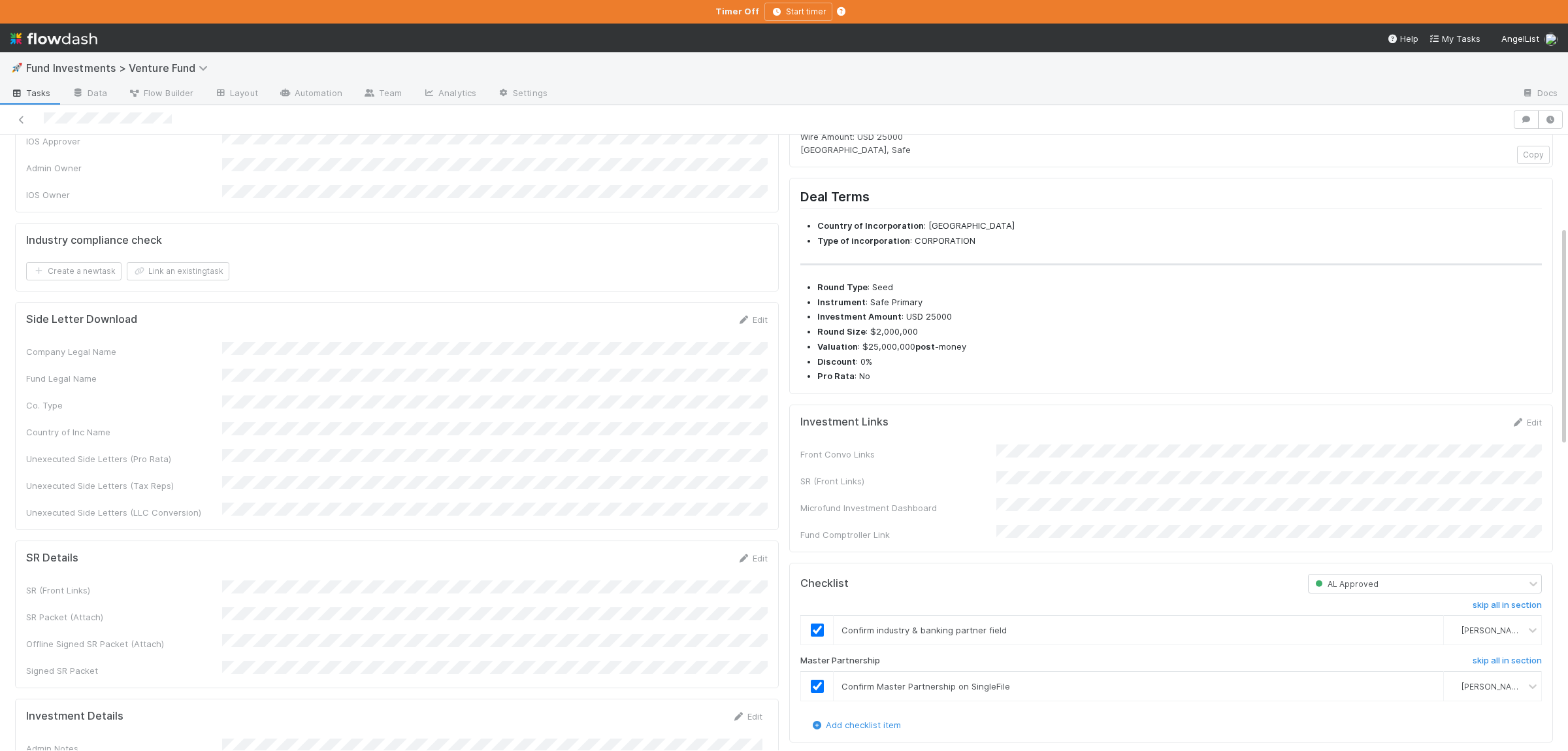 click on "Front Convo Links  SR (Front Links)  Microfund Investment Dashboard  Fund Comptroller Link" at bounding box center [1171, 493] 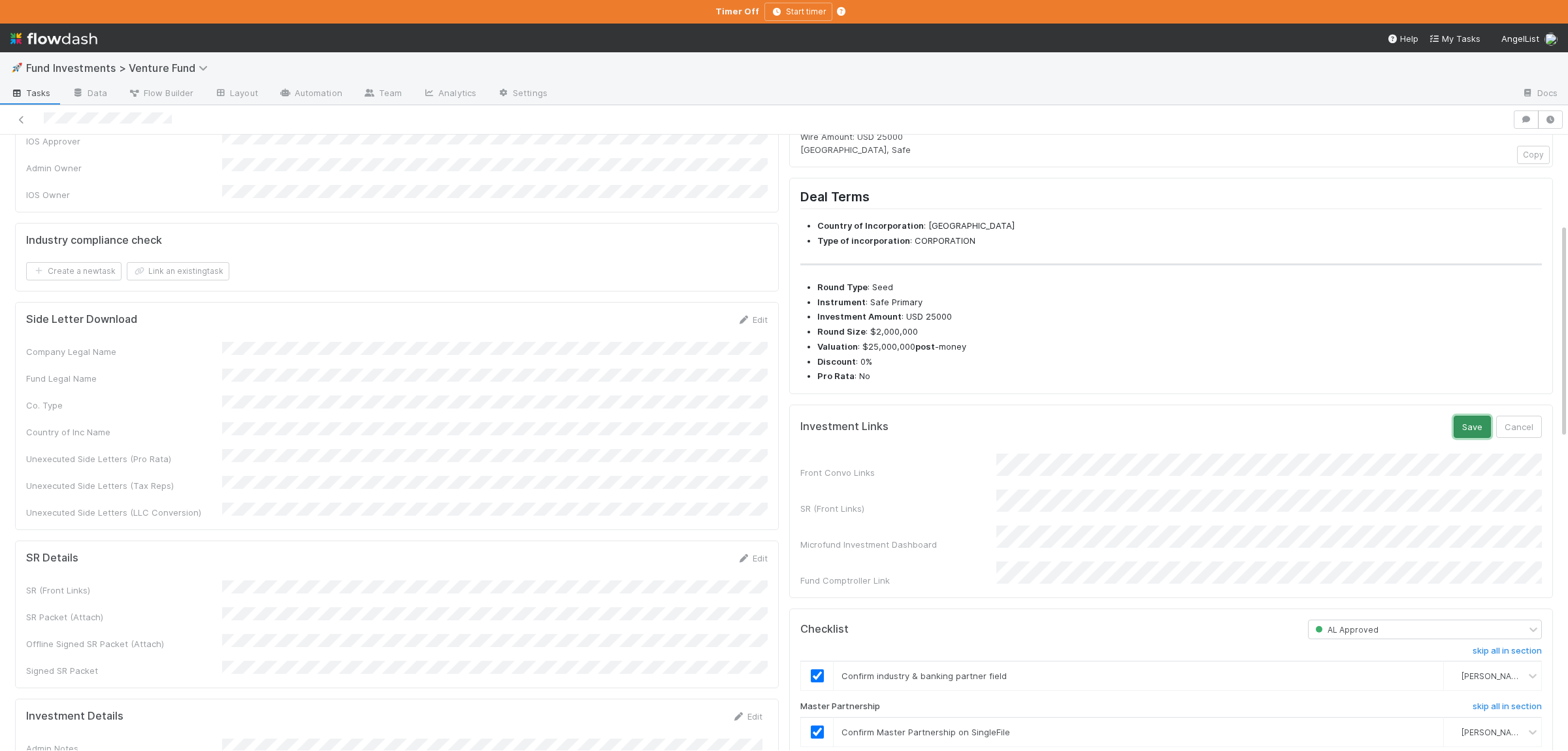 click on "Save" at bounding box center [1472, 427] 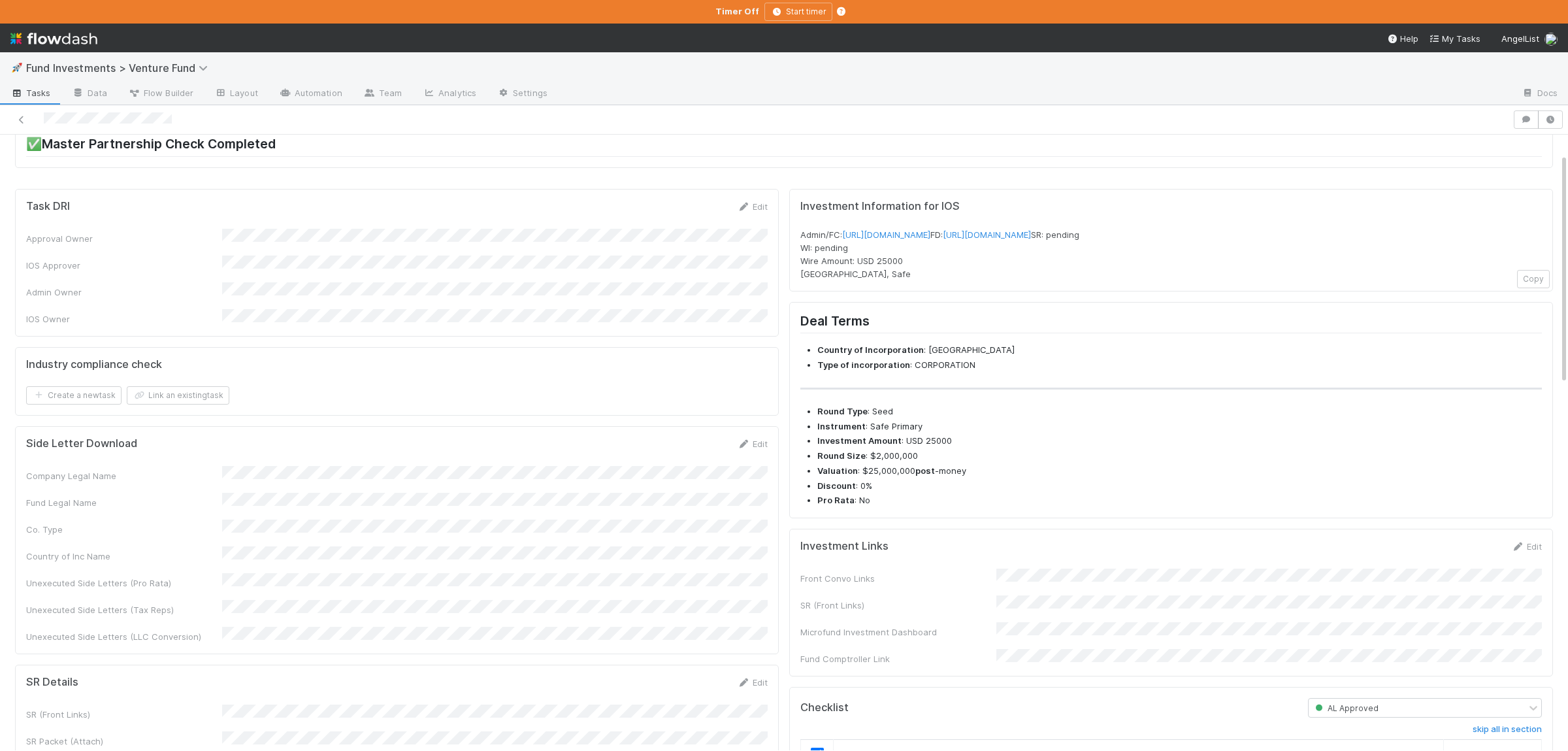 scroll, scrollTop: 0, scrollLeft: 0, axis: both 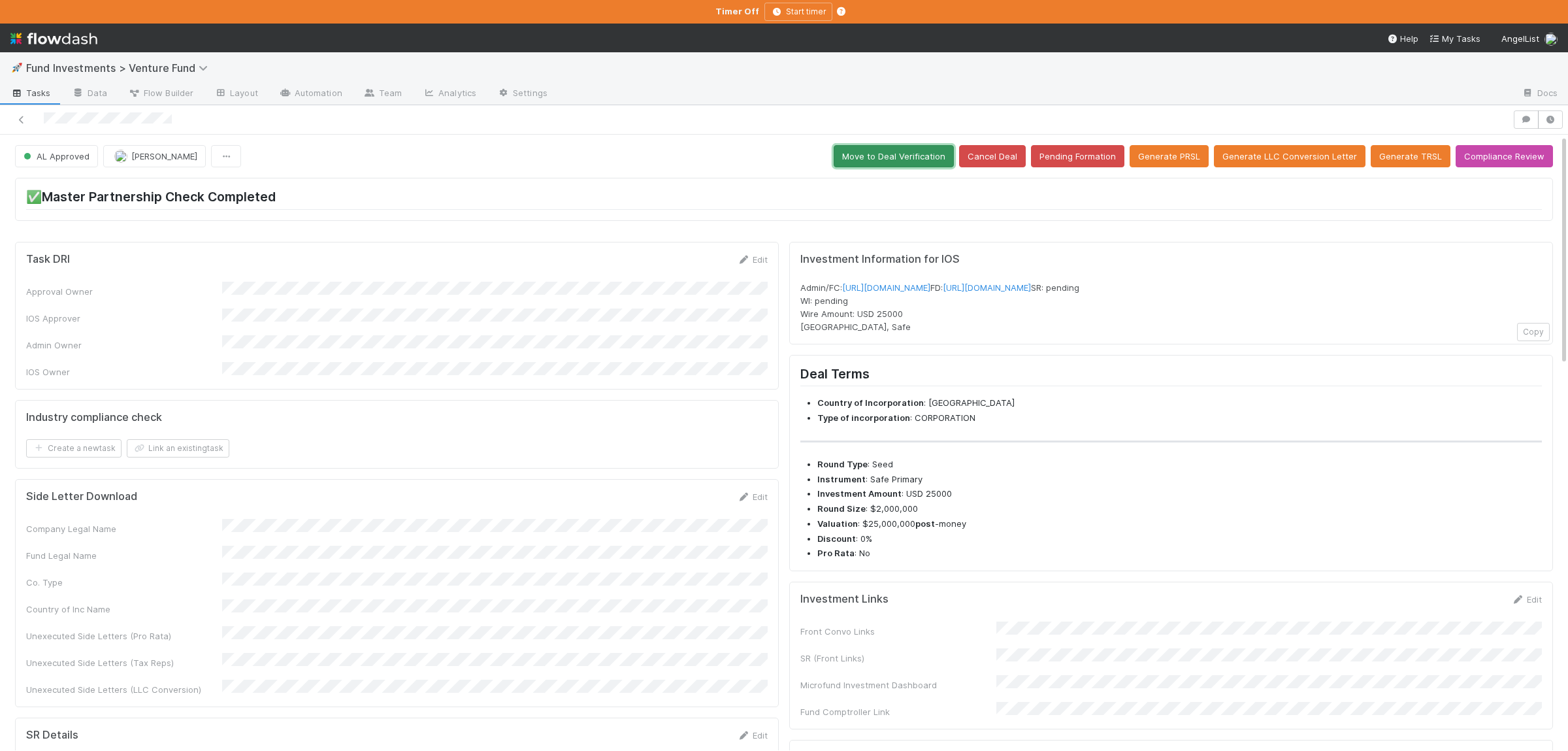 click on "Move to Deal Verification" at bounding box center (894, 156) 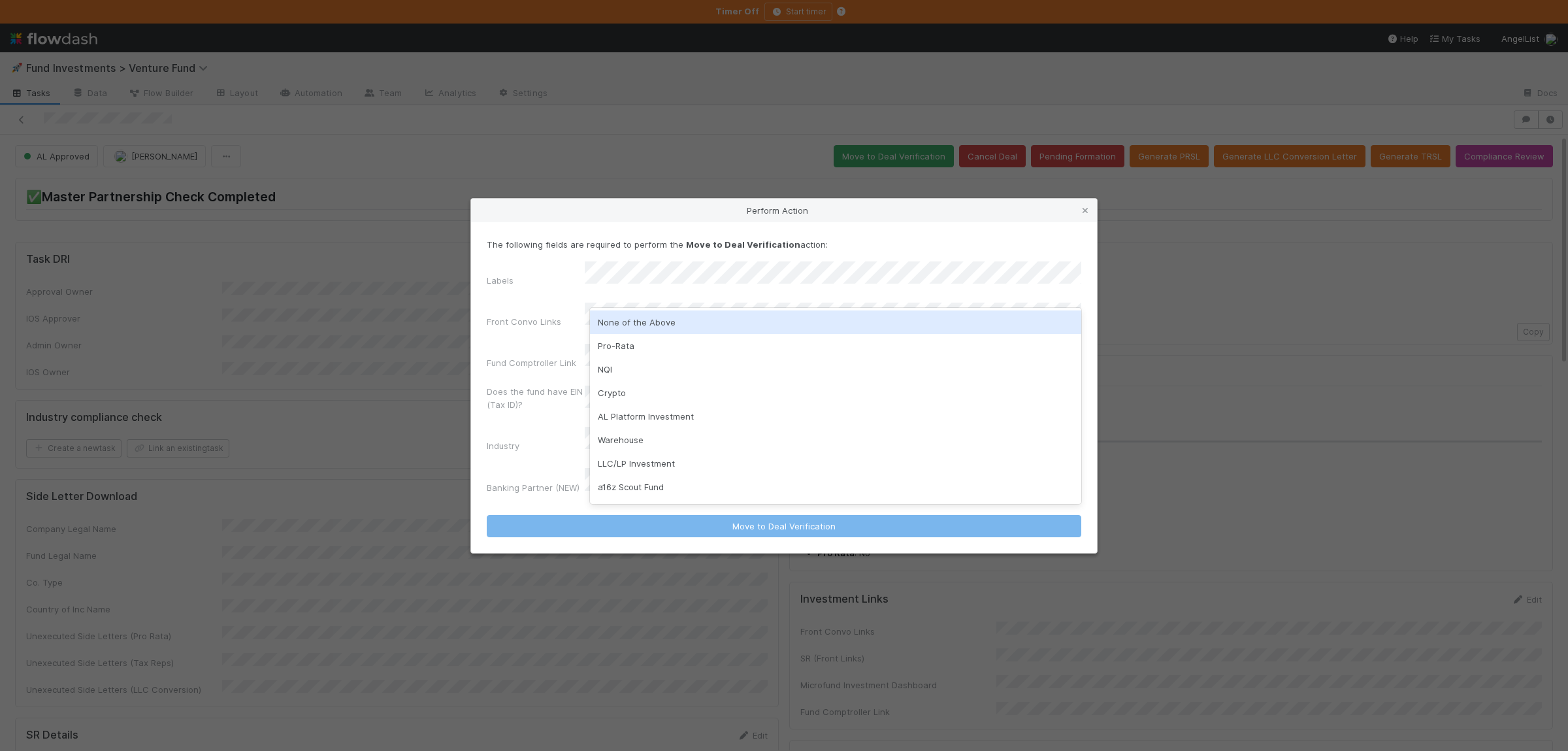 click on "None of the Above" at bounding box center (836, 322) 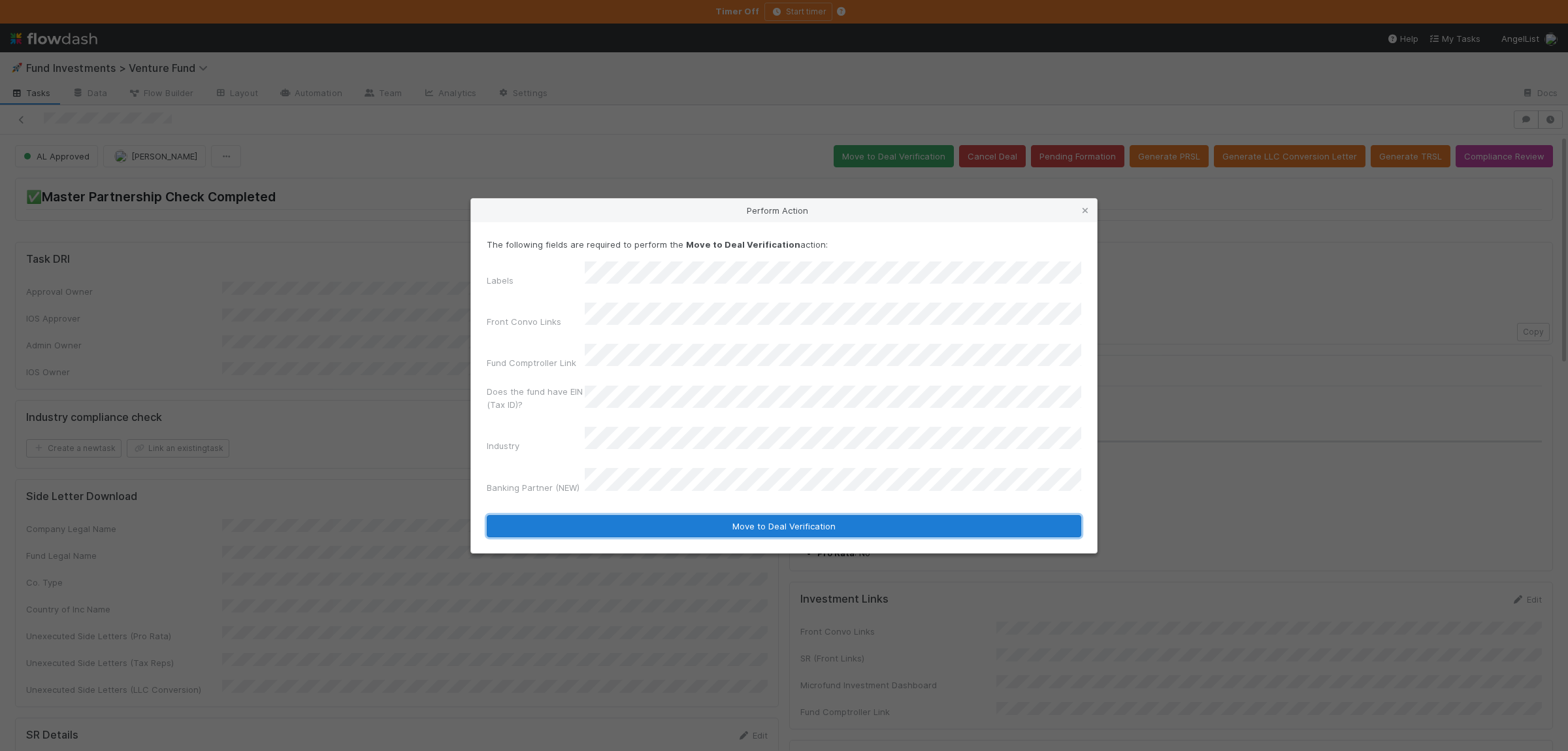 click on "Move to Deal Verification" at bounding box center (784, 526) 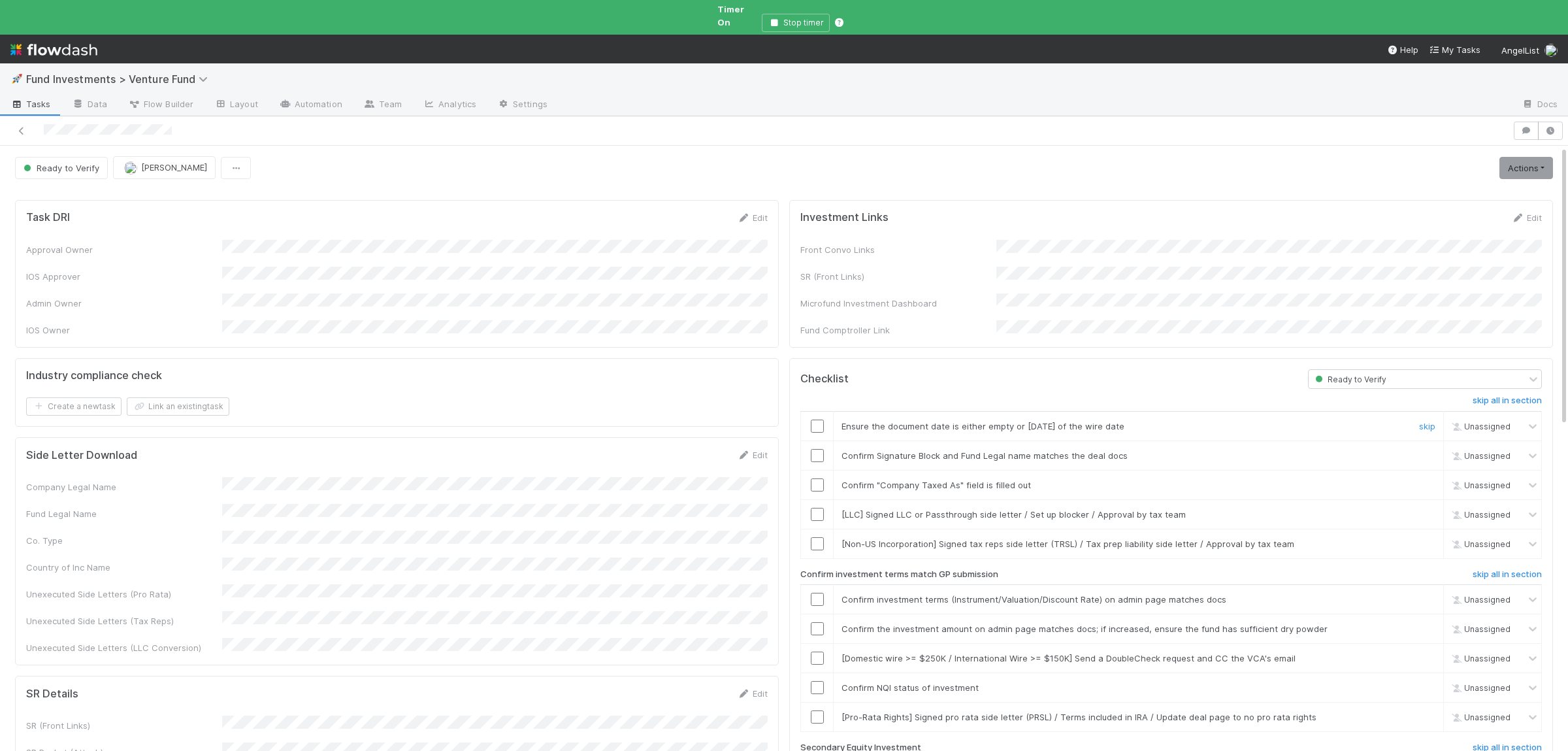 click at bounding box center (817, 426) 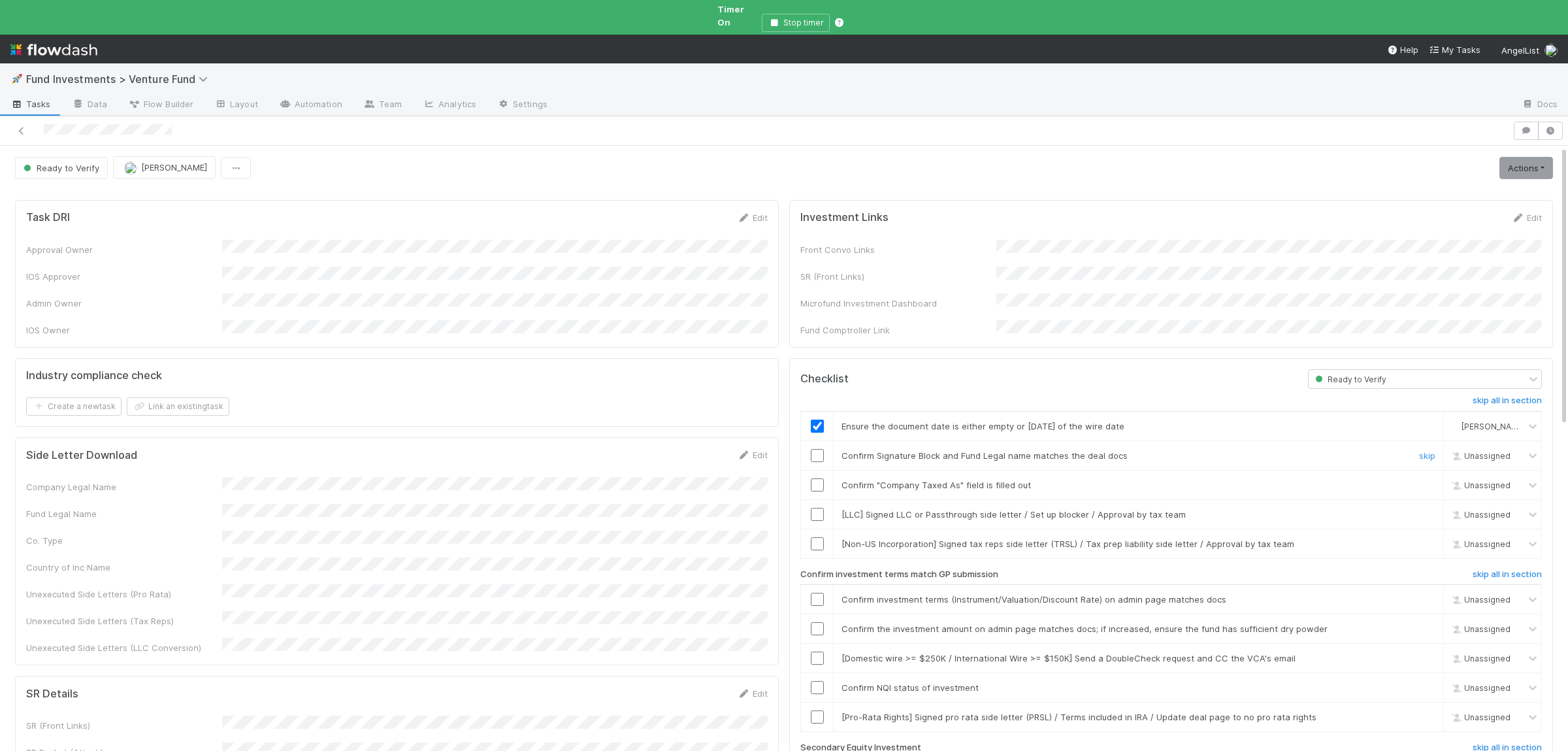 click at bounding box center [817, 456] 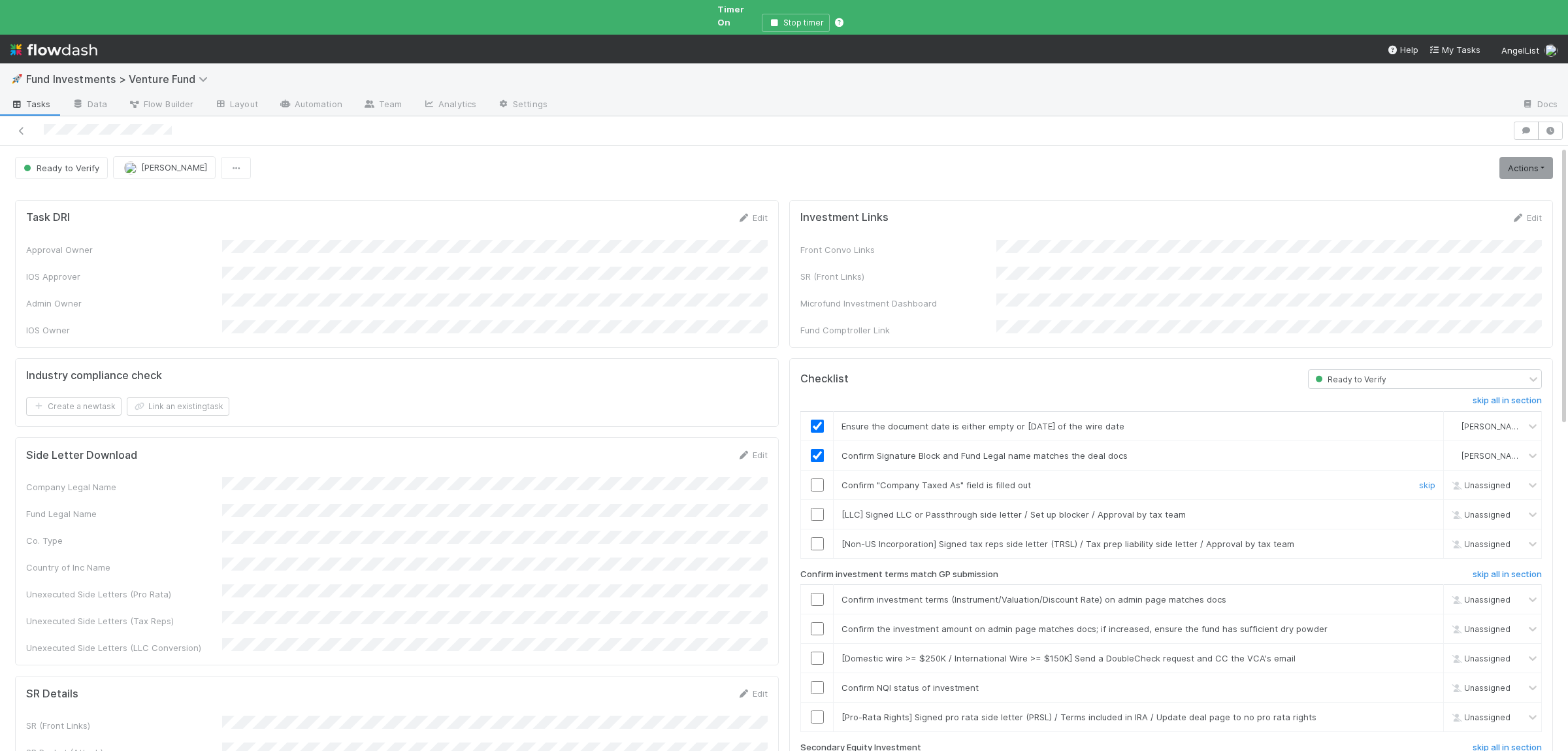 click at bounding box center (817, 485) 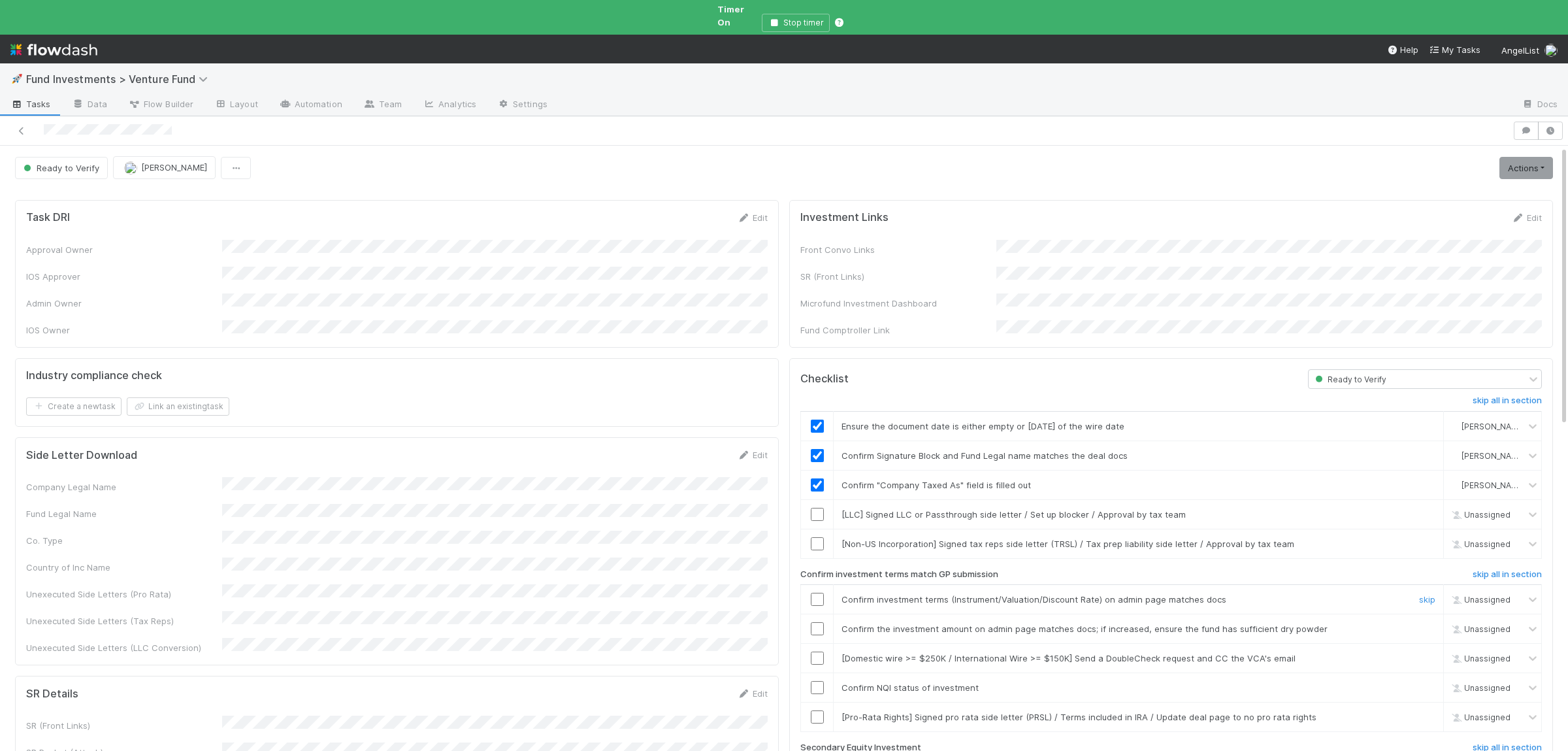click at bounding box center [817, 599] 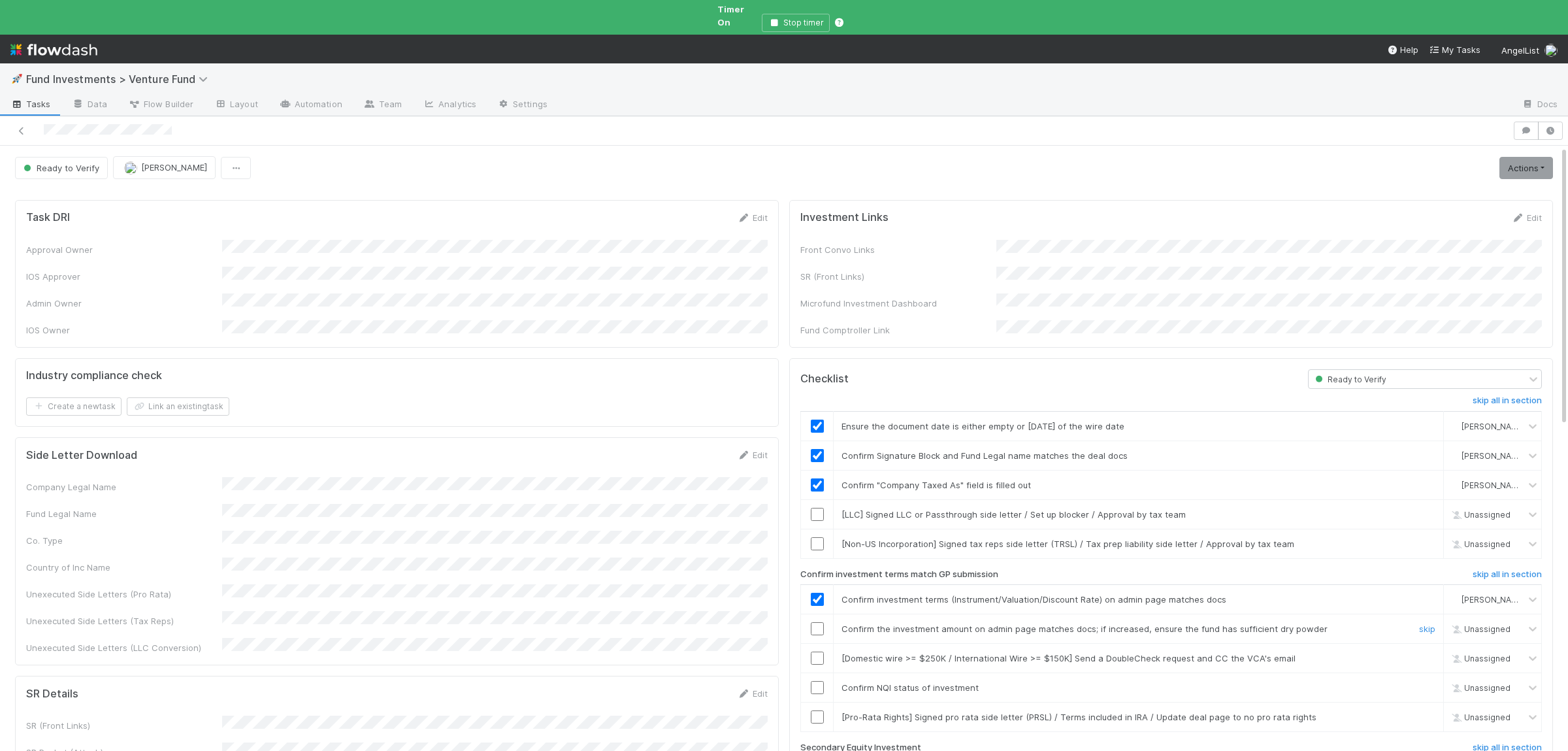 drag, startPoint x: 814, startPoint y: 614, endPoint x: 815, endPoint y: 625, distance: 11.045361 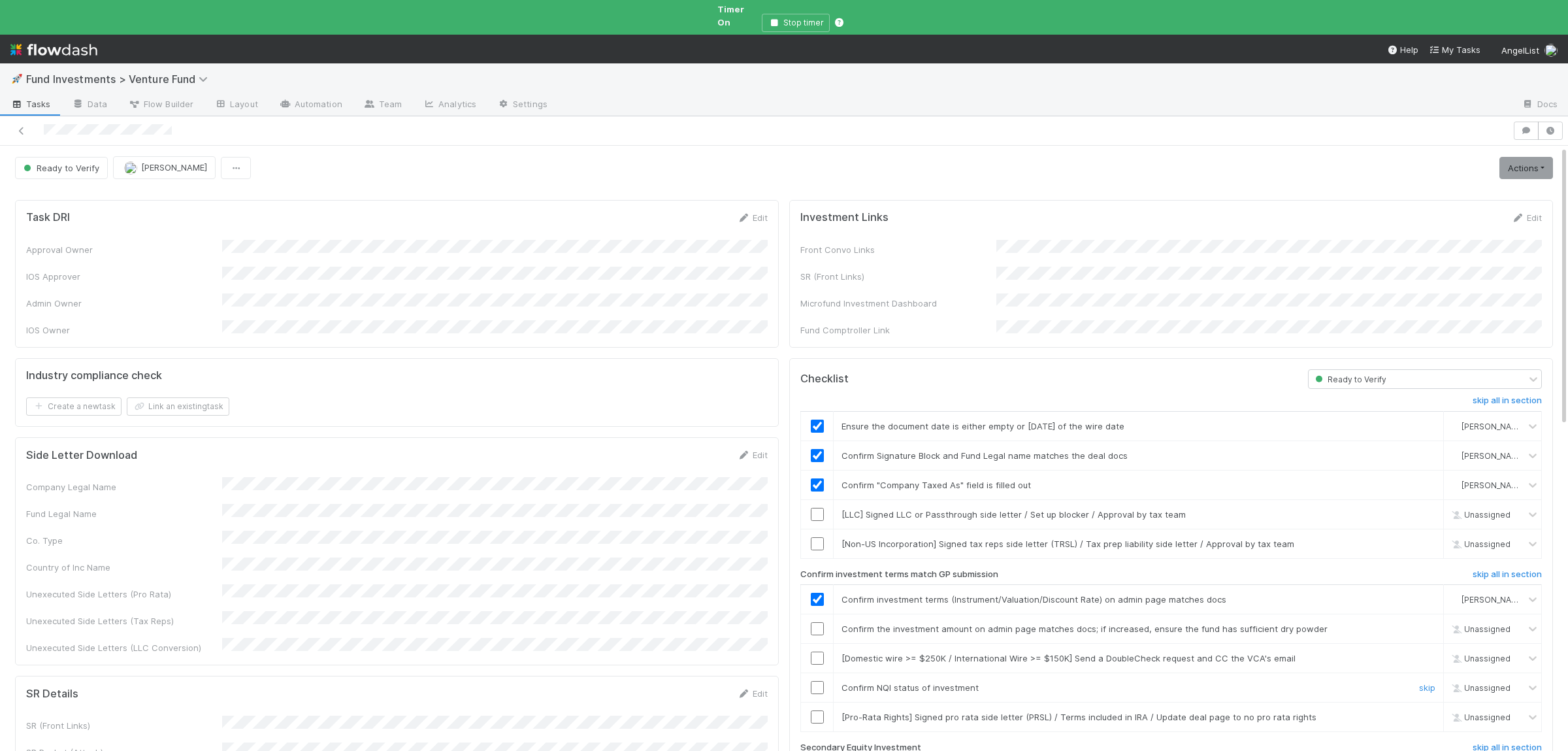 click at bounding box center (817, 688) 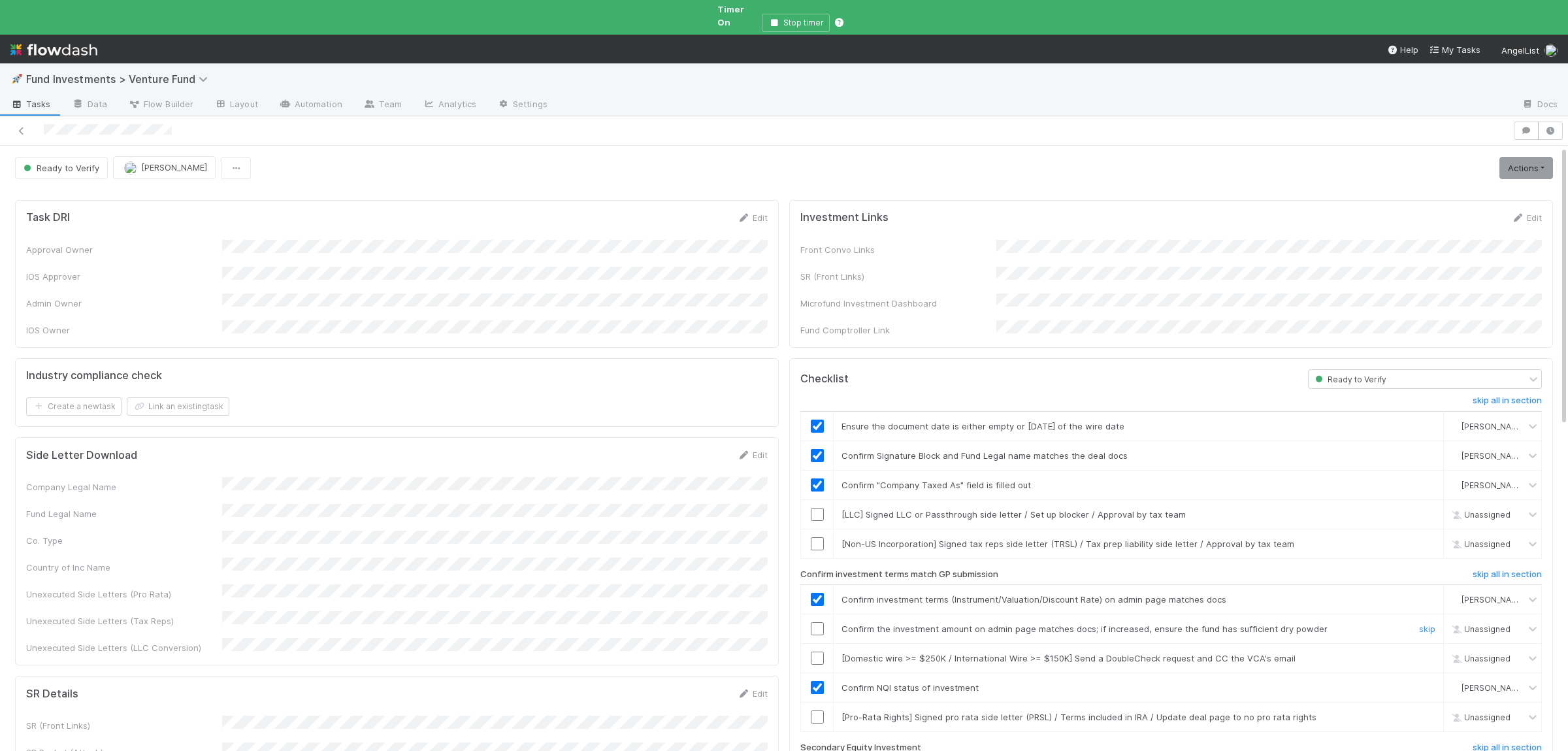 click at bounding box center (817, 629) 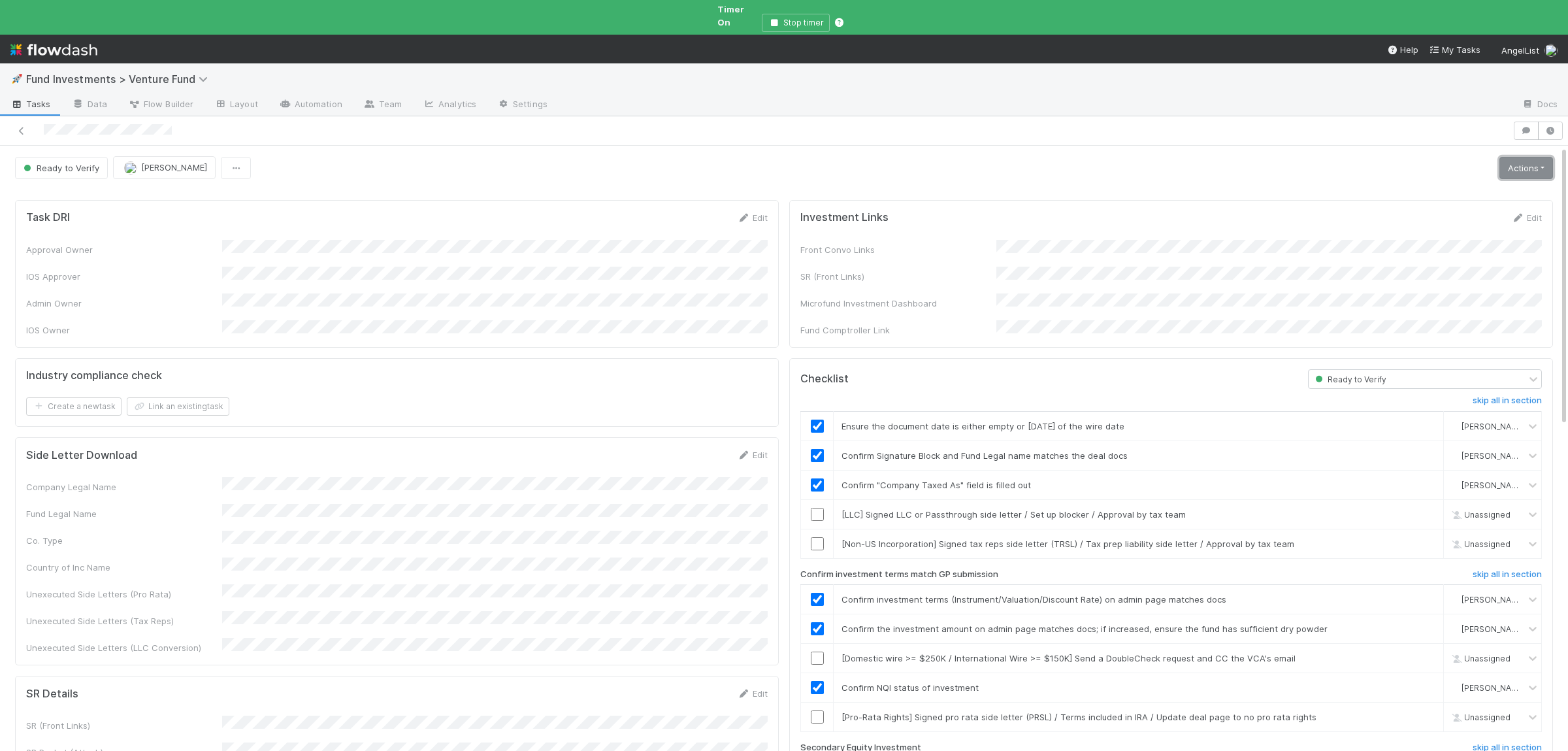 click on "Actions" at bounding box center (1526, 168) 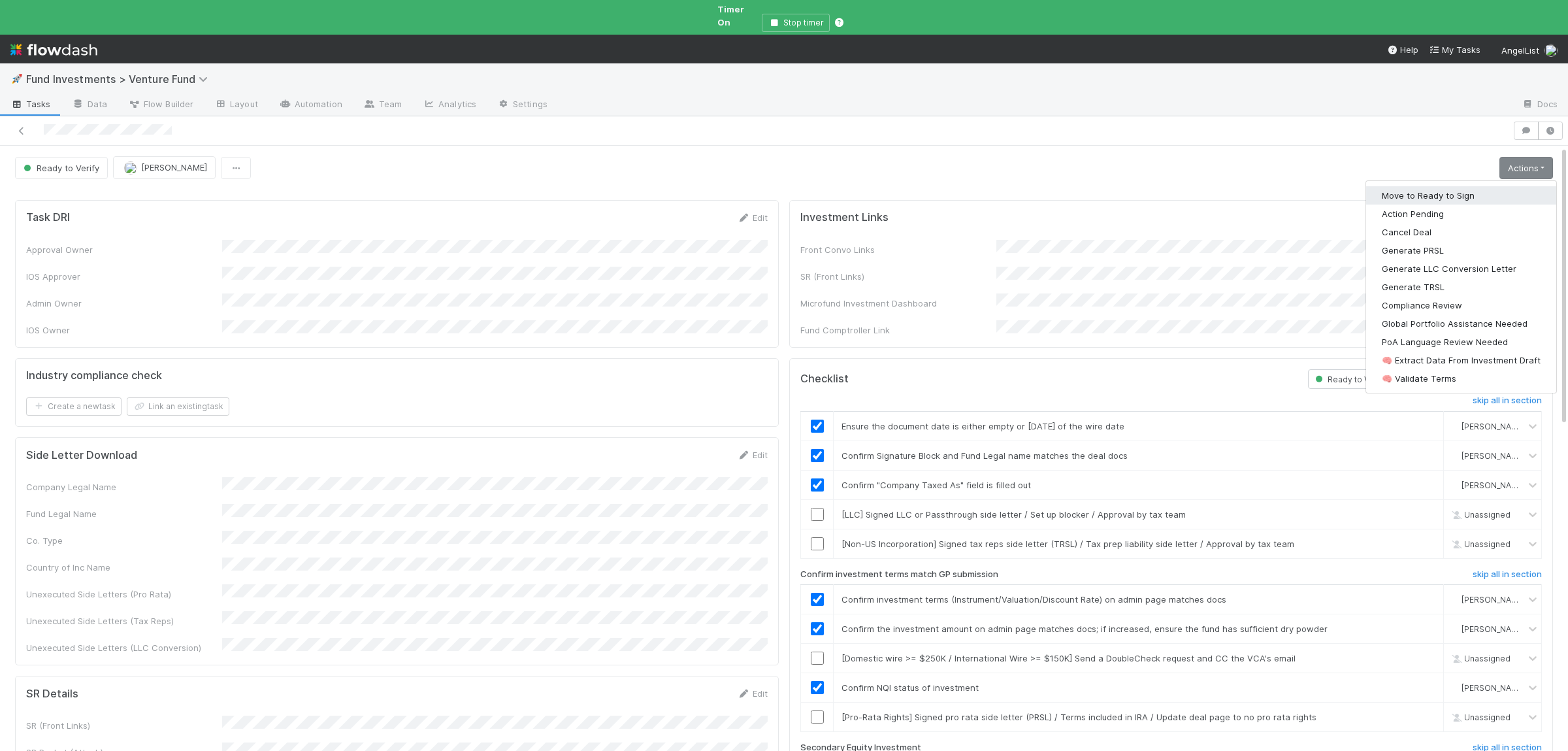 click on "Move to Ready to Sign" at bounding box center [1461, 195] 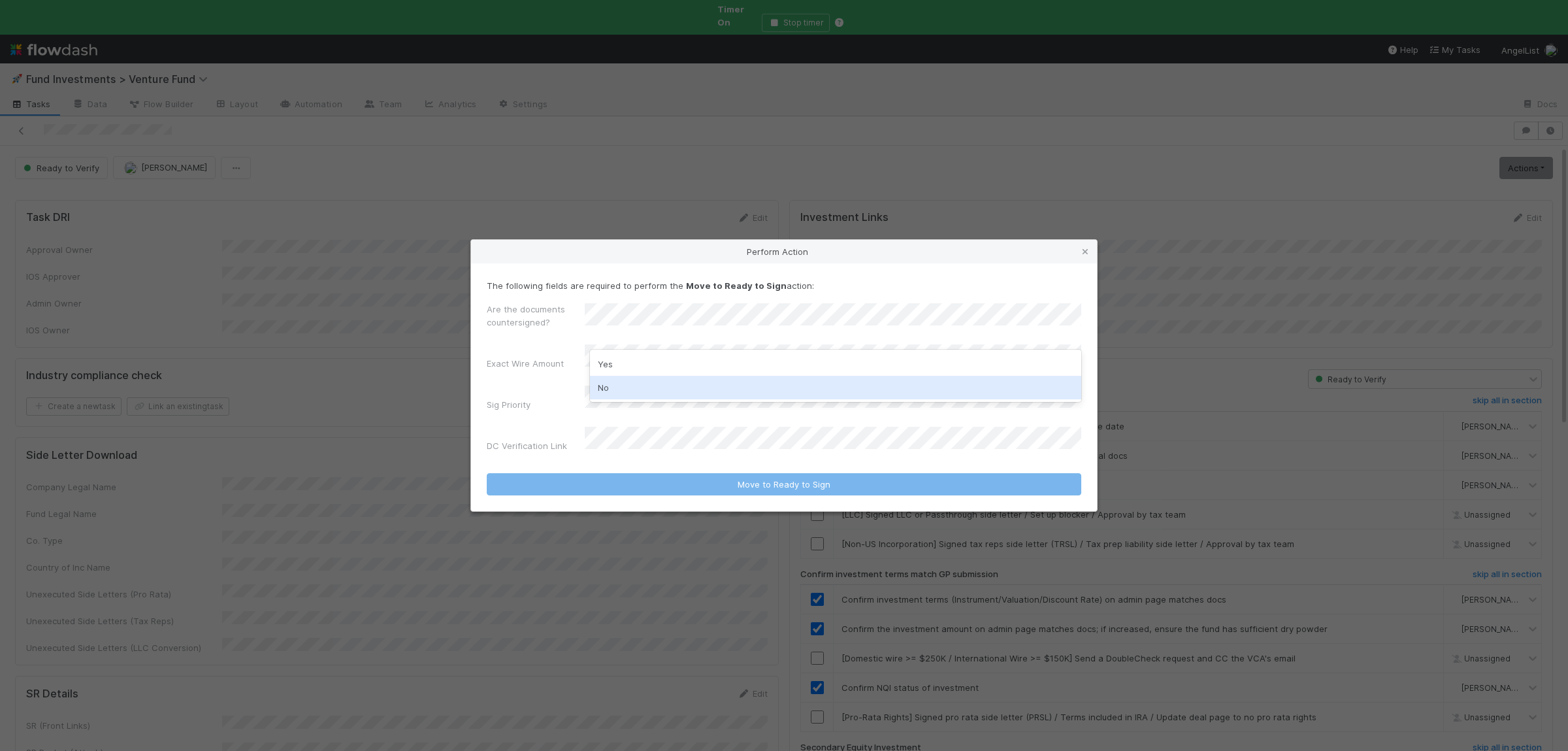 click on "No" at bounding box center (836, 388) 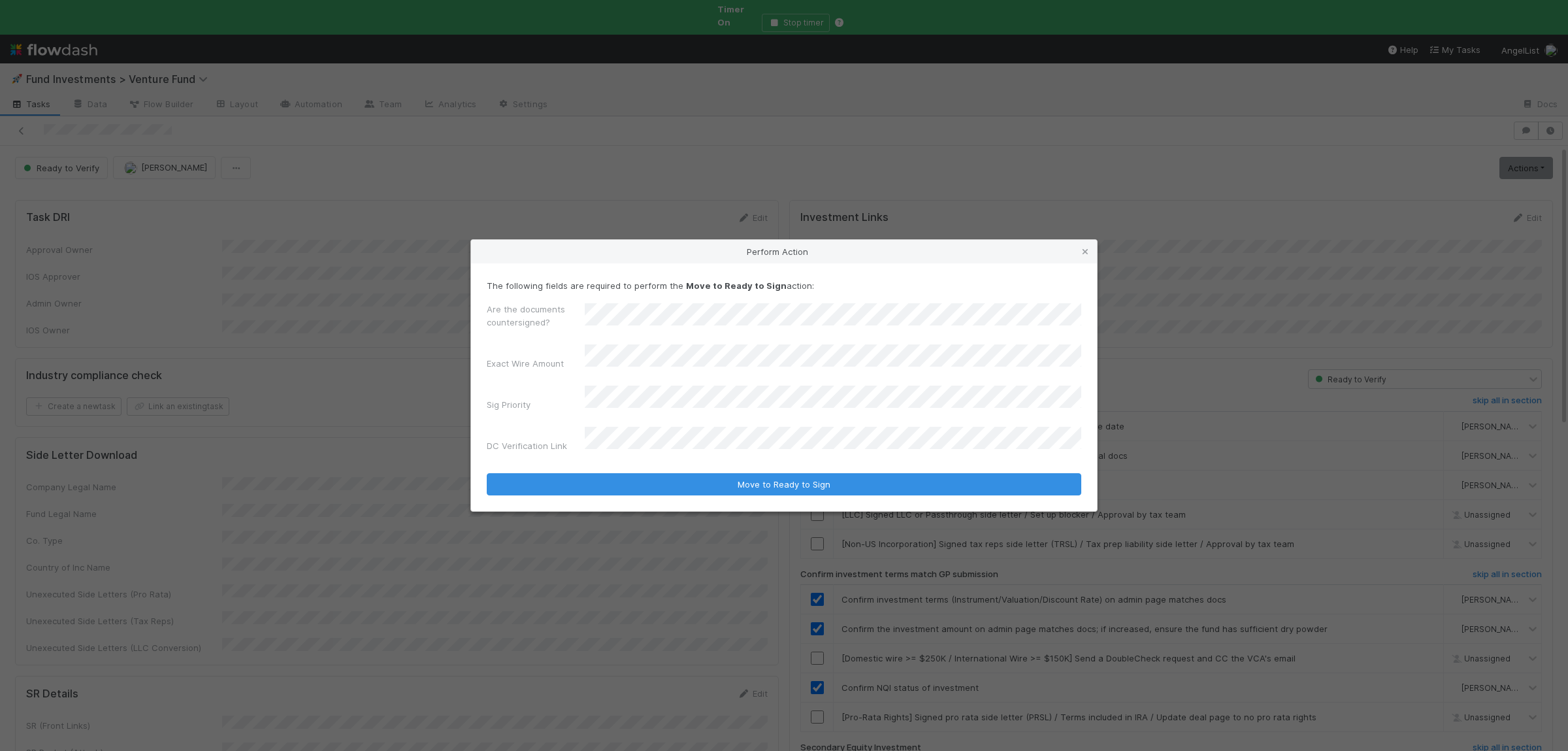click on "Move to Ready to Sign" at bounding box center [784, 484] 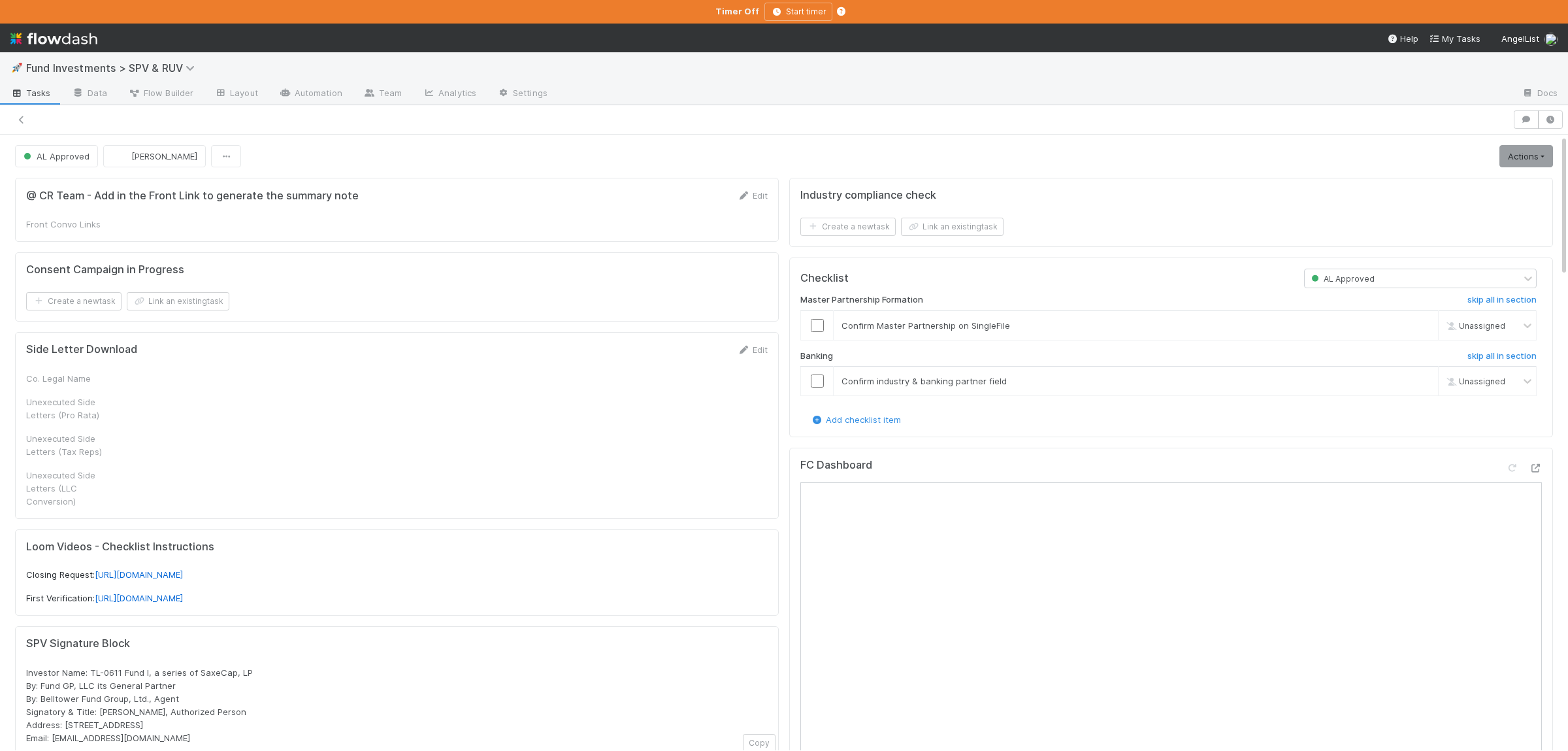 scroll, scrollTop: 0, scrollLeft: 0, axis: both 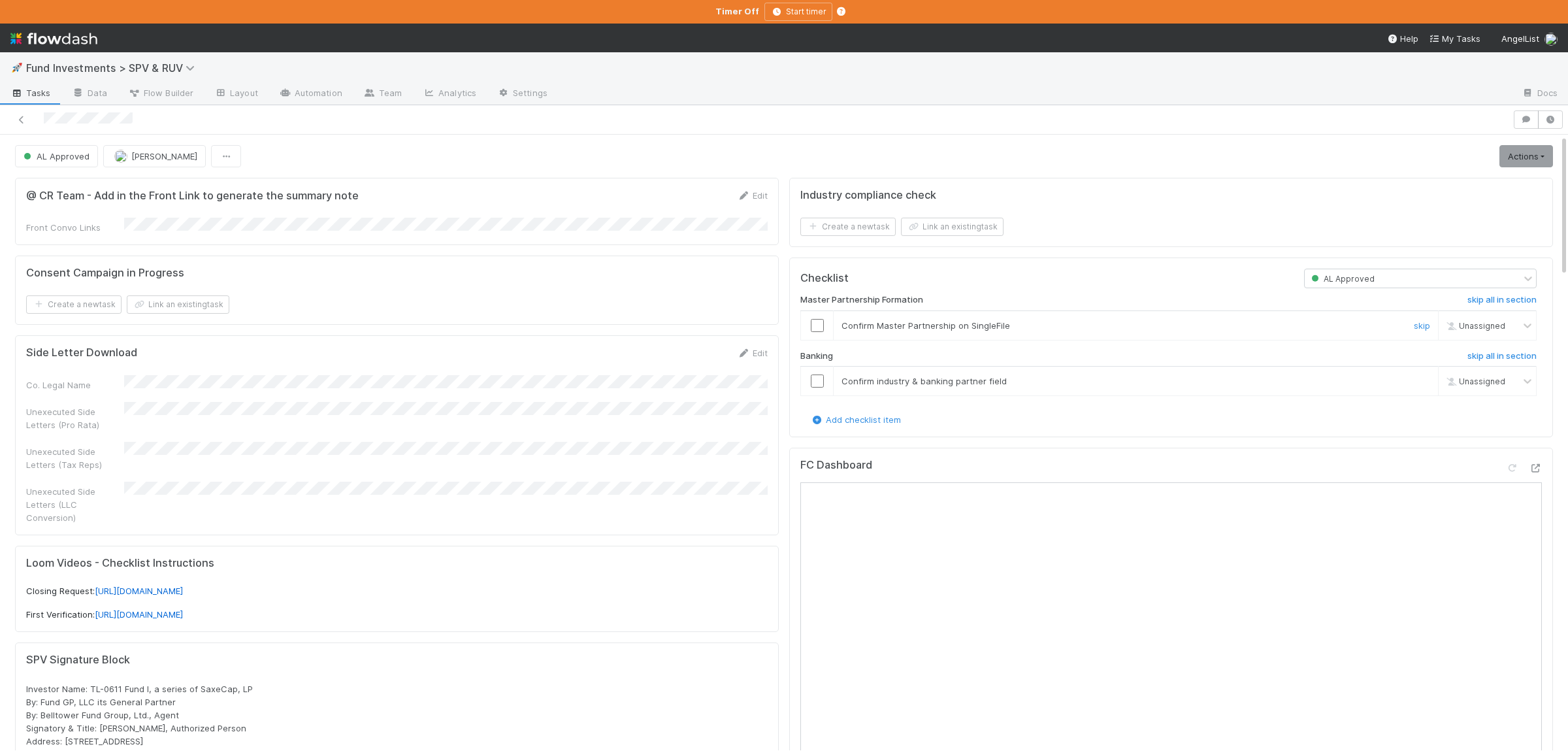 click at bounding box center (817, 325) 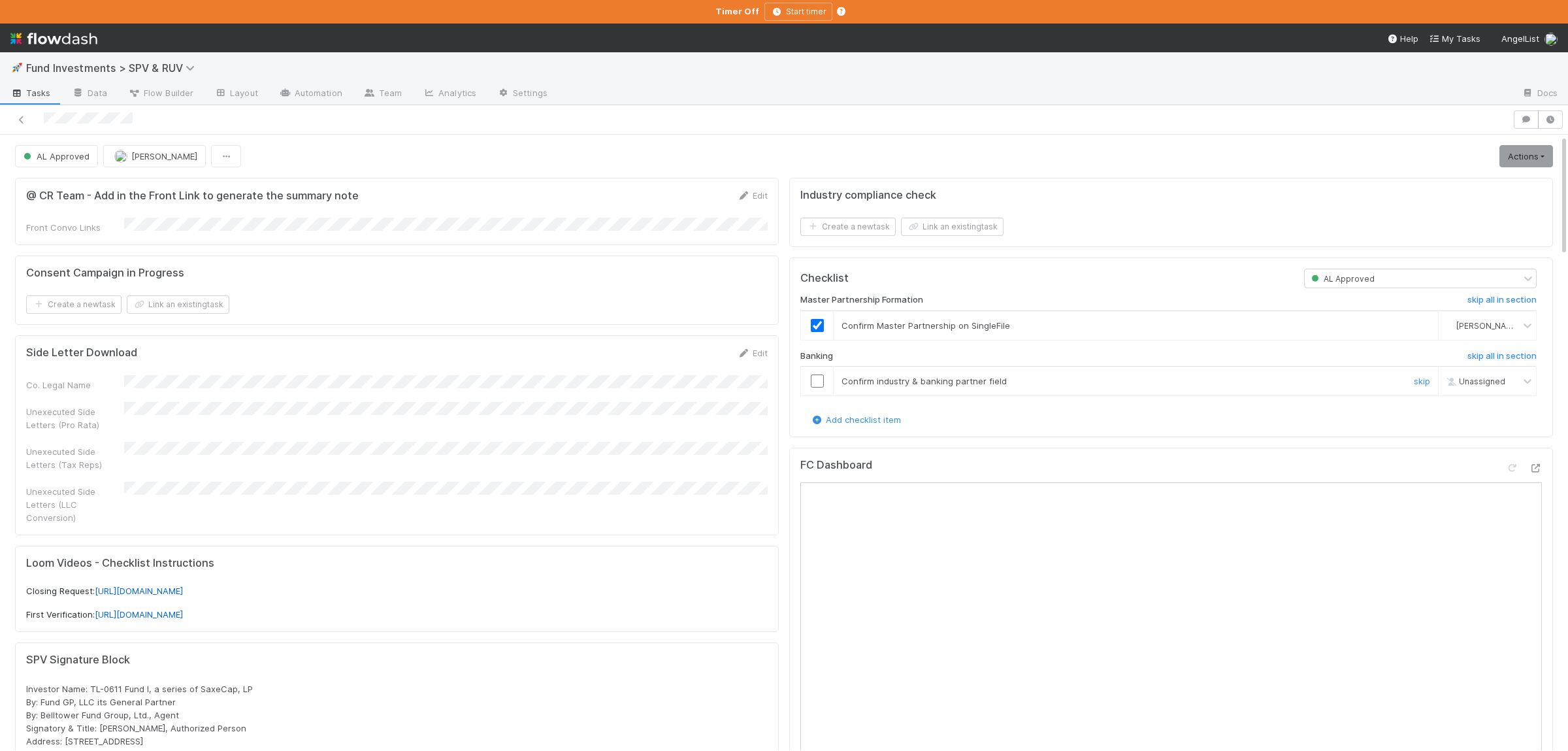 click at bounding box center (817, 381) 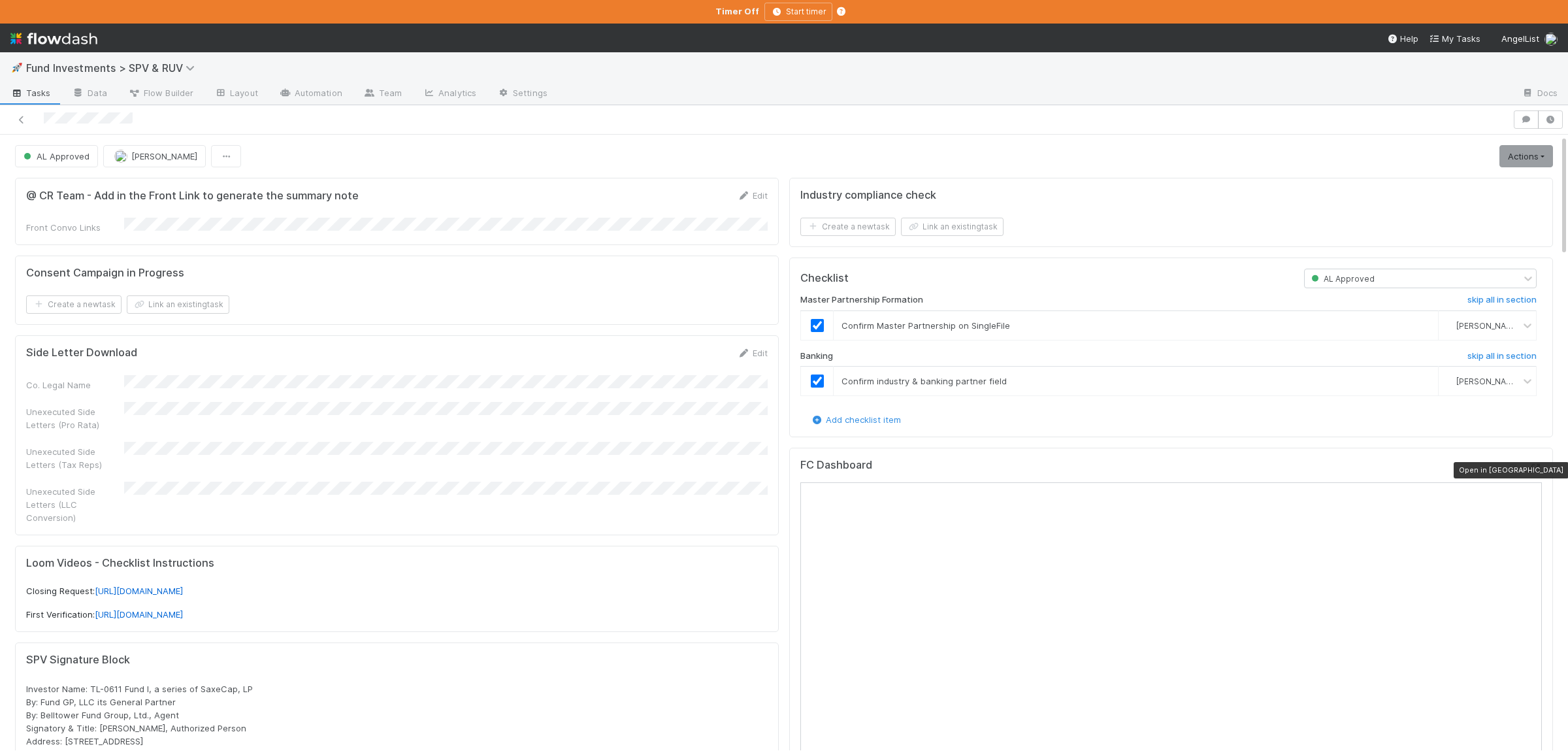 click at bounding box center [1535, 468] 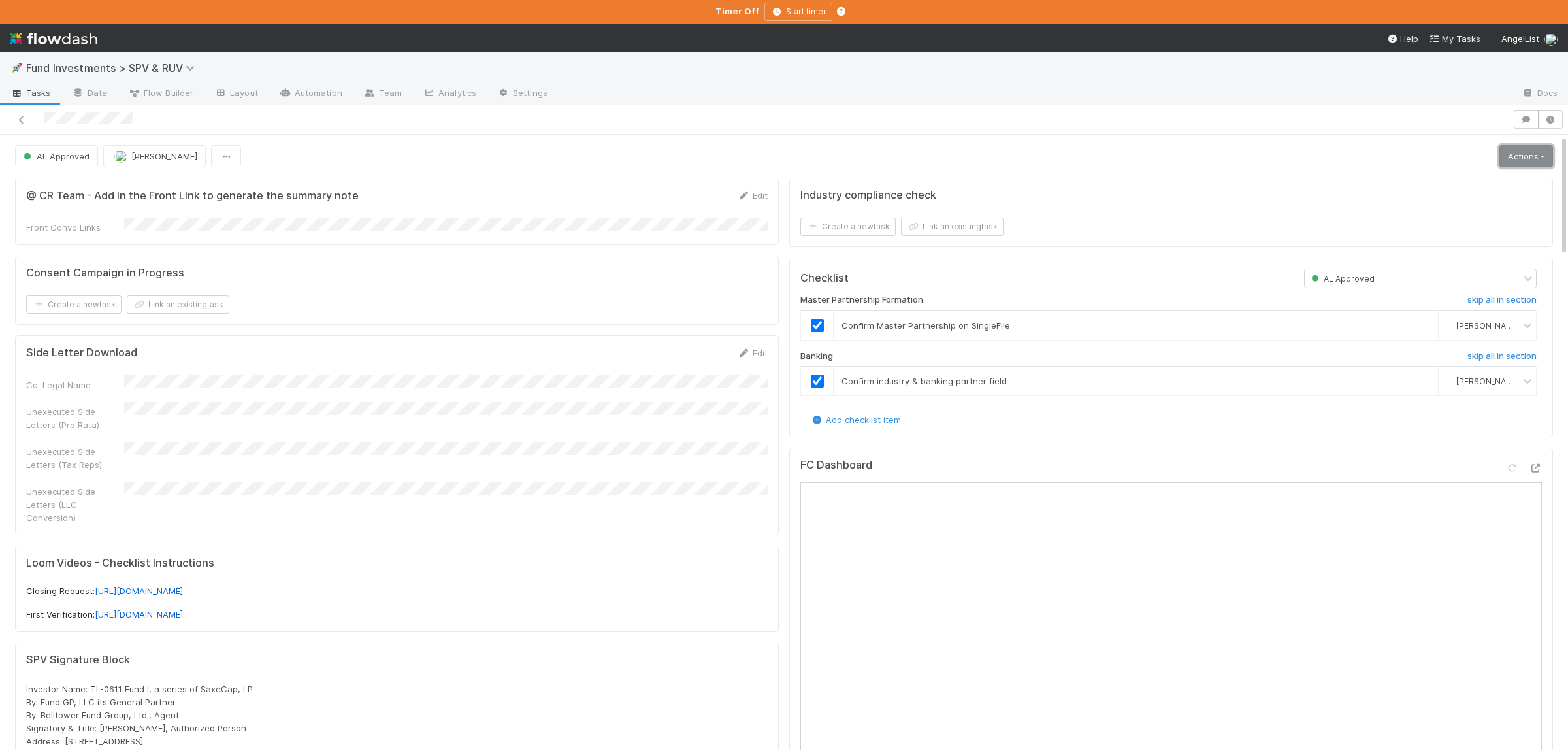 click on "Actions" at bounding box center (1526, 156) 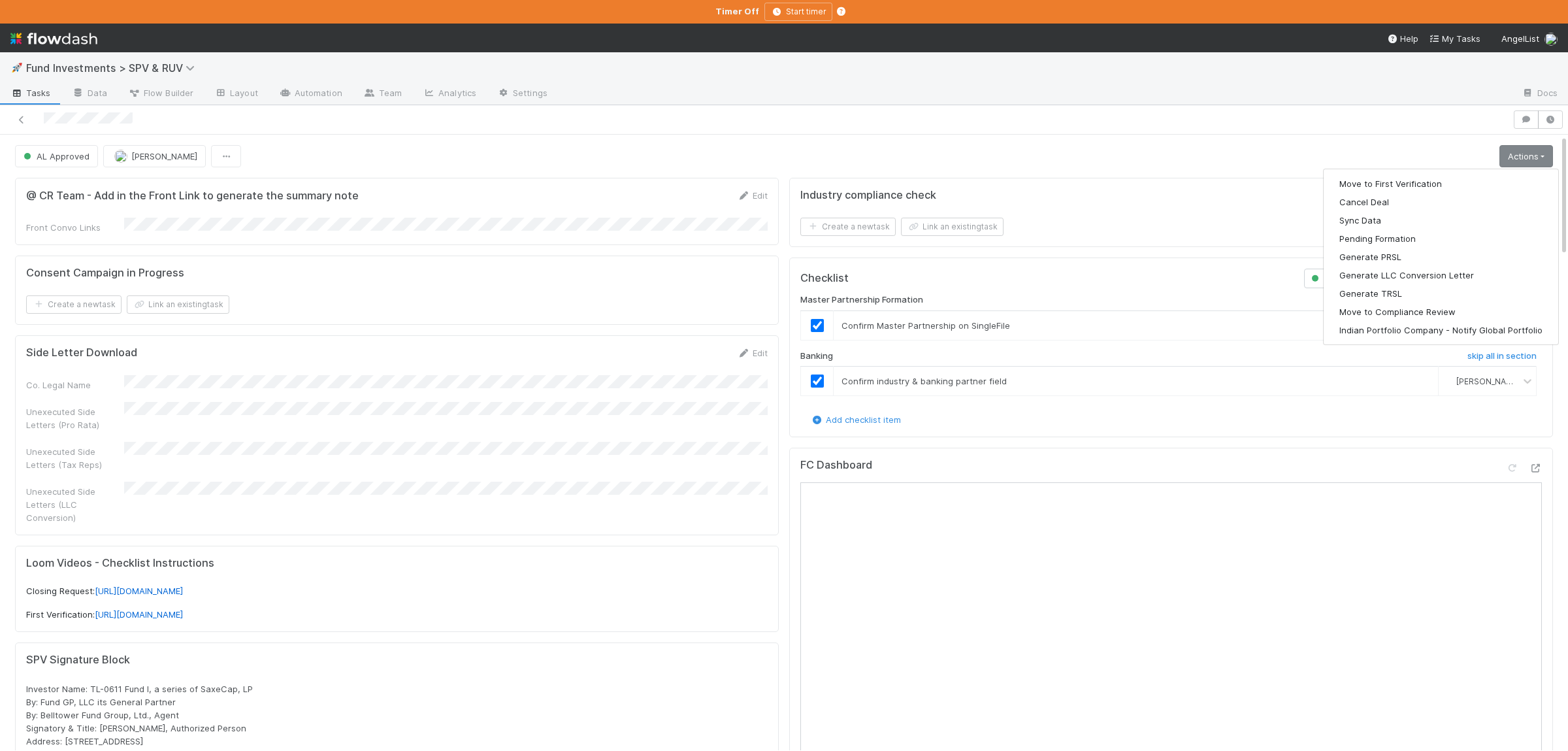 click on "Move to First Verification Cancel Deal Sync Data Pending Formation Generate PRSL Generate LLC Conversion Letter Generate TRSL Move to Compliance Review Indian Portfolio Company - Notify Global Portfolio" at bounding box center (1441, 257) 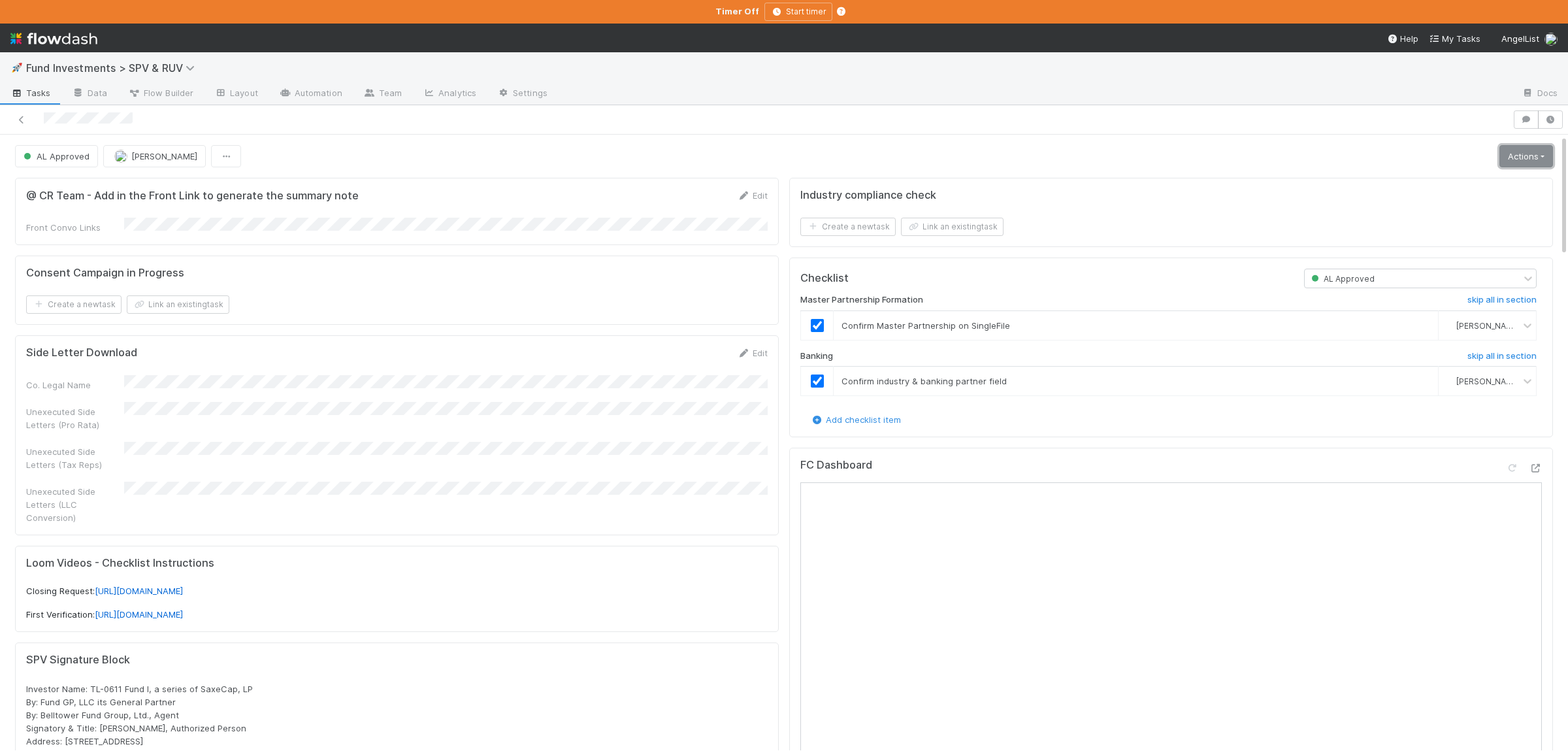 click on "Actions" at bounding box center (1526, 156) 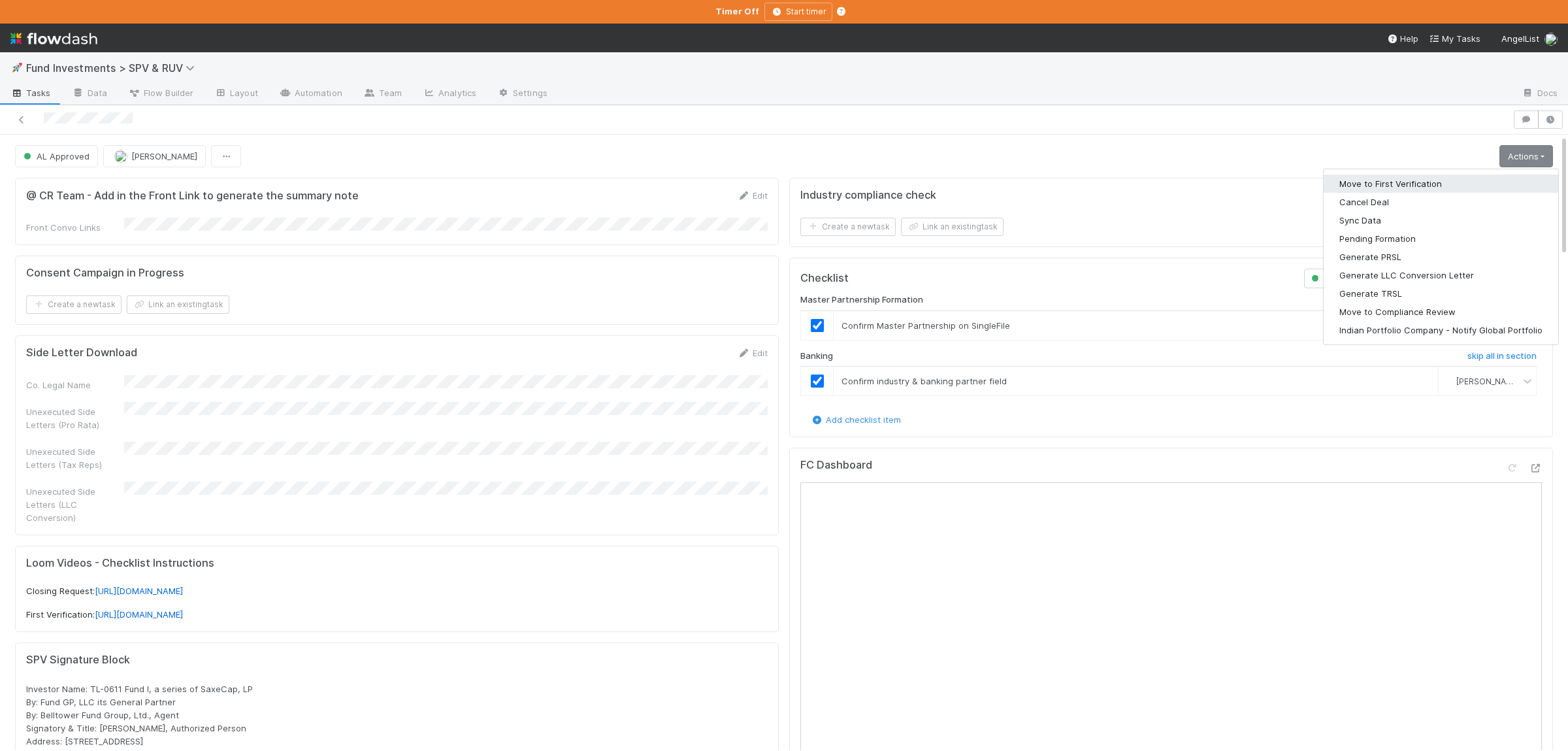 click on "Move to First Verification" at bounding box center [1441, 184] 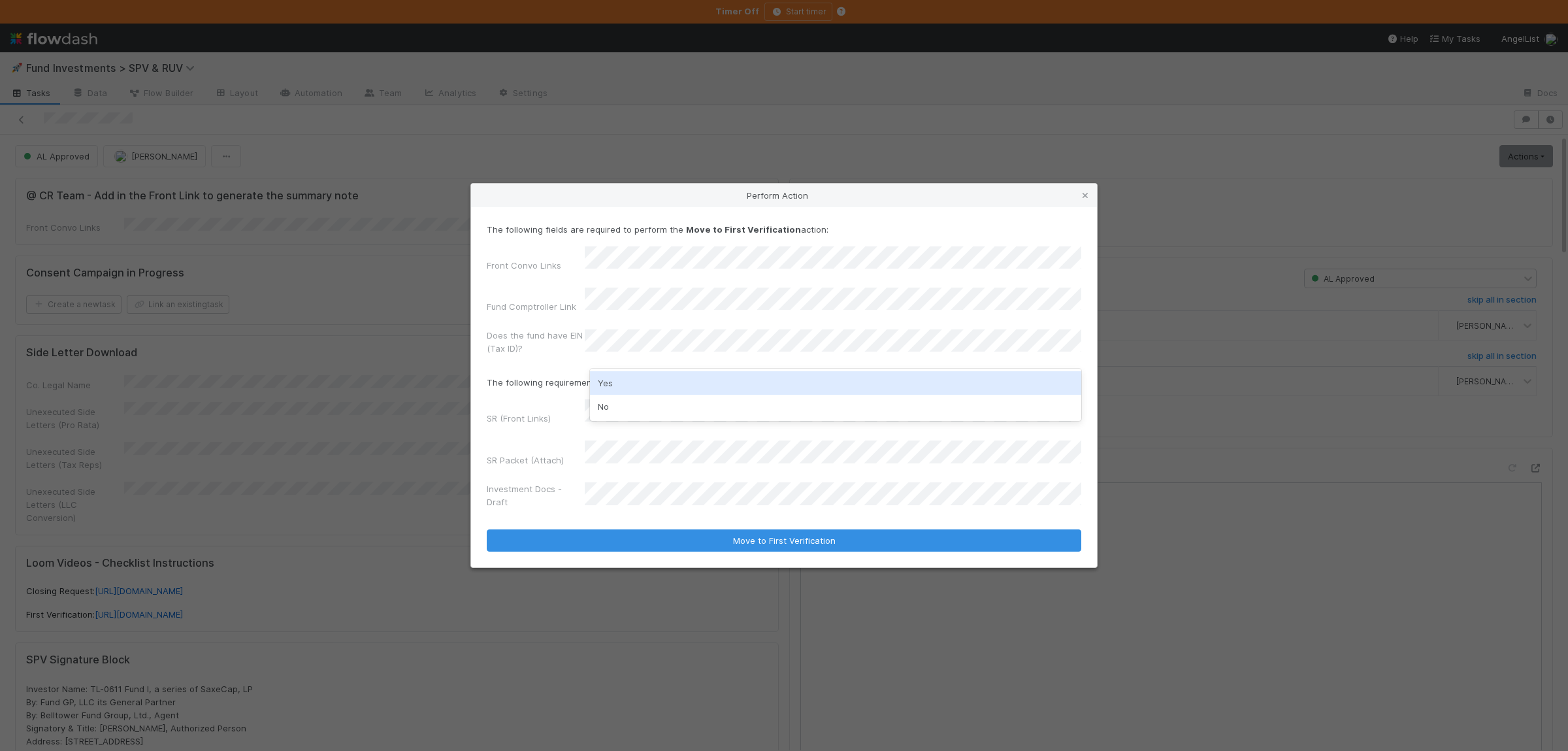 click on "Yes" at bounding box center (836, 383) 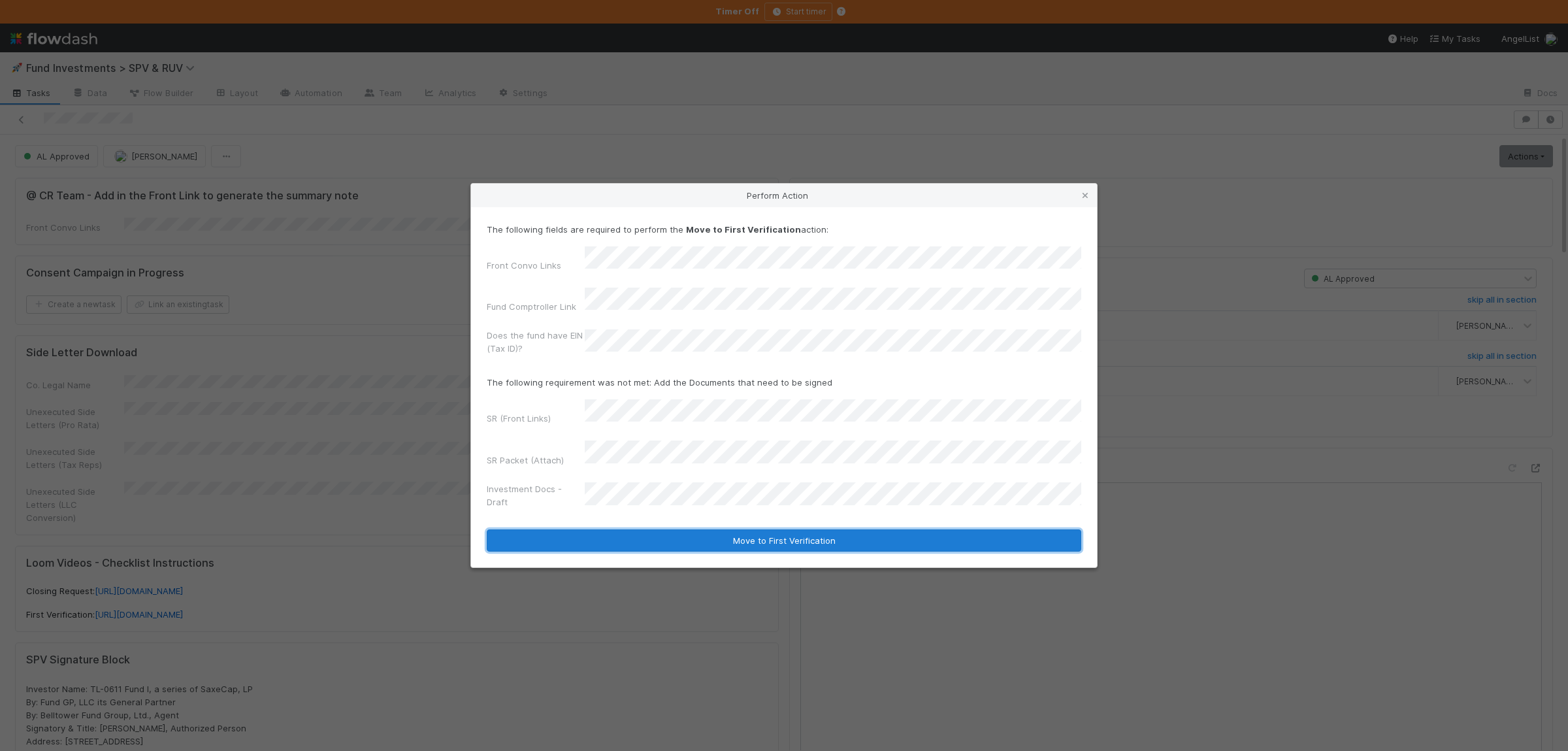 click on "Move to First Verification" at bounding box center (784, 541) 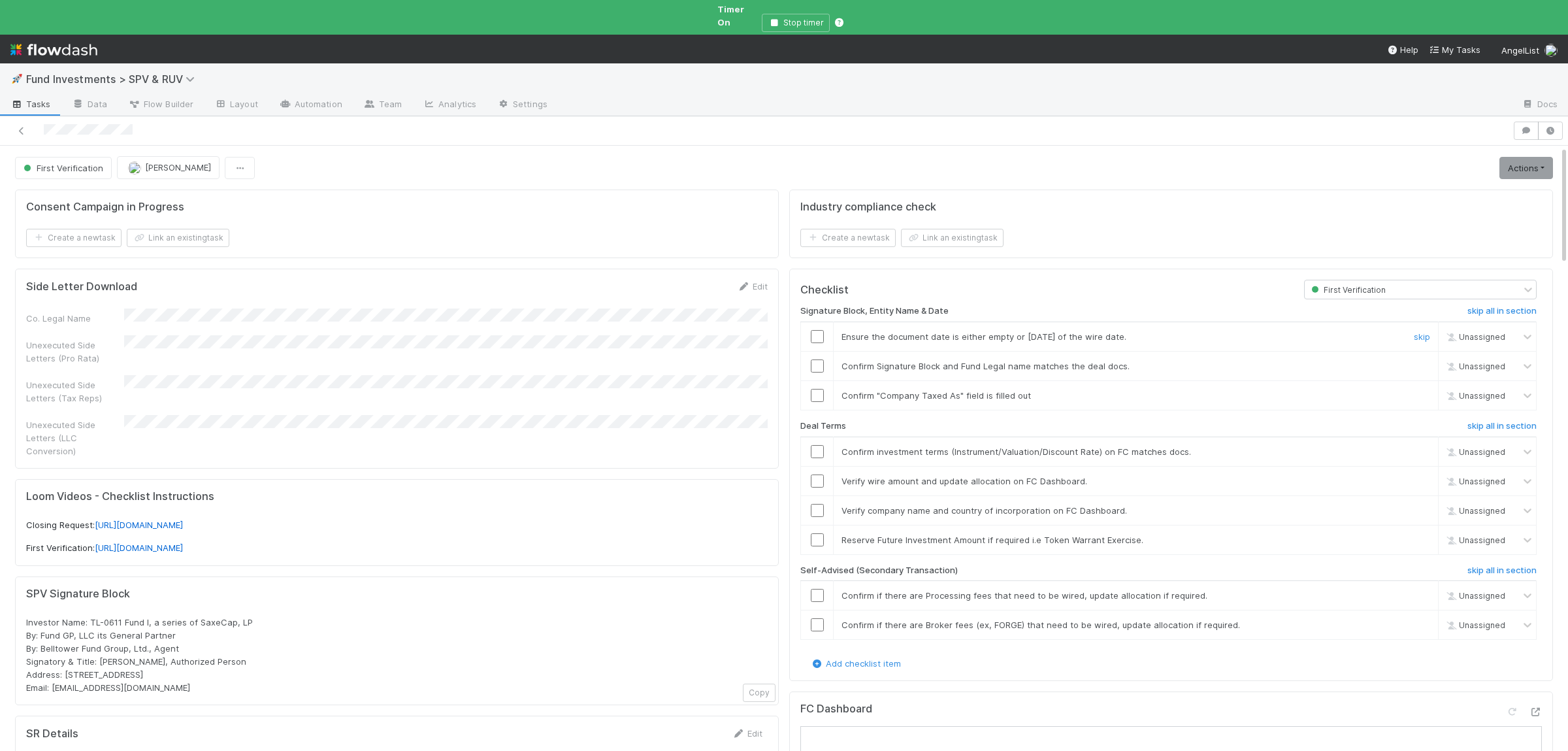 click at bounding box center [817, 337] 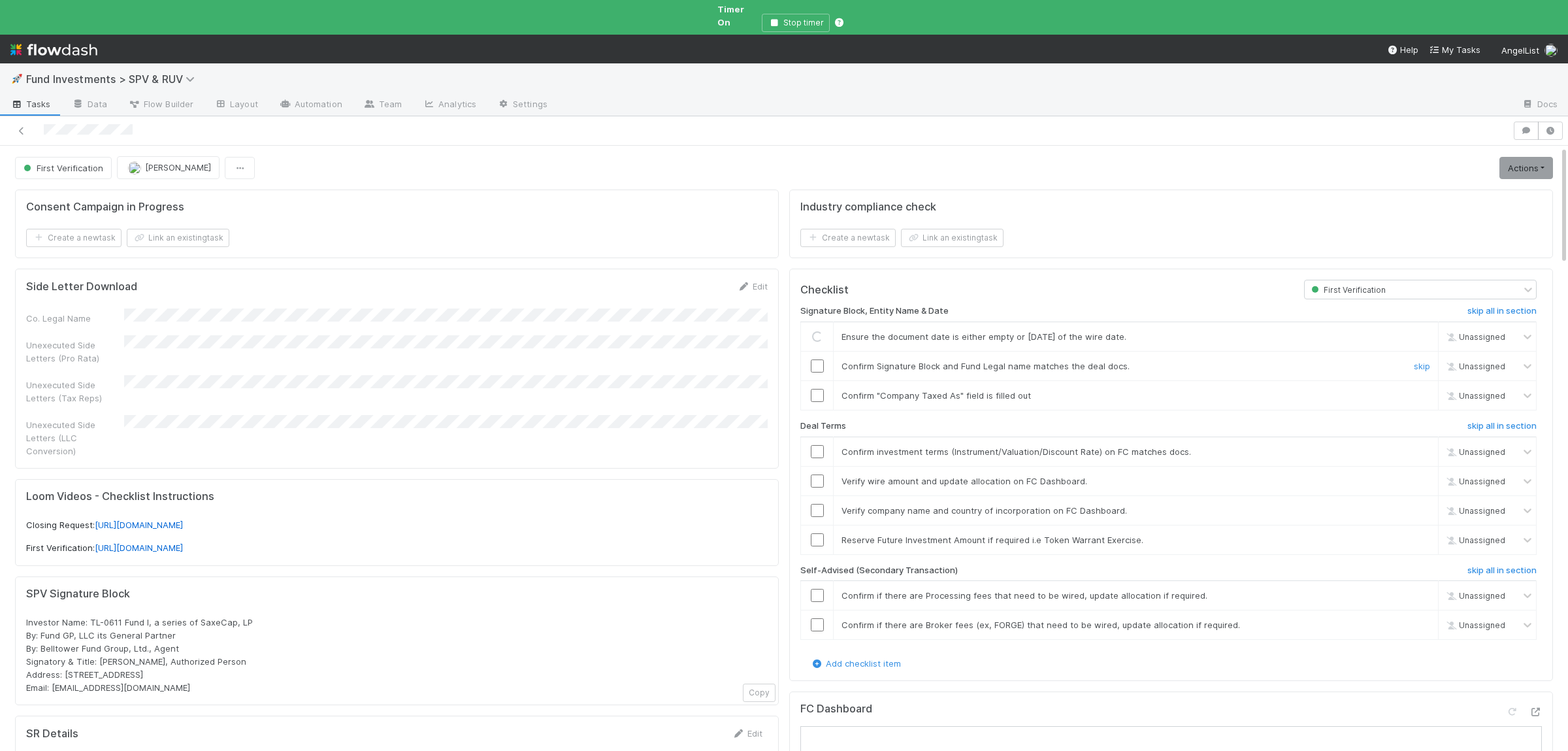 click at bounding box center [817, 366] 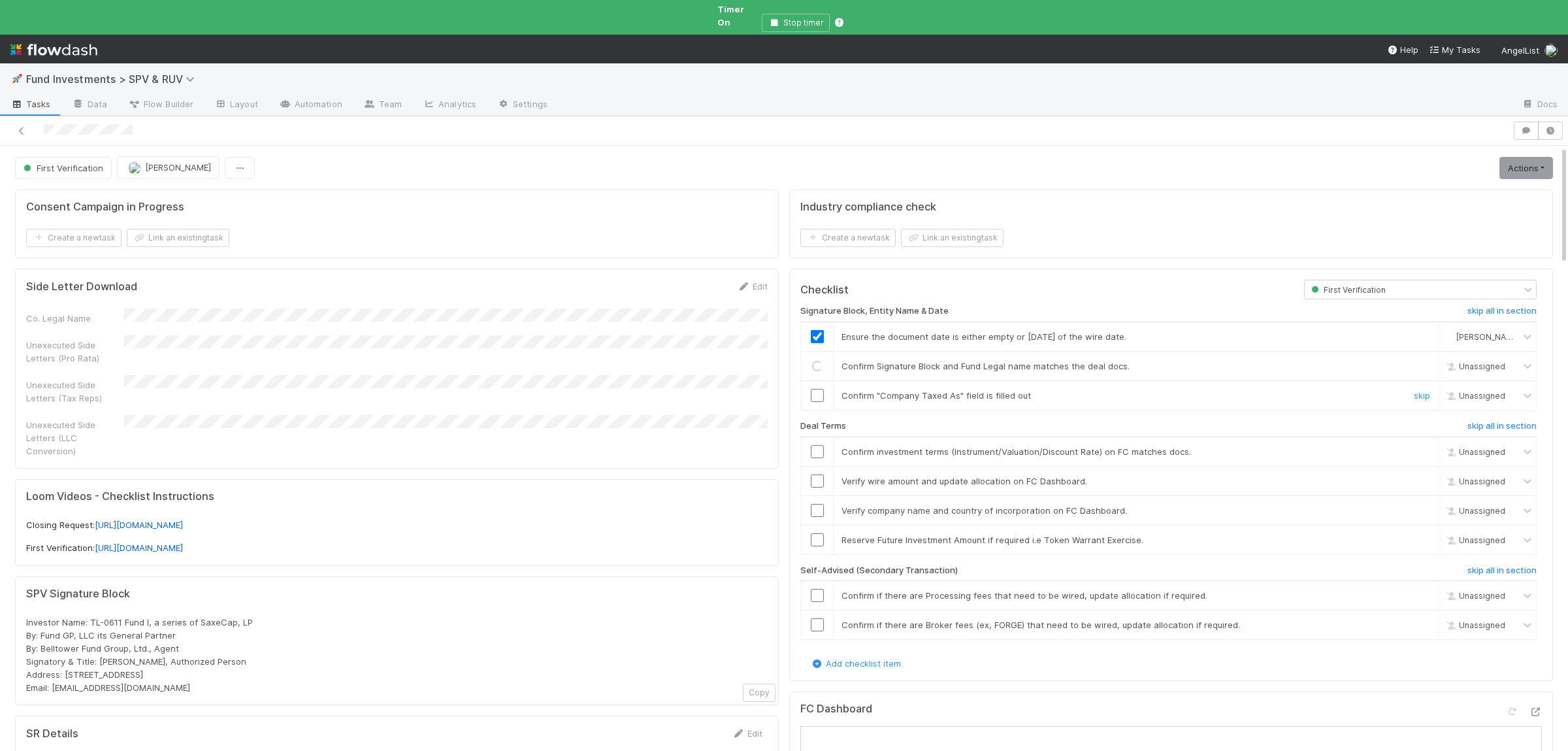 click at bounding box center (817, 395) 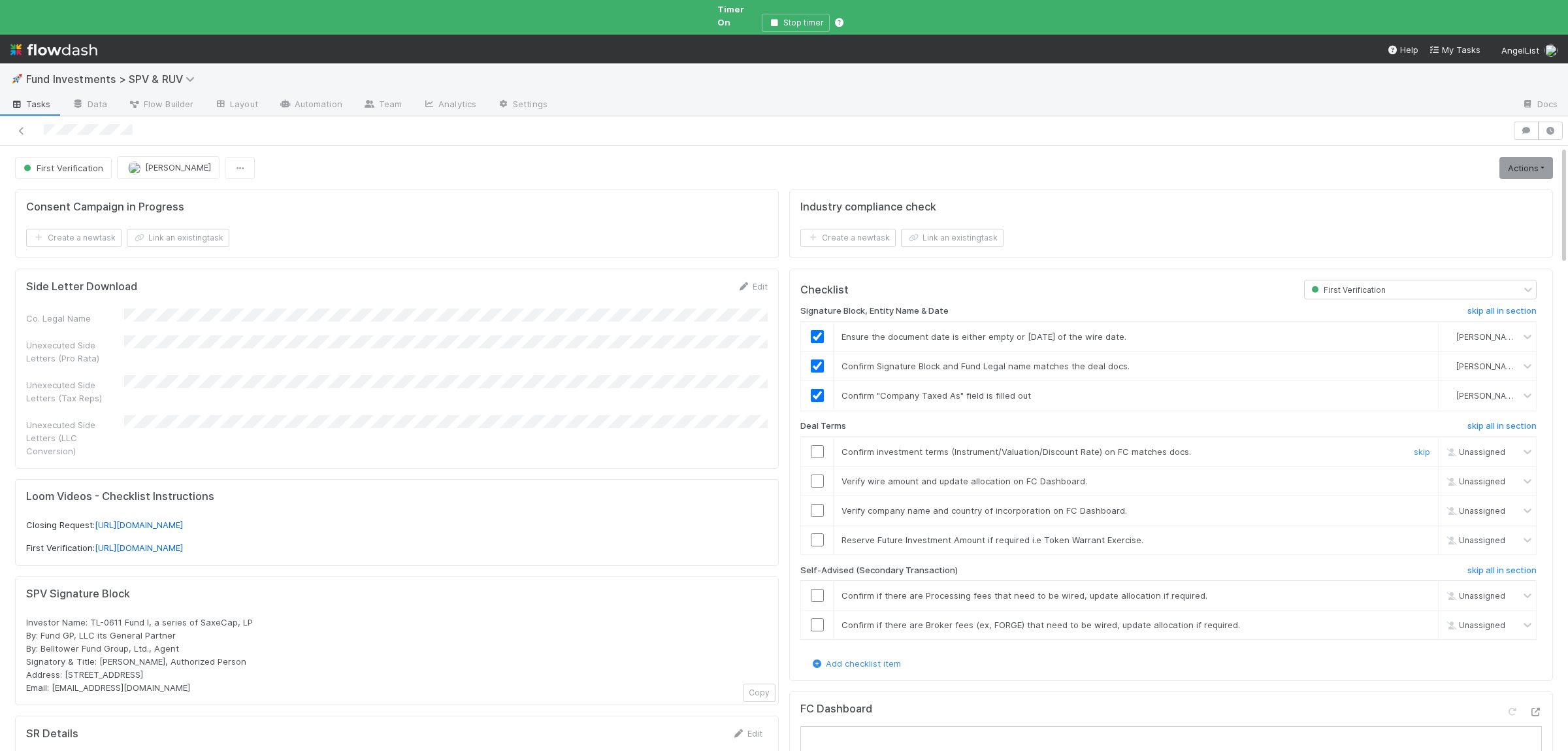 drag, startPoint x: 817, startPoint y: 440, endPoint x: 812, endPoint y: 476, distance: 36.345564 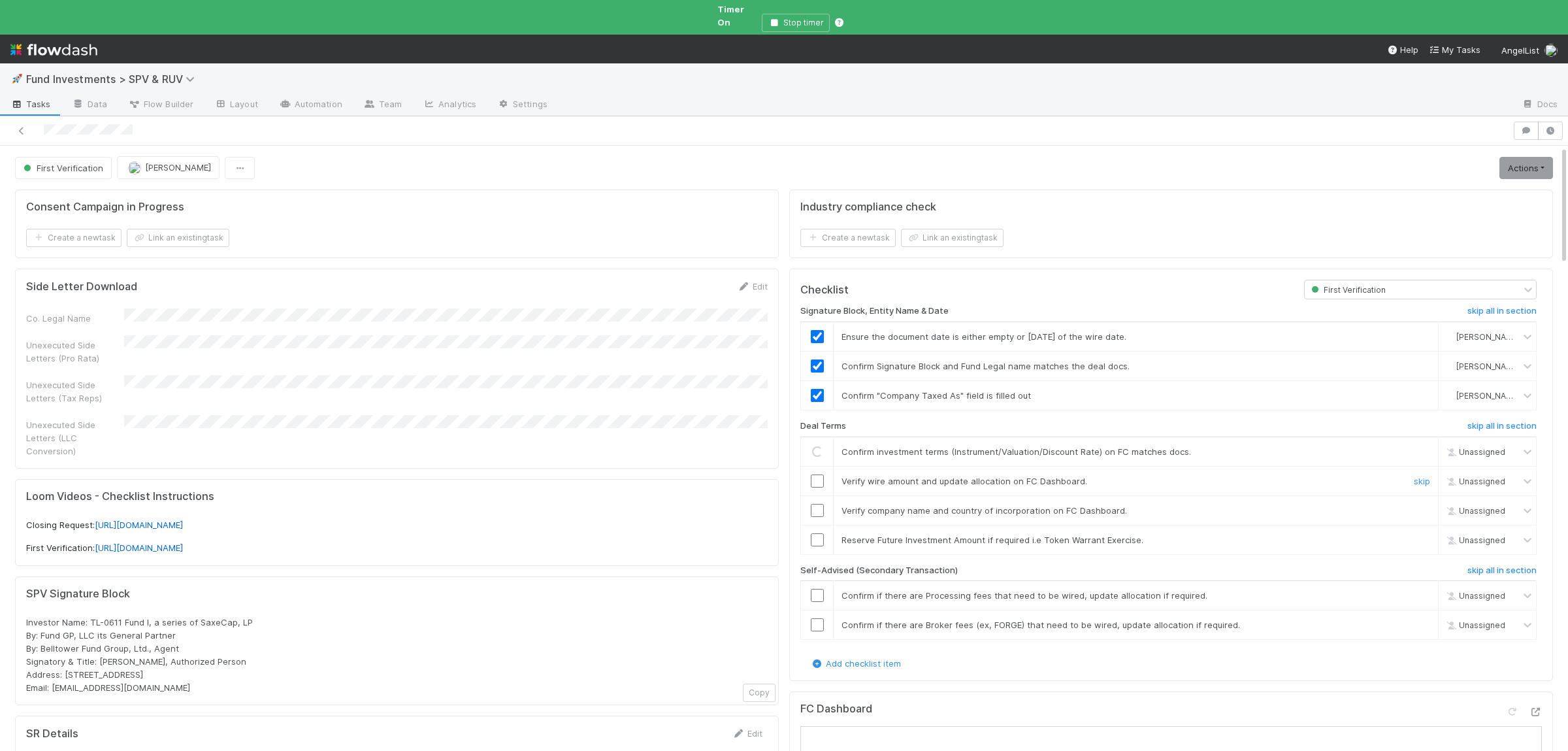 click at bounding box center (817, 480) 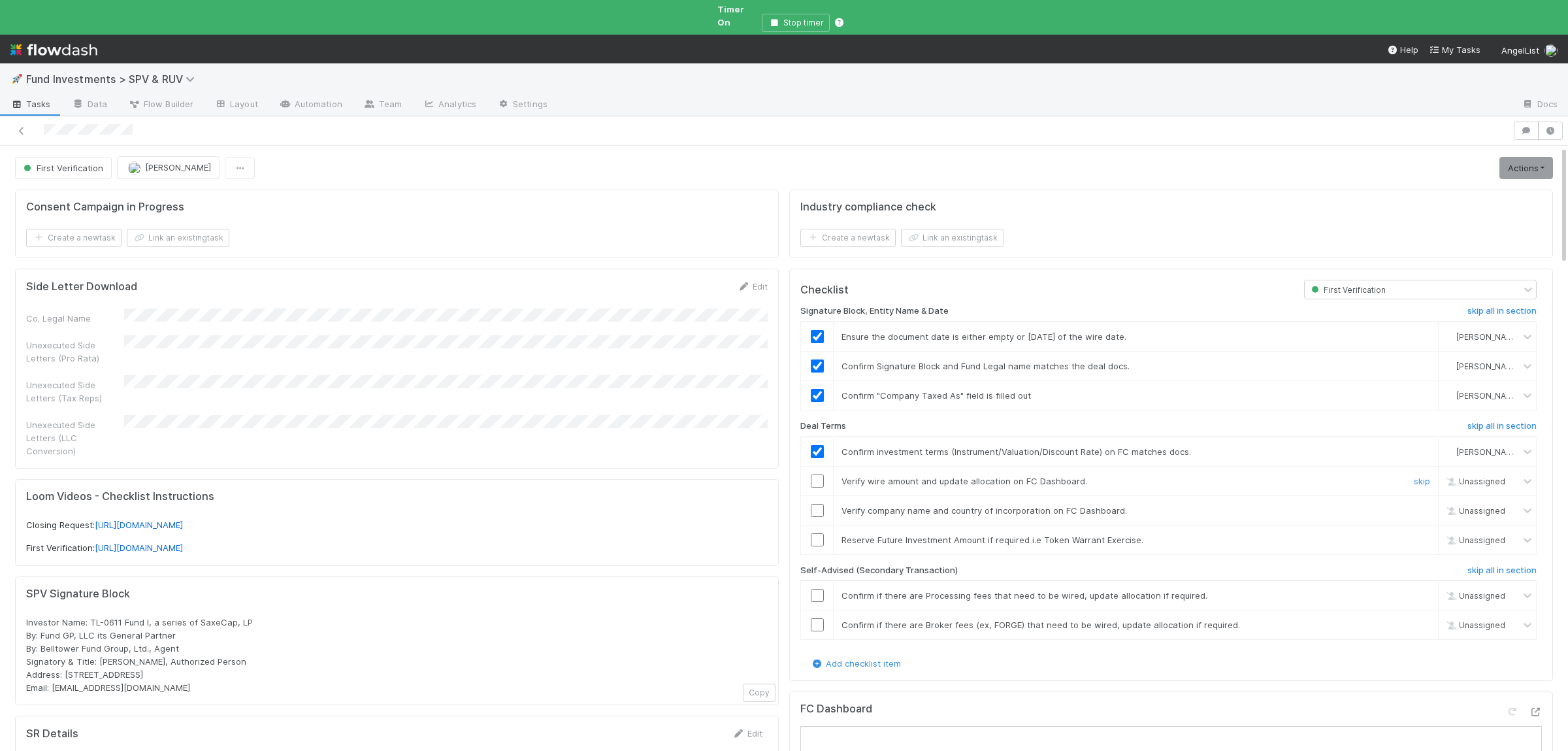 click at bounding box center [817, 481] 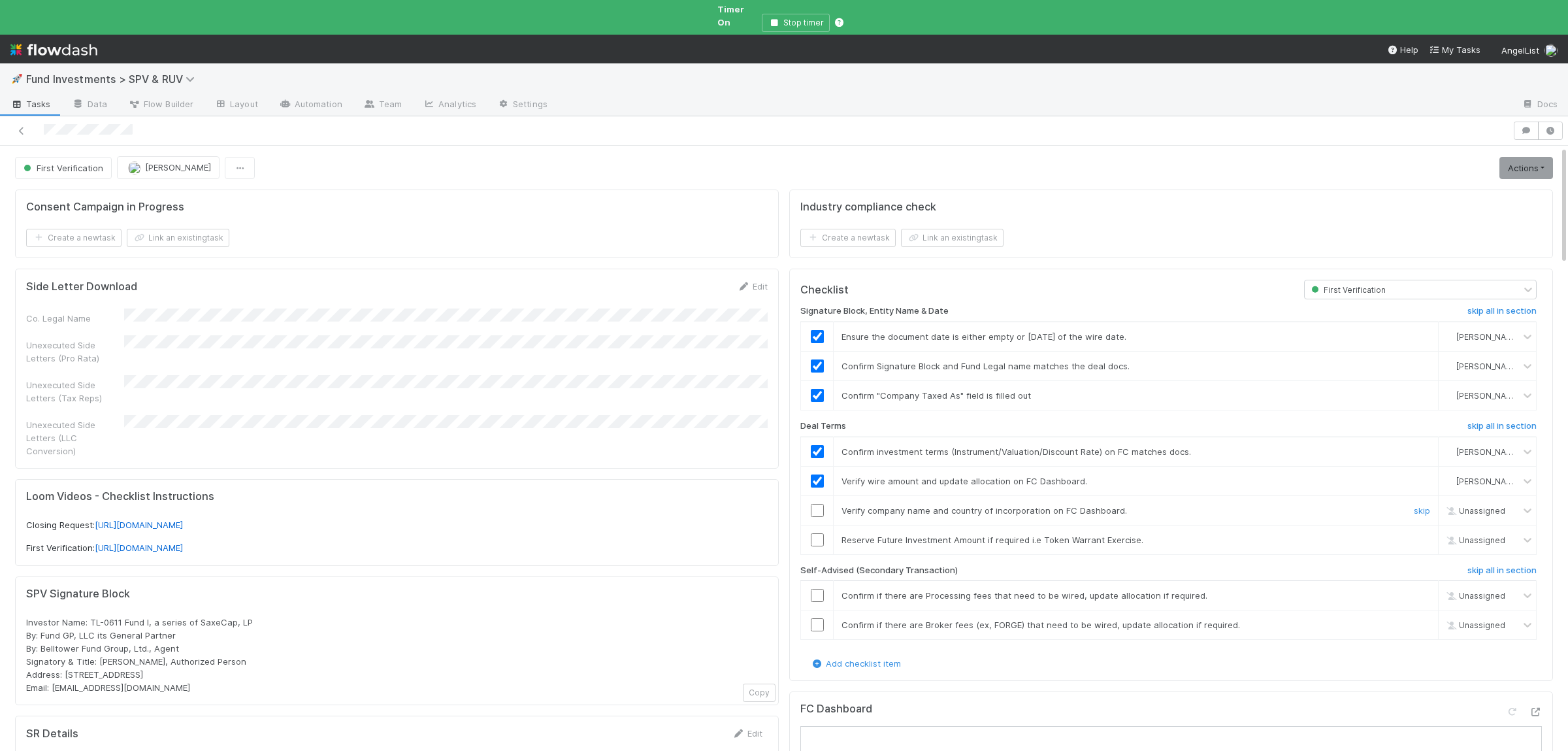click at bounding box center [817, 510] 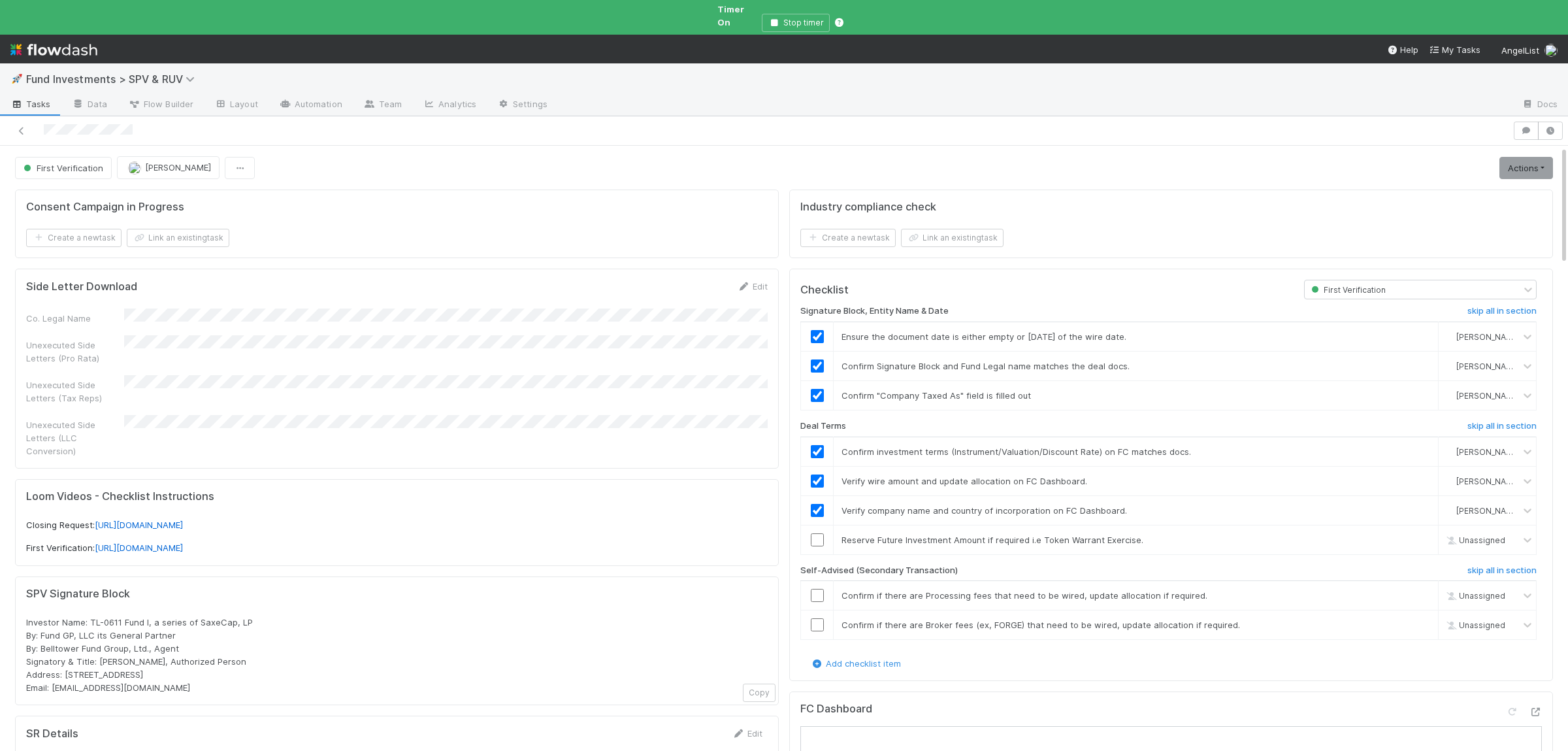 click on "First Verification Durga Arjun Actions Move to Second Verification Cancel Deal Sync Data Generate PRSL Generate LLC Conversion Letter Generate TRSL Request EIN Move to Compliance Review Action Pending [First Verification] Global Portfolio Assistance Needed" at bounding box center [784, 167] 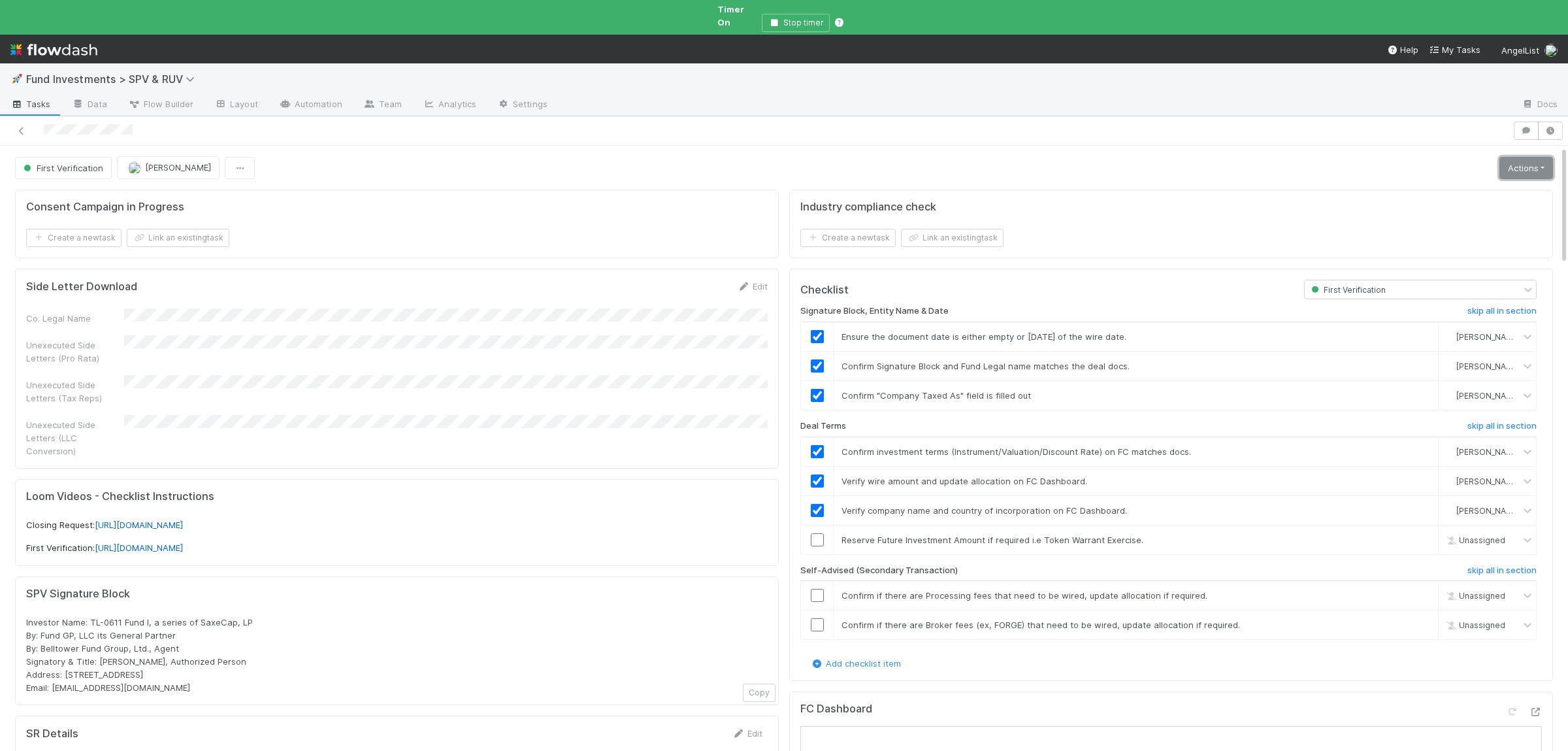 drag, startPoint x: 1548, startPoint y: 156, endPoint x: 1538, endPoint y: 162, distance: 11.661904 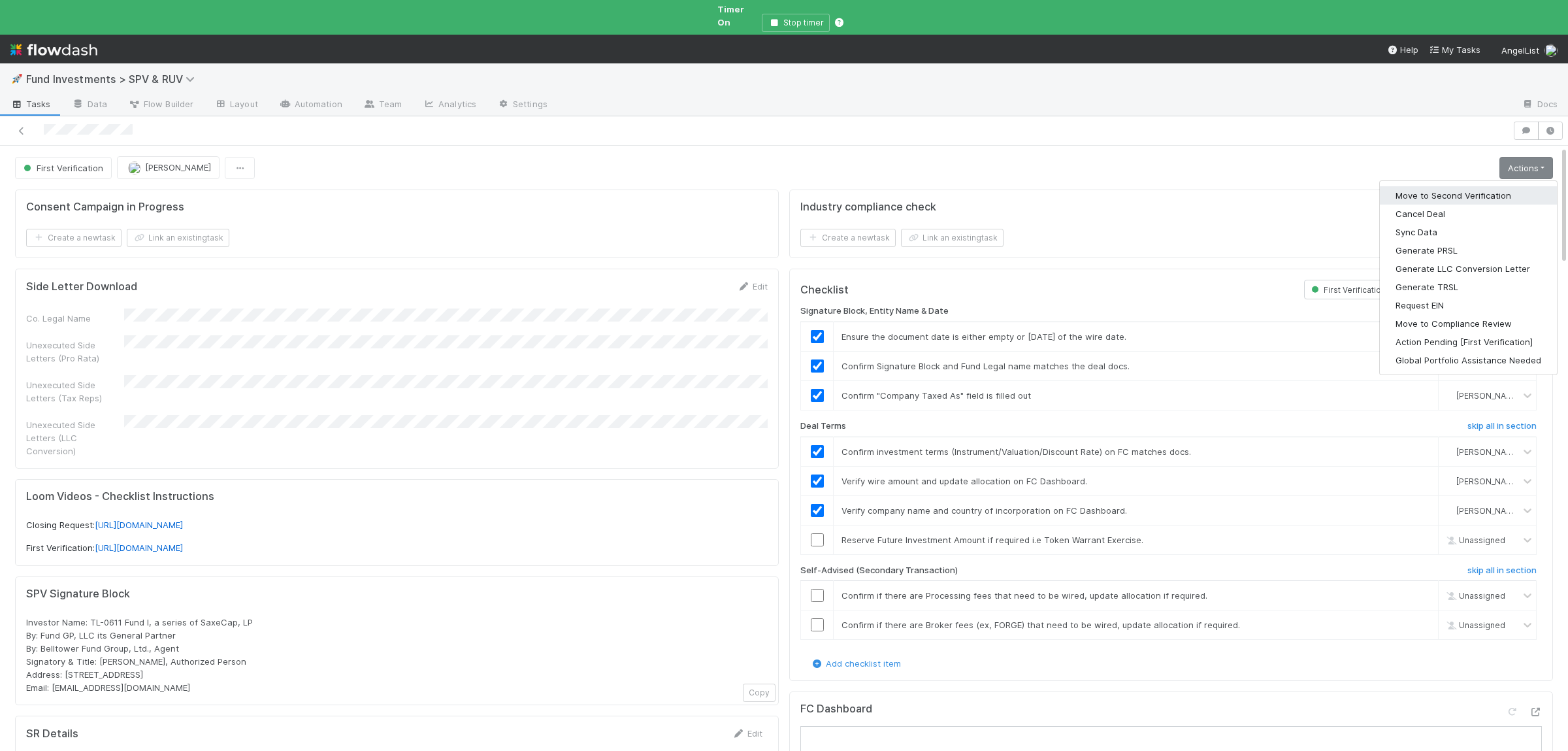 click on "Move to Second Verification" at bounding box center [1468, 195] 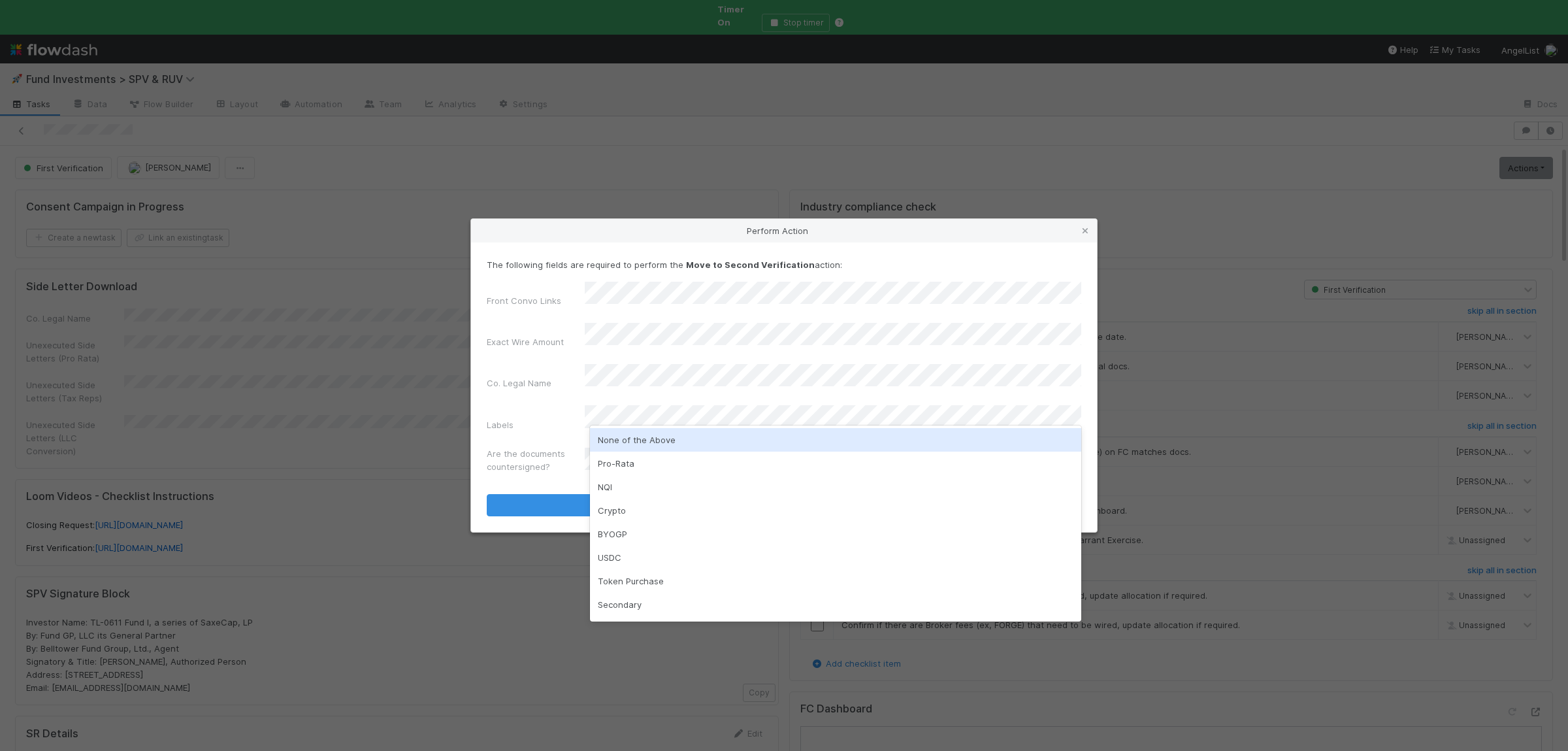 click on "None of the Above" at bounding box center (836, 440) 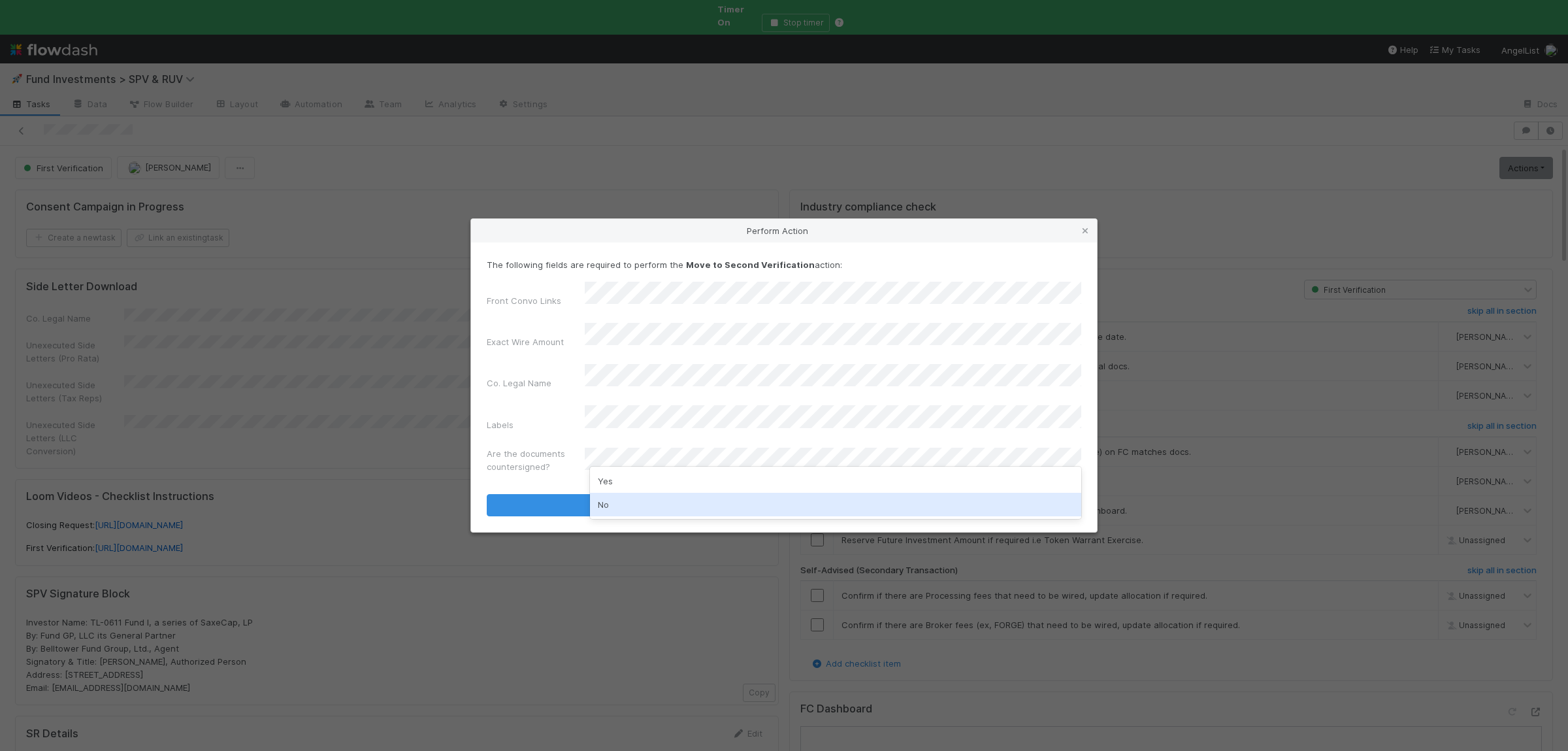 click on "No" at bounding box center (836, 505) 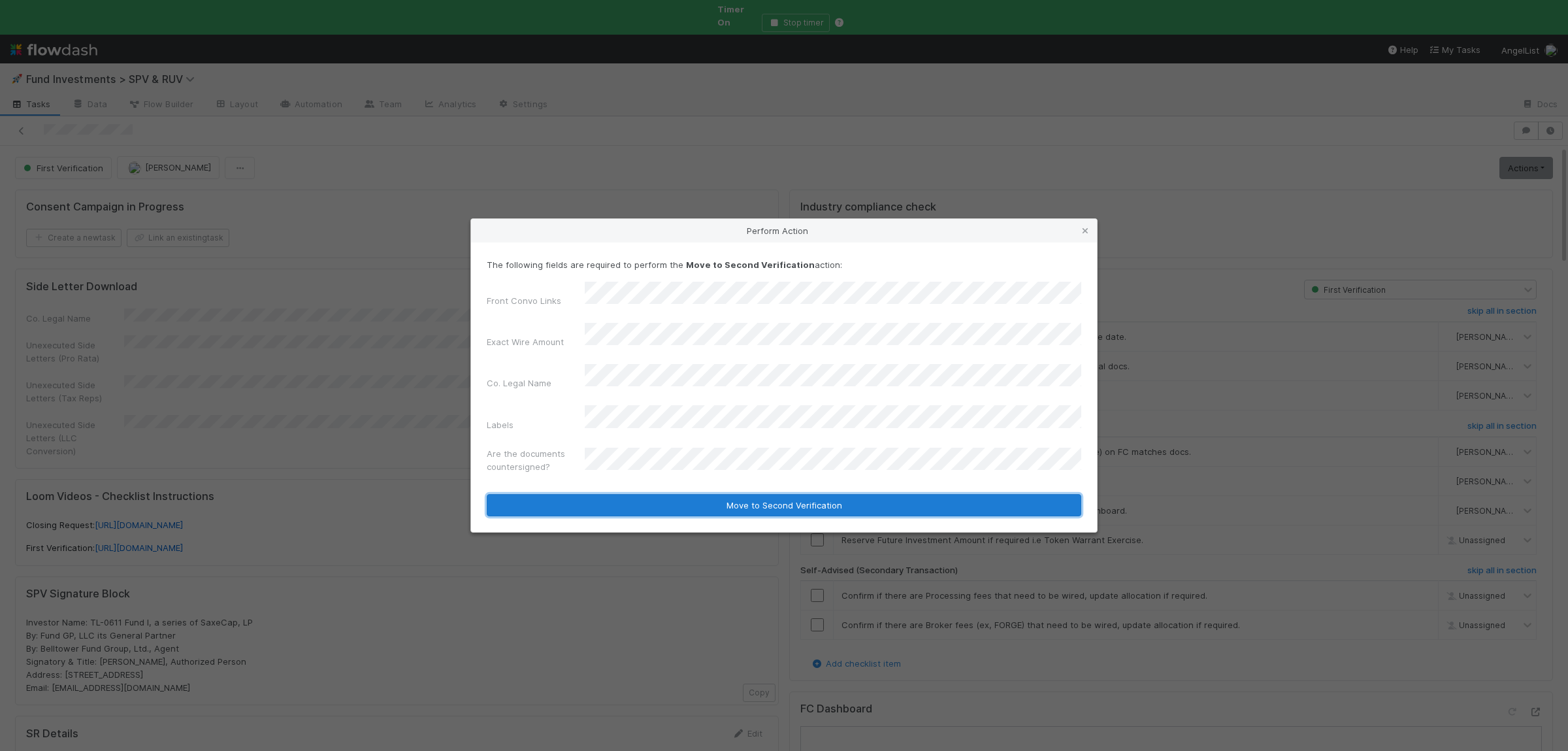 click on "Move to Second Verification" at bounding box center [784, 505] 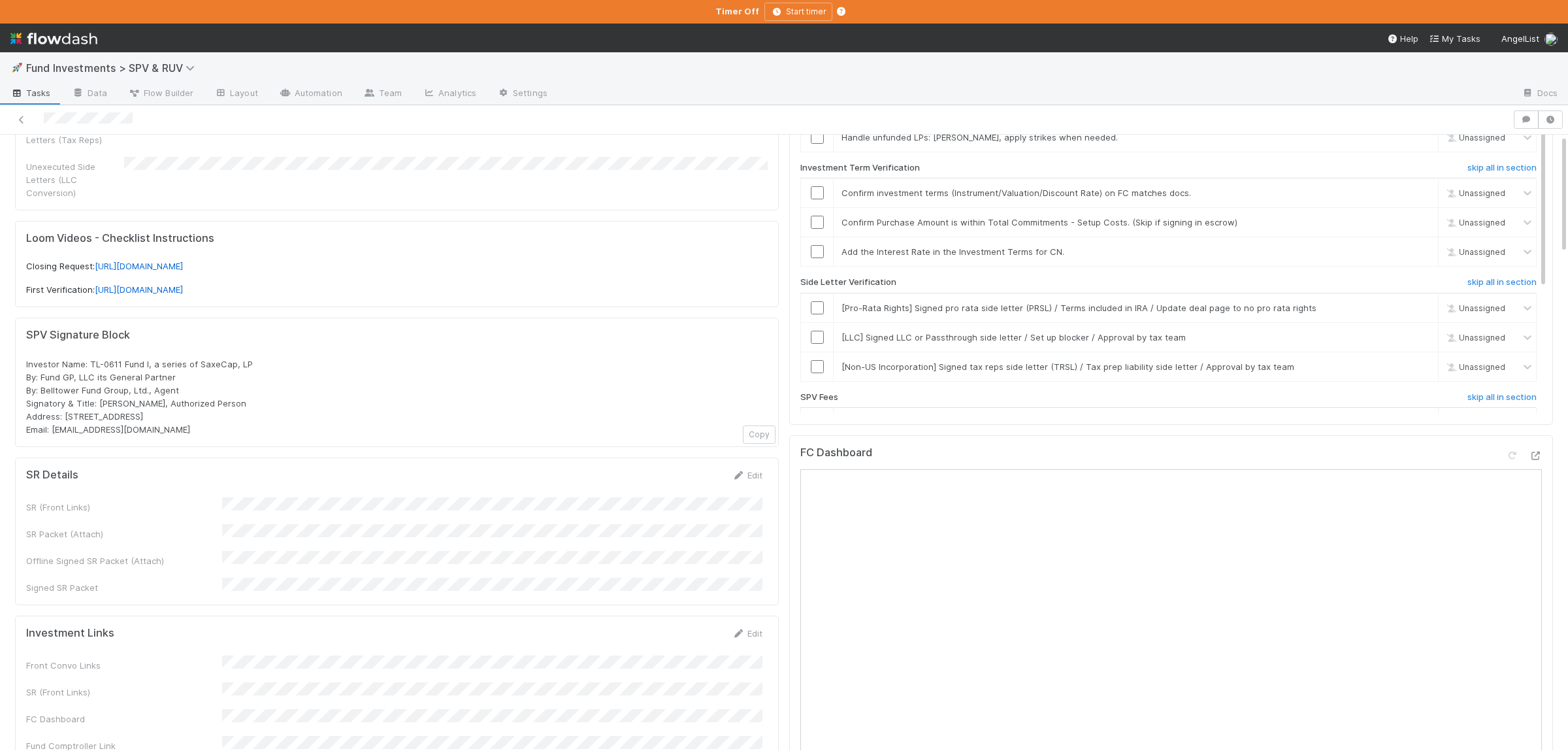 scroll, scrollTop: 0, scrollLeft: 0, axis: both 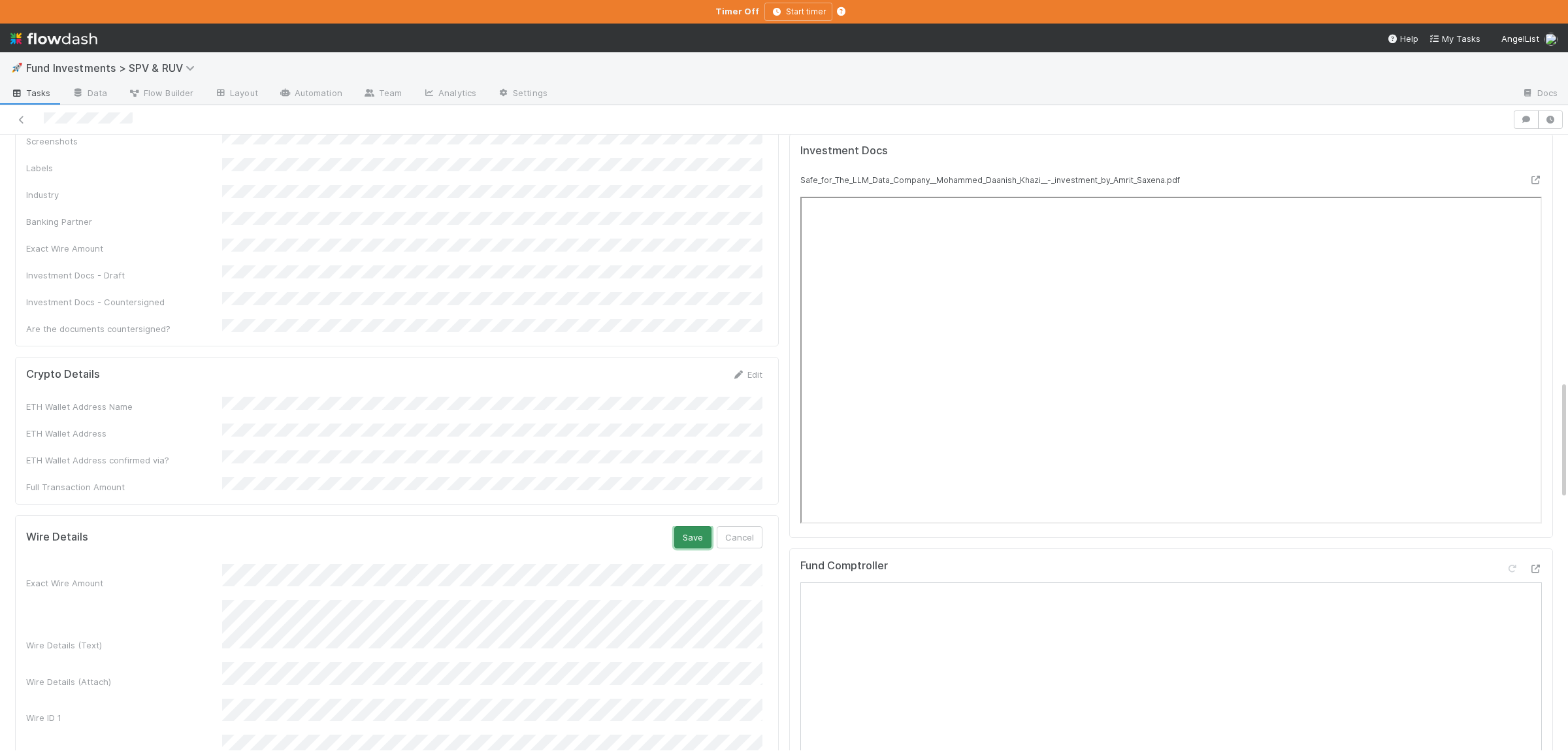 click on "Save" at bounding box center (693, 537) 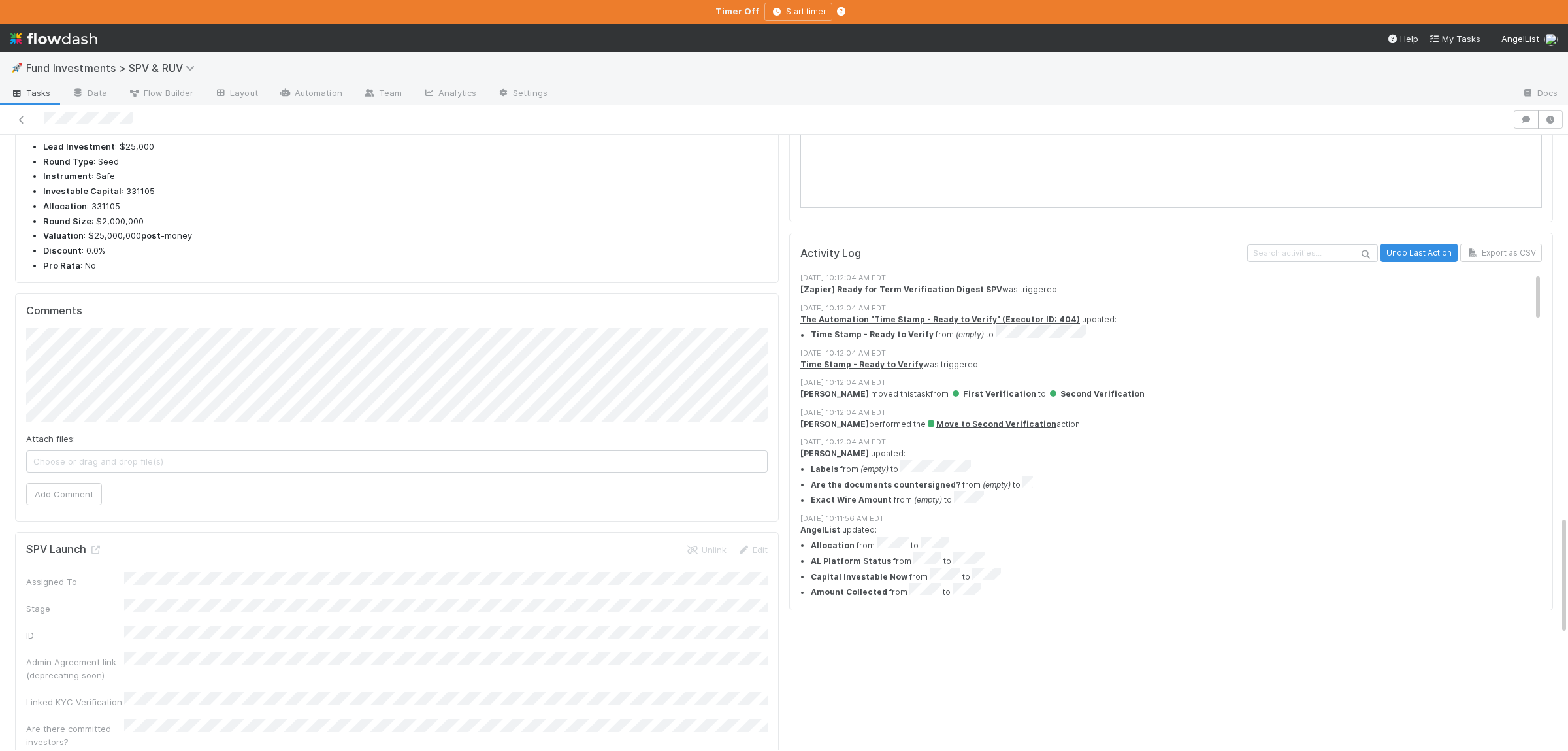 scroll, scrollTop: 2039, scrollLeft: 0, axis: vertical 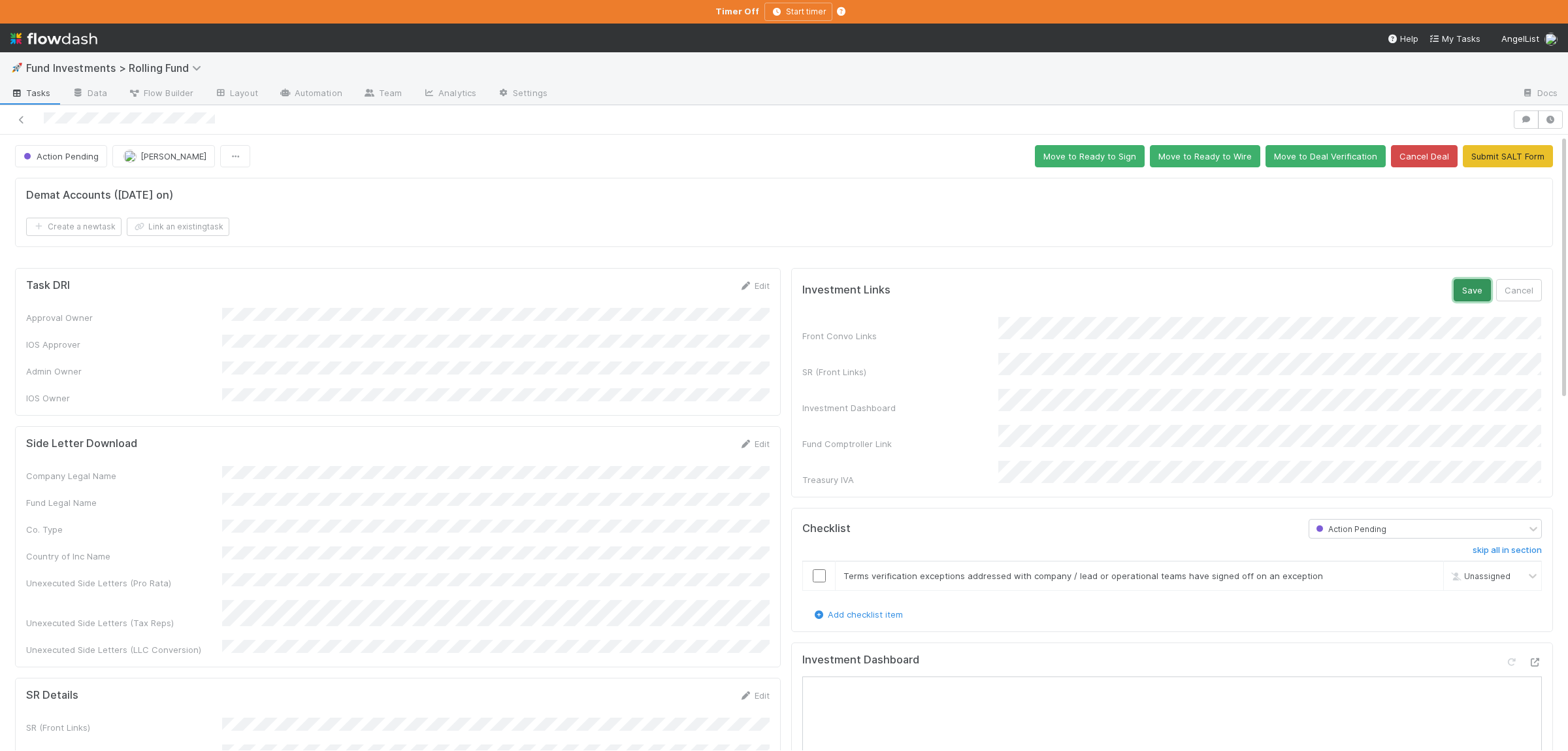 click on "Save" at bounding box center (1472, 290) 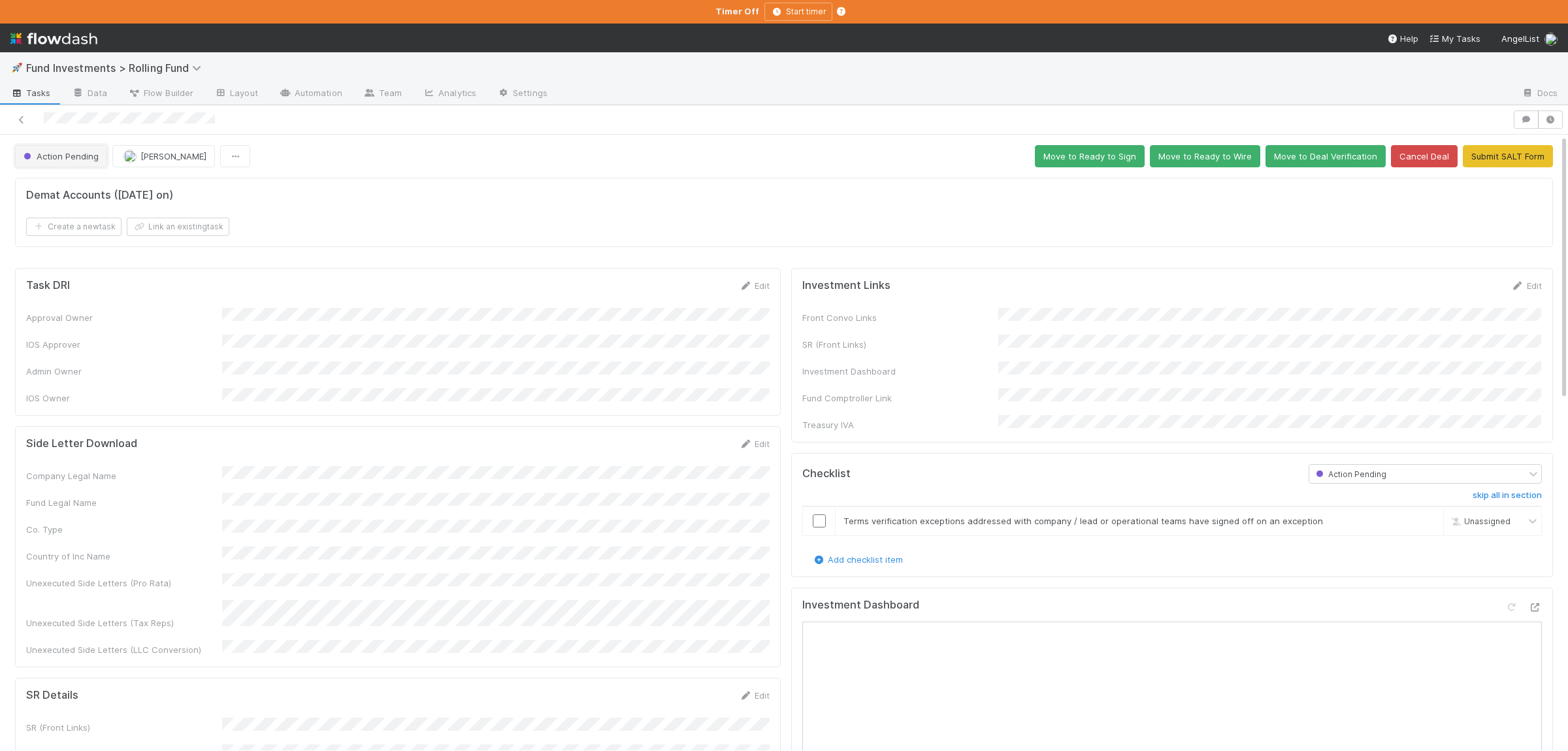 click on "Action Pending" at bounding box center (61, 156) 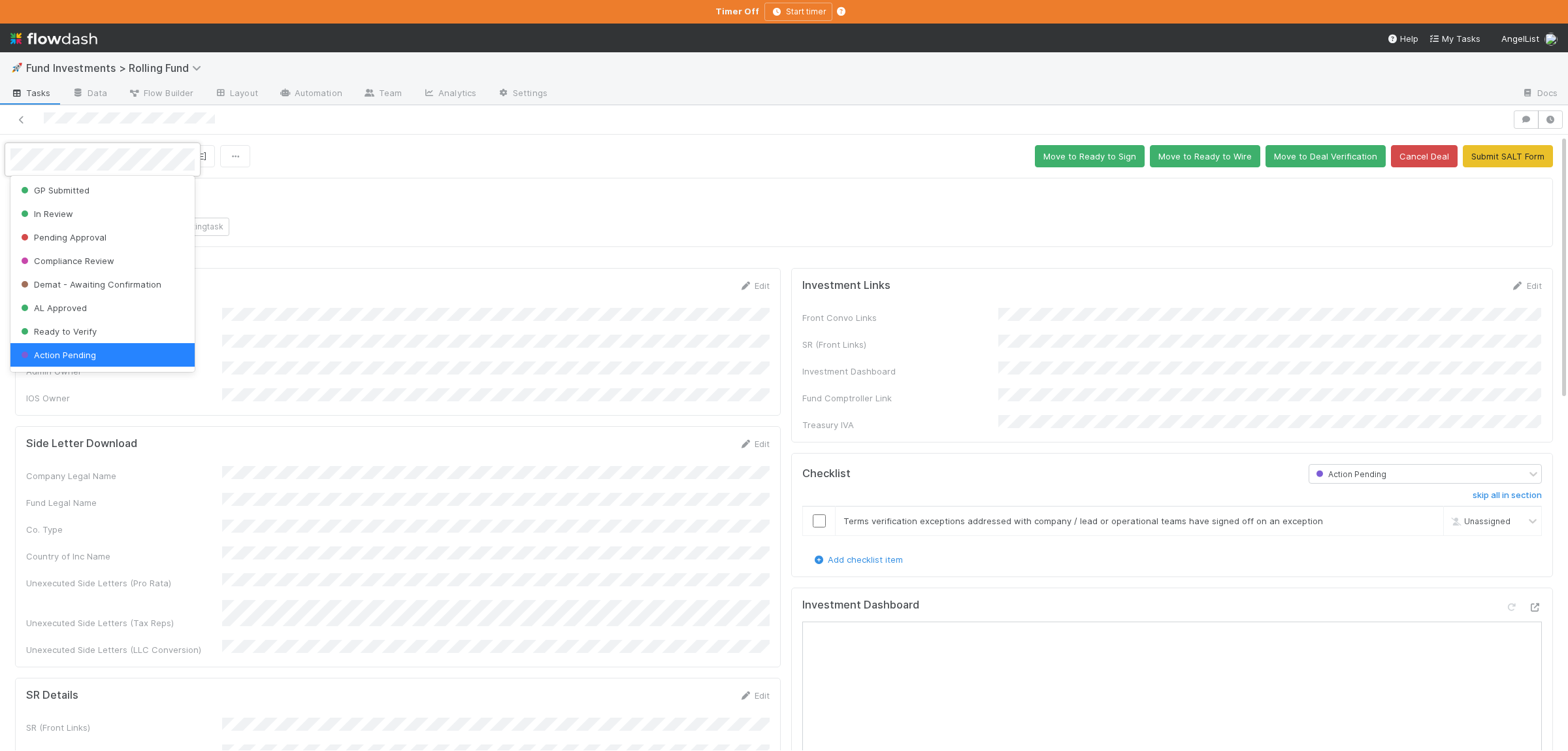 scroll, scrollTop: 3, scrollLeft: 0, axis: vertical 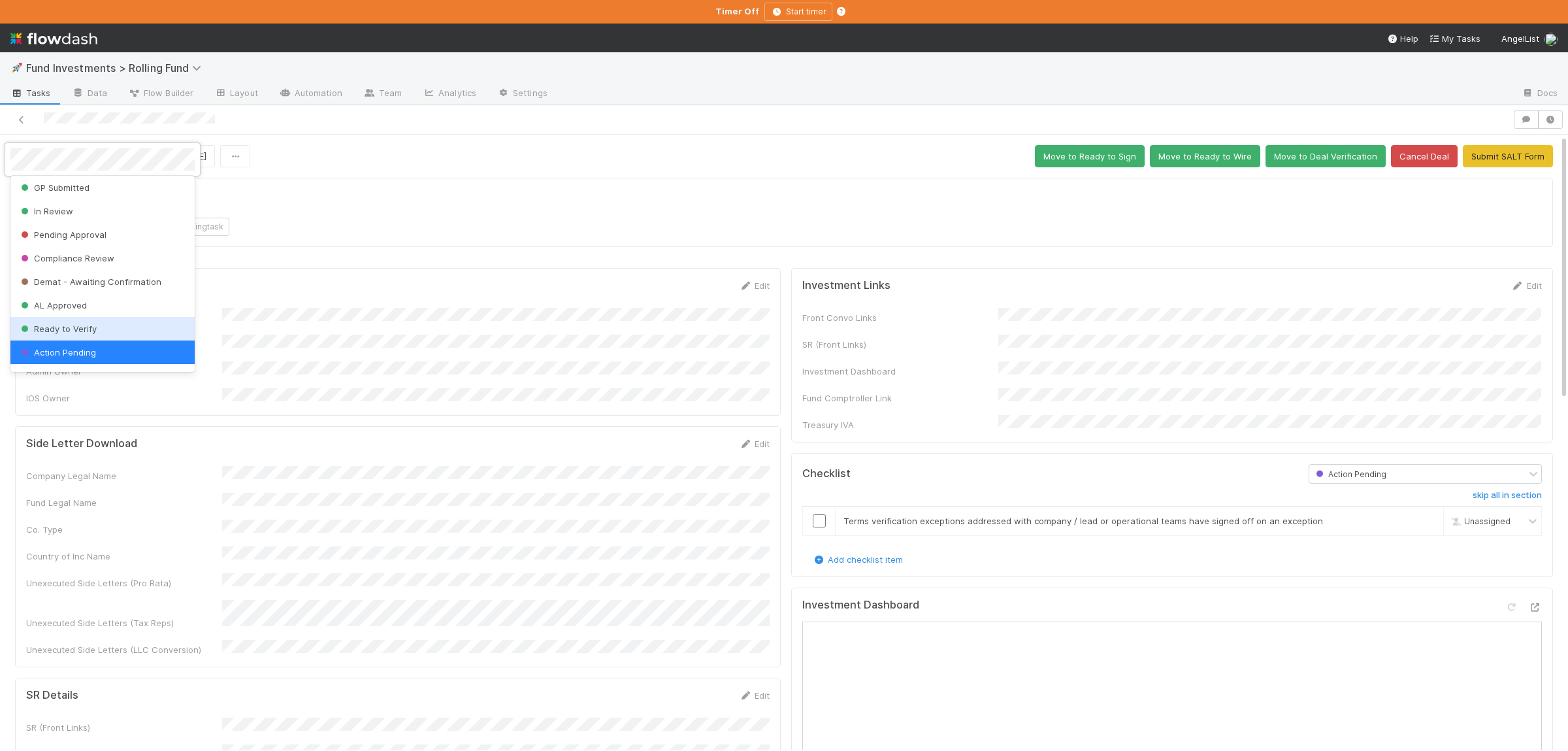 click on "Ready to Verify" at bounding box center [103, 329] 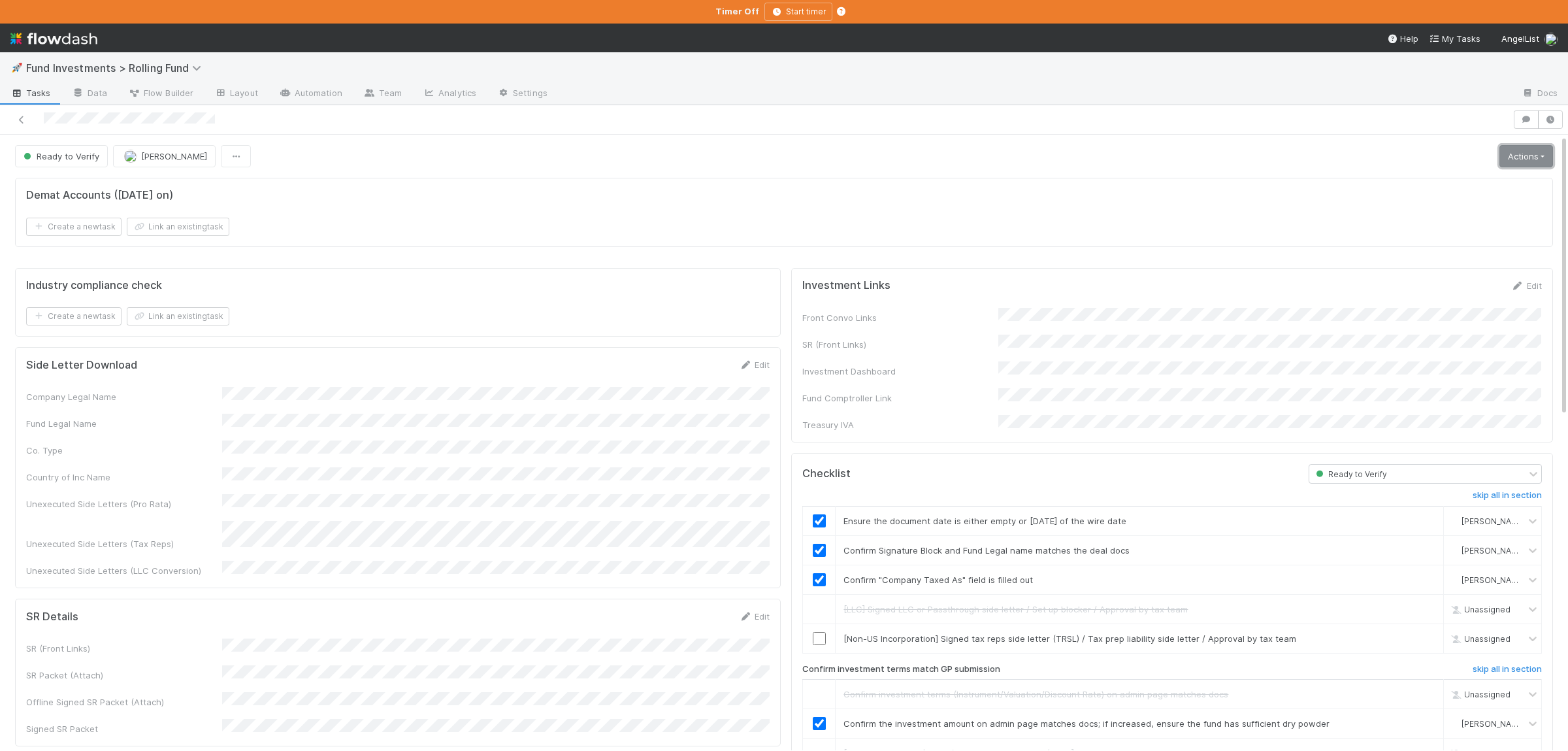 click on "Actions" at bounding box center [1526, 156] 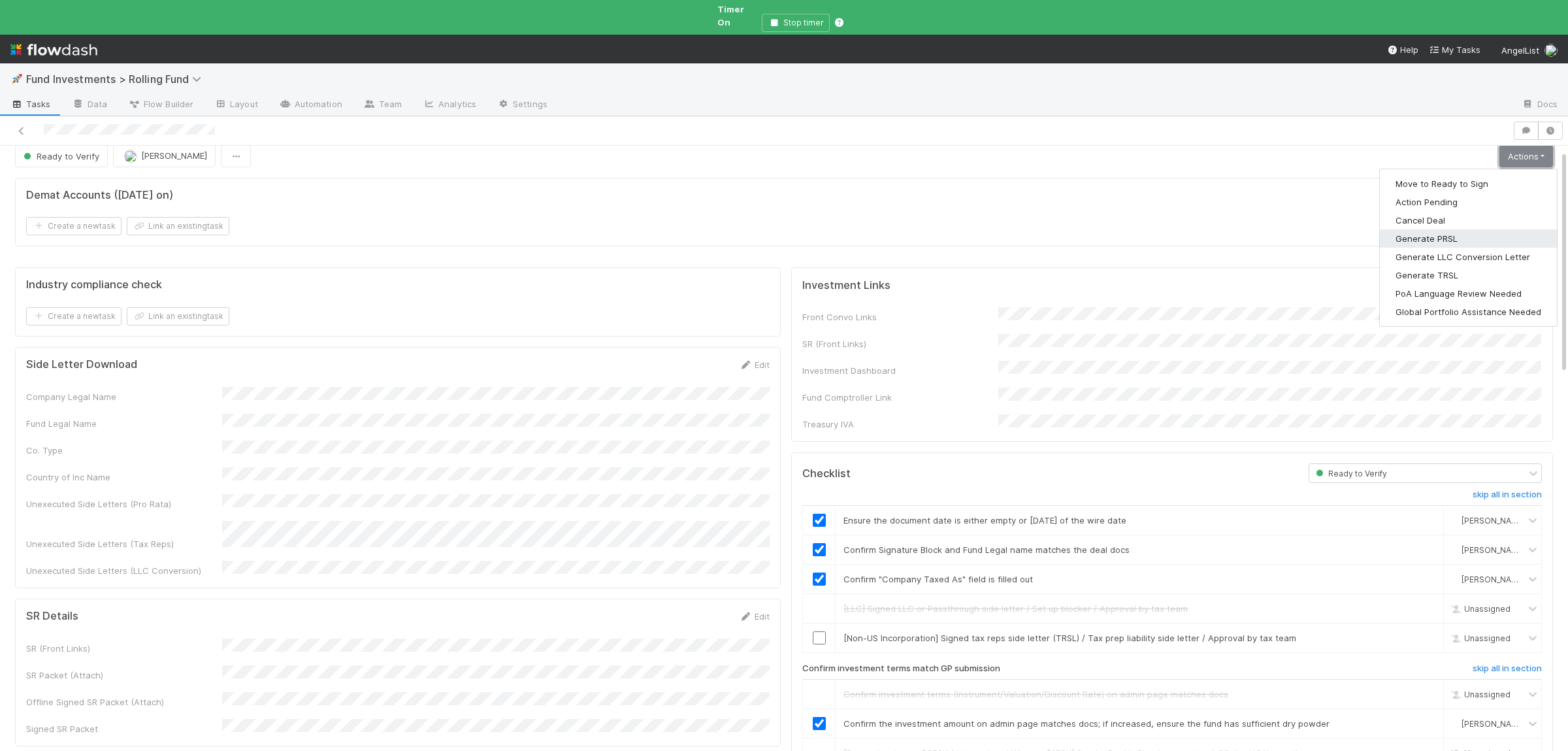 scroll, scrollTop: 0, scrollLeft: 0, axis: both 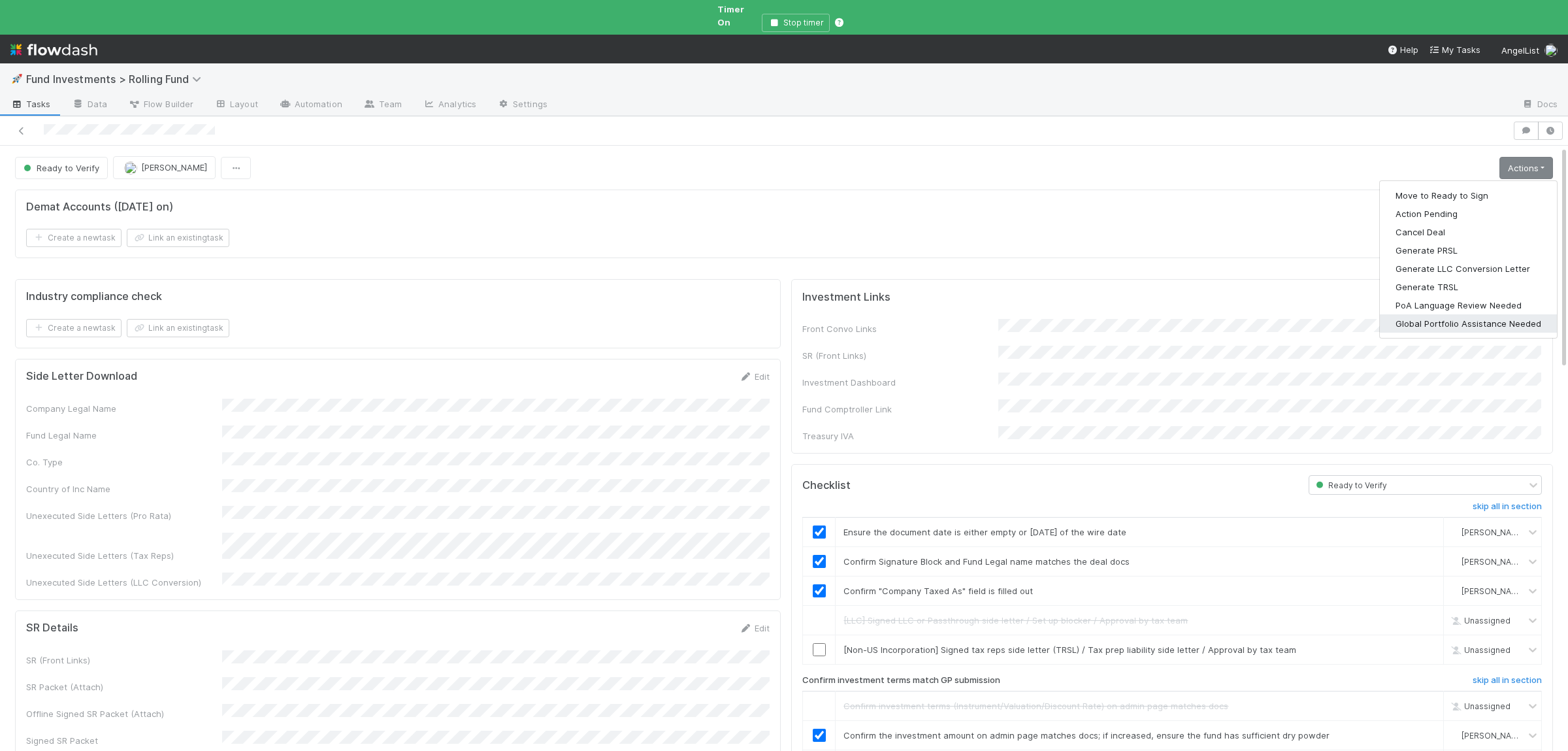 click on "Global Portfolio Assistance Needed" at bounding box center [1468, 324] 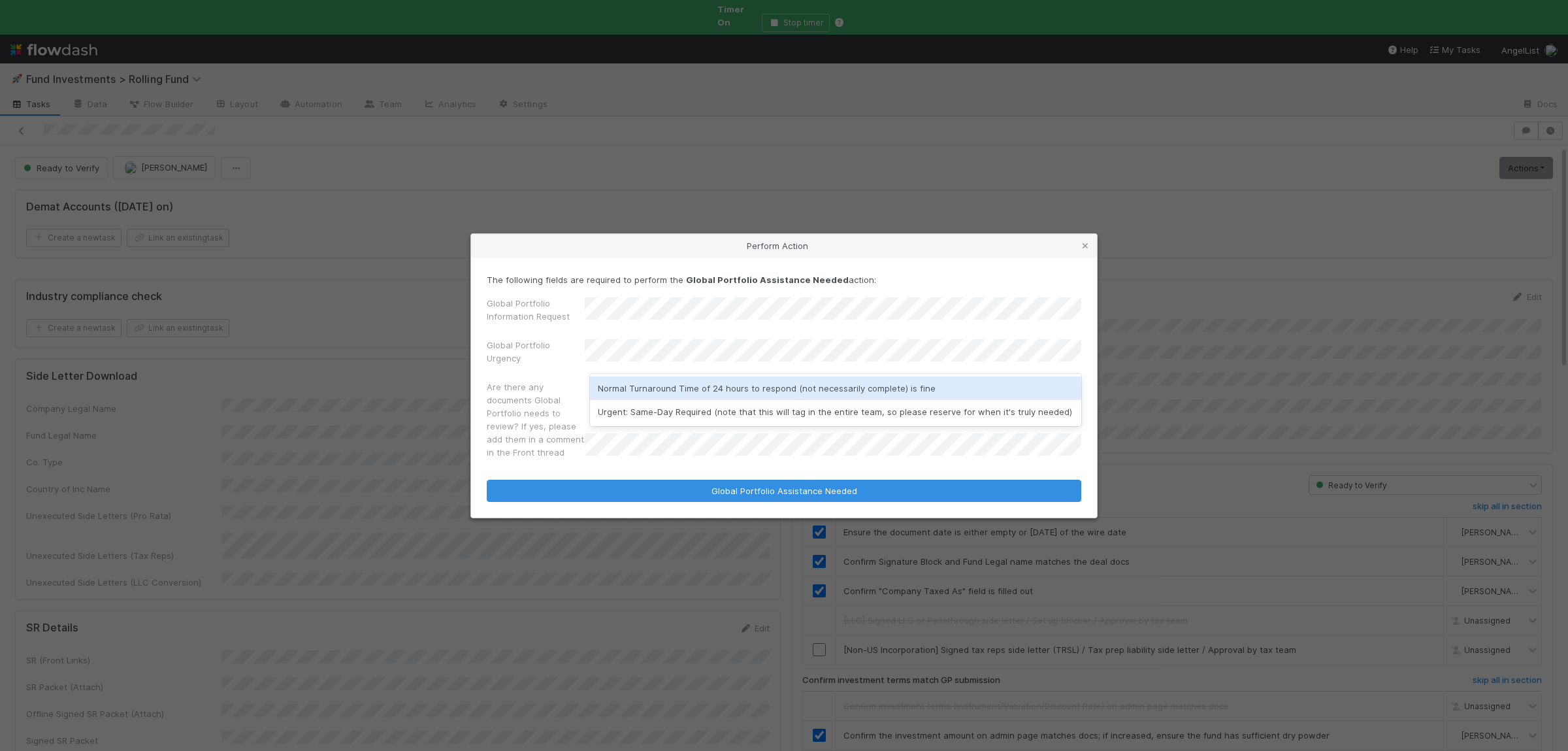 click on "Normal Turnaround Time of 24 hours to respond (not necessarily complete) is fine" at bounding box center [836, 388] 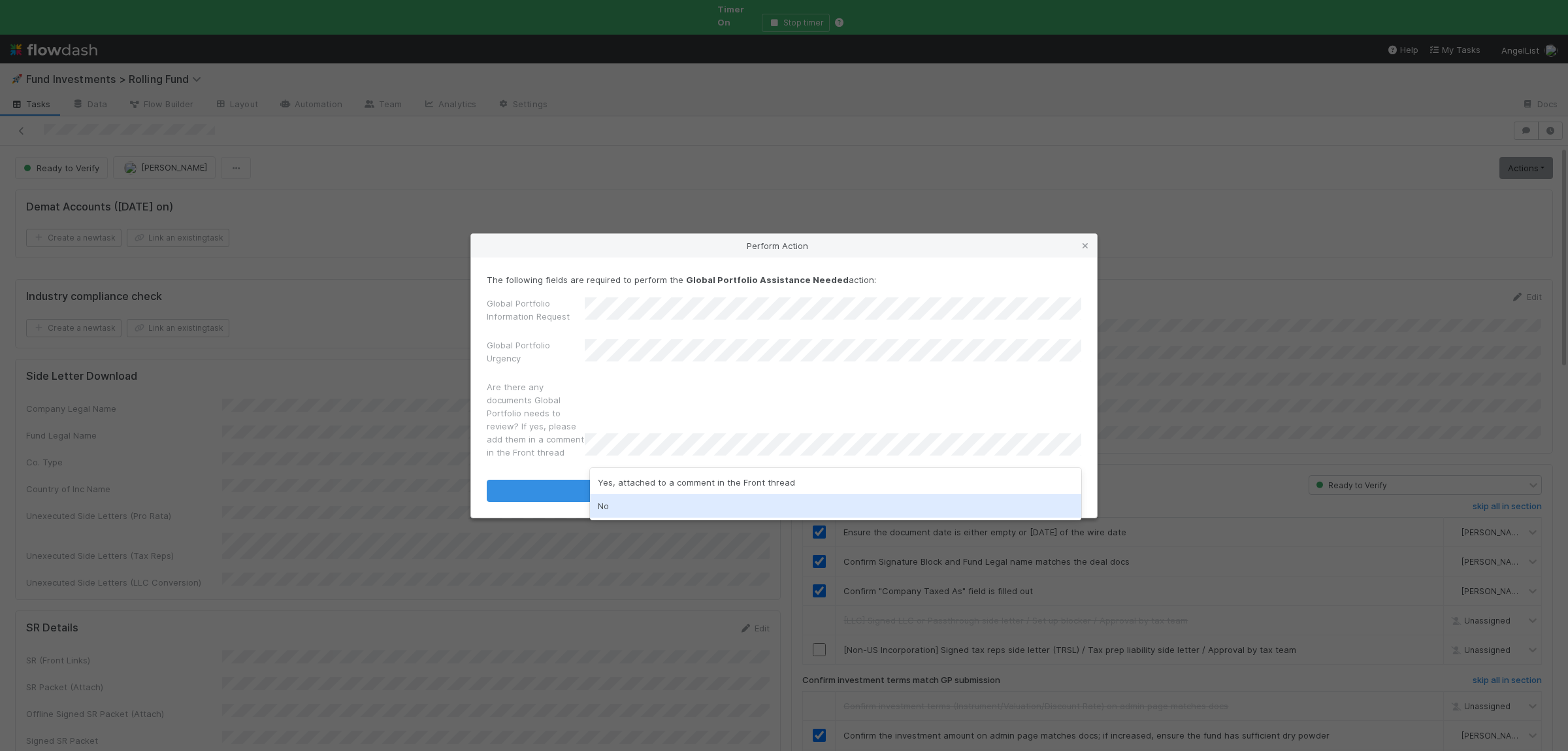 click on "No" at bounding box center (836, 506) 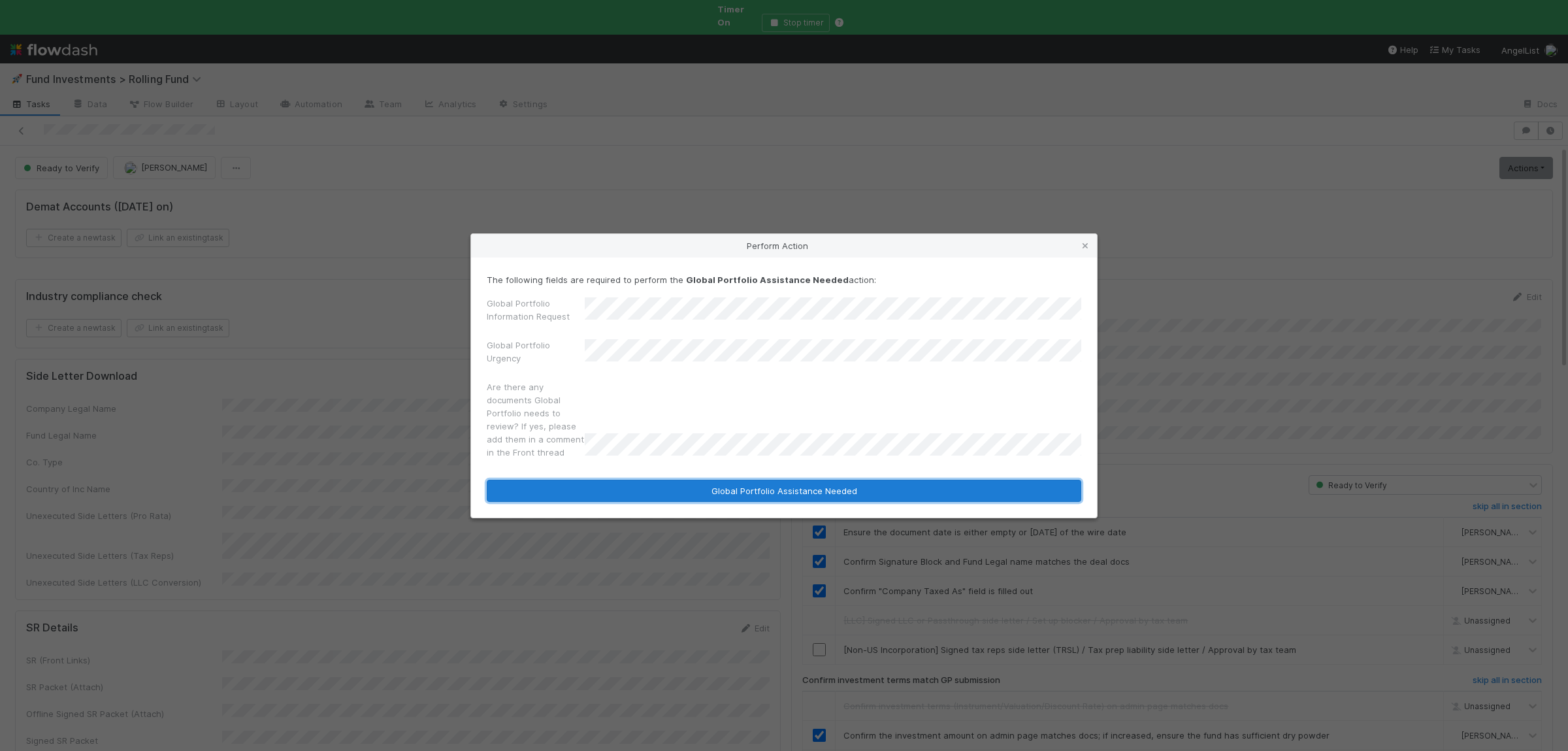 click on "Global Portfolio Assistance Needed" at bounding box center (784, 491) 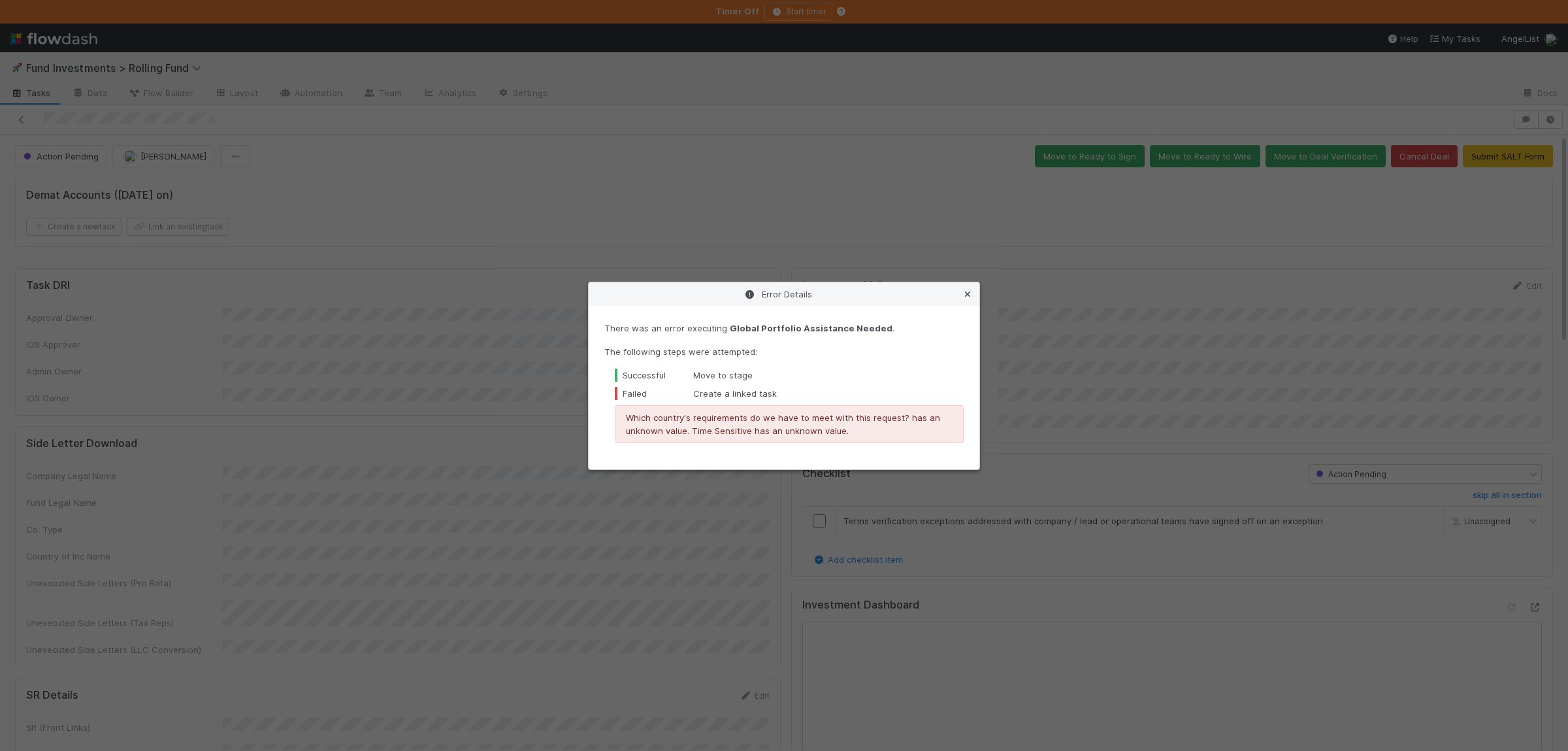 click at bounding box center (968, 294) 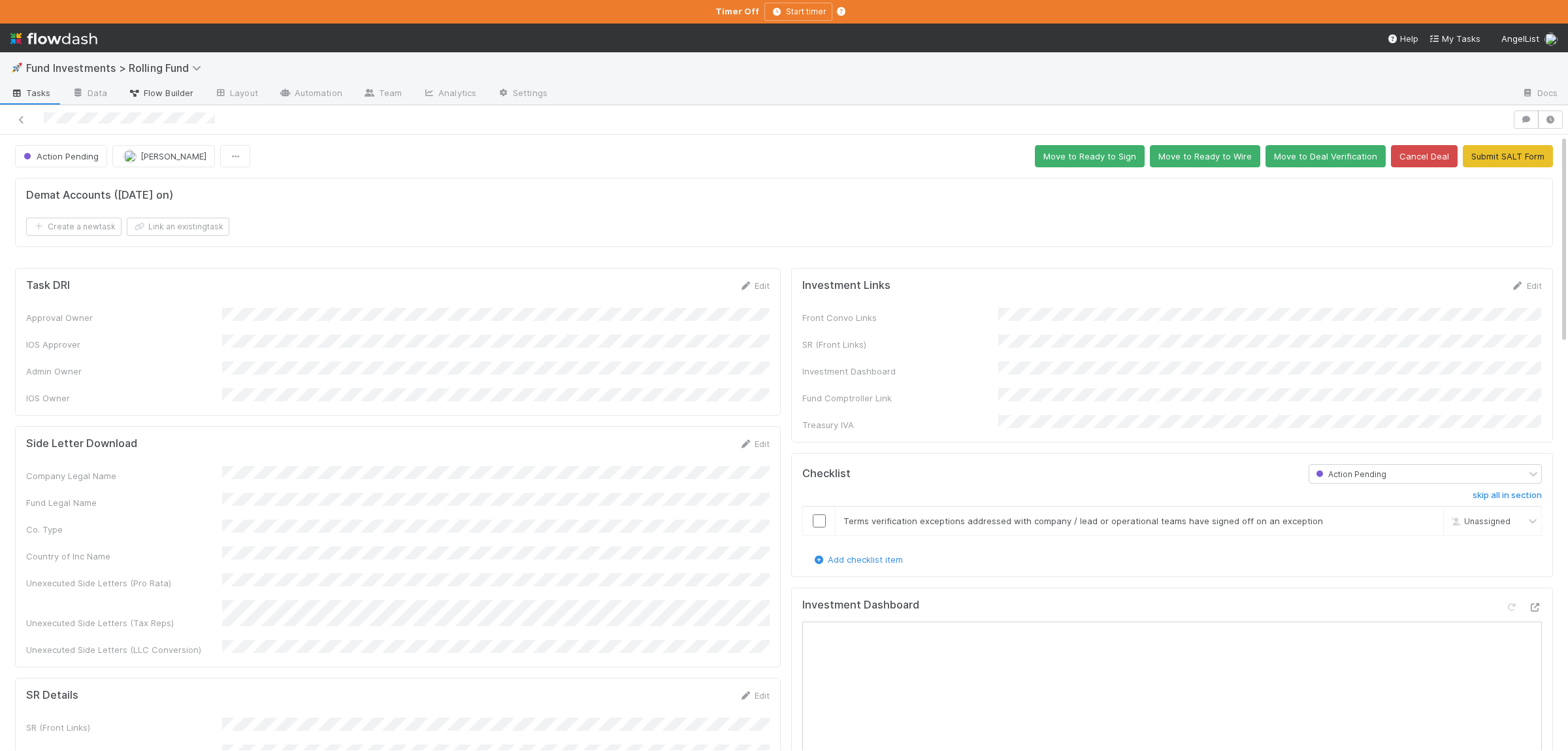 click on "Flow Builder" at bounding box center [161, 93] 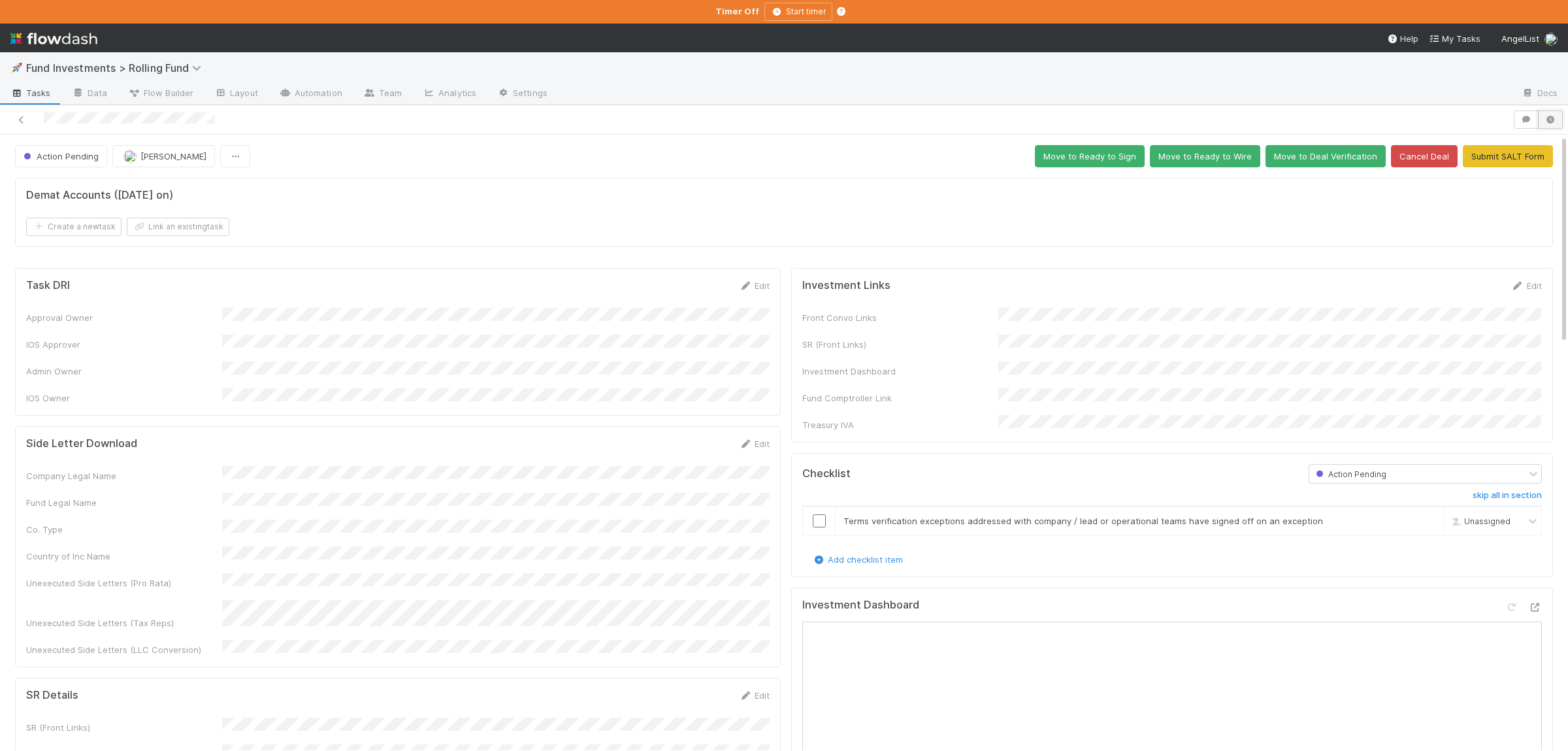 click at bounding box center (1550, 120) 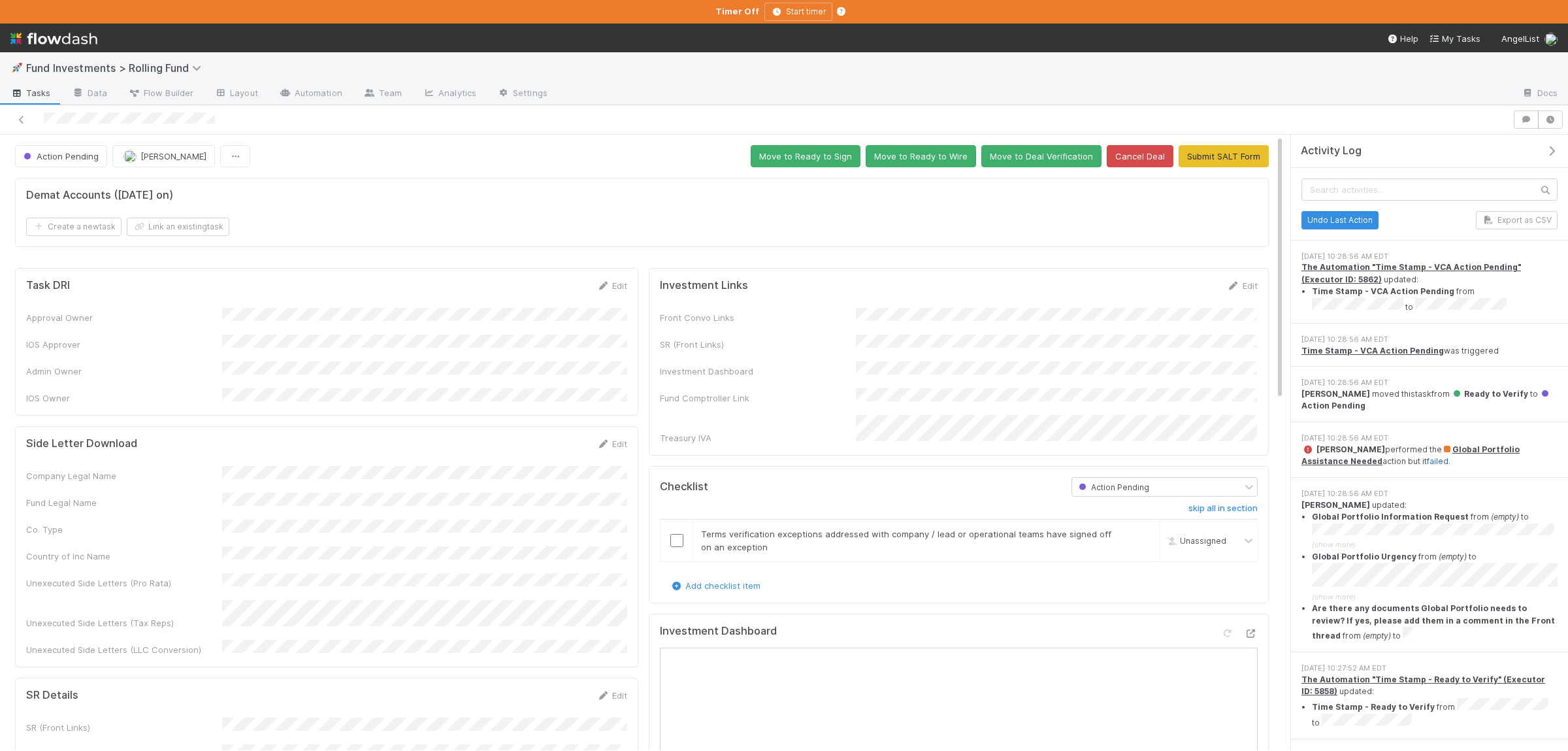 click on "failed" at bounding box center (1437, 461) 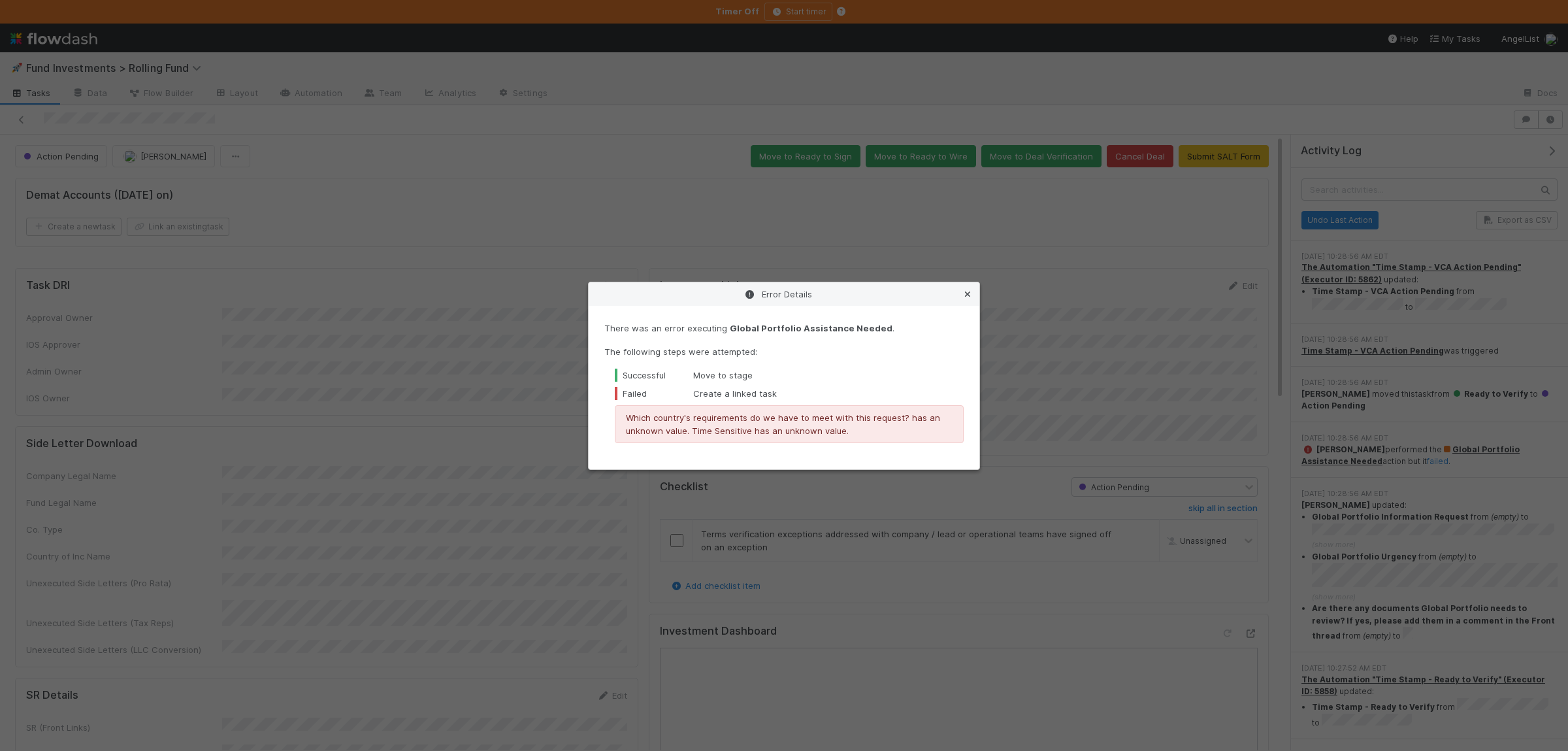 click at bounding box center (968, 294) 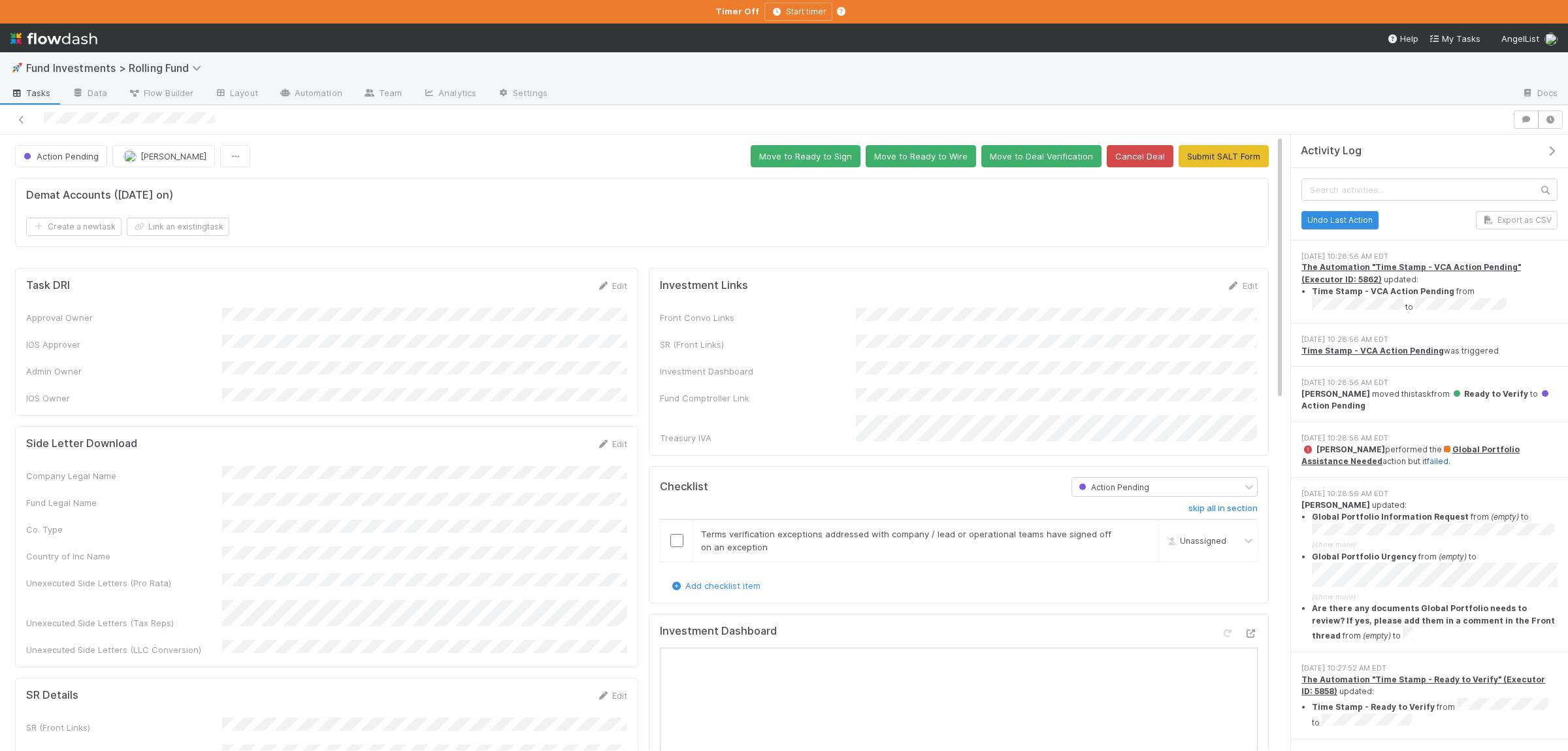 click on "failed" at bounding box center (1437, 461) 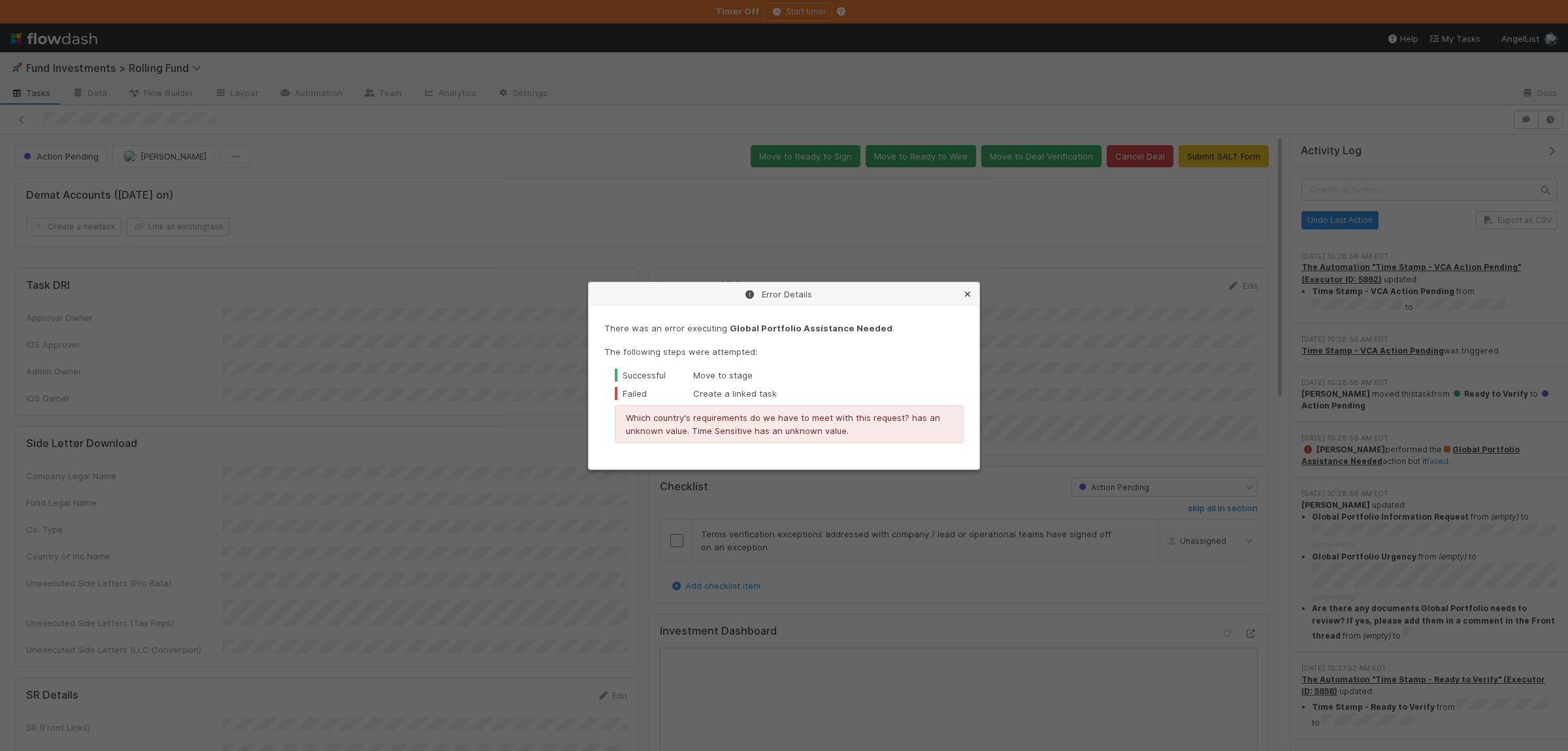 click at bounding box center [968, 294] 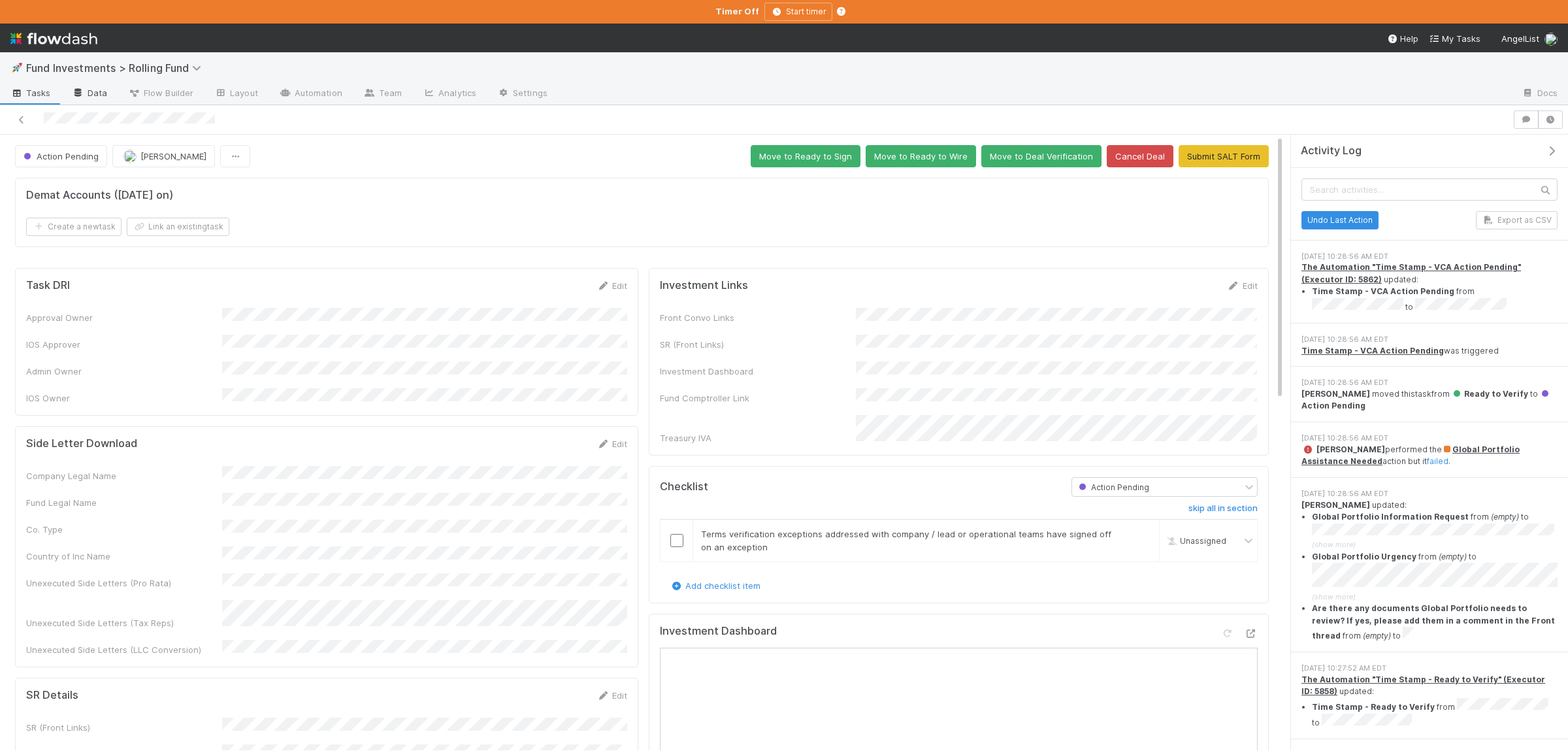 click on "Data" at bounding box center (90, 94) 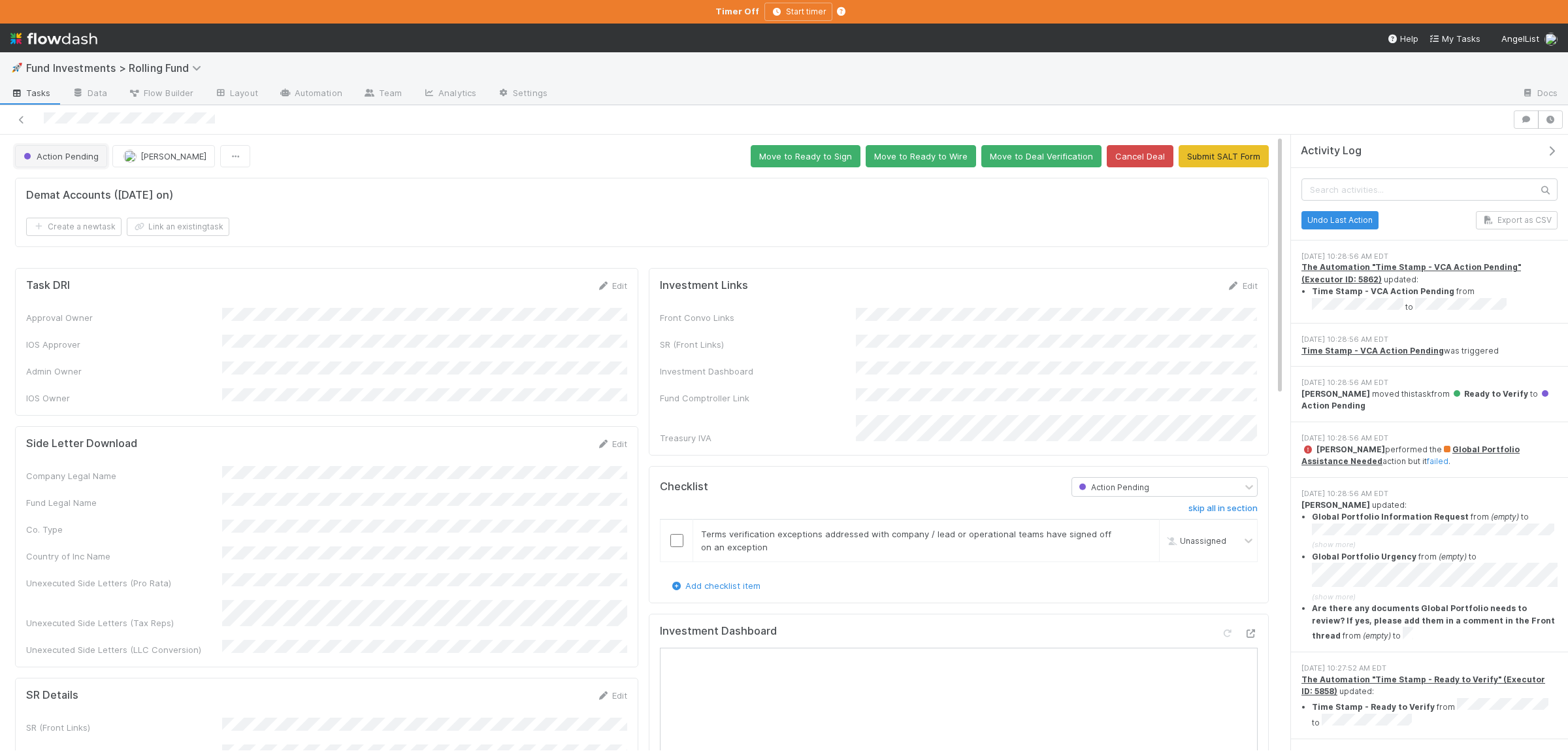 click on "Action Pending" at bounding box center (61, 156) 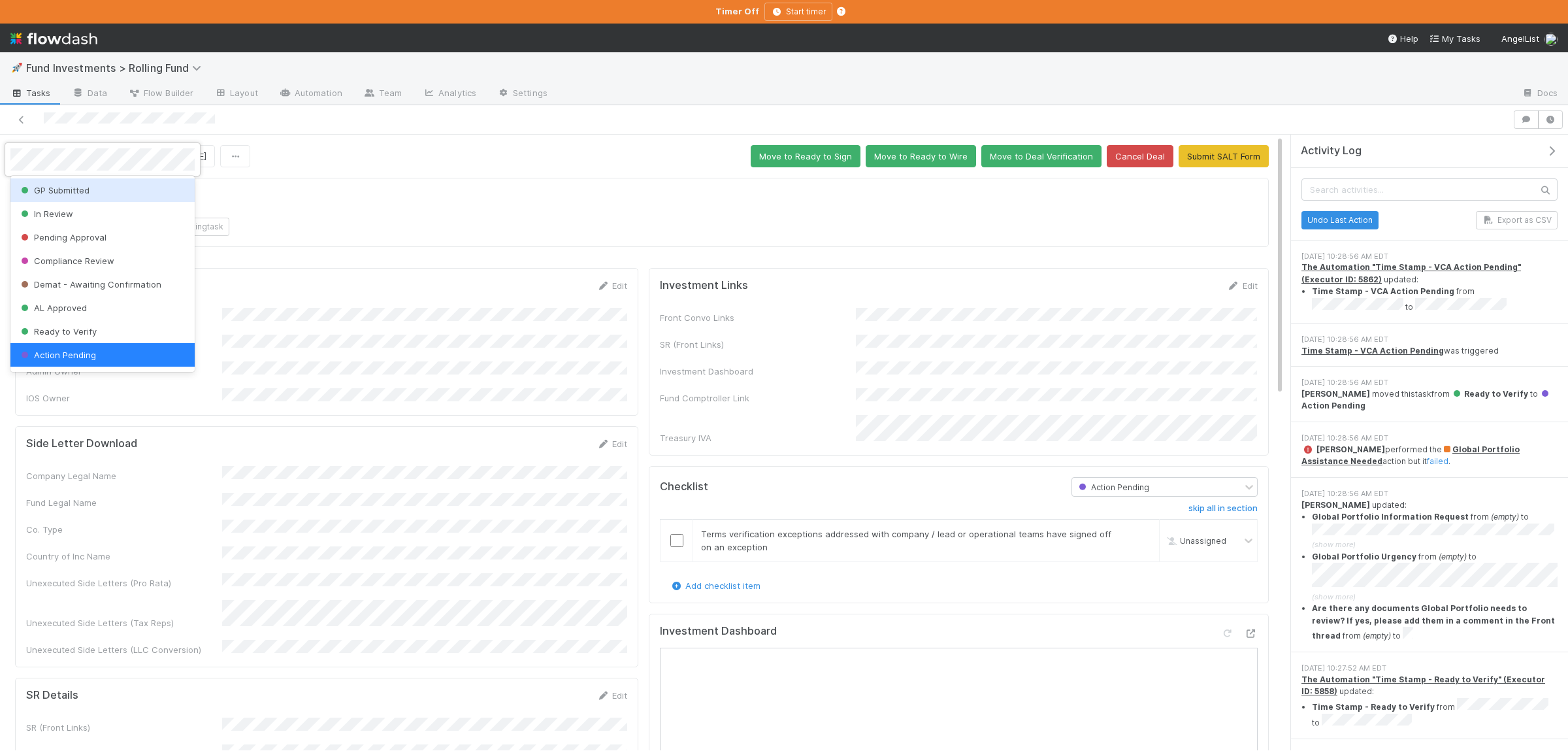 scroll, scrollTop: 3, scrollLeft: 0, axis: vertical 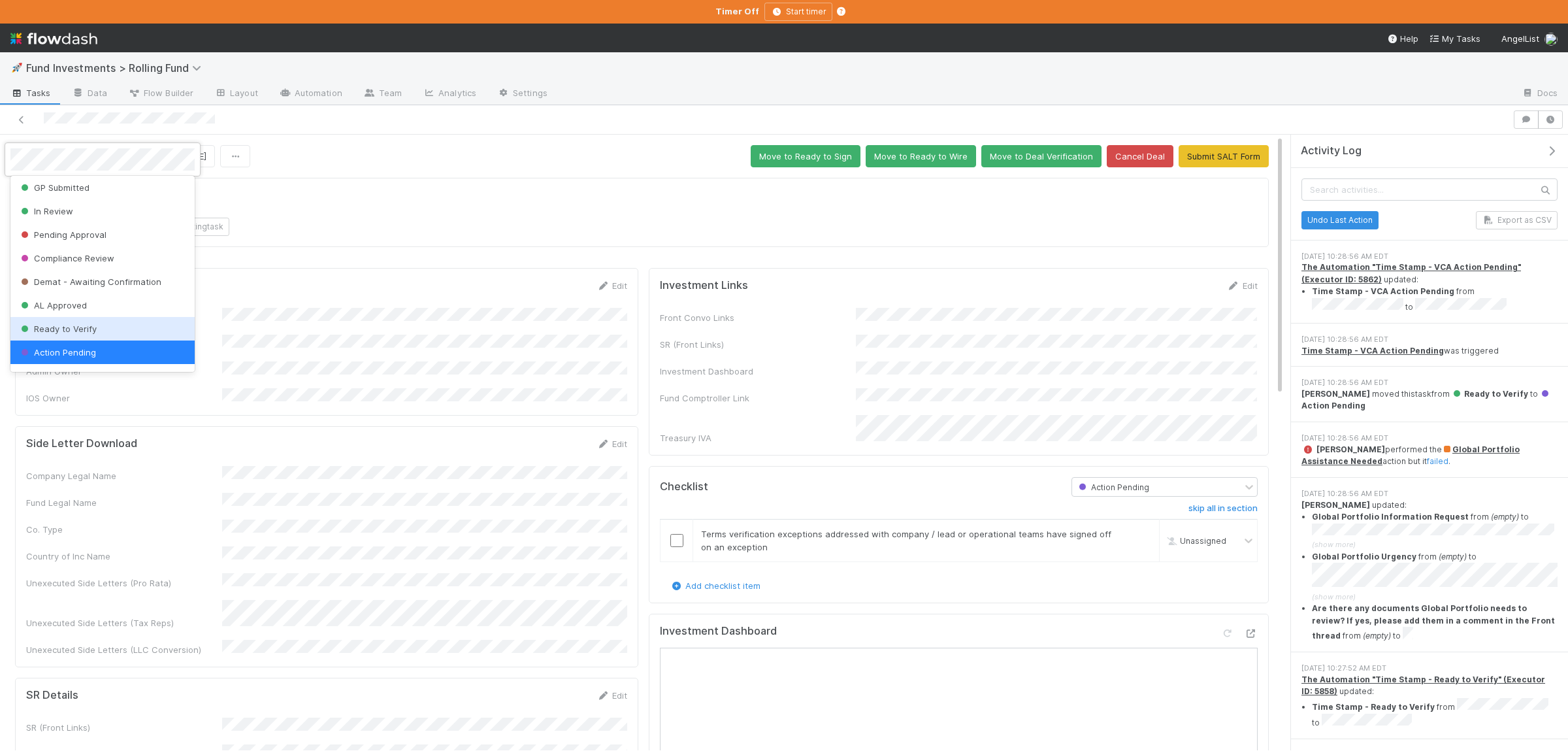click on "Ready to Verify" at bounding box center [57, 329] 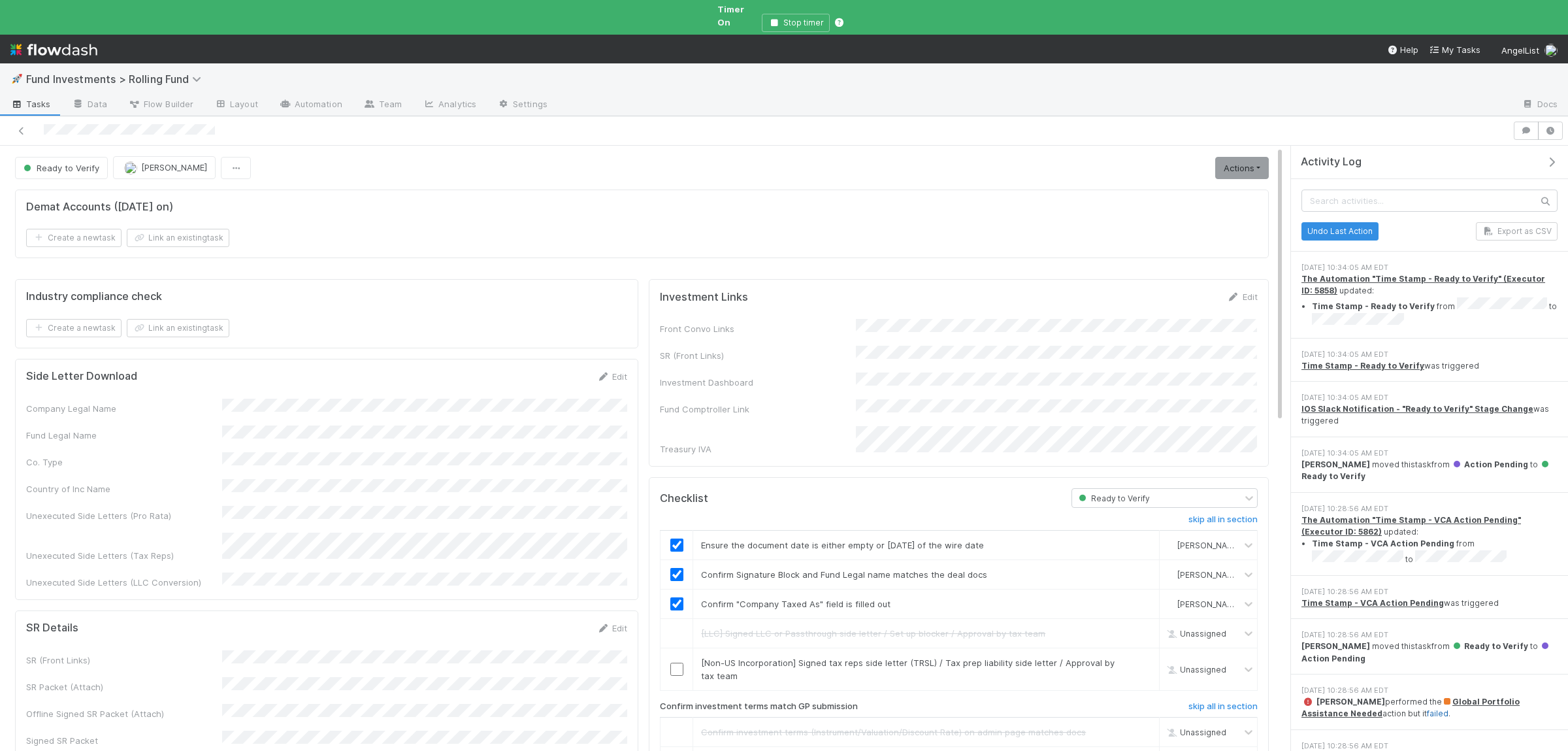 click on "failed" at bounding box center (1437, 713) 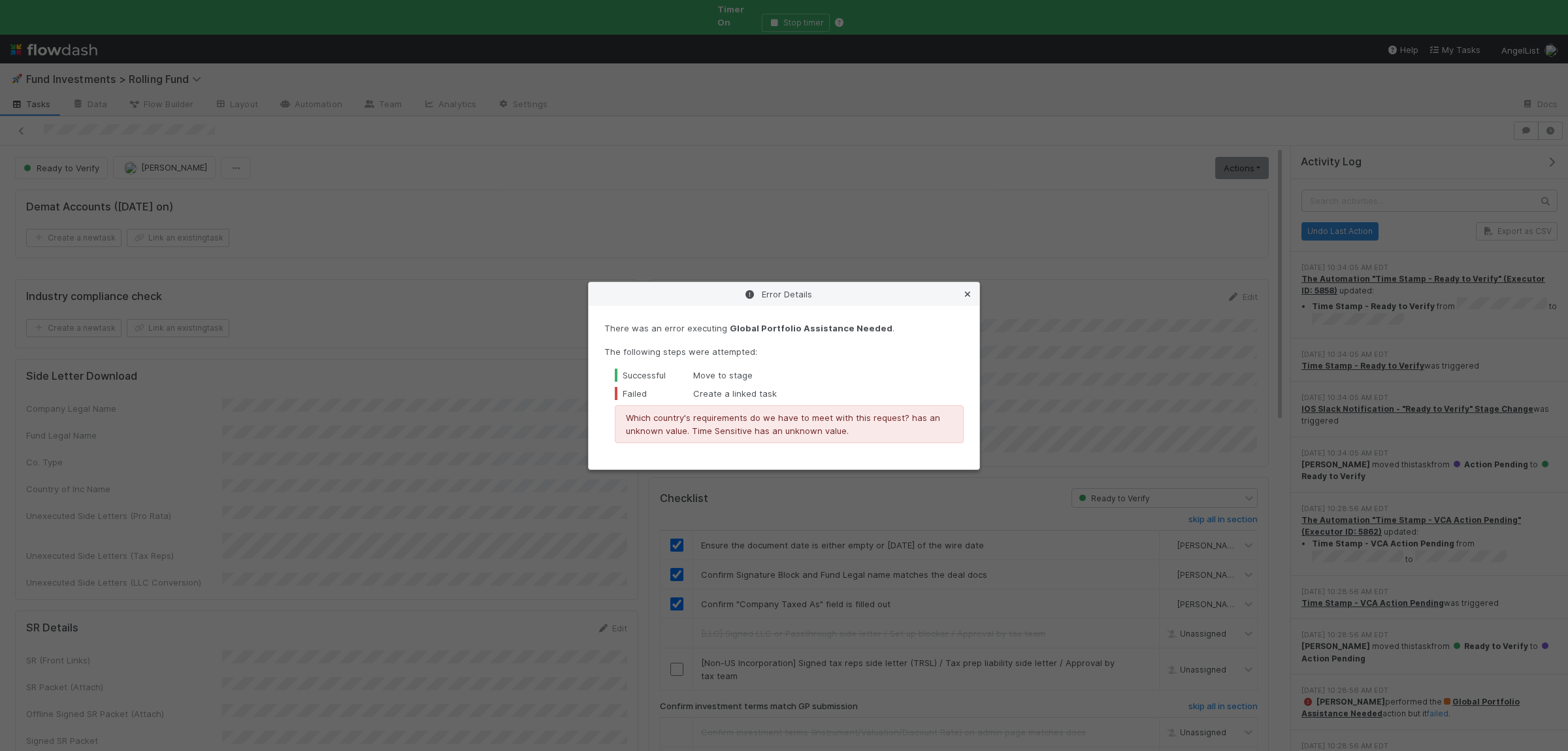 click at bounding box center [968, 294] 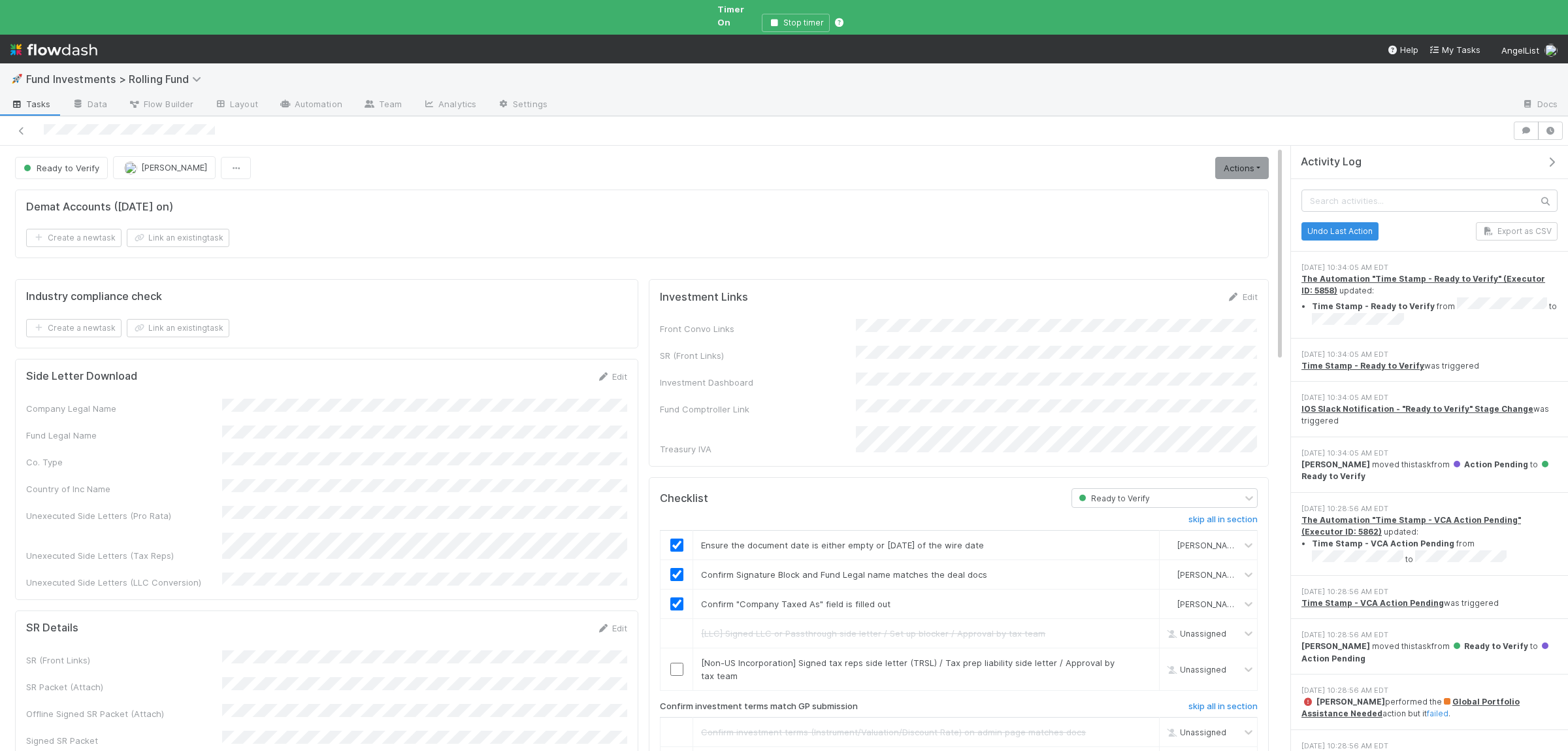 click on "Ready to Verify Nadia Koritareva Actions Move to Ready to Sign Action Pending Cancel Deal Generate PRSL Generate LLC Conversion Letter Generate TRSL PoA Language Review Needed Global Portfolio Assistance Needed" at bounding box center [642, 167] 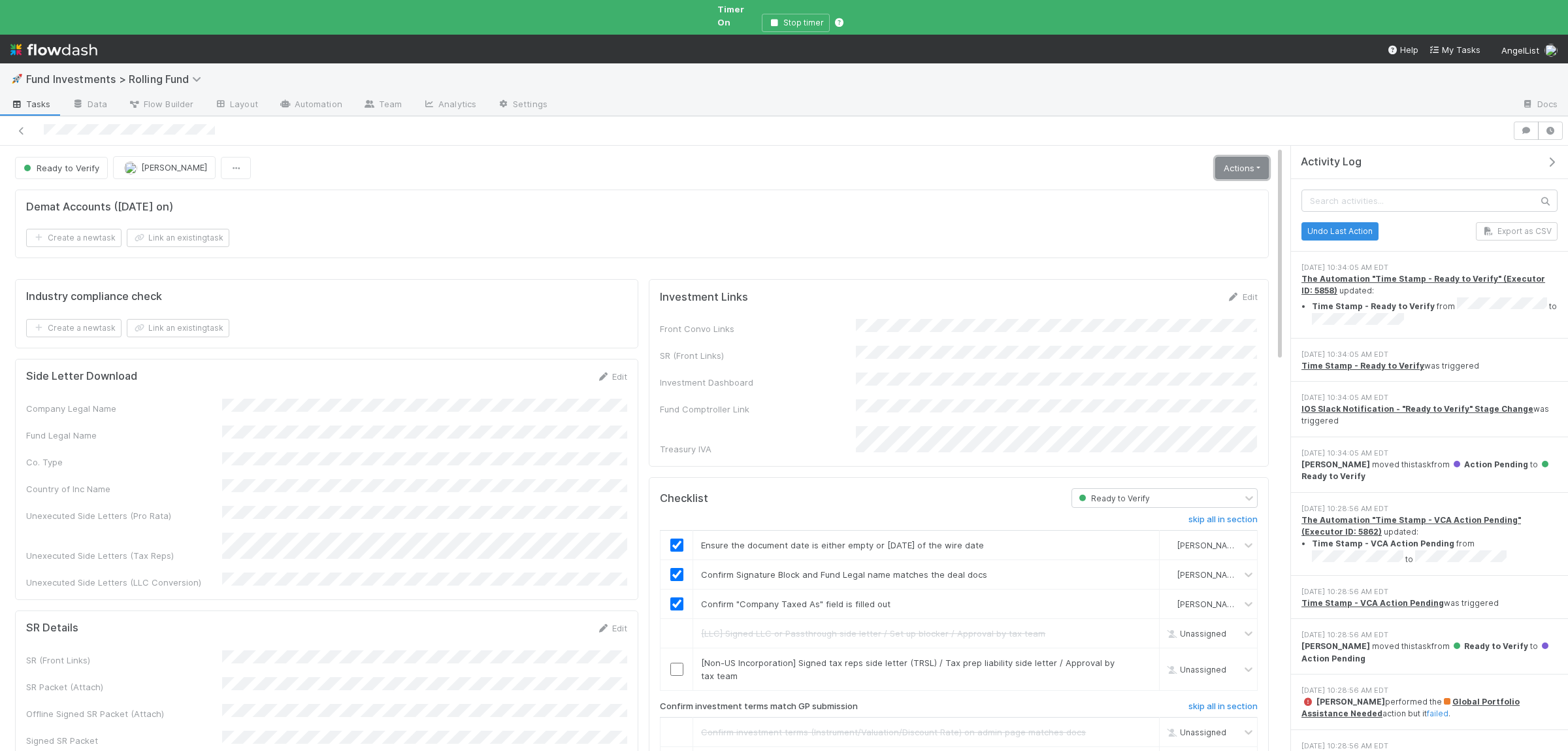 click on "Actions" at bounding box center [1242, 168] 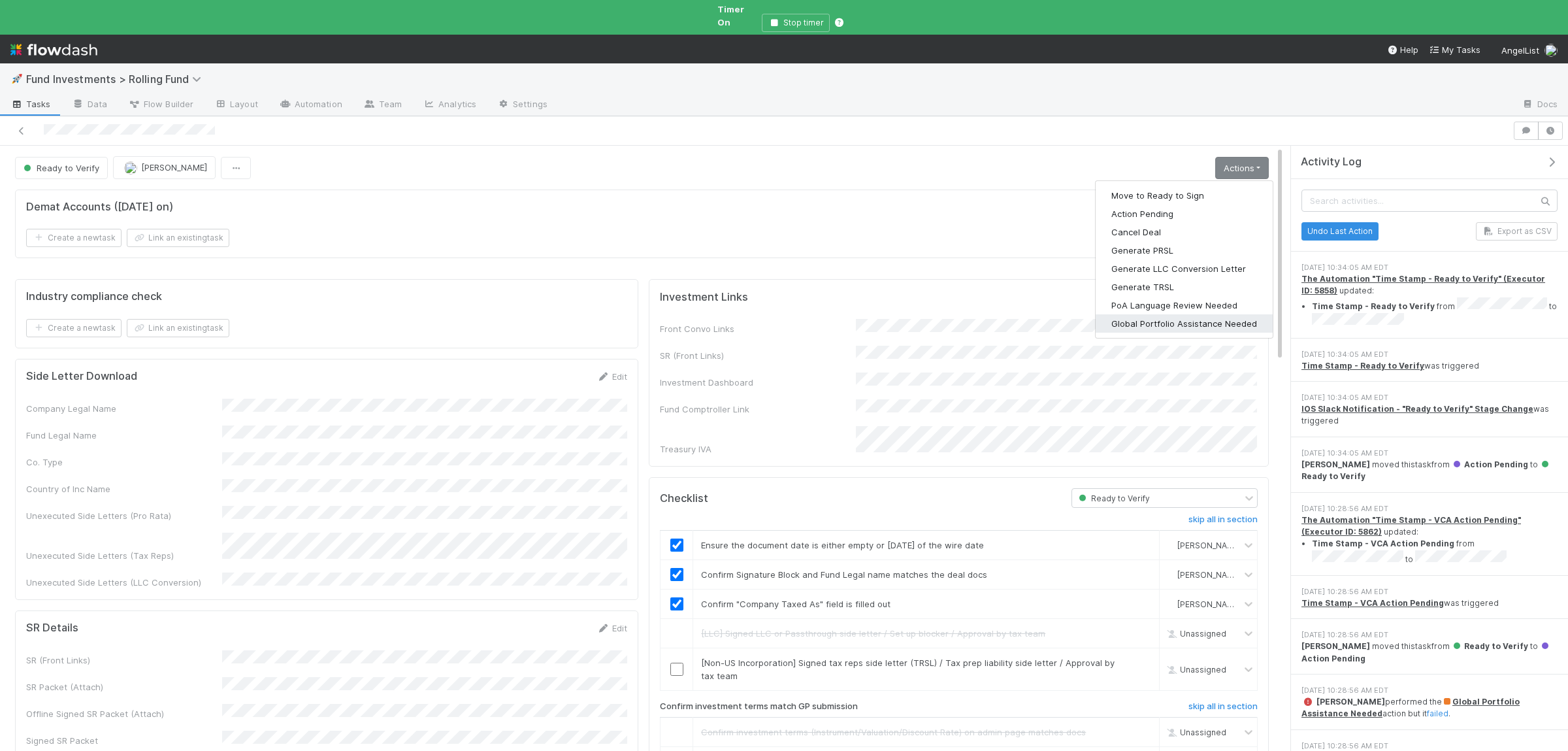click on "Global Portfolio Assistance Needed" at bounding box center [1184, 324] 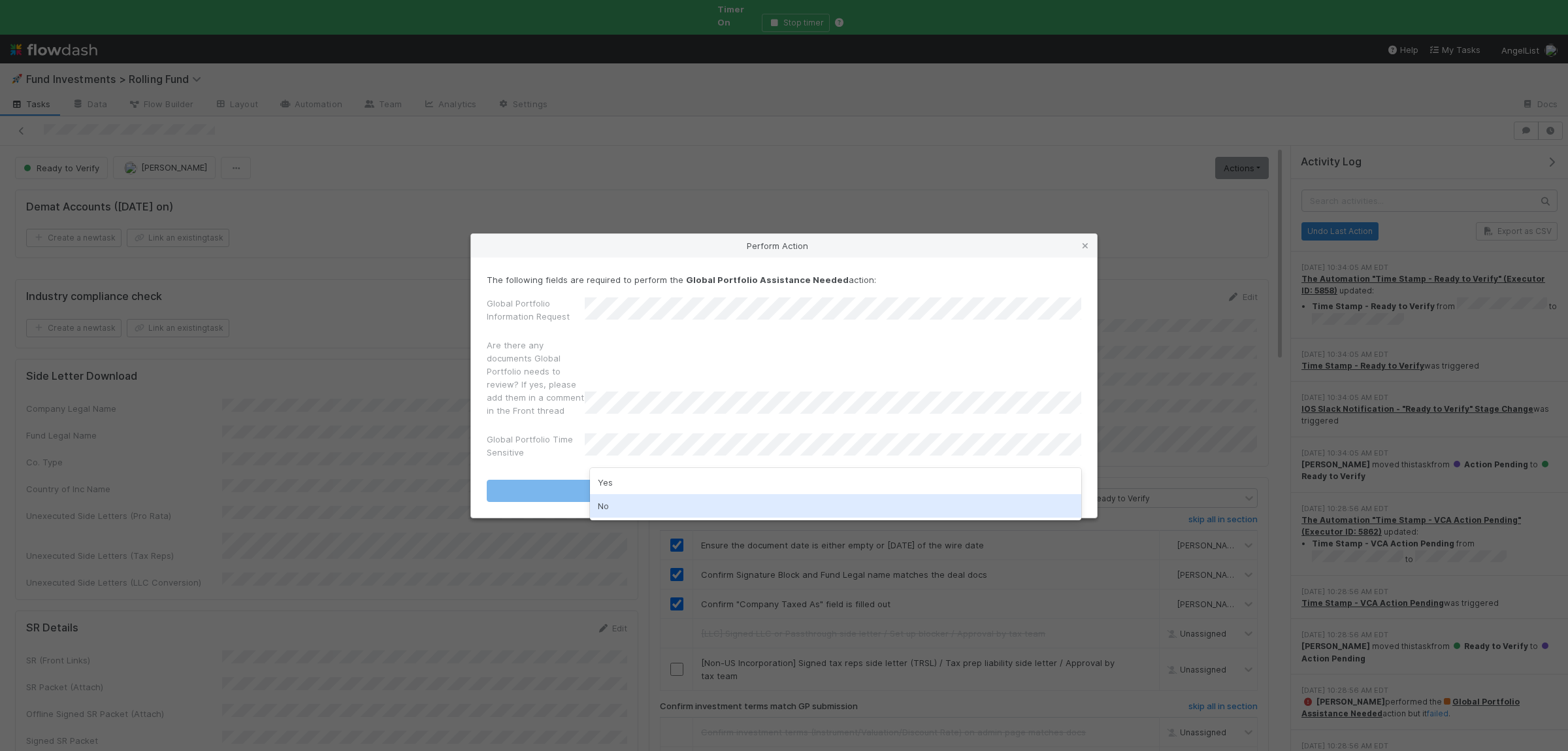 click on "No" at bounding box center [836, 506] 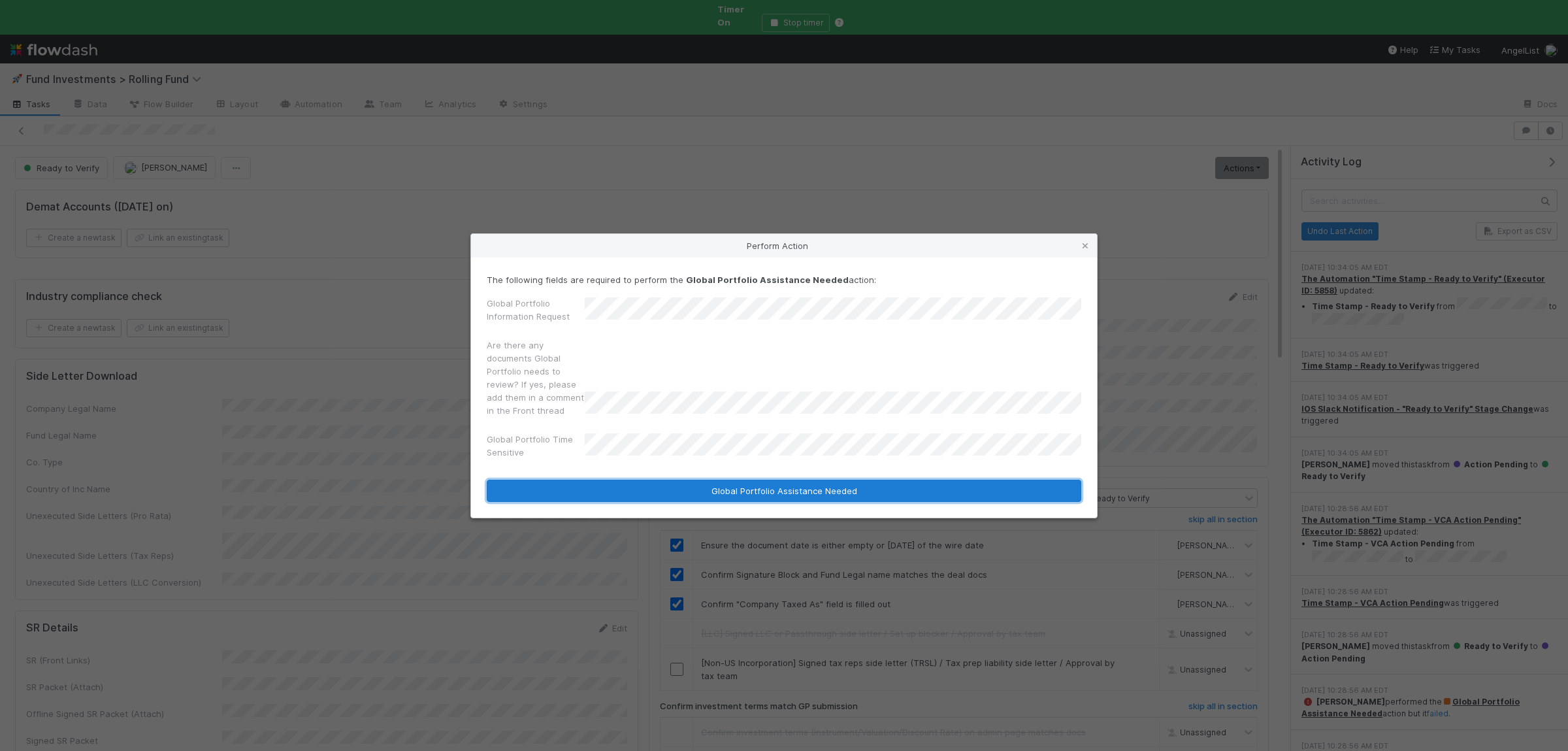 click on "Global Portfolio Assistance Needed" at bounding box center (784, 491) 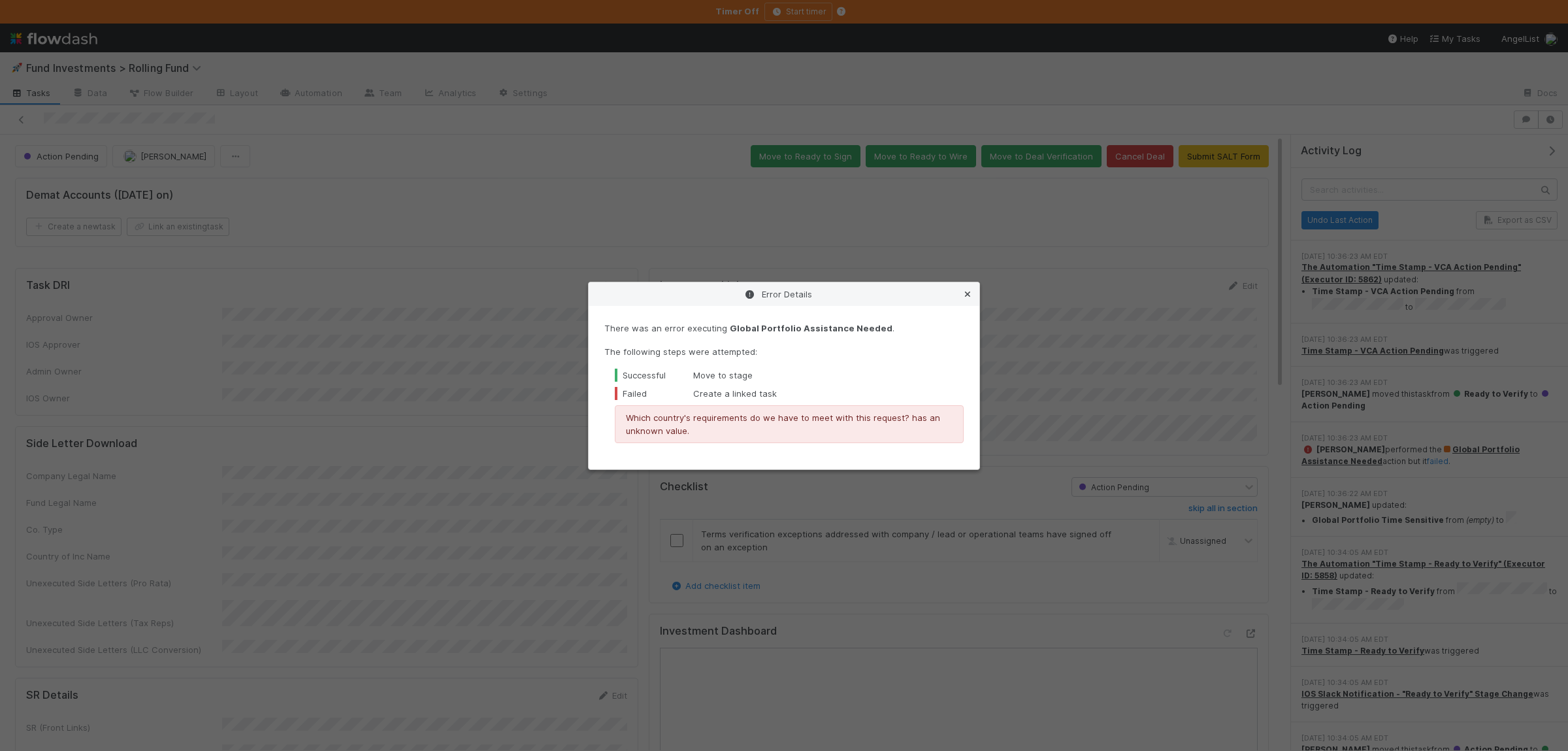 click at bounding box center [968, 294] 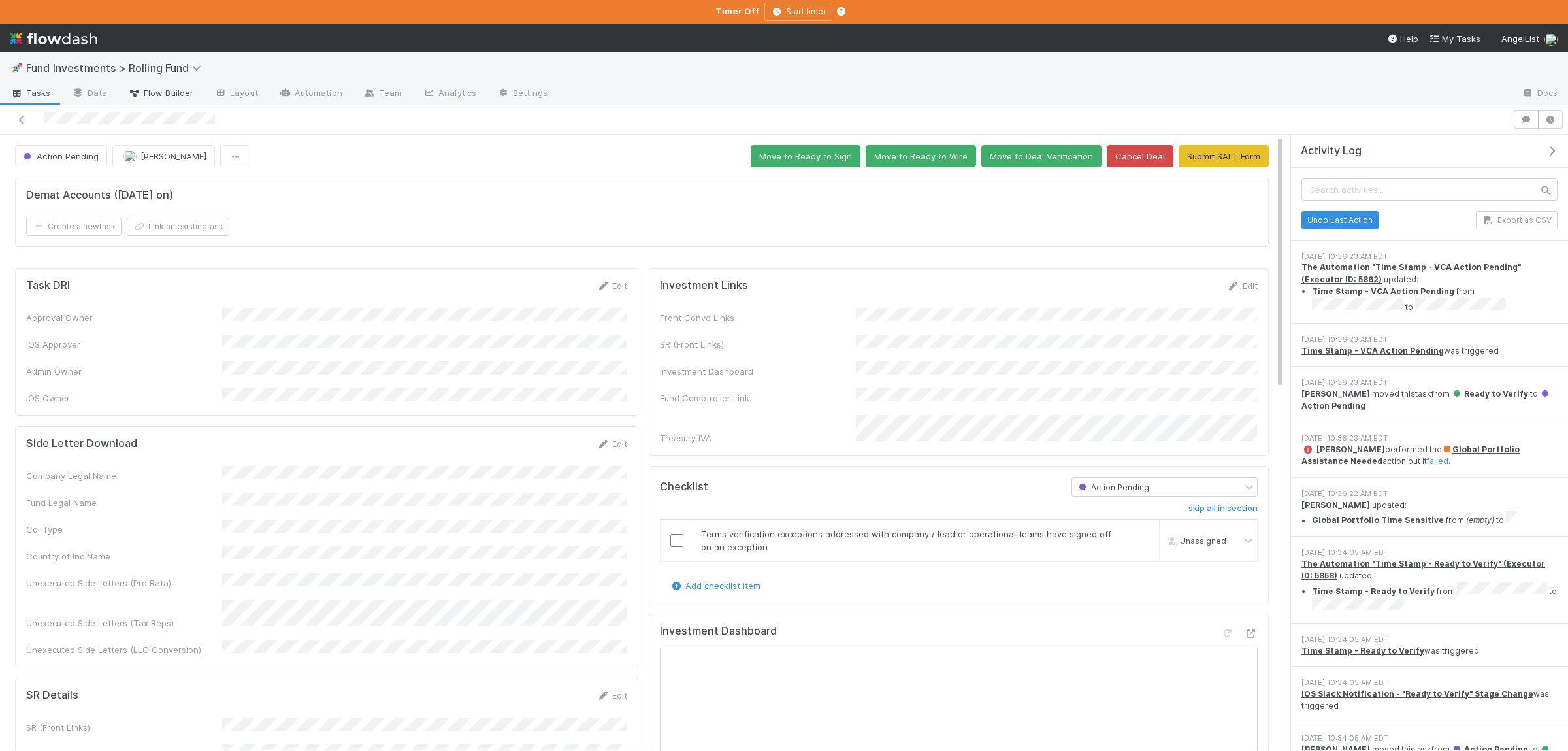 click on "Flow Builder" at bounding box center [161, 93] 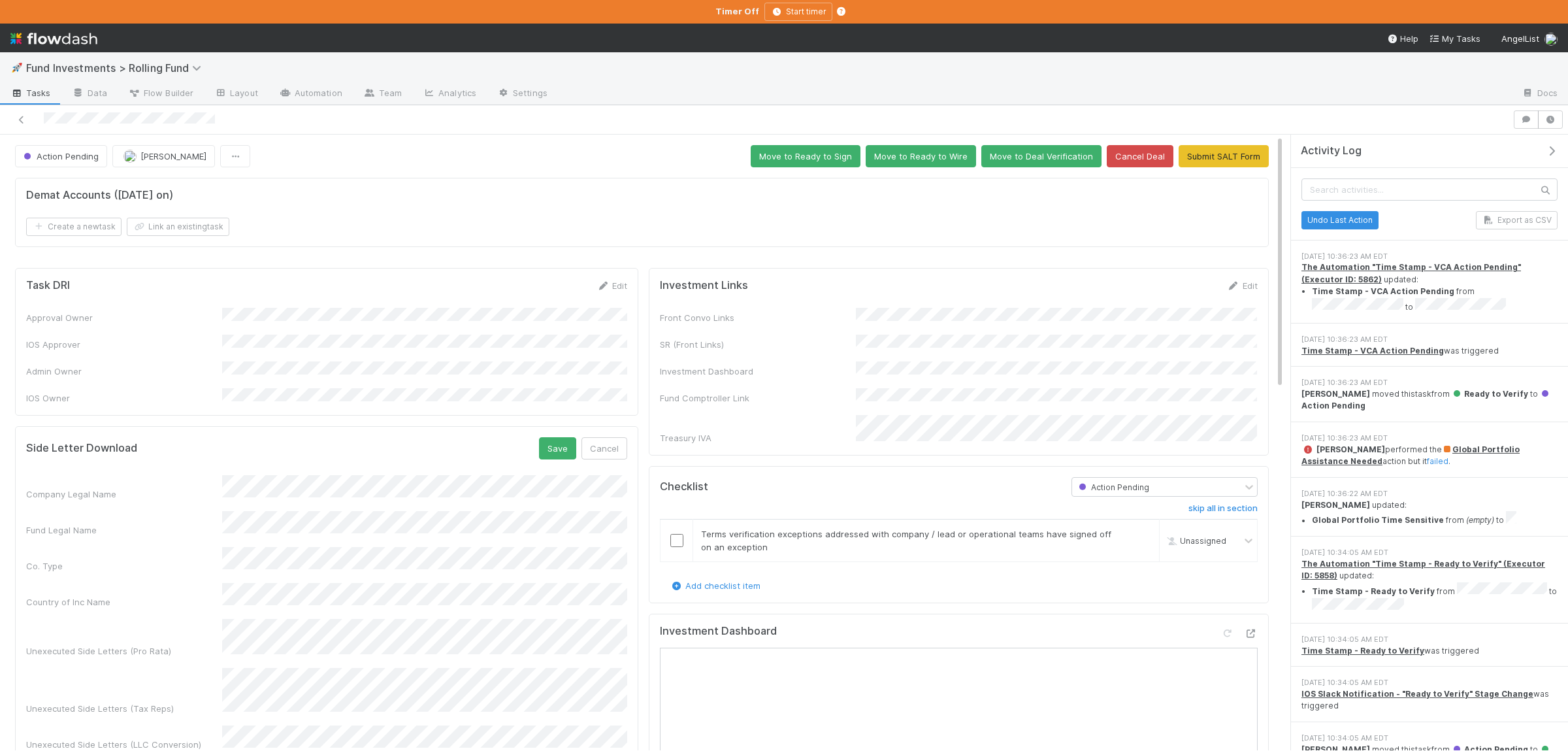 click on "Country of Inc Name" at bounding box center [327, 595] 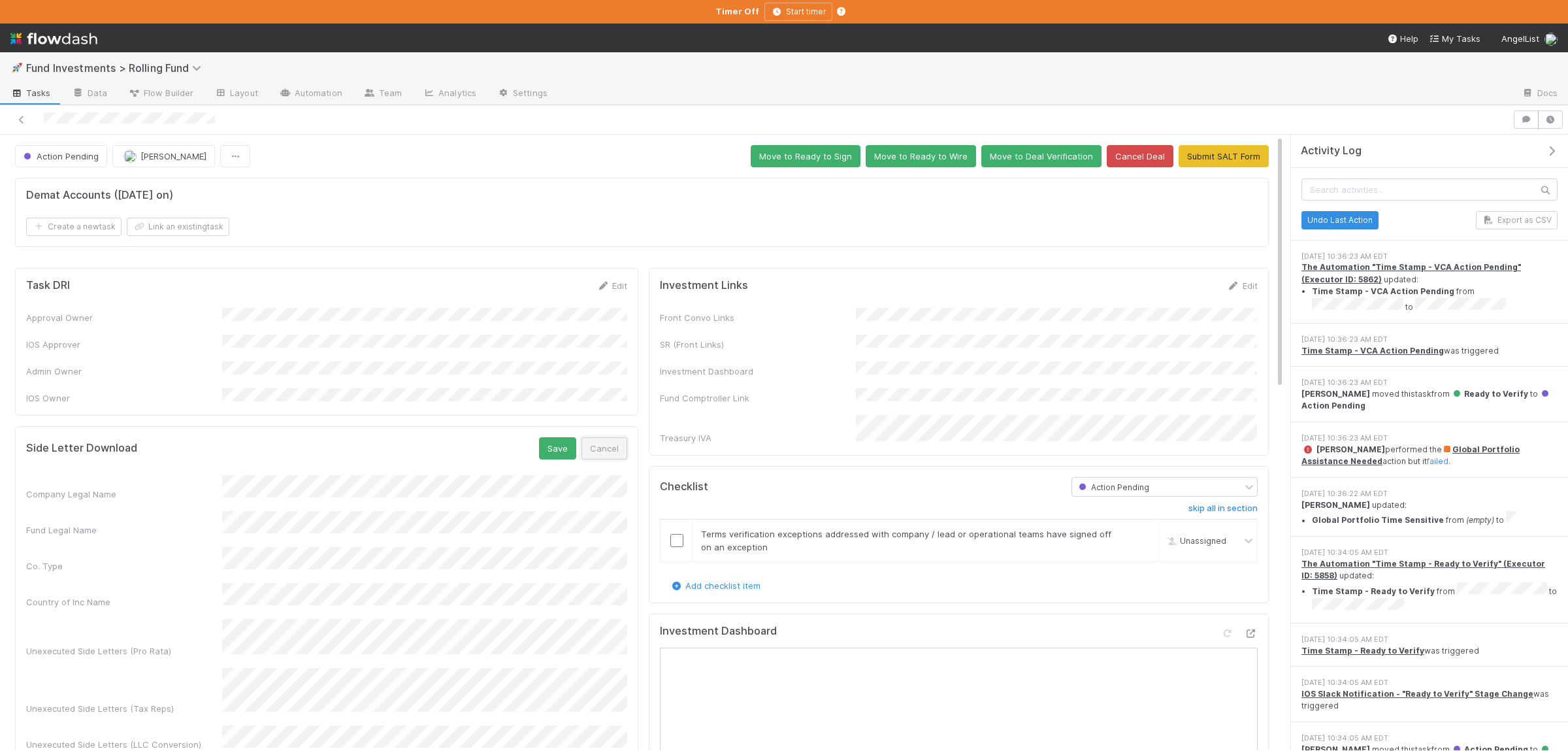 click on "Cancel" at bounding box center [604, 448] 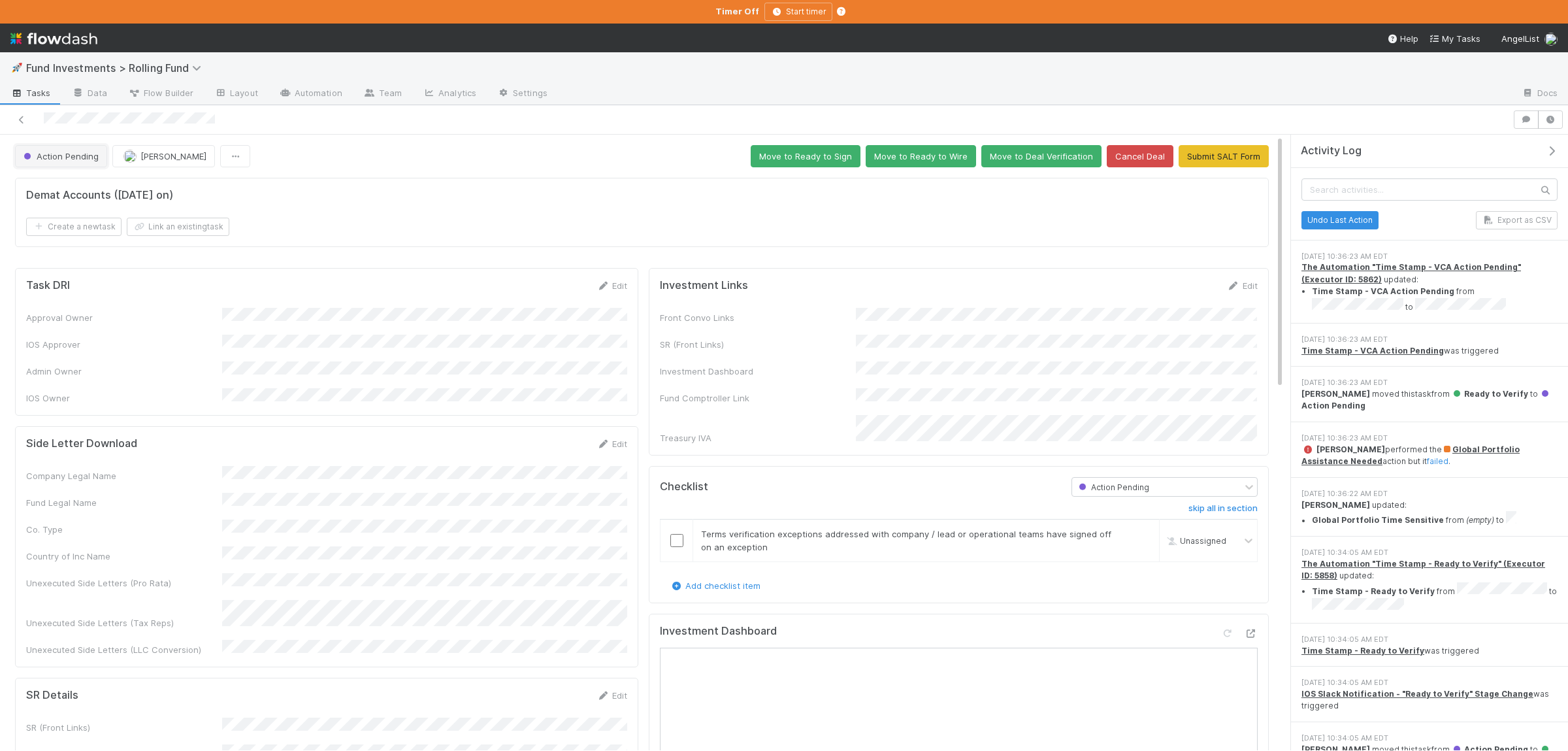 click on "Action Pending" at bounding box center [59, 156] 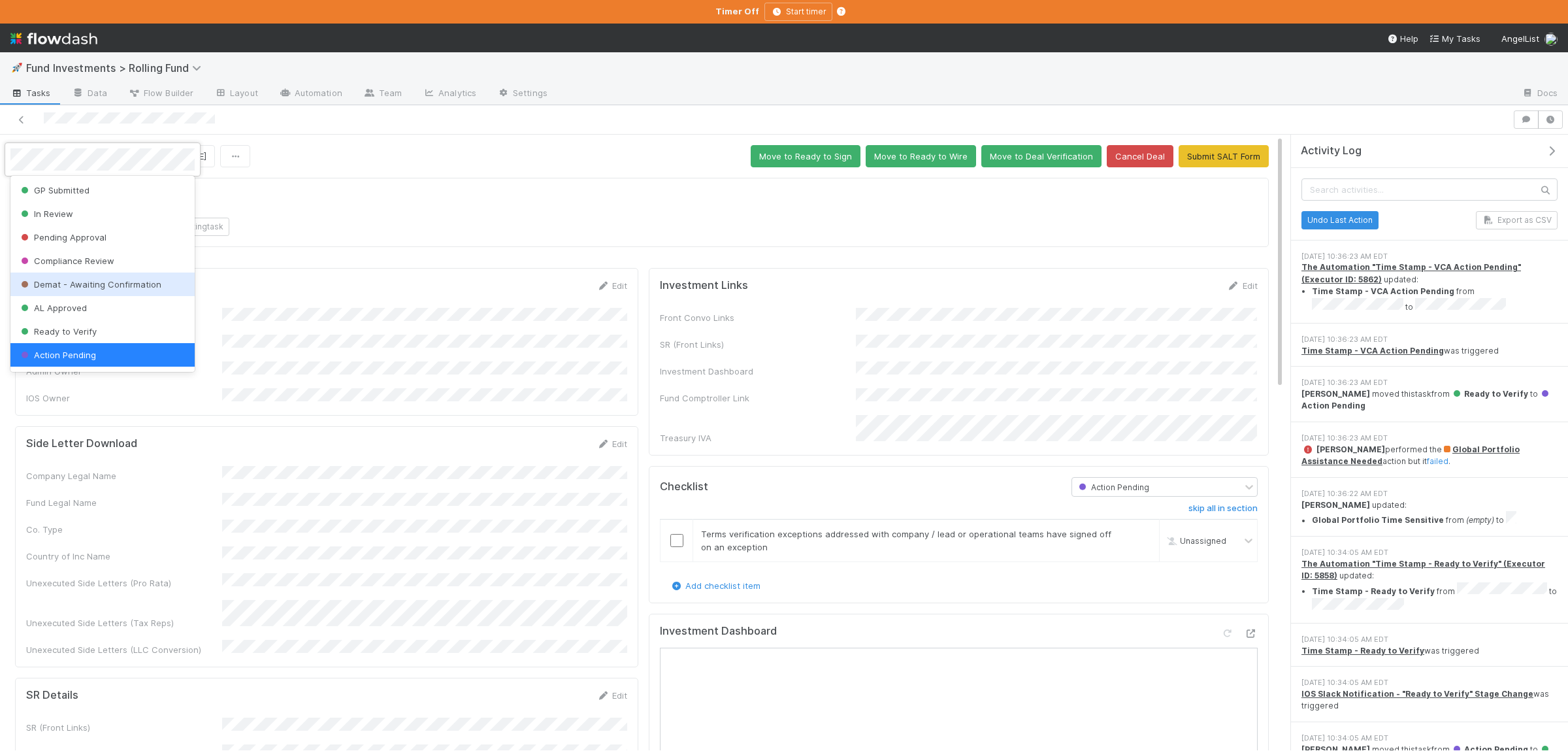 scroll, scrollTop: 3, scrollLeft: 0, axis: vertical 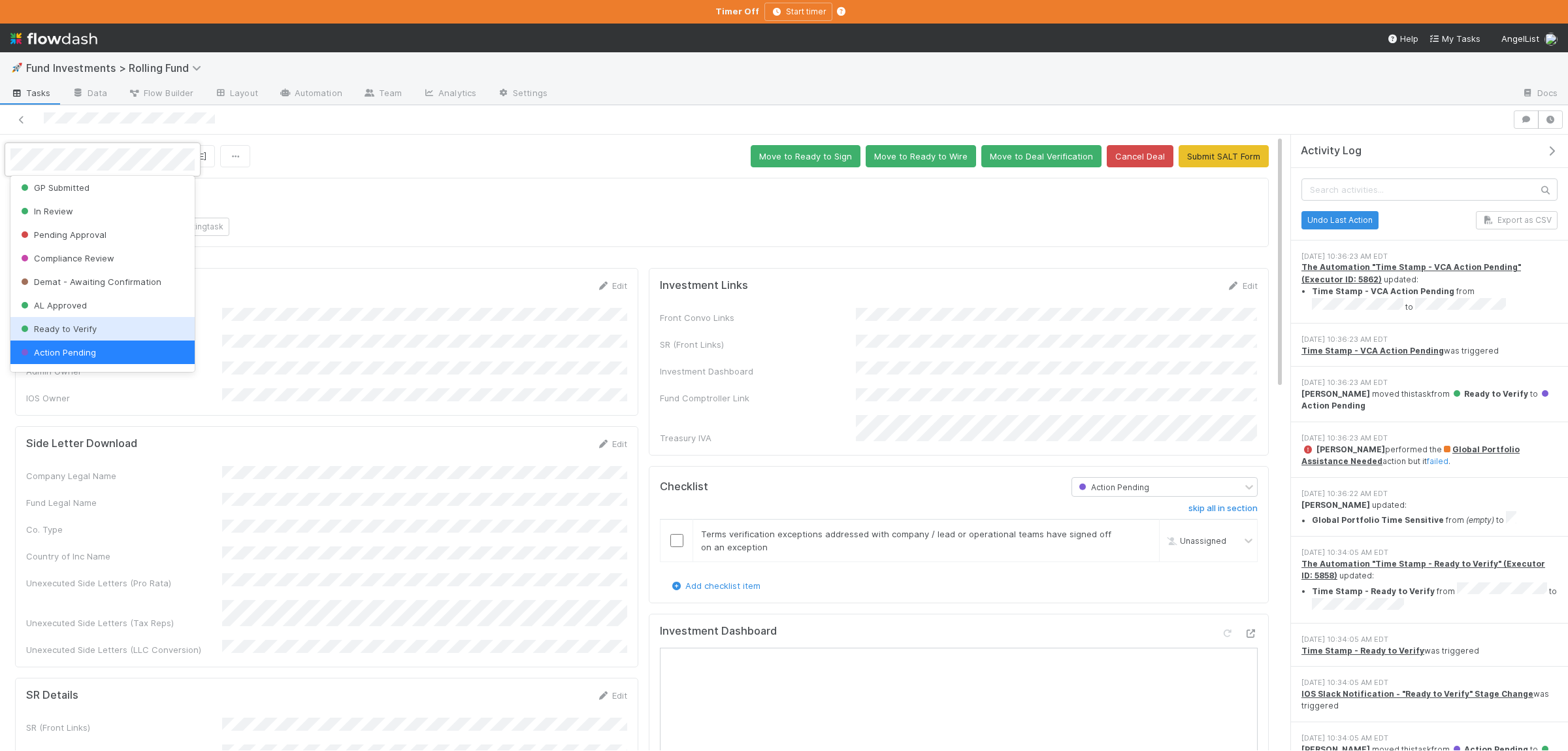 click on "Ready to Verify" at bounding box center [57, 329] 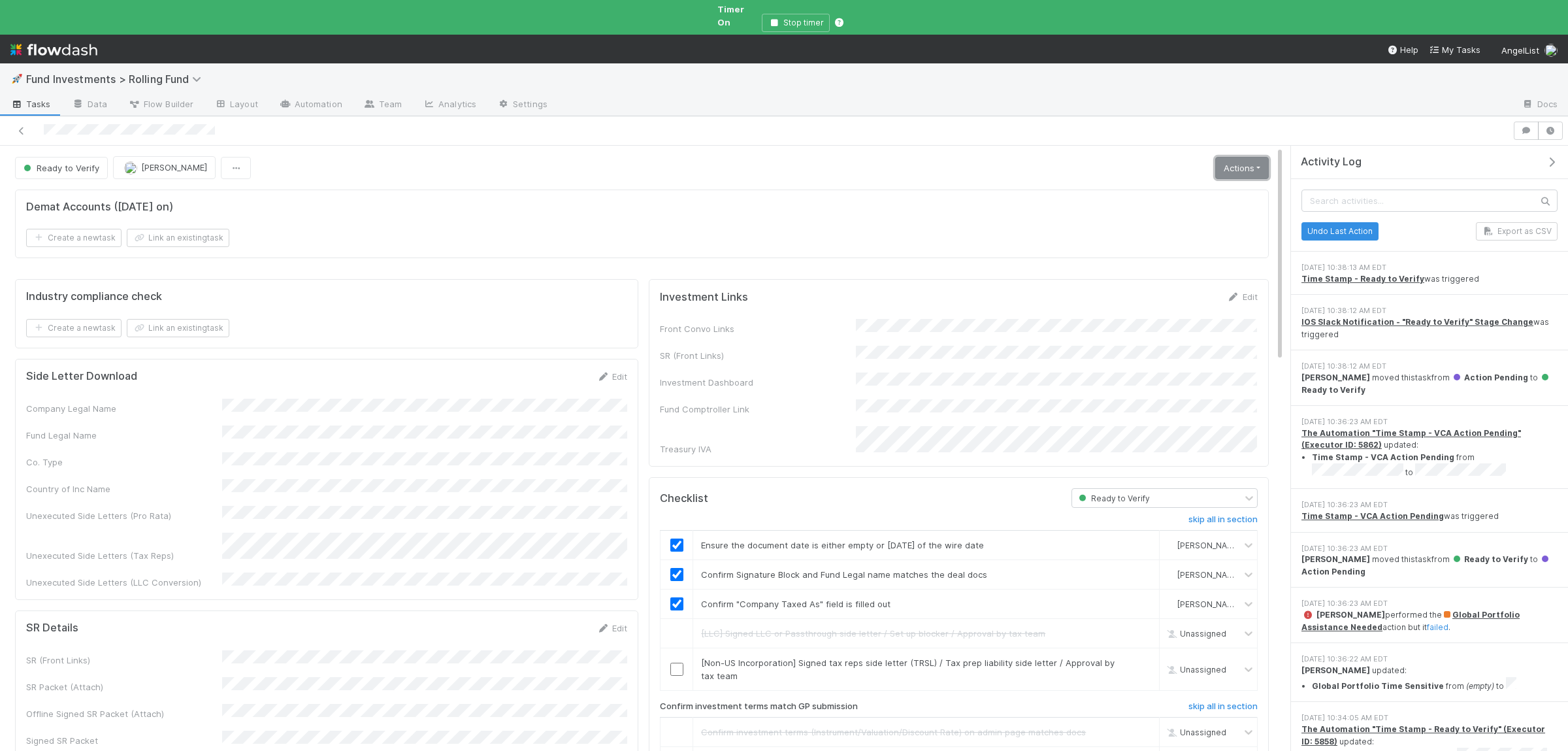 click on "Actions" at bounding box center (1242, 168) 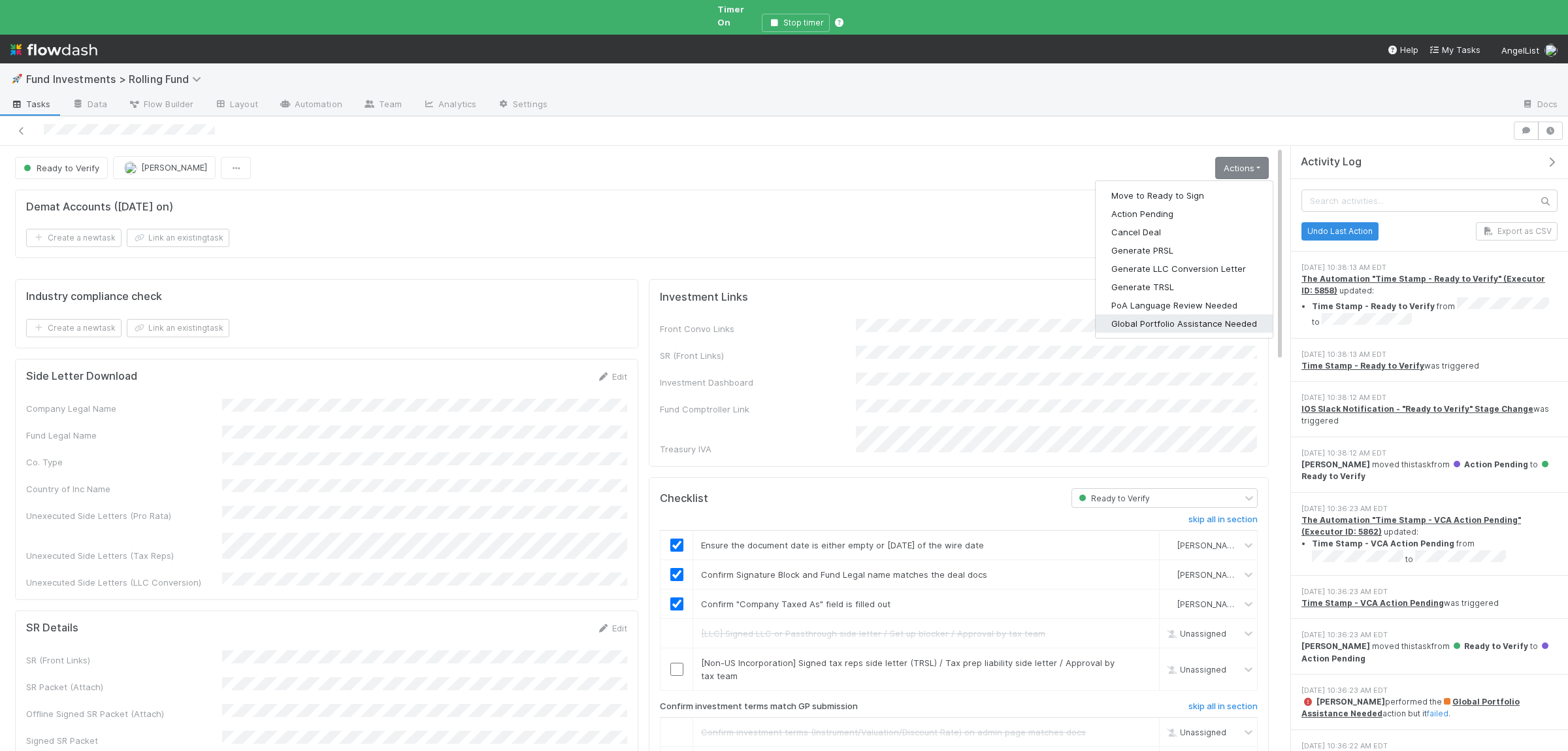 click on "Global Portfolio Assistance Needed" at bounding box center (1184, 324) 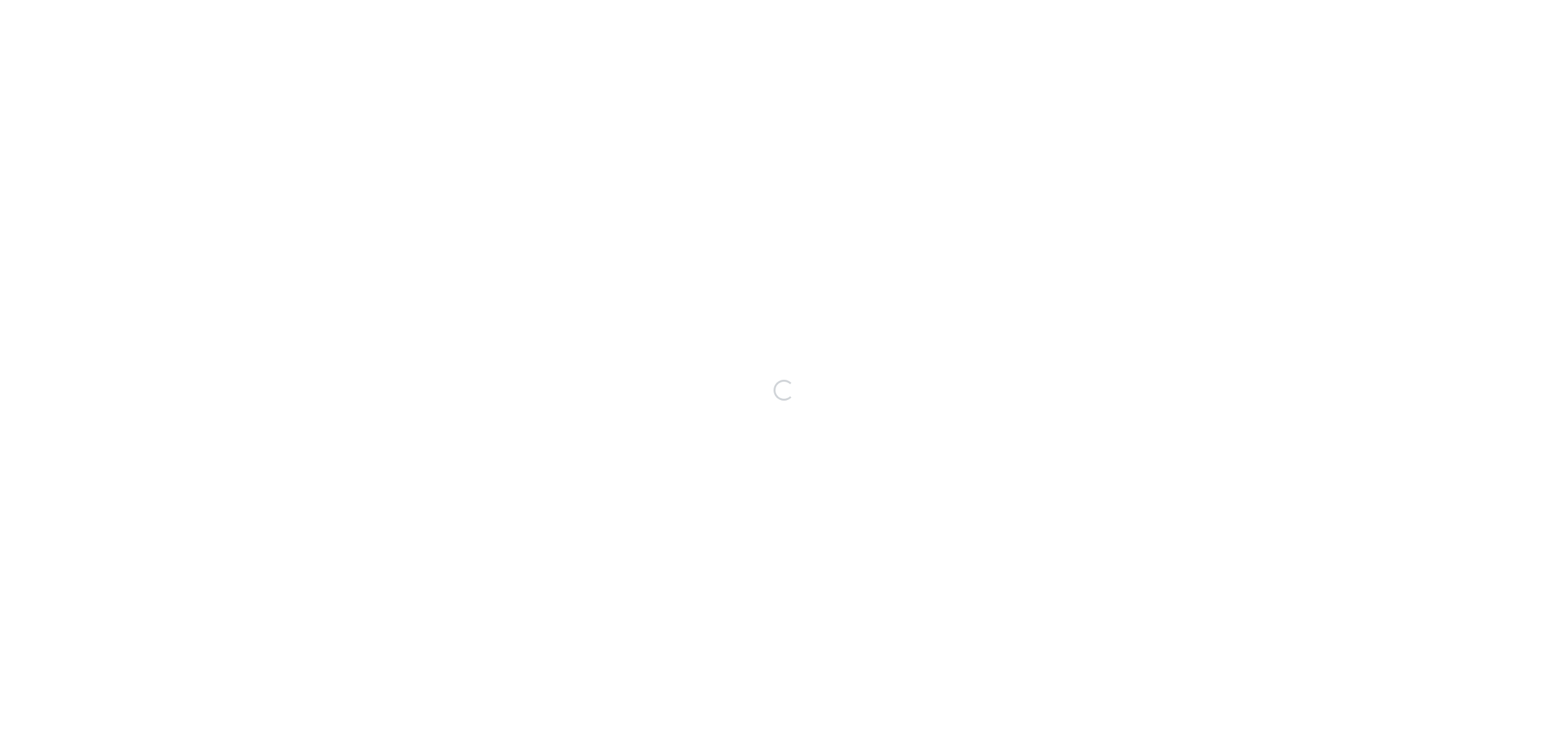 scroll, scrollTop: 0, scrollLeft: 0, axis: both 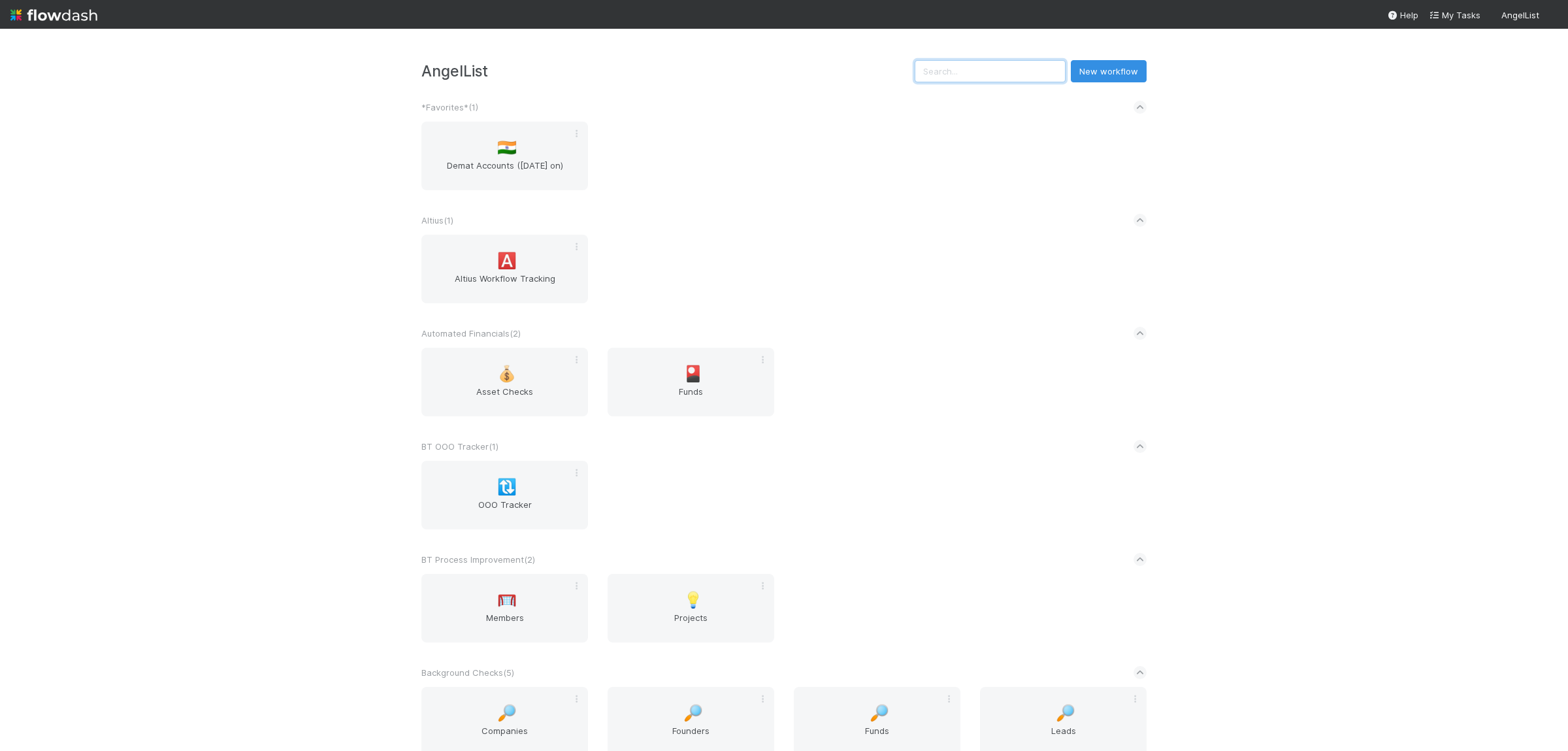 click at bounding box center (990, 71) 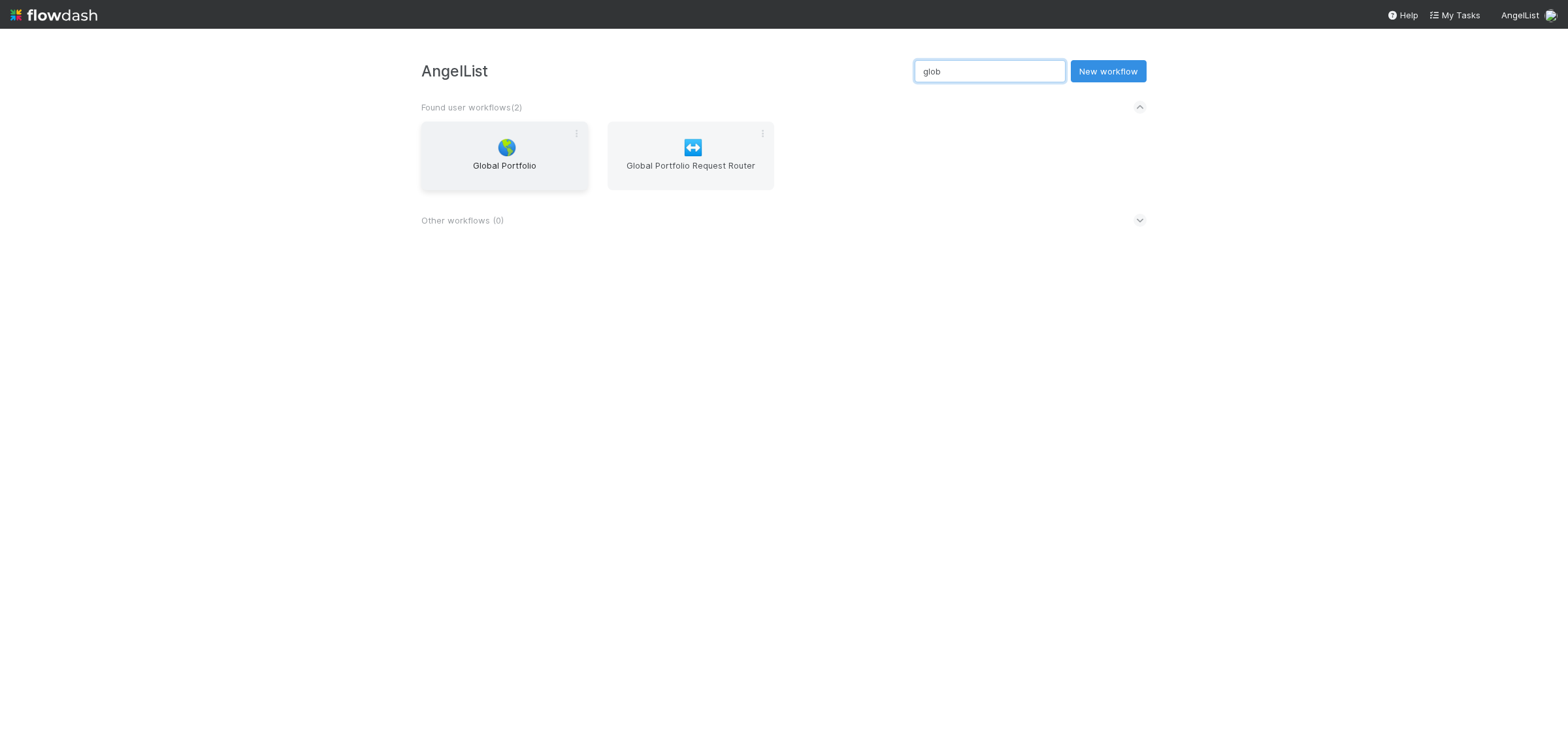 type on "glob" 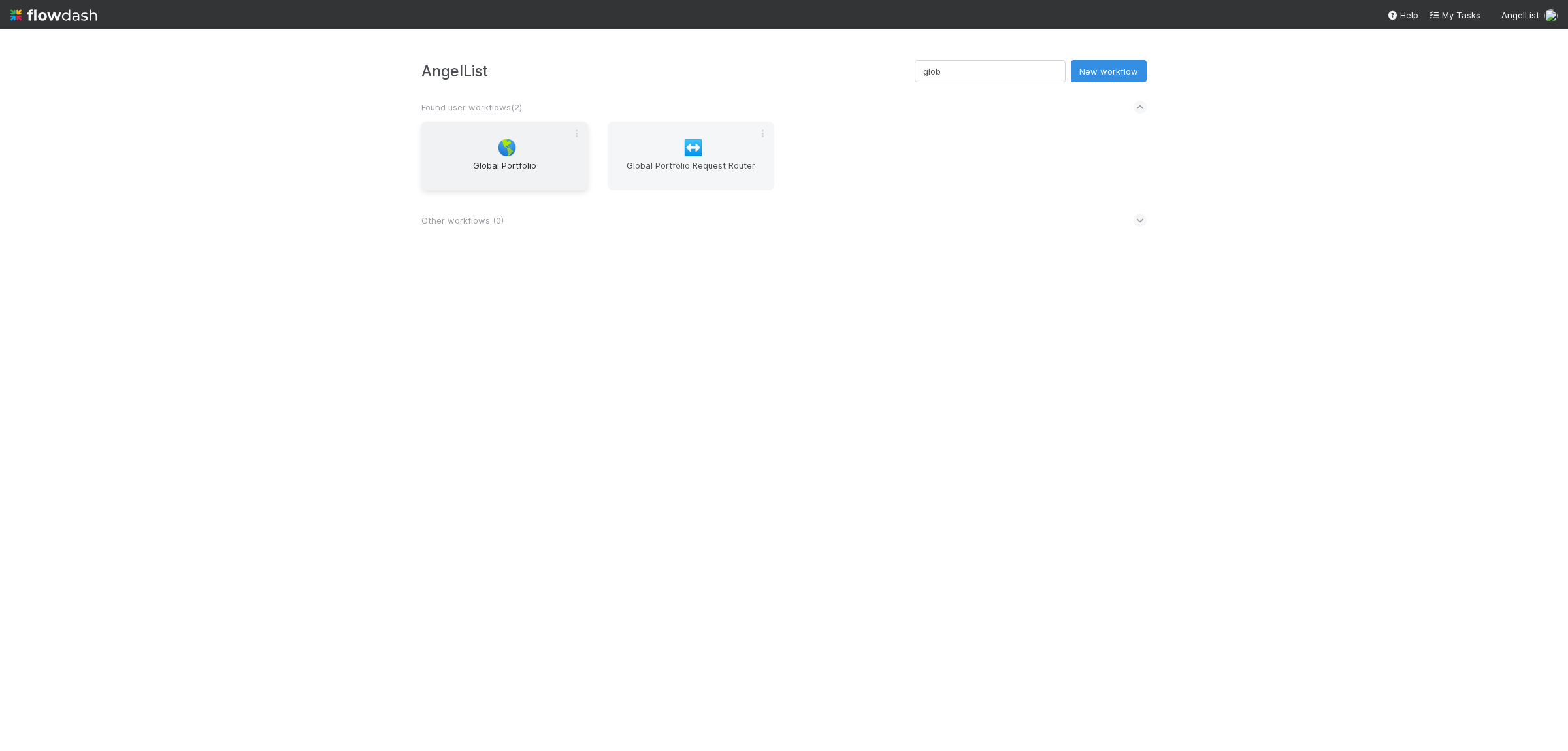 click on "🌎 Global Portfolio" at bounding box center [504, 156] 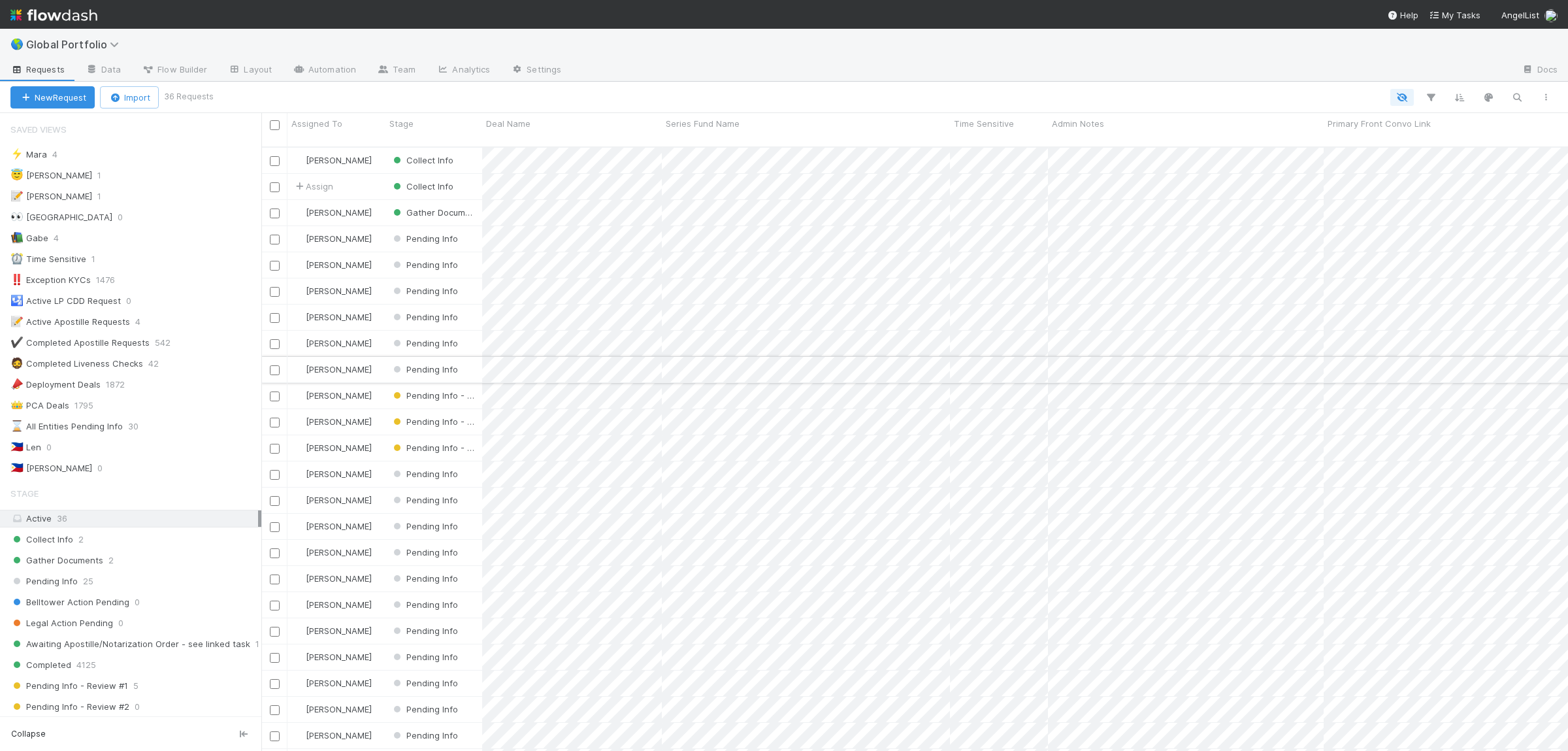 scroll, scrollTop: 1, scrollLeft: 1, axis: both 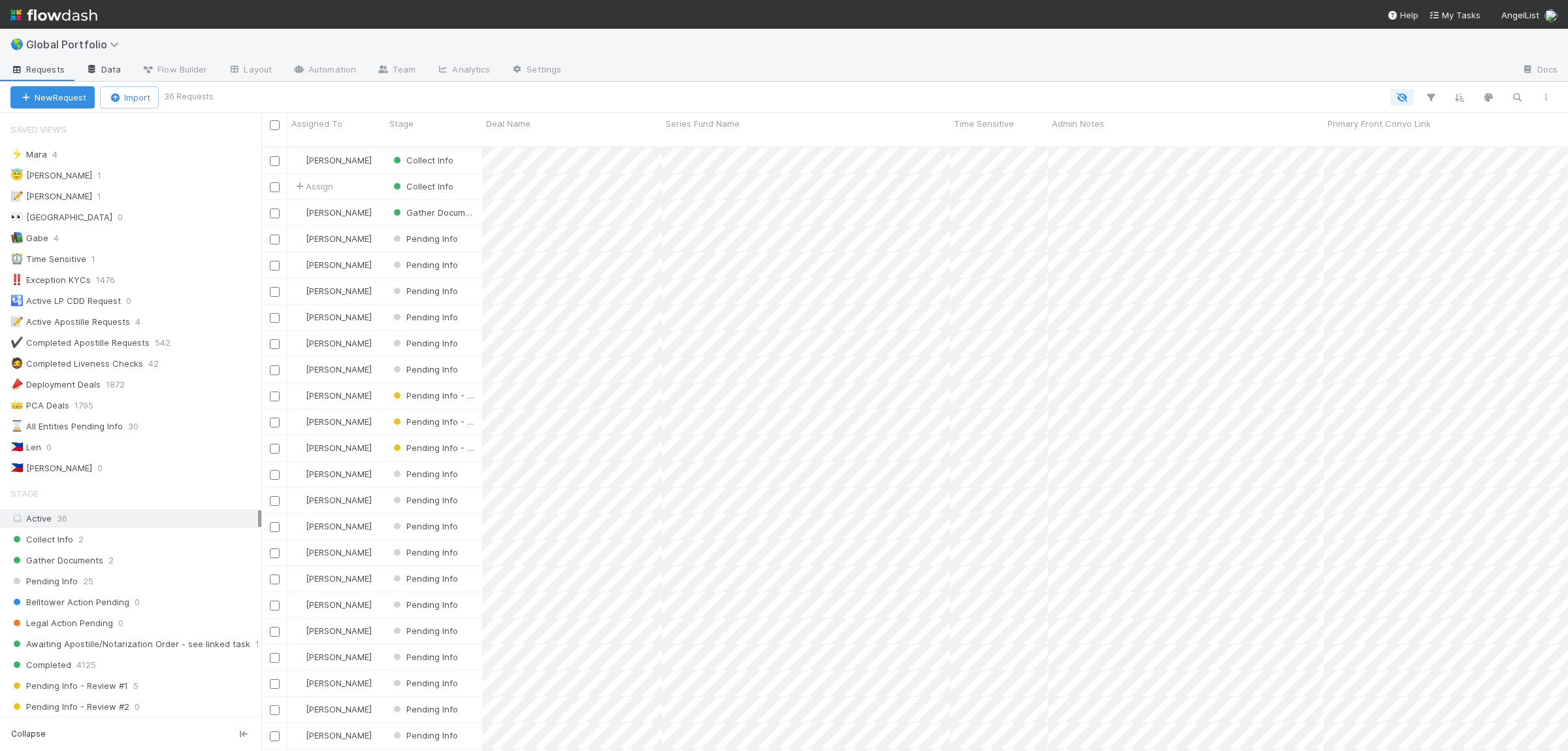 click at bounding box center [92, 69] 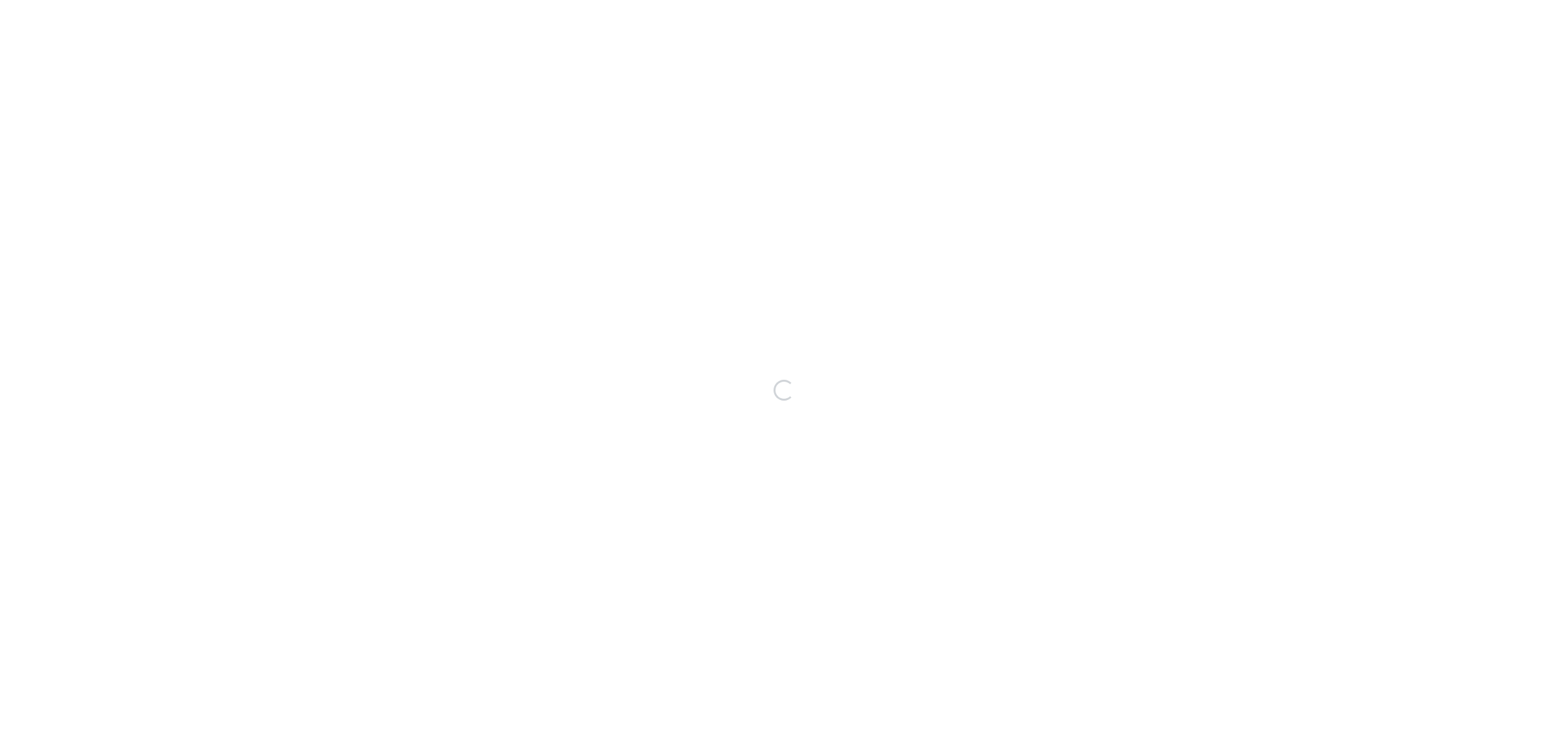 scroll, scrollTop: 0, scrollLeft: 0, axis: both 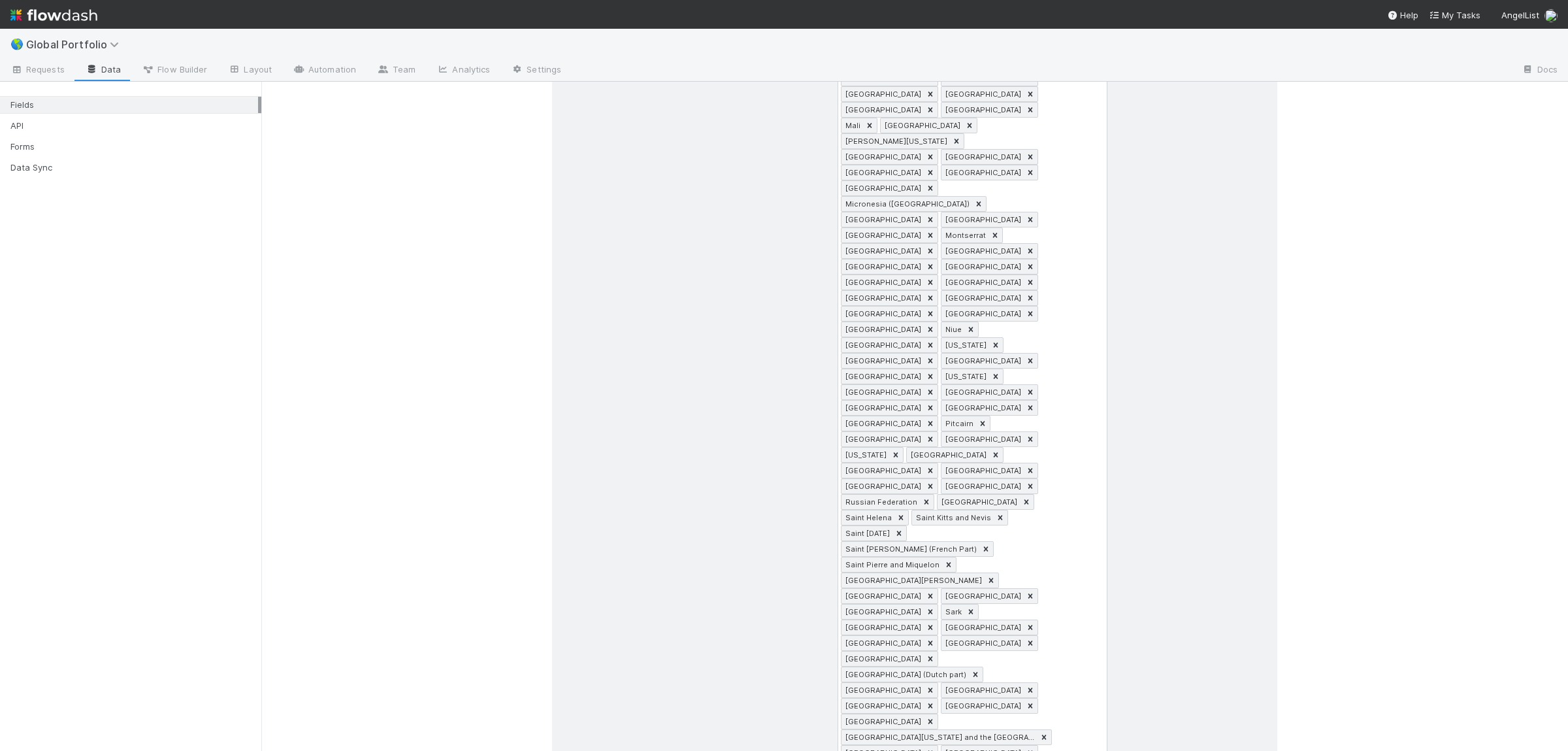 click on "USA Singapore Netherlands Israel Cayman Islands Afghanistan Albania Algeria American Samoa Andorra Angola Anguilla Antarctica Antigua and Barbuda Argentina Armenia Aruba Australia Austria Azerbaijan Bahamas Bahrain Bangladesh Barbados Belarus Belgium Belize Benin Bermuda Bhutan Bolivia (Plurinational State of) Bonaire Sint Eustatius and Saba Bosnia and Herzegovina Botswana Bouvet Island Brazil British Indian Ocean Territory British Virgin Islands Brunei Darussalam Bulgaria Burkina Faso Burundi Cabo Verde Cambodia Cameroon Canada Central African Republic Chad Chile China Macao Special Administrative Region Christmas Island Cocos (Keeling) Islands Colombia Comoros Congo Cook Islands Costa Rica Croatia Cuba Cyprus Czechia Democratic People's Republic of Korea Democratic Republic of the Congo Denmark Djibouti Dominica Dominican Republic Ecuador Egypt El Salvador Equatorial Guinea Eritrea Estonia Eswatini Ethiopia Falkland Islands (Malvinas) Faroe Islands Fiji Finland France French Guiana French Polynesia Gabon" at bounding box center [947, 48] 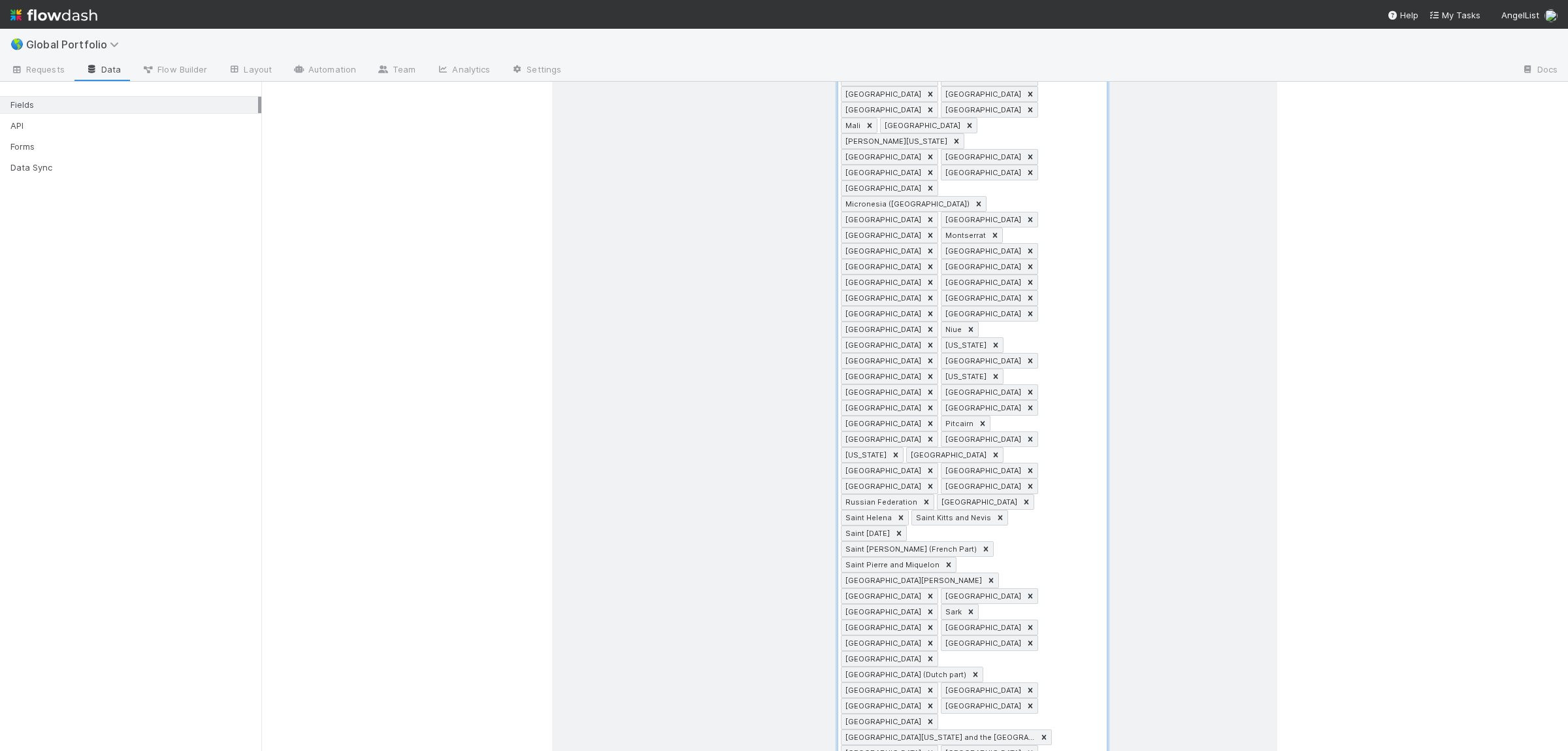 type on "United Kingdom" 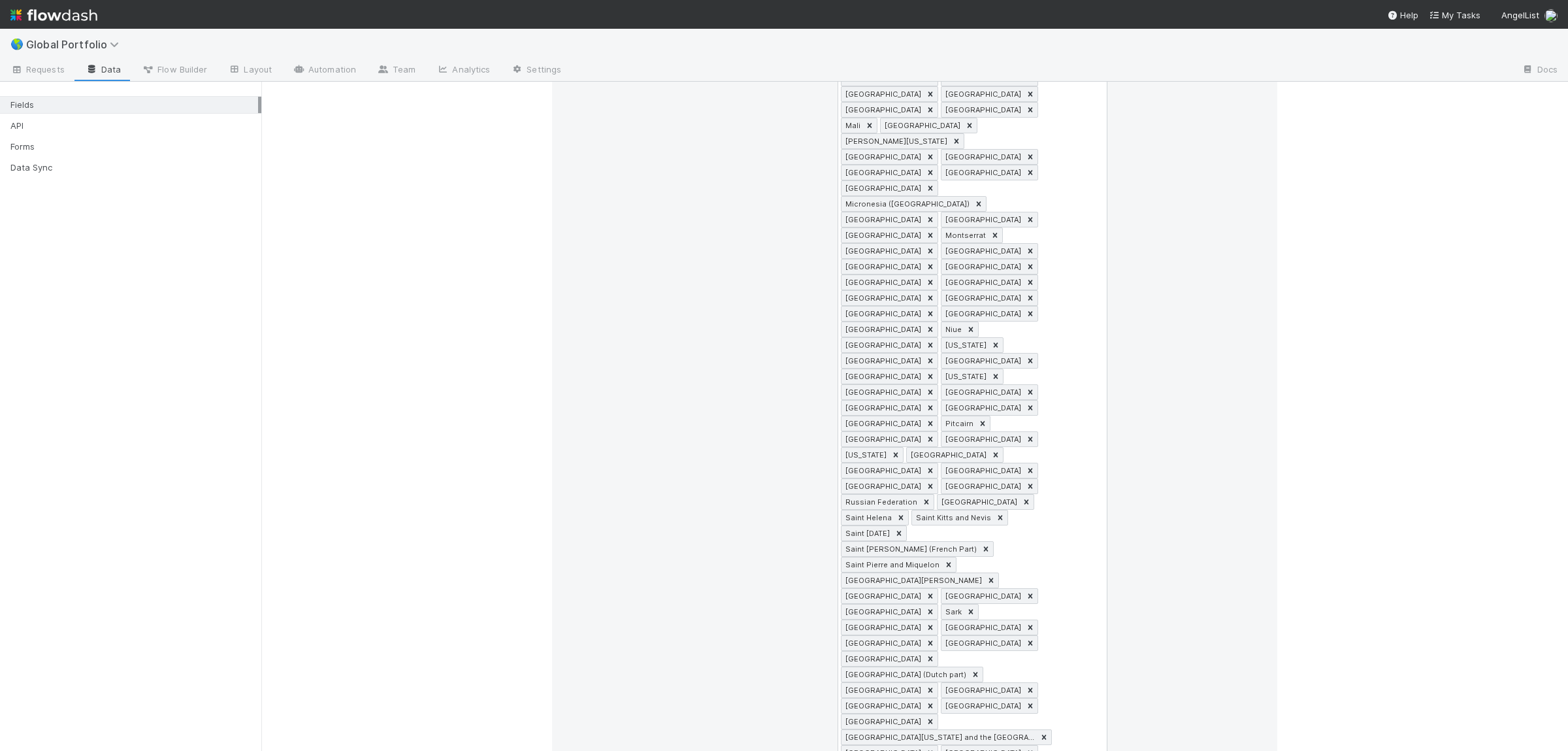 click on "Fields Field Name Field Type Required Editable Time Sensitive Single Select Why can't I edit type? Yes No Allow API or Automations to add new options Admin Dash Link Text Why can't I edit type? Primary Front Convo Link Text Why can't I edit type? Additional Front Convo Links URL Why can't I edit type? Fund Comptroller link URL Why can't I edit type? Who should be the DRI for SENDING the email? Single Select Why can't I edit type? I want to stay in charge of comms. Please draft responses for me but DON'T send. I want Global Portfolio to handle comms. Please tag me back in directly if you need anything from me. Otherwise, I'll assume you're responding. Allow API or Automations to add new options Requested Information Long Text Why can't I edit type? Forms to Complete File Attachment Why can't I edit type? Limit this field to     files Off Platform Form URL Why can't I edit type? Series Fund Name Text Why can't I edit type? Fund Type Multiple Select Why can't I edit type? Rolling Fund SPV Traditional Fund RUV" at bounding box center (915, 5669) 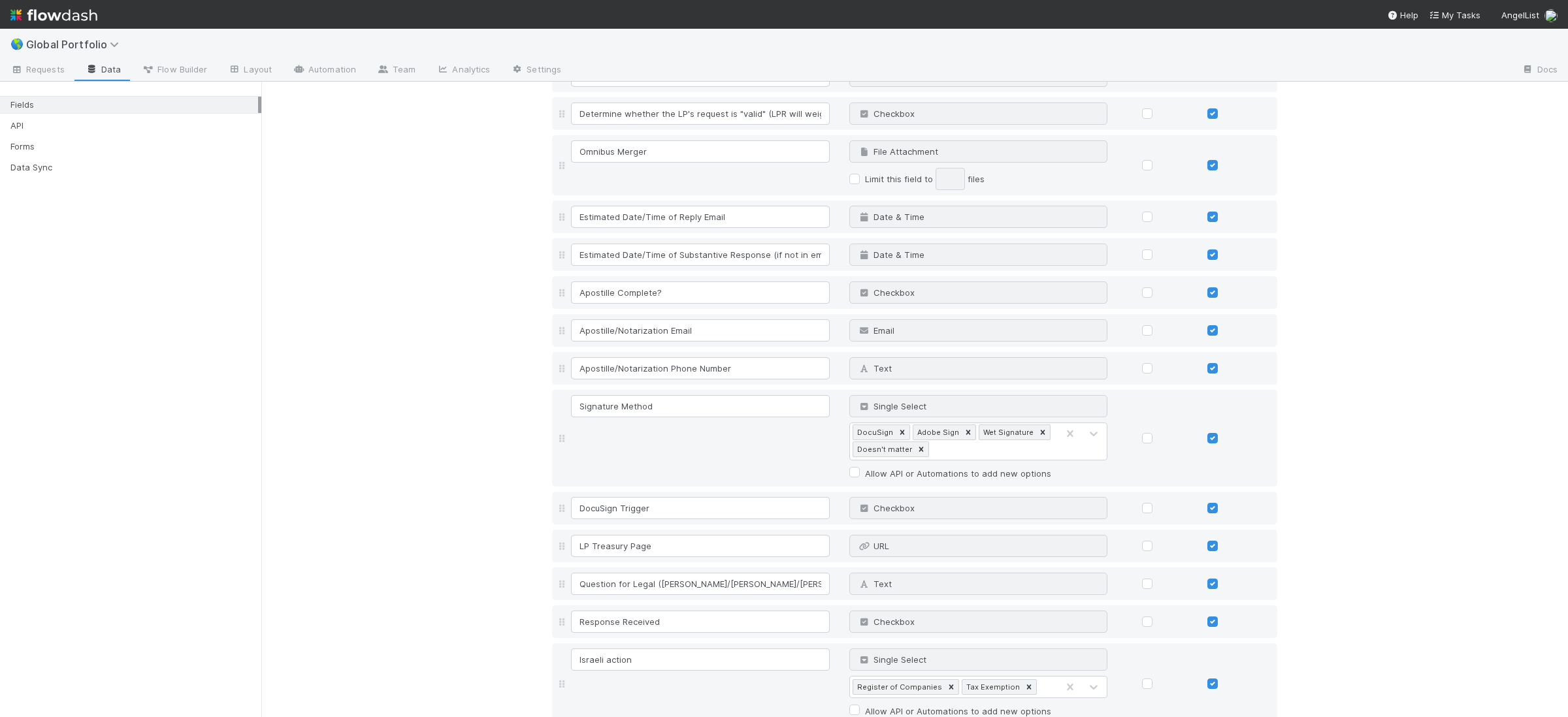 scroll, scrollTop: 13759, scrollLeft: 0, axis: vertical 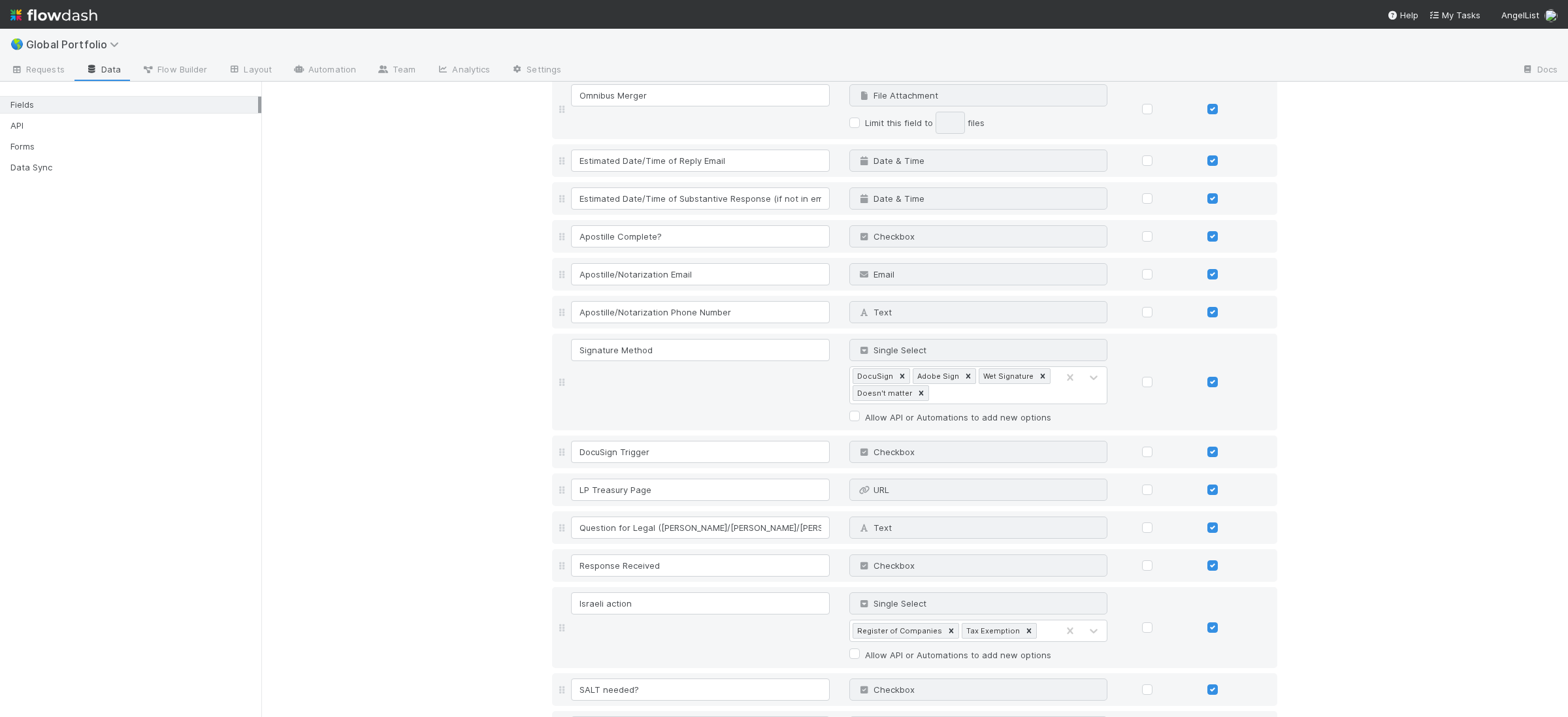 click on "Save Changes" at bounding box center [591, 1284] 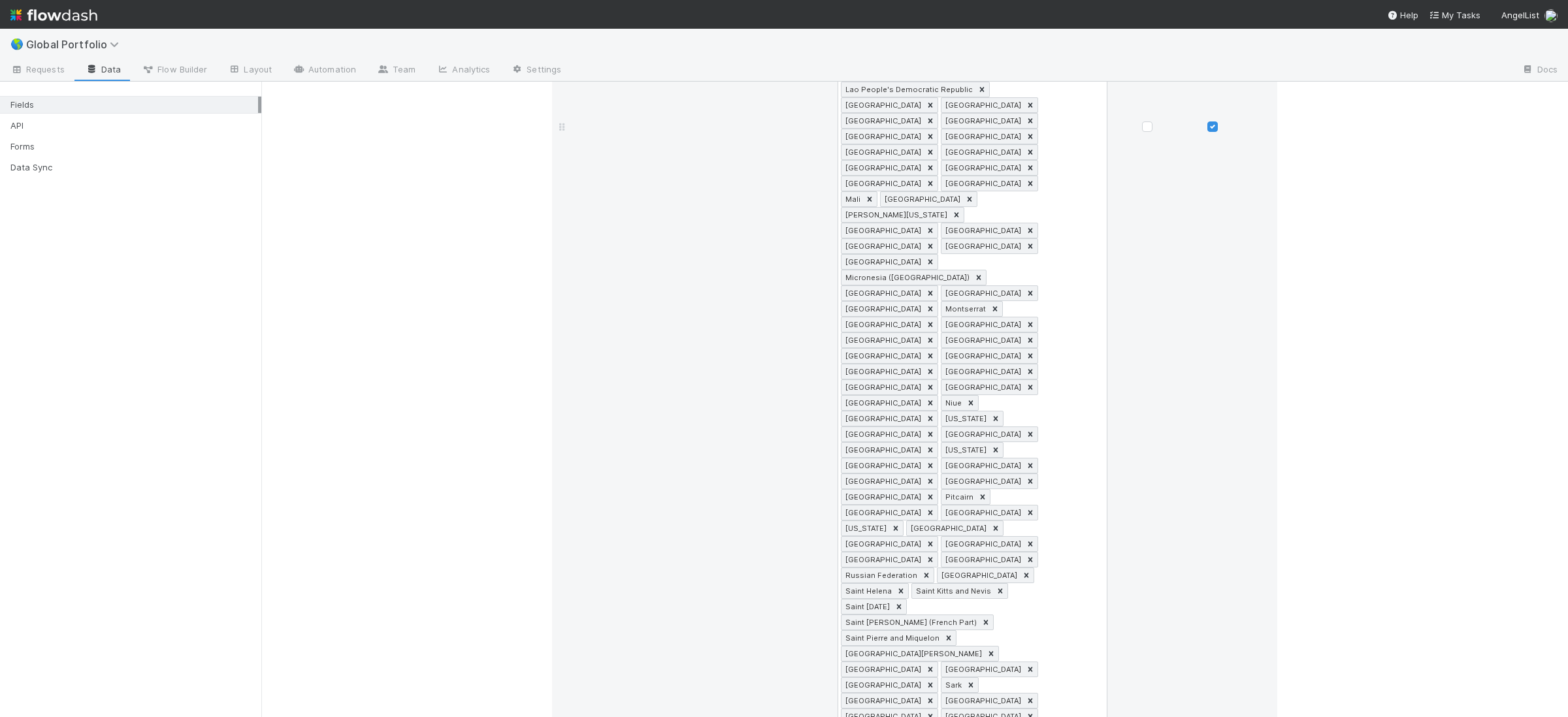 scroll, scrollTop: 2101, scrollLeft: 0, axis: vertical 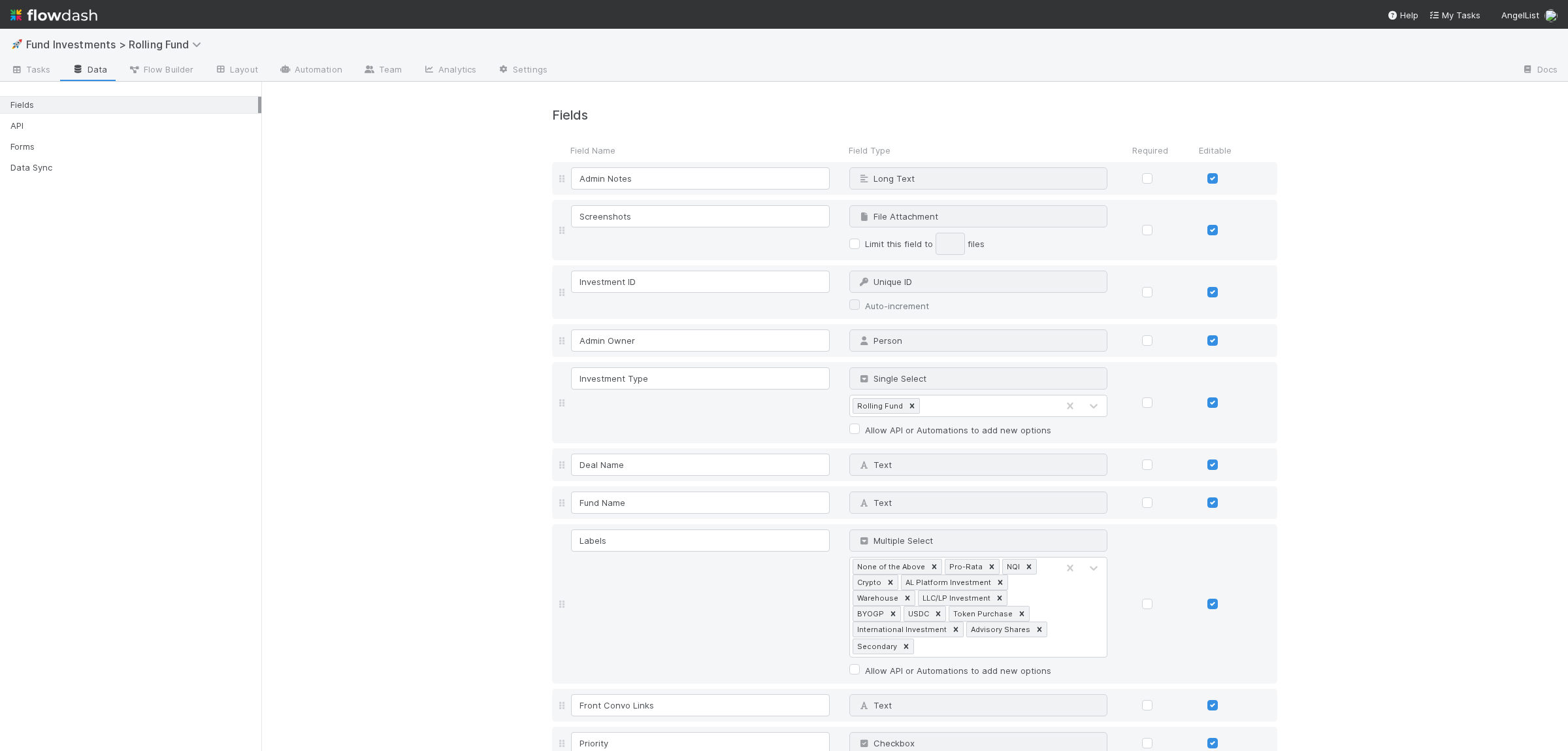 click on "Fields Field Name Field Type Required Editable Admin Notes Long Text Why can't I edit type? Screenshots File Attachment Why can't I edit type? Limit this field to     files Investment ID Unique ID Why can't I edit type? Auto-increment Admin Owner Person Why can't I edit type? Investment Type Single Select Why can't I edit type? Rolling Fund Allow API or Automations to add new options Deal Name Text Why can't I edit type? Fund Name Text Why can't I edit type? Labels Multiple Select Why can't I edit type? None of the Above Pro-Rata NQI Crypto AL Platform Investment Warehouse LLC/LP Investment BYOGP USDC Token Purchase International Investment Advisory Shares Secondary Allow API or Automations to add new options Front Convo Links Text Why can't I edit type? Priority Checkbox Why can't I edit type? Country of Inc Text Why can't I edit type? Country of Inc Name Text Why can't I edit type? Closing Deadline Date Why can't I edit type? Investment Docs - Draft File Attachment Why can't I edit type? Limit this field to" at bounding box center [915, 5356] 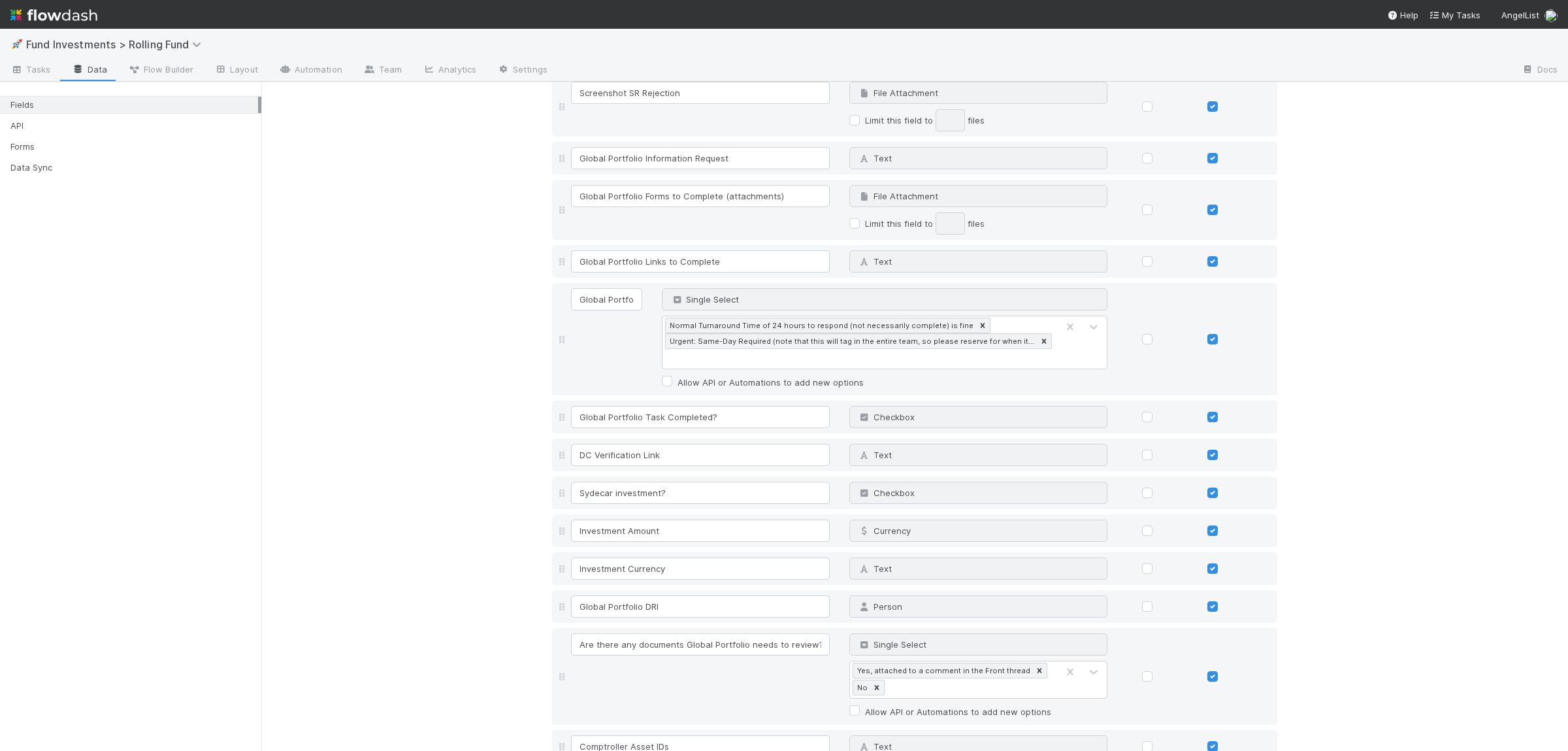 scroll, scrollTop: 9112, scrollLeft: 0, axis: vertical 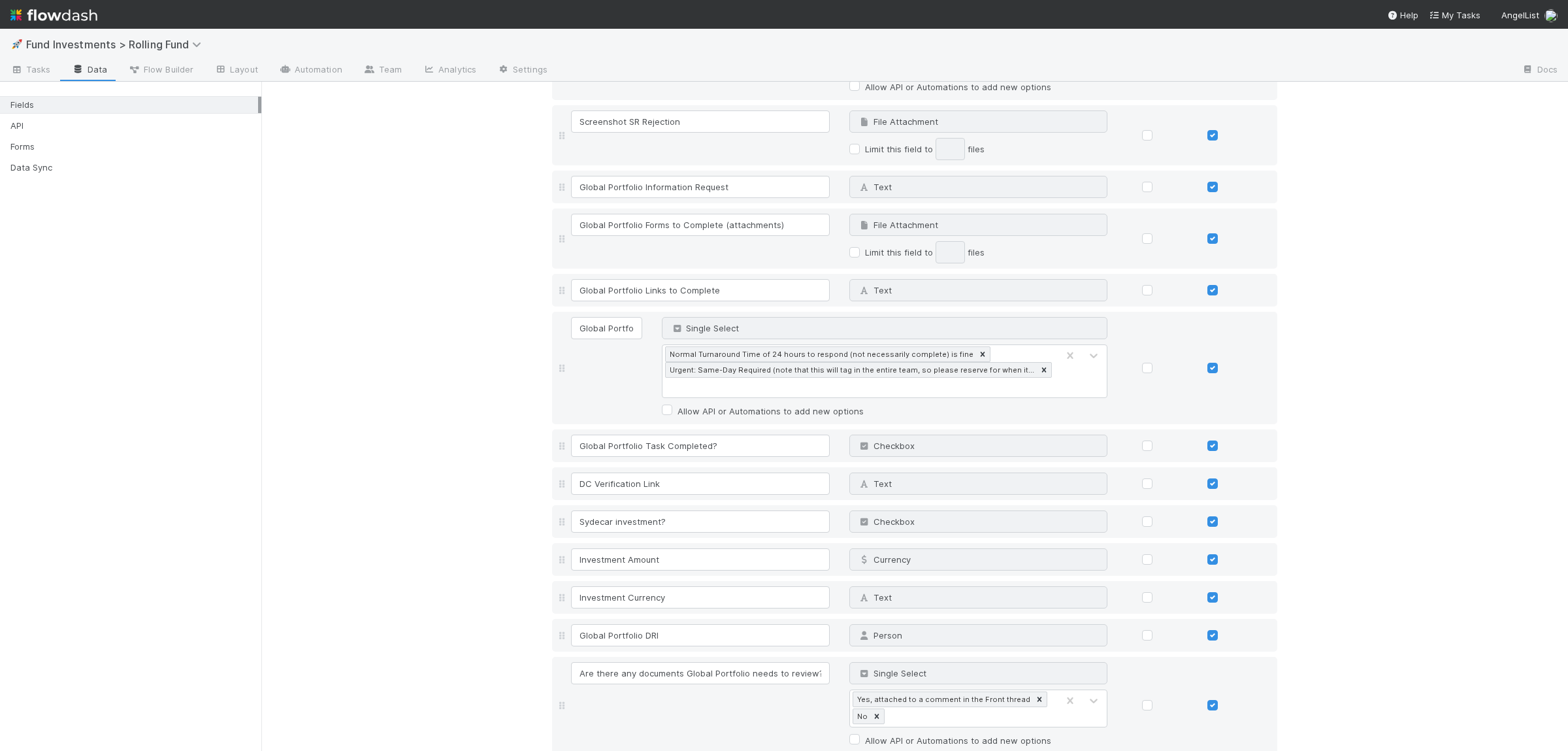 click on "Fields Field Name Field Type Required Editable Admin Notes Long Text Why can't I edit type? Screenshots File Attachment Why can't I edit type? Limit this field to     files Investment ID Unique ID Why can't I edit type? Auto-increment Admin Owner Person Why can't I edit type? Investment Type Single Select Why can't I edit type? Rolling Fund Allow API or Automations to add new options Deal Name Text Why can't I edit type? Fund Name Text Why can't I edit type? Labels Multiple Select Why can't I edit type? None of the Above Pro-Rata NQI Crypto AL Platform Investment Warehouse LLC/LP Investment BYOGP USDC Token Purchase International Investment Advisory Shares Secondary Allow API or Automations to add new options Front Convo Links Text Why can't I edit type? Priority Checkbox Why can't I edit type? Country of Inc Text Why can't I edit type? Country of Inc Name Text Why can't I edit type? Closing Deadline Date Why can't I edit type? Investment Docs - Draft File Attachment Why can't I edit type? Limit this field to" at bounding box center (915, -3756) 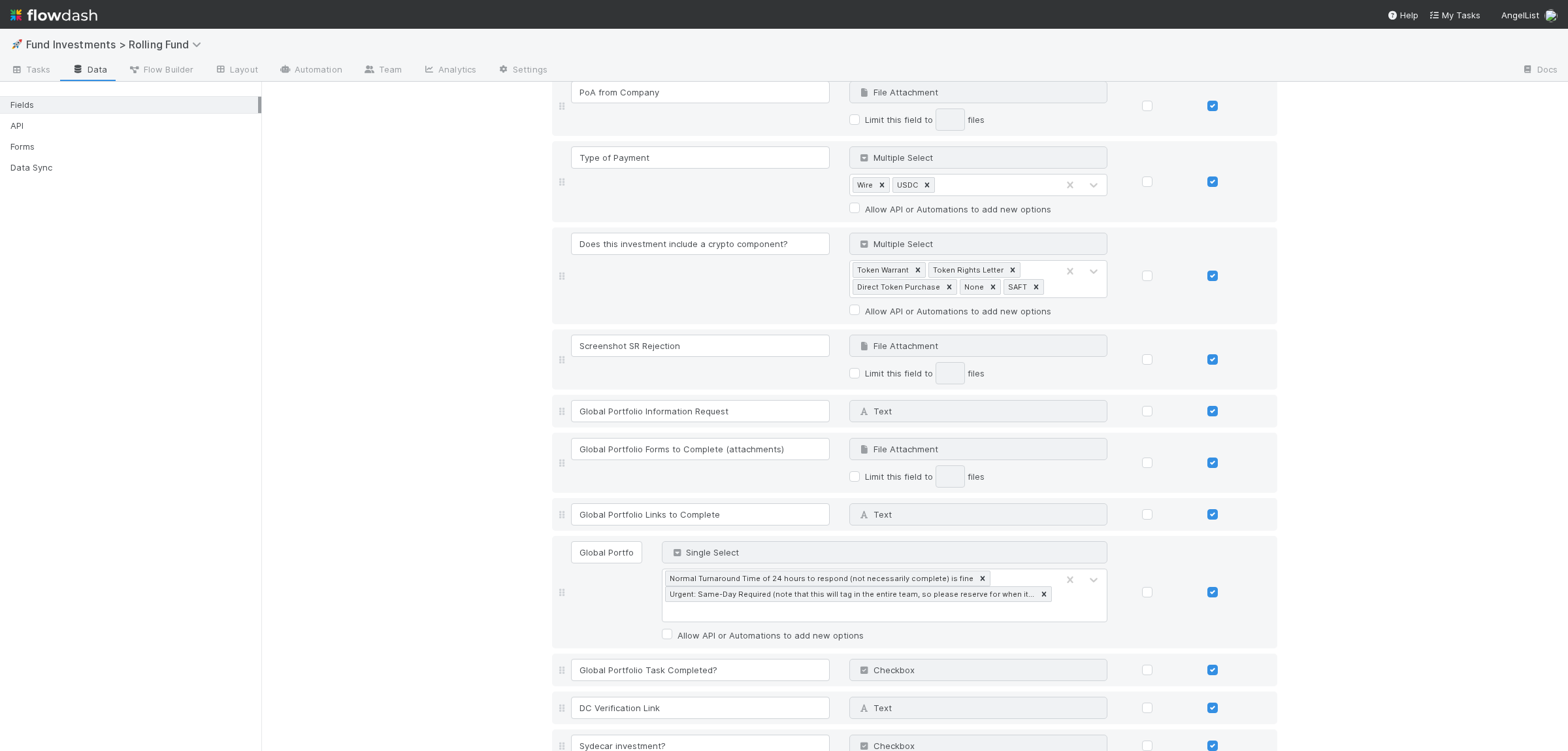 scroll, scrollTop: 8857, scrollLeft: 0, axis: vertical 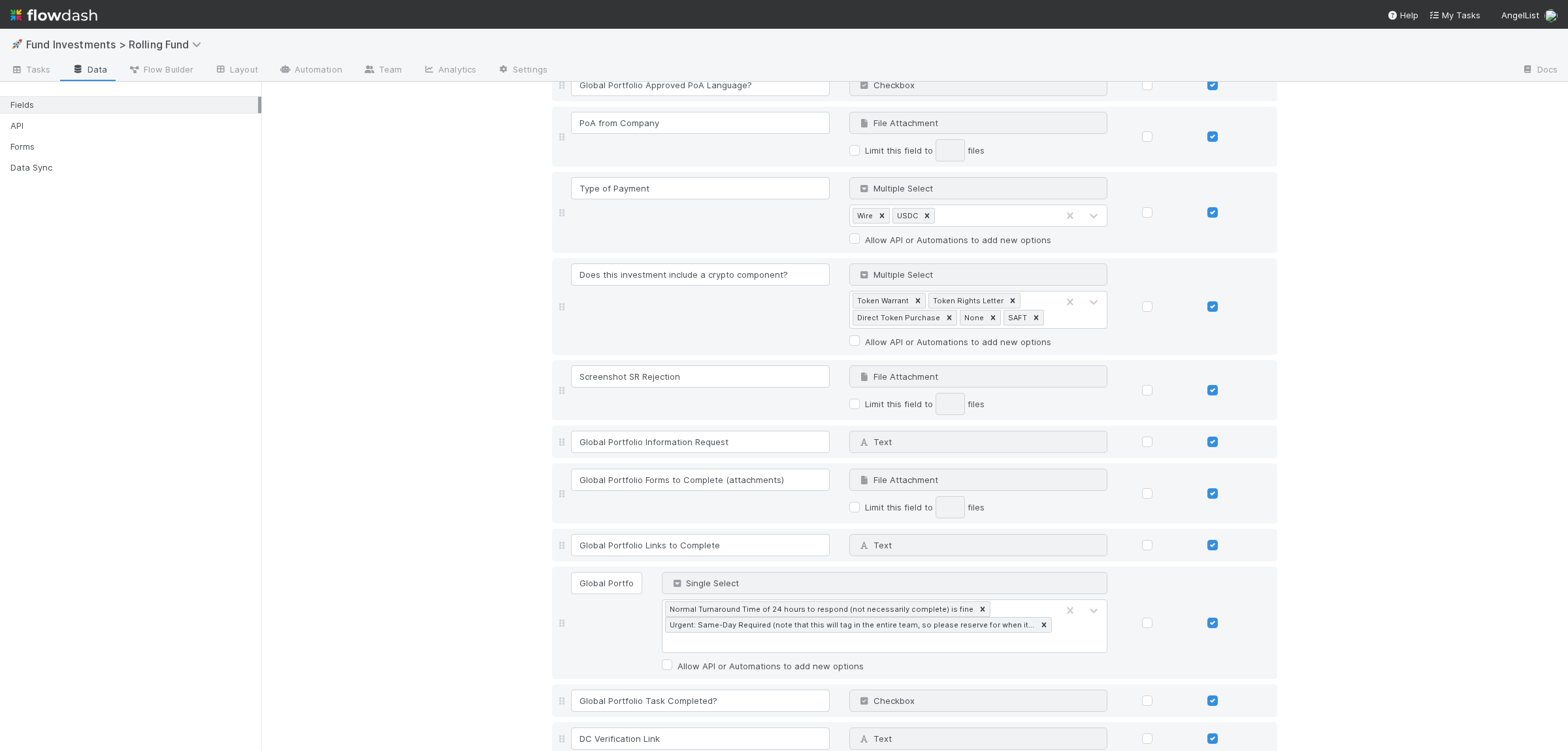 click on "Fields Field Name Field Type Required Editable Admin Notes Long Text Why can't I edit type? Screenshots File Attachment Why can't I edit type? Limit this field to     files Investment ID Unique ID Why can't I edit type? Auto-increment Admin Owner Person Why can't I edit type? Investment Type Single Select Why can't I edit type? Rolling Fund Allow API or Automations to add new options Deal Name Text Why can't I edit type? Fund Name Text Why can't I edit type? Labels Multiple Select Why can't I edit type? None of the Above Pro-Rata NQI Crypto AL Platform Investment Warehouse LLC/LP Investment BYOGP USDC Token Purchase International Investment Advisory Shares Secondary Allow API or Automations to add new options Front Convo Links Text Why can't I edit type? Priority Checkbox Why can't I edit type? Country of Inc Text Why can't I edit type? Country of Inc Name Text Why can't I edit type? Closing Deadline Date Why can't I edit type? Investment Docs - Draft File Attachment Why can't I edit type? Limit this field to" at bounding box center [915, -3501] 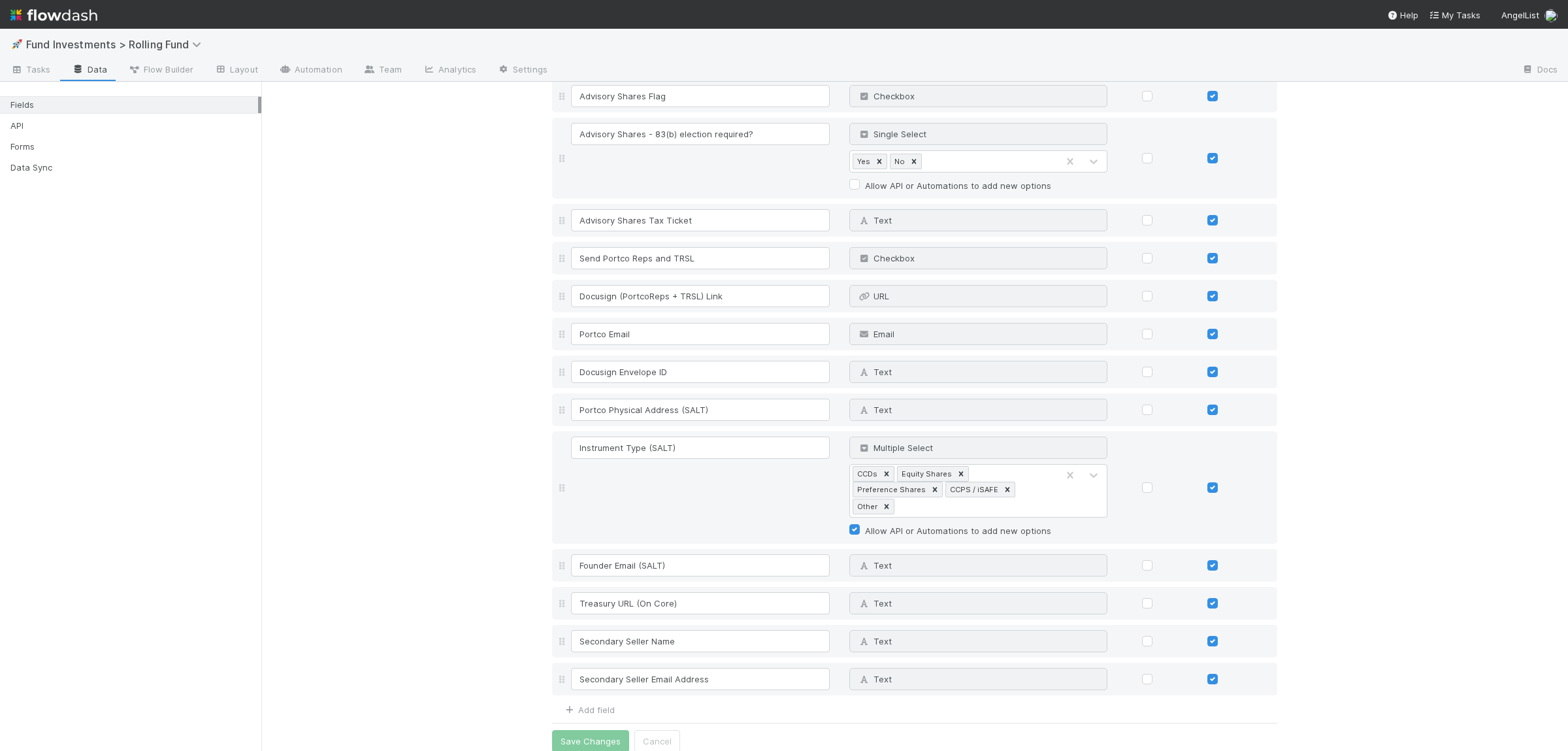 scroll, scrollTop: 9941, scrollLeft: 0, axis: vertical 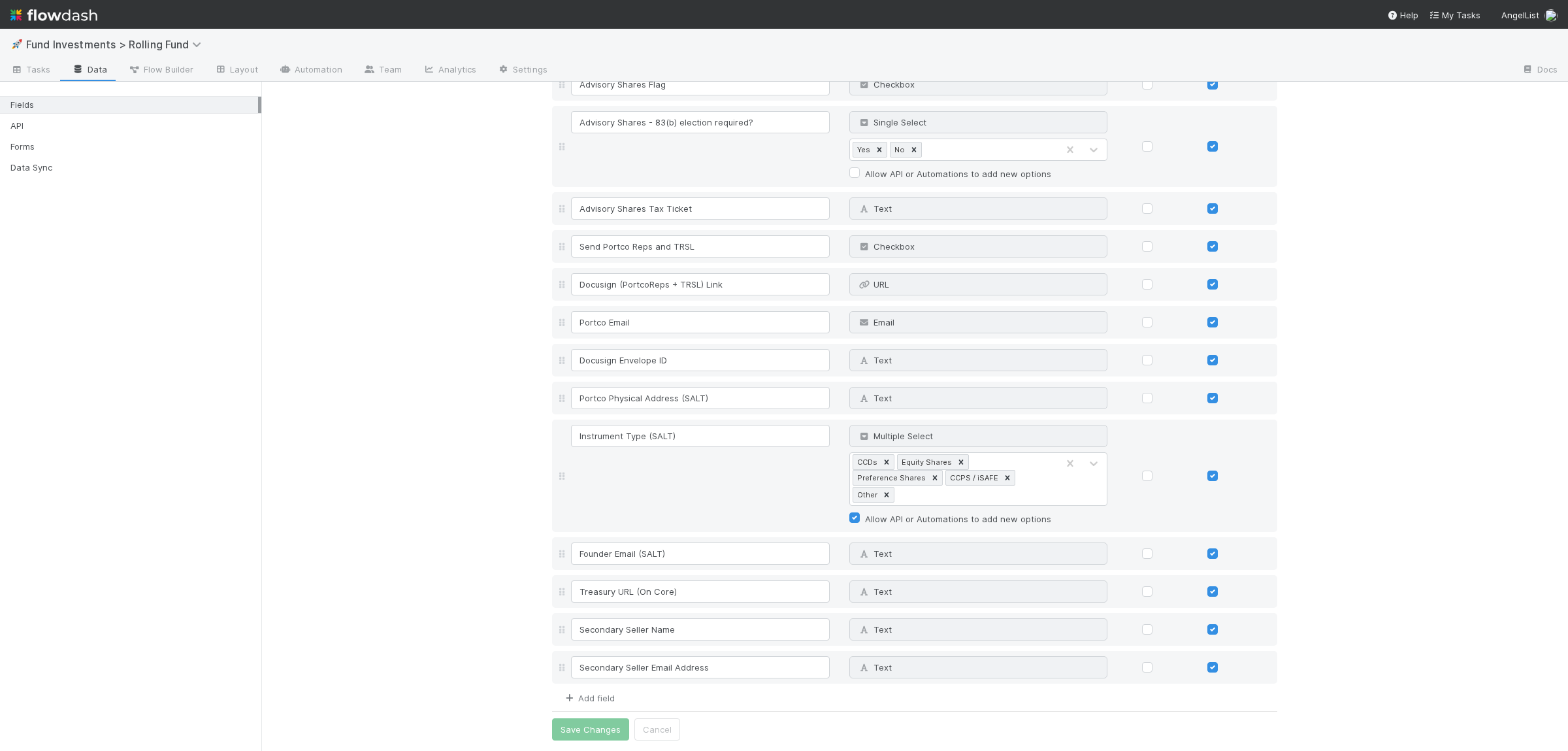 click on "Add field" at bounding box center (589, 698) 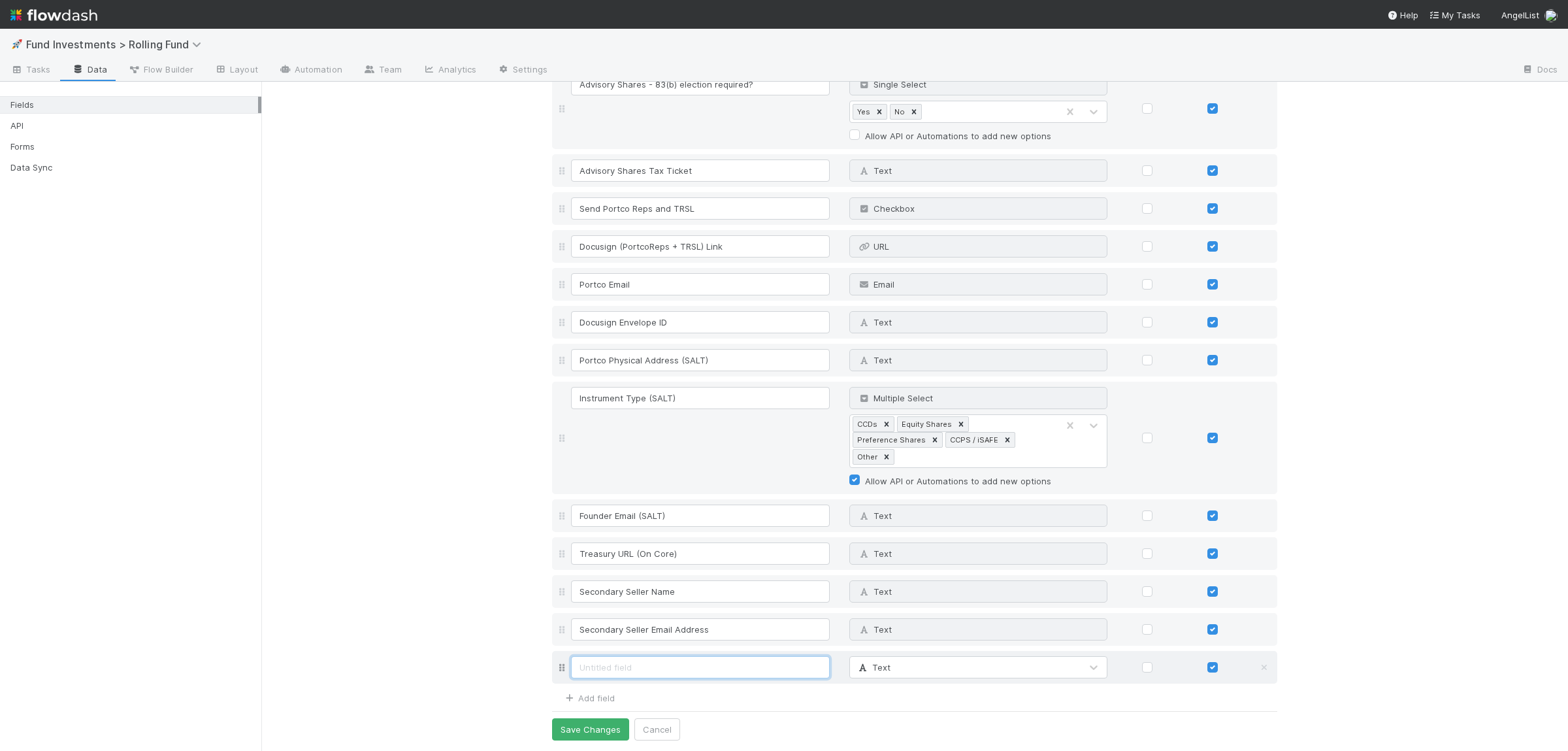 click at bounding box center (700, 667) 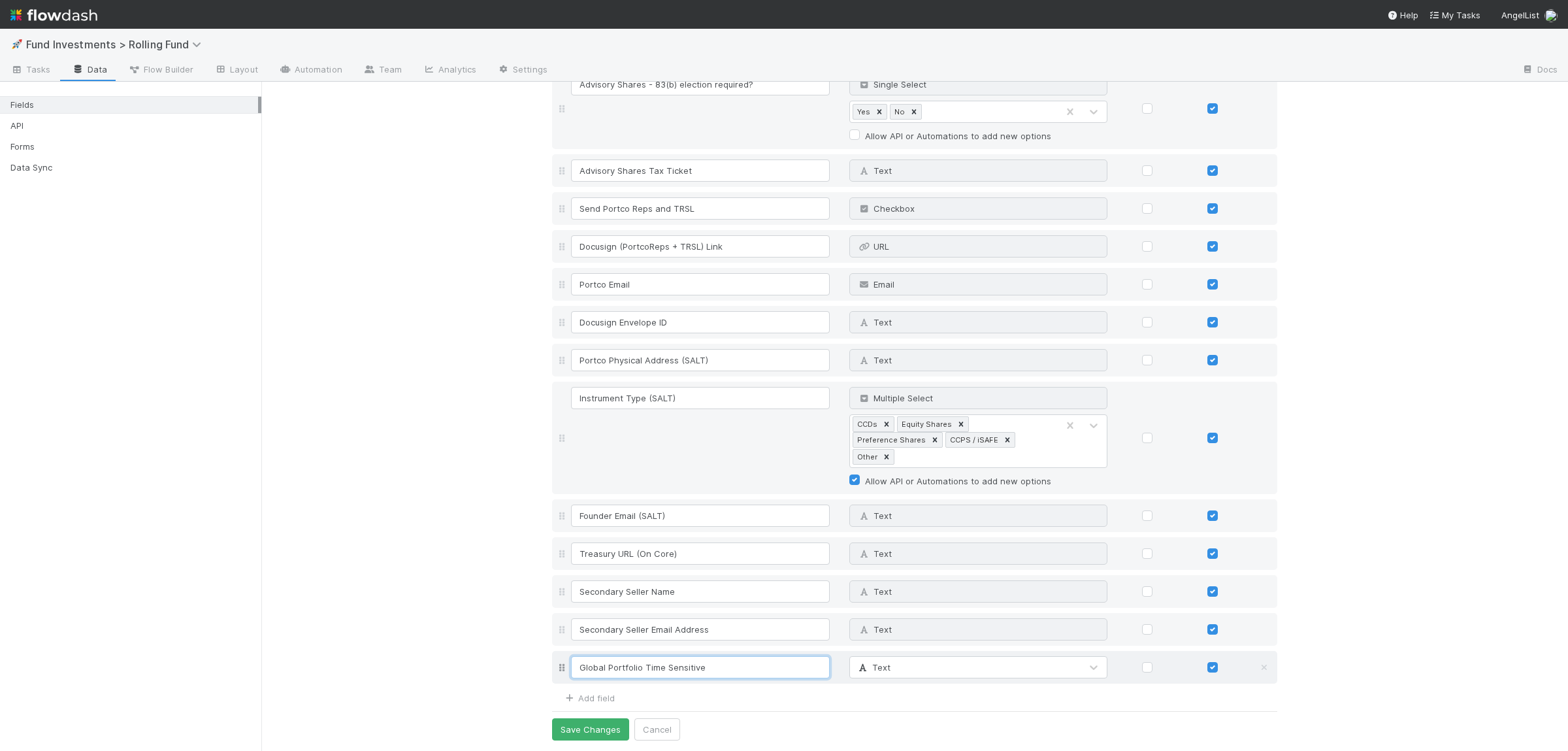 type on "Global Portfolio Time Sensitive" 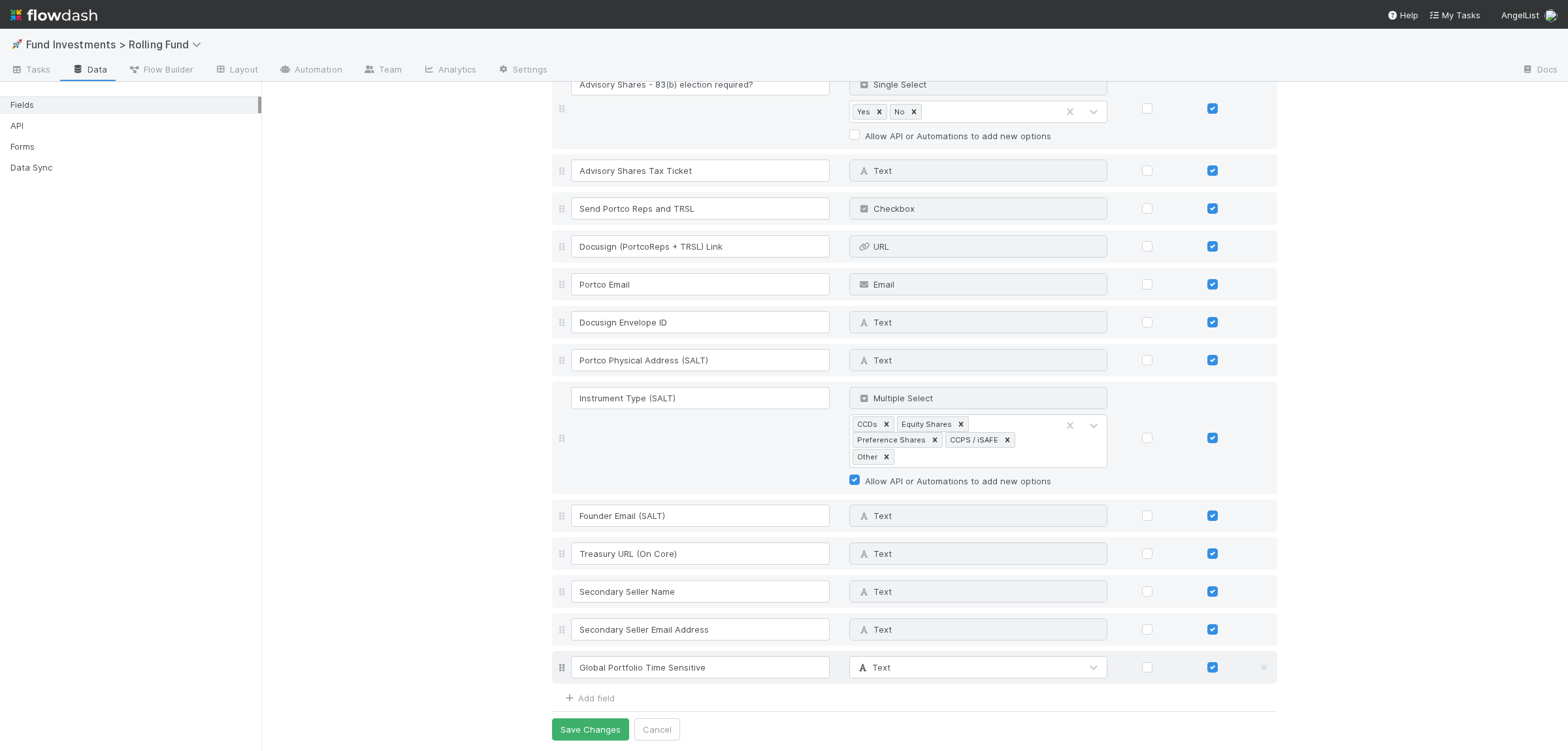 click on "Text" at bounding box center [966, 667] 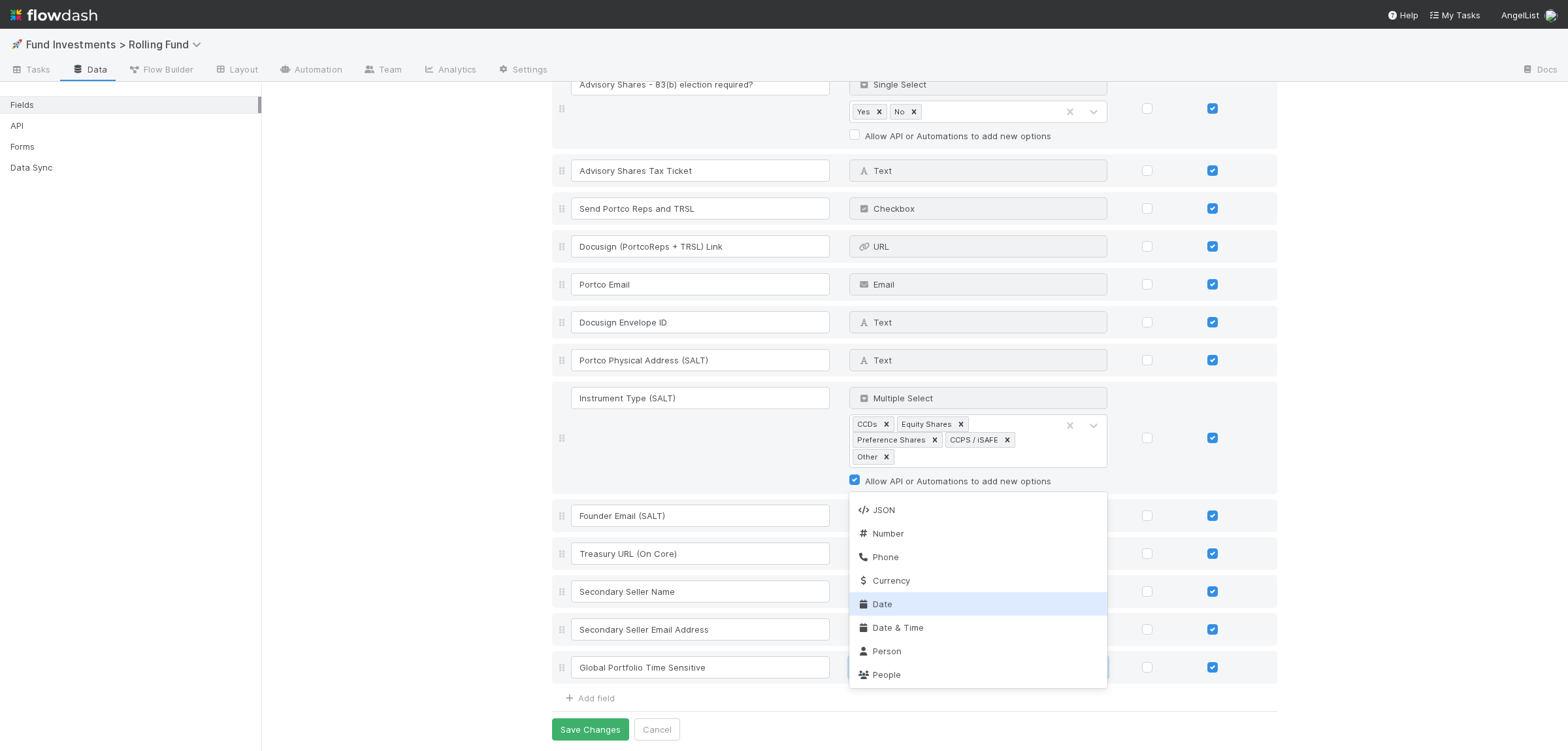 scroll, scrollTop: 127, scrollLeft: 0, axis: vertical 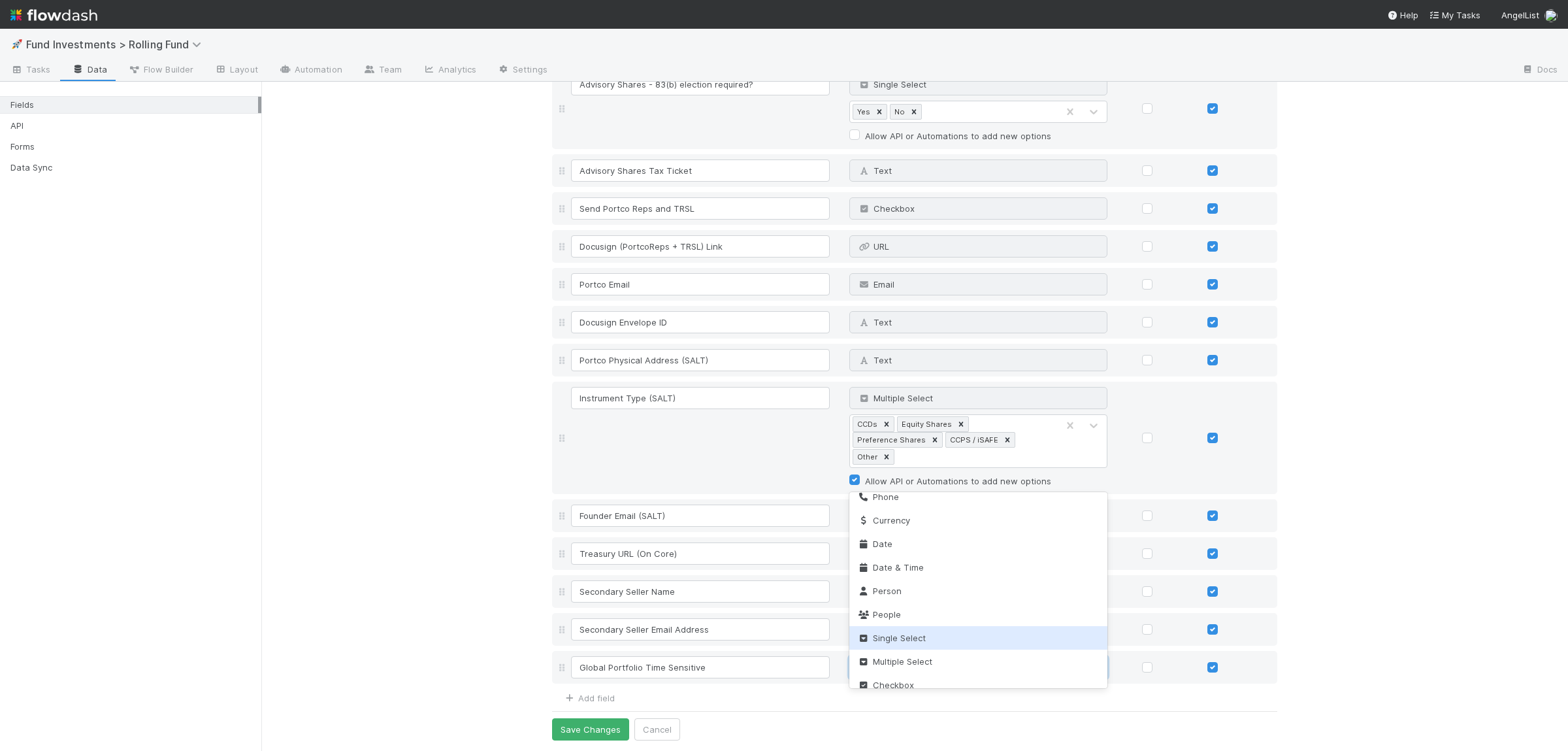 click on "Single Select" at bounding box center (979, 638) 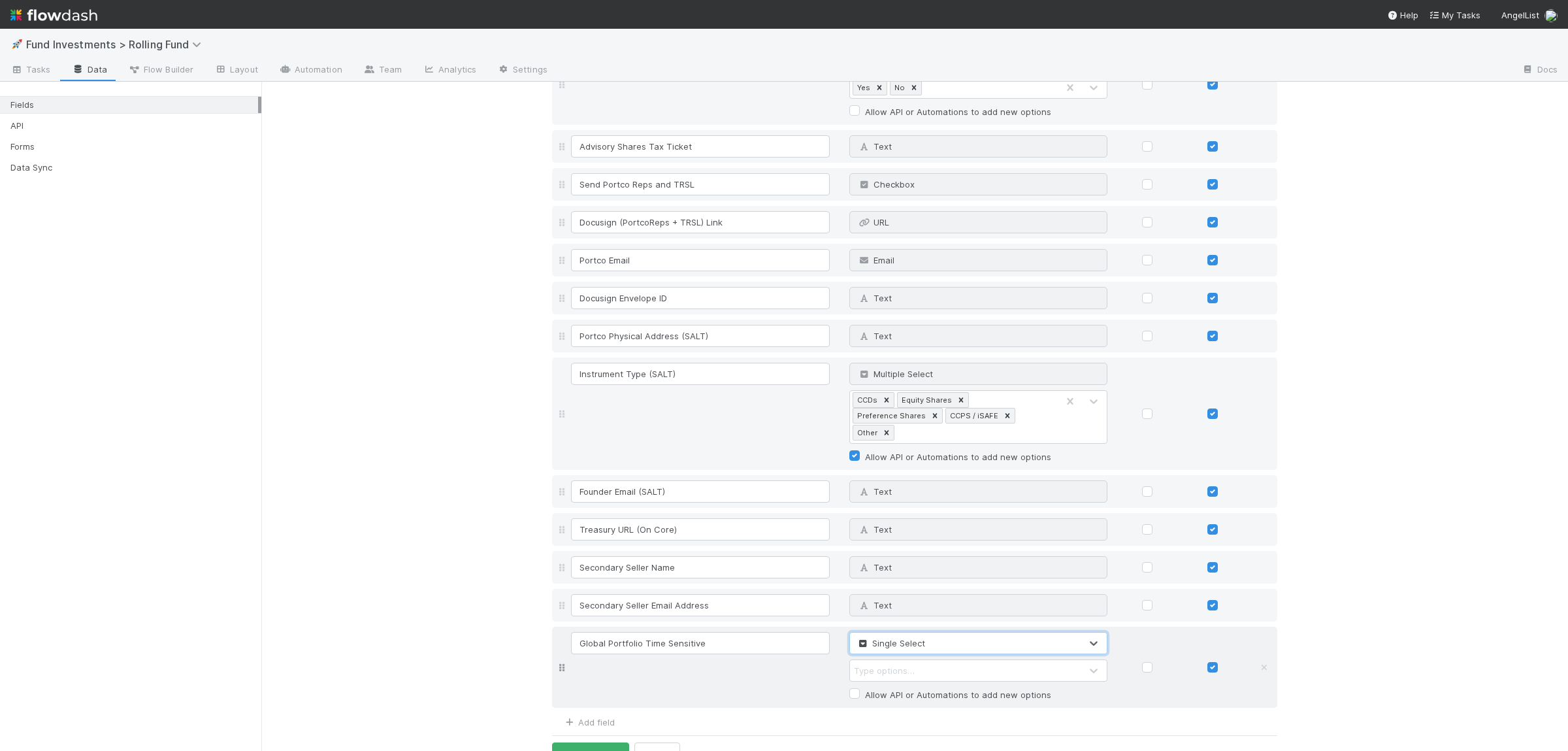 click on "Type options…" at bounding box center (884, 671) 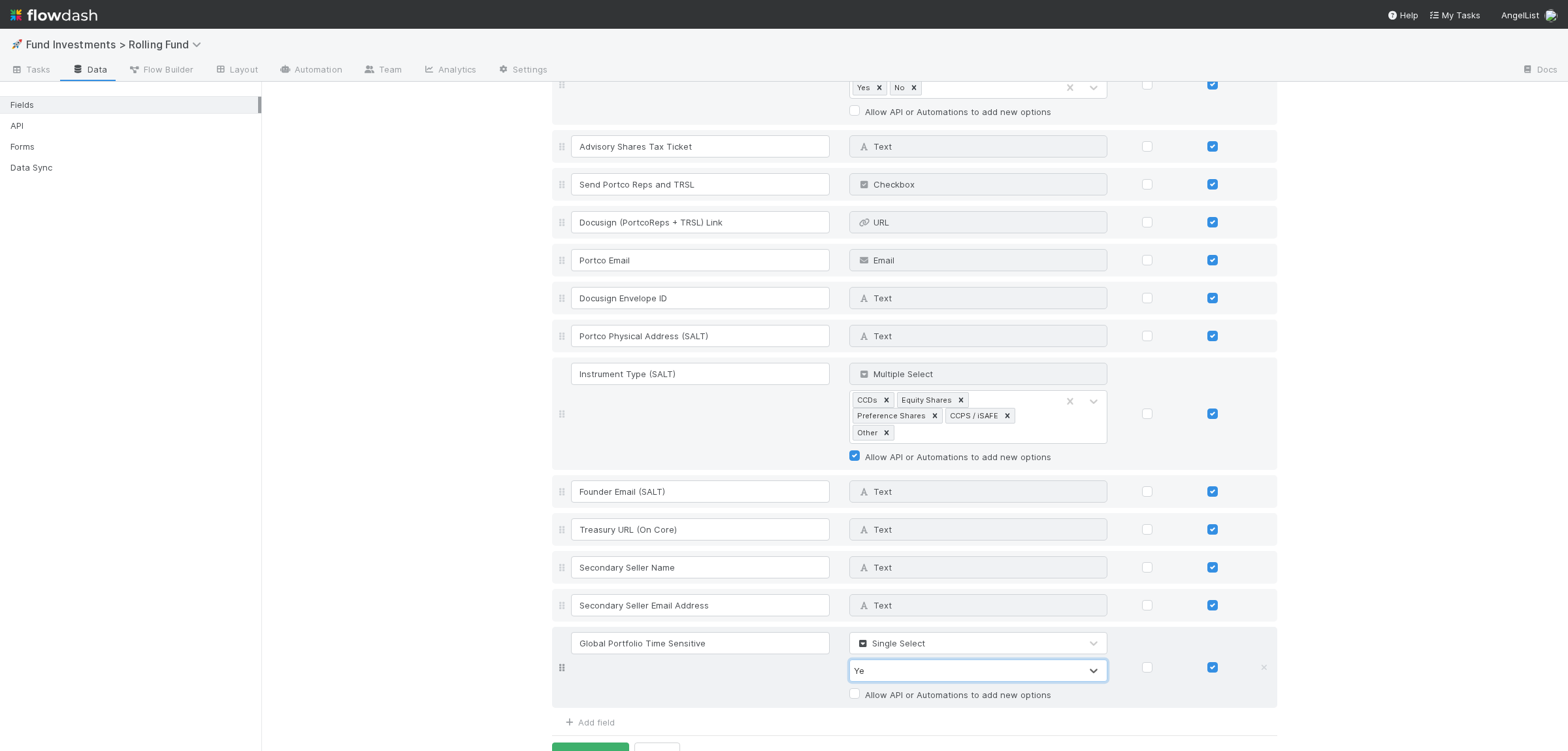 type on "Yes" 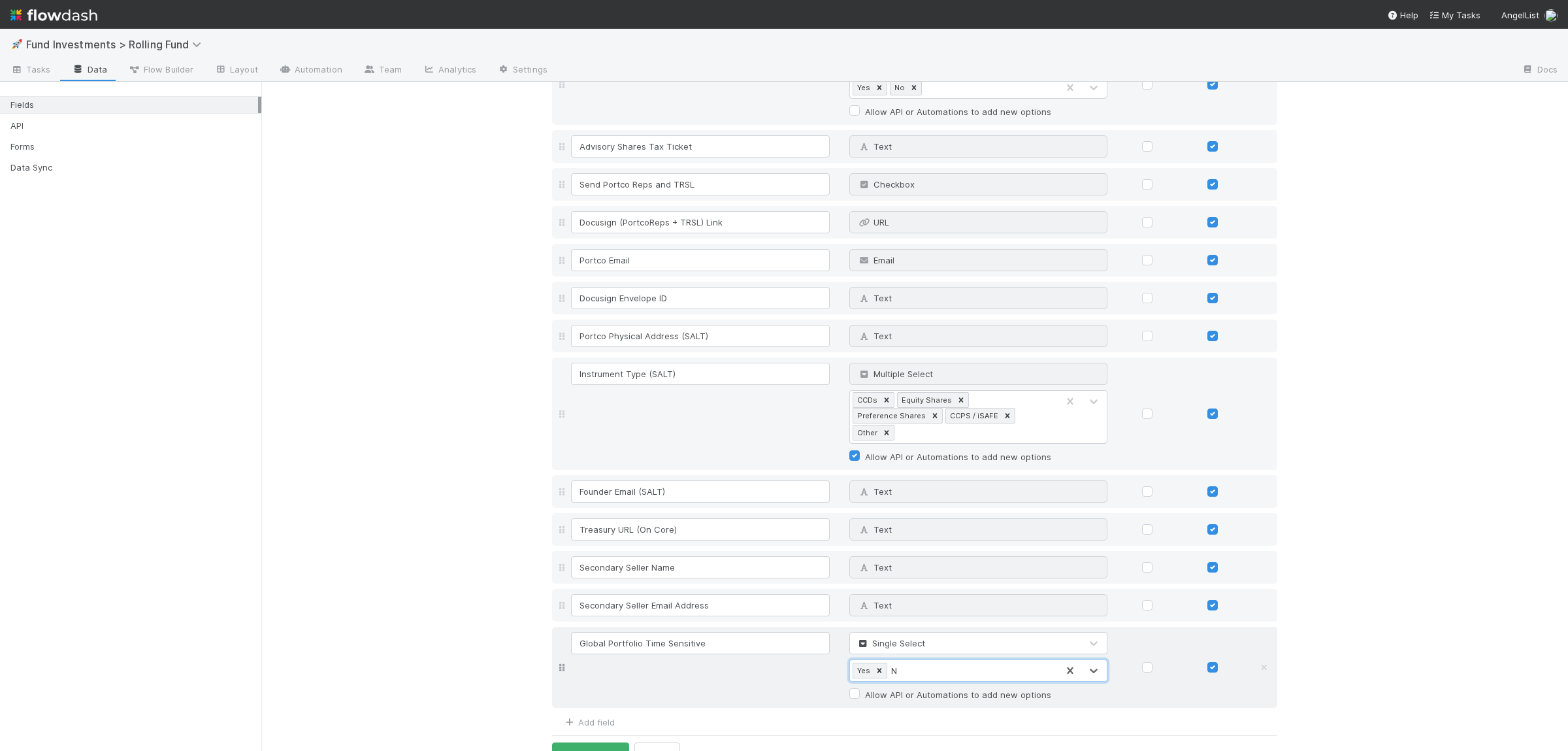 type on "No" 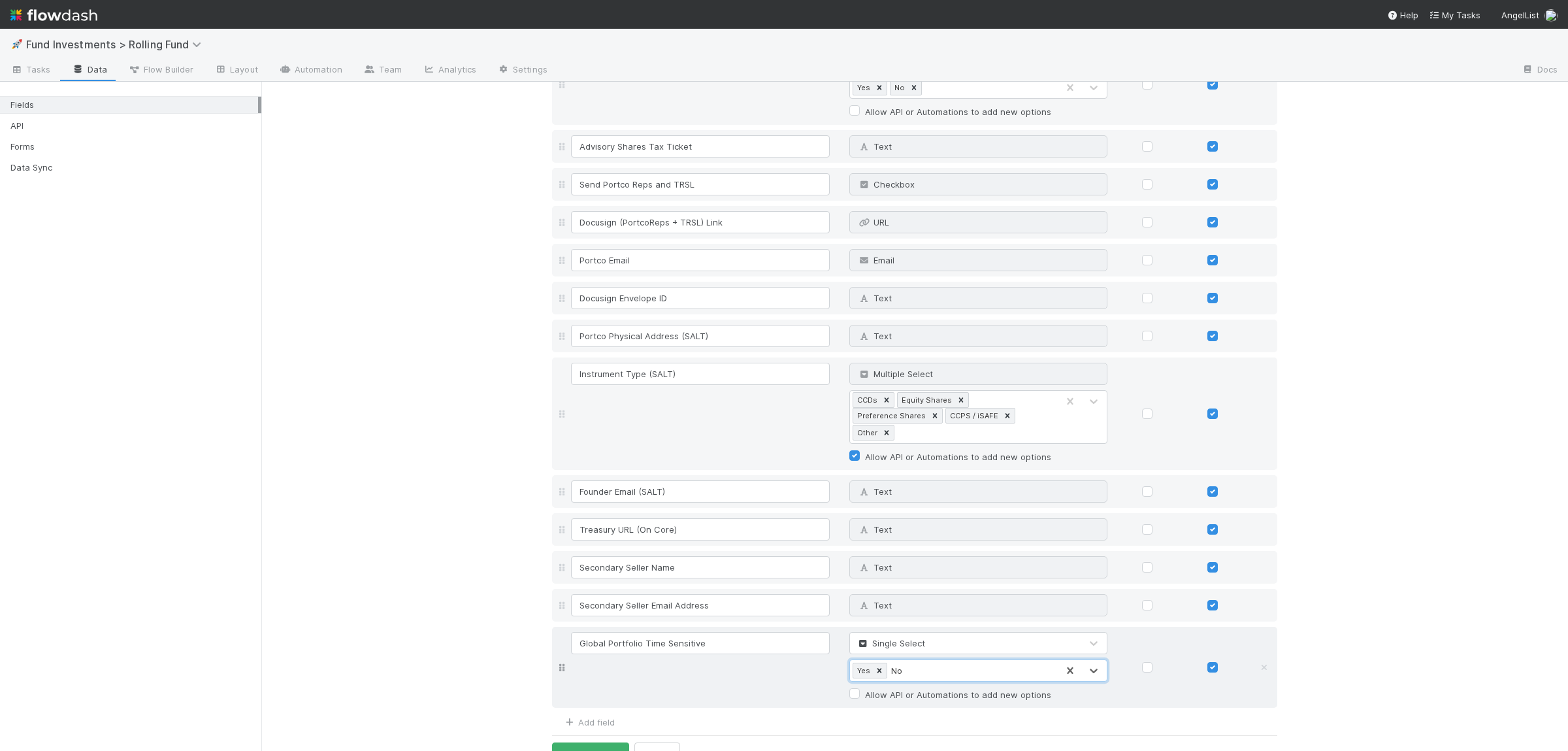 type 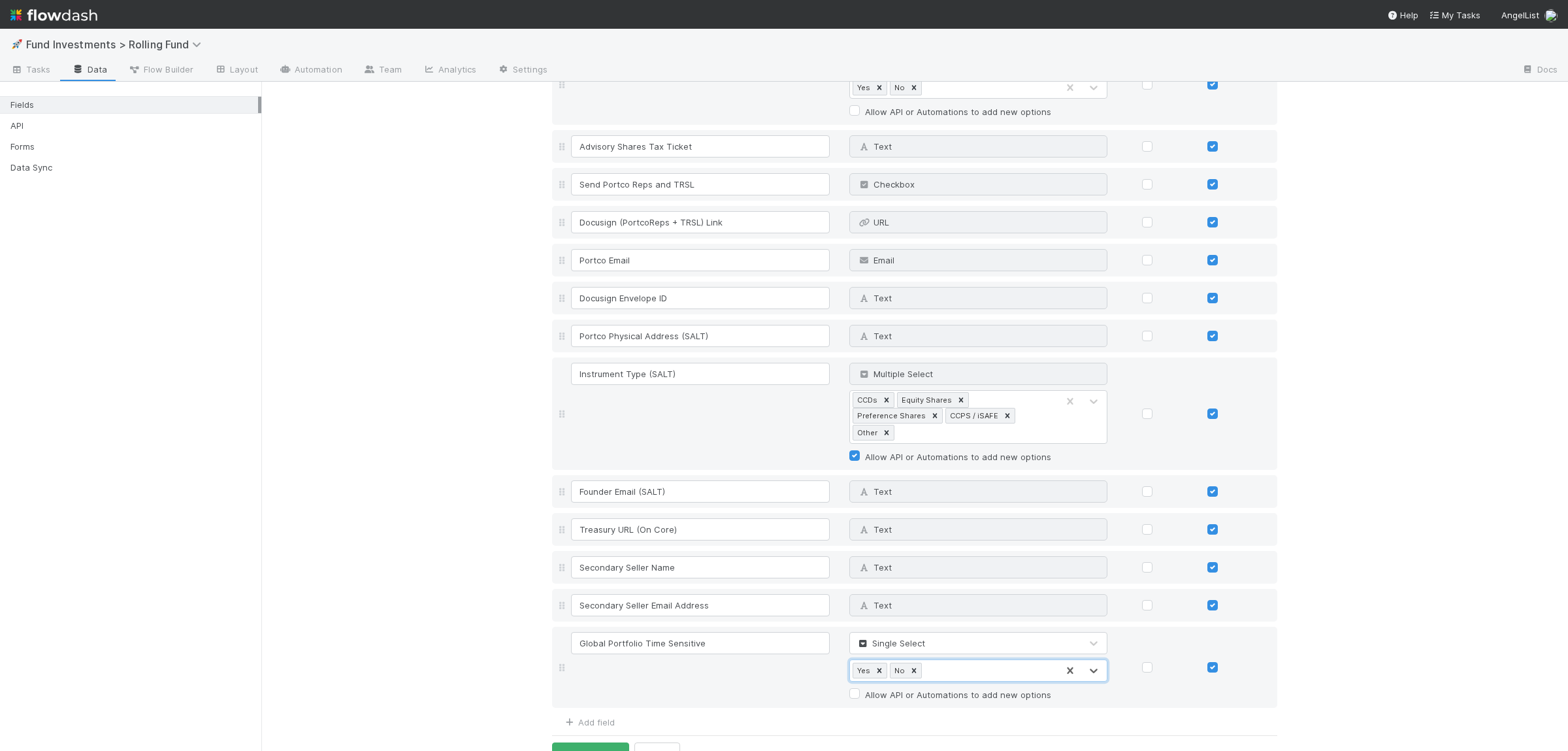 click on "Fields Field Name Field Type Required Editable Admin Notes Long Text Why can't I edit type? Screenshots File Attachment Why can't I edit type? Limit this field to     files Investment ID Unique ID Why can't I edit type? Auto-increment Admin Owner Person Why can't I edit type? Investment Type Single Select Why can't I edit type? Rolling Fund Allow API or Automations to add new options Deal Name Text Why can't I edit type? Fund Name Text Why can't I edit type? Labels Multiple Select Why can't I edit type? None of the Above Pro-Rata NQI Crypto AL Platform Investment Warehouse LLC/LP Investment BYOGP USDC Token Purchase International Investment Advisory Shares Secondary Allow API or Automations to add new options Front Convo Links Text Why can't I edit type? Priority Checkbox Why can't I edit type? Country of Inc Text Why can't I edit type? Country of Inc Name Text Why can't I edit type? Closing Deadline Date Why can't I edit type? Investment Docs - Draft File Attachment Why can't I edit type? Limit this field to" at bounding box center [915, -4542] 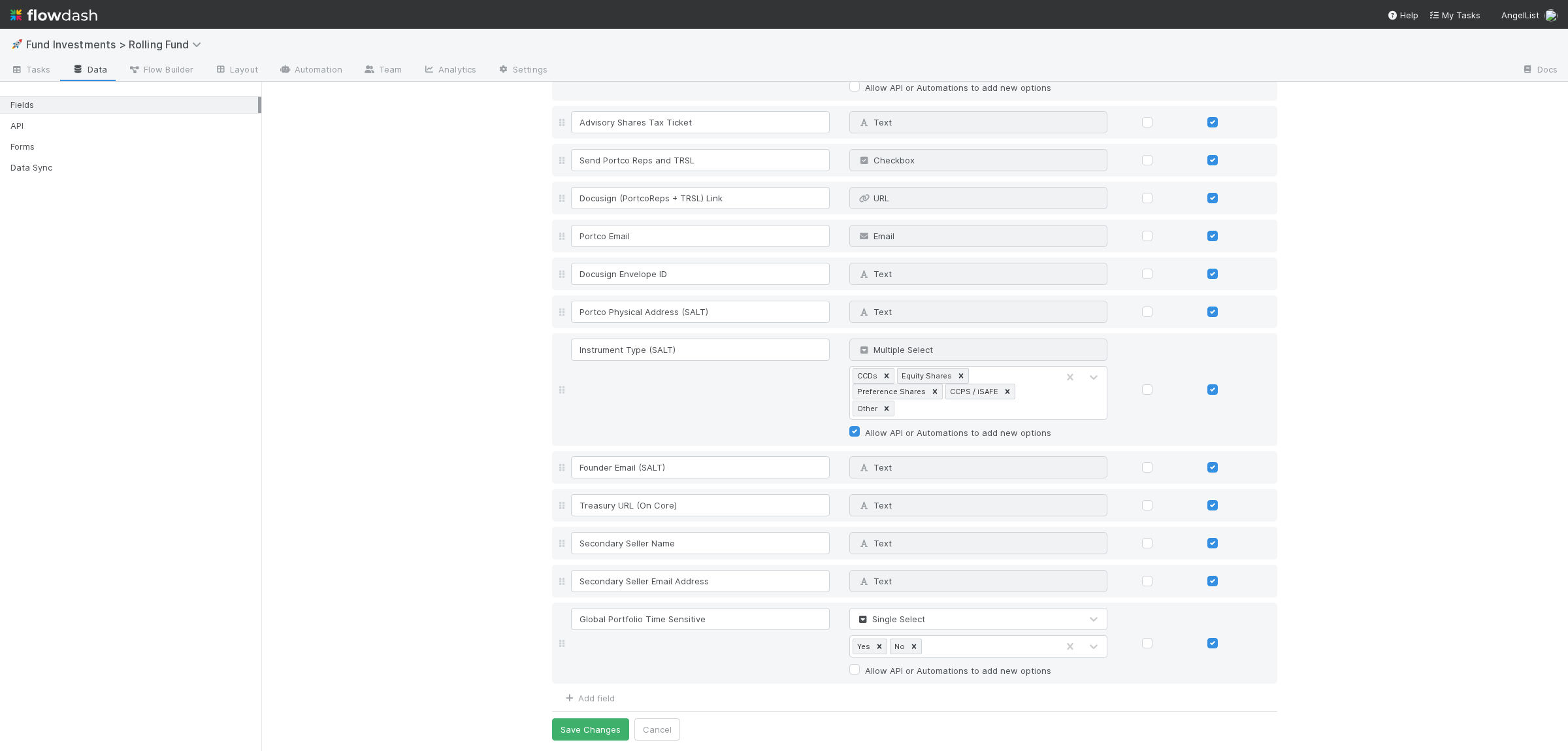 scroll, scrollTop: 10027, scrollLeft: 0, axis: vertical 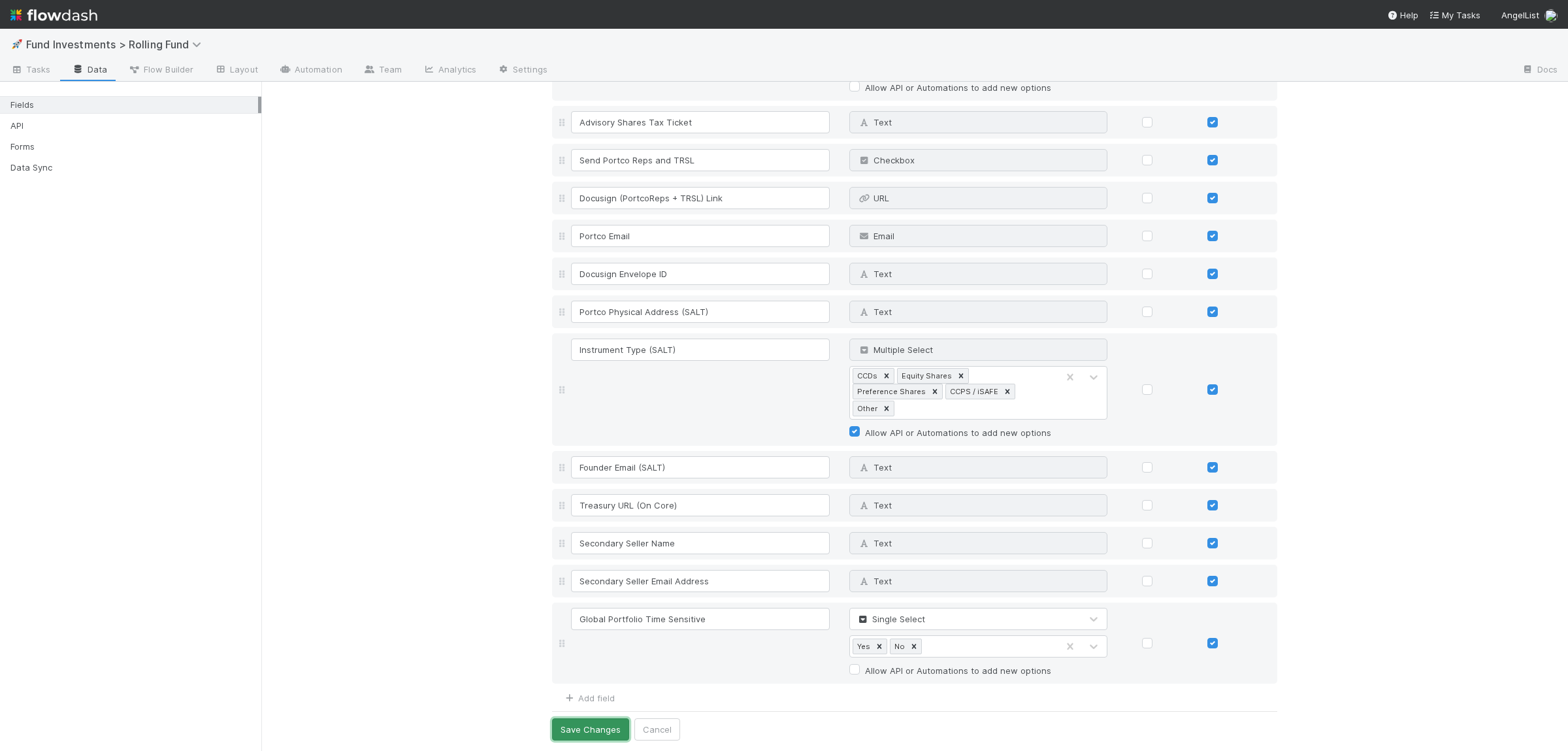 click on "Save Changes" at bounding box center [591, 729] 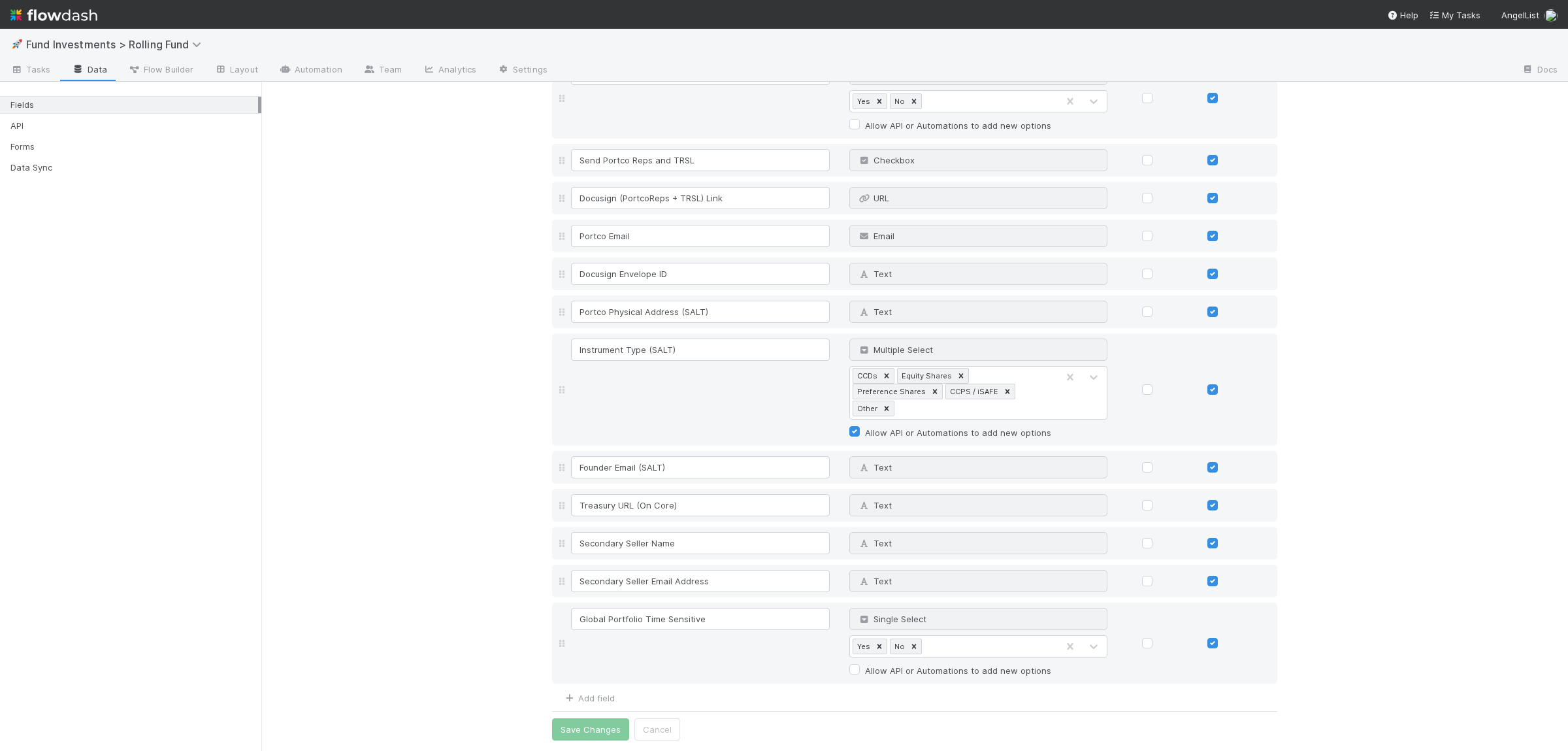 scroll, scrollTop: 10063, scrollLeft: 0, axis: vertical 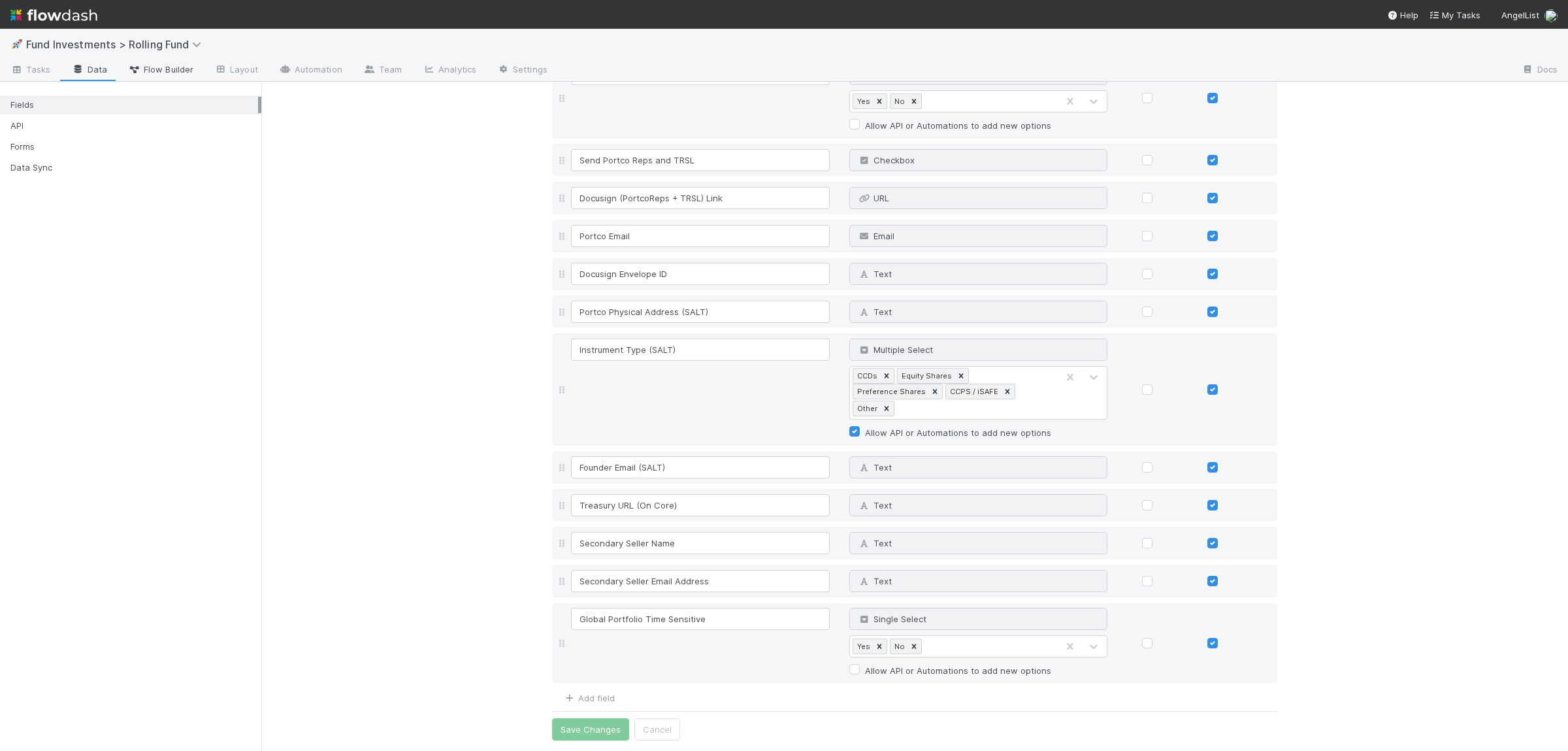 click on "Flow Builder" at bounding box center (161, 69) 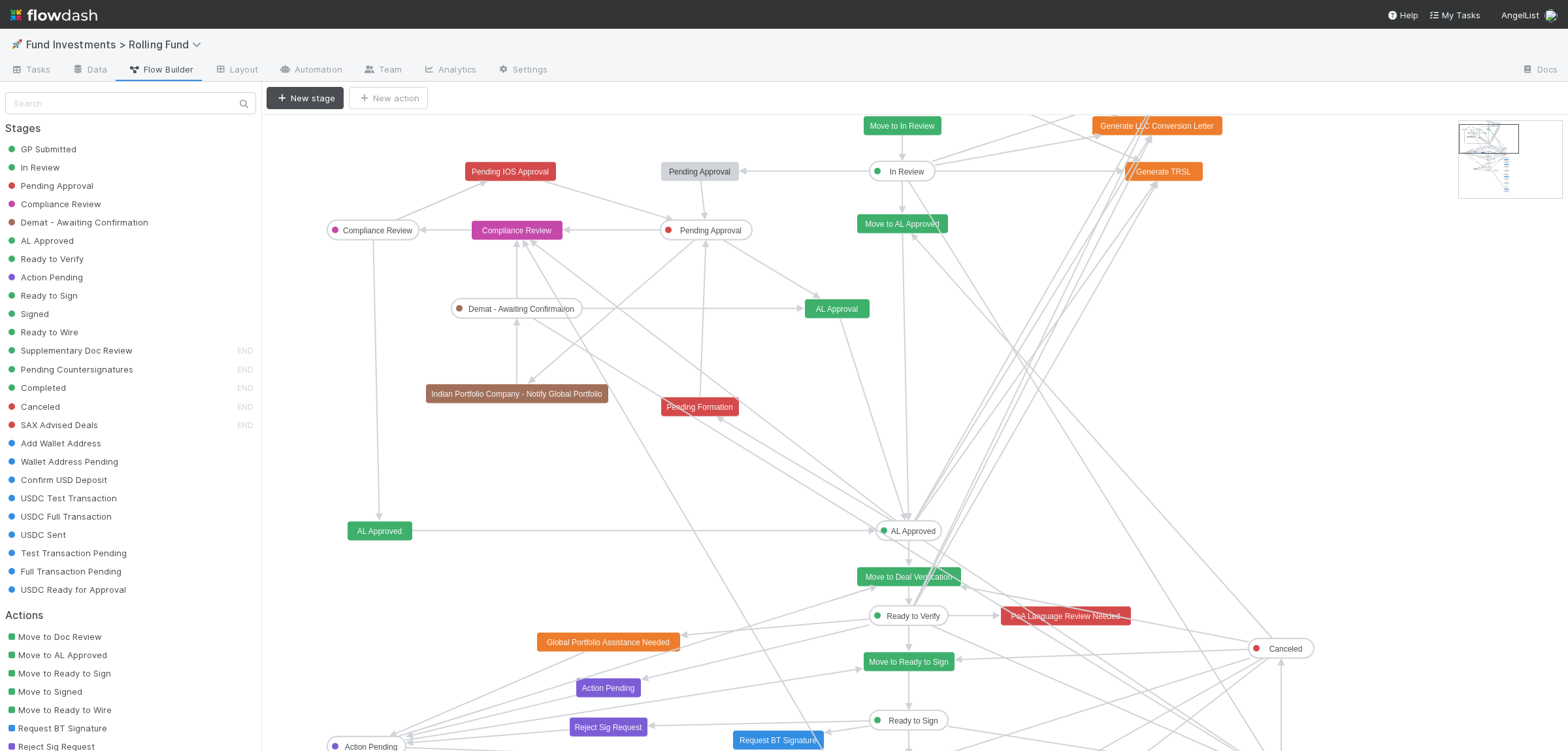 click 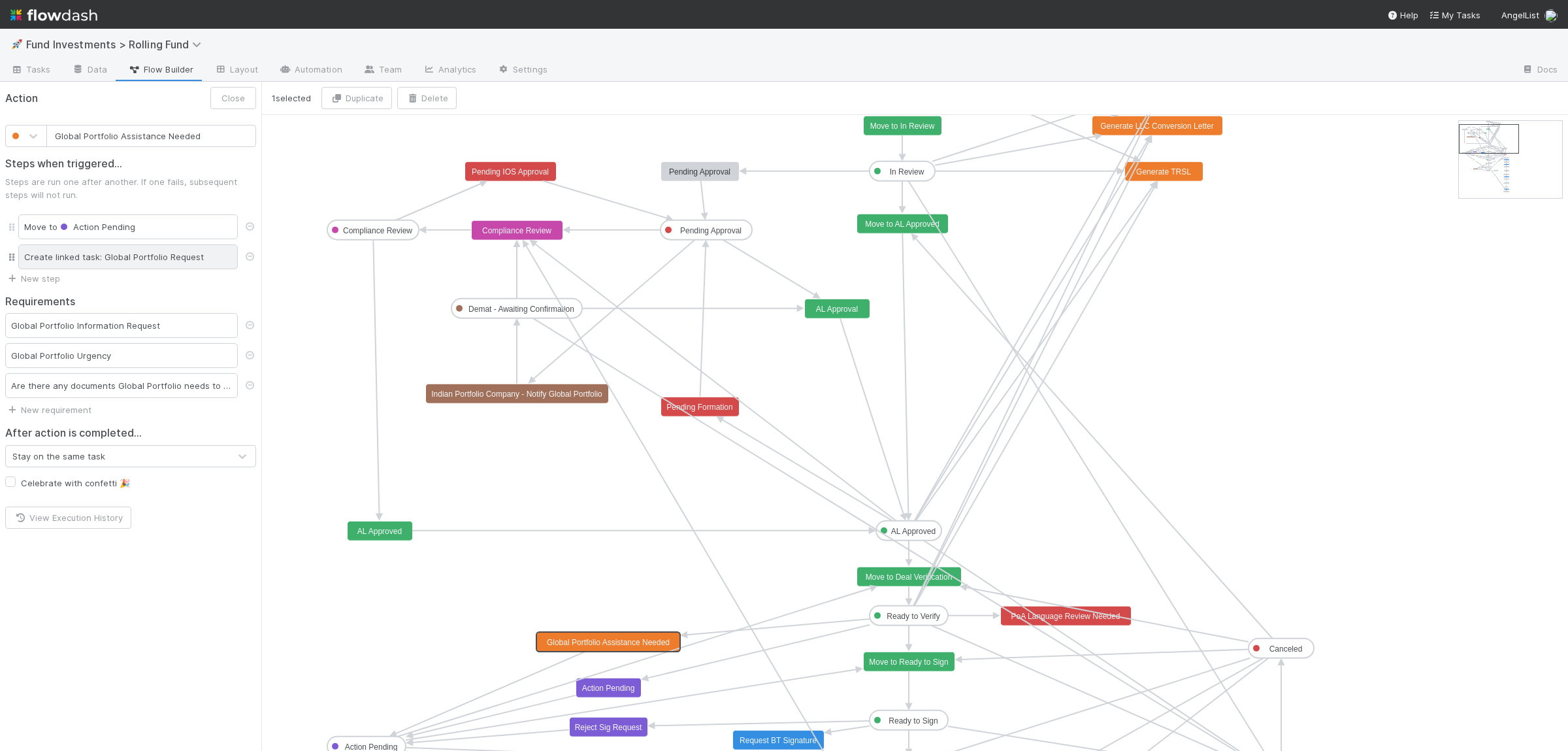 click on "Create linked task: Global Portfolio Request" at bounding box center [128, 257] 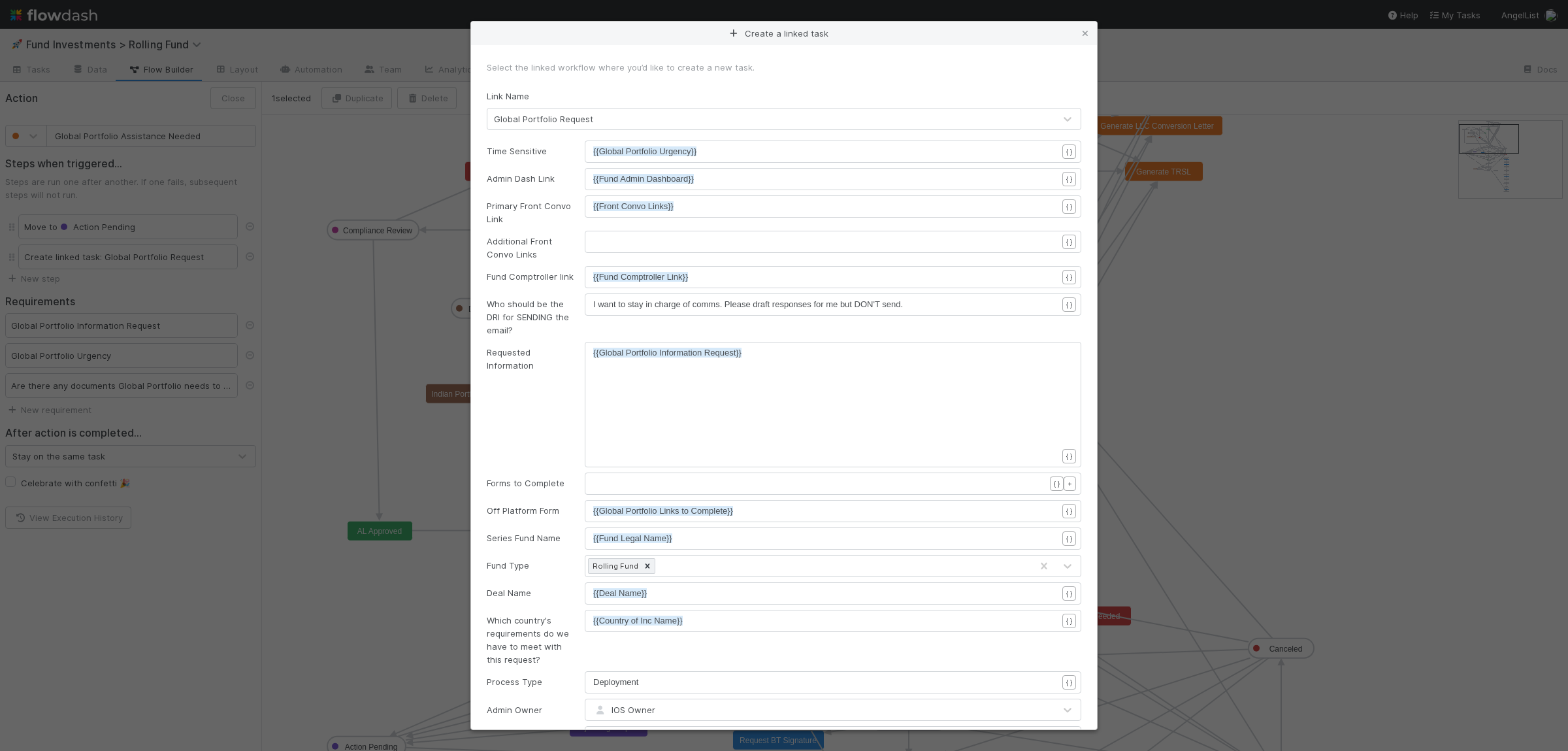 click on "Requested Information   xxxxxxxxxx   {{Global Portfolio Information Request}} { }" at bounding box center [784, 405] 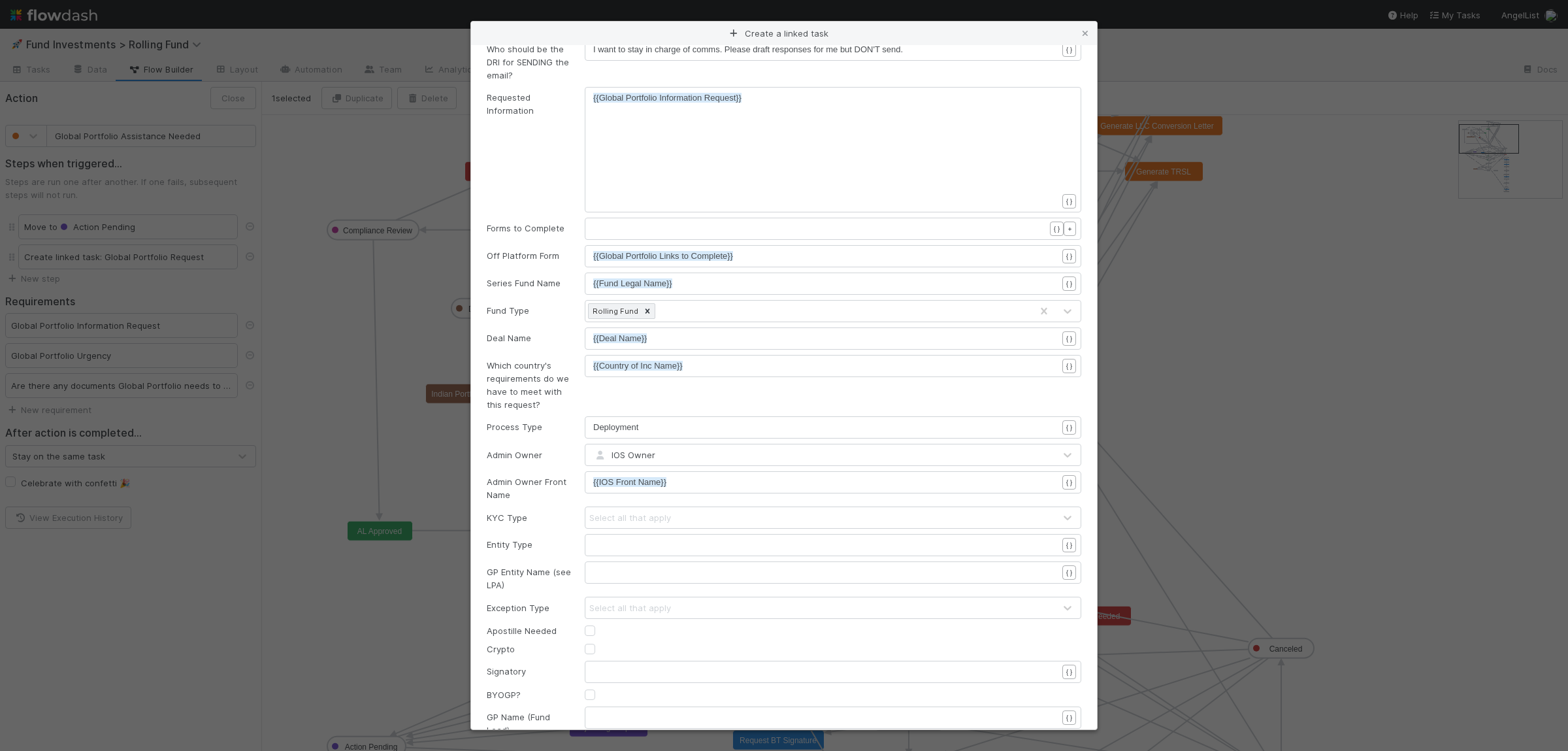 scroll, scrollTop: 319, scrollLeft: 0, axis: vertical 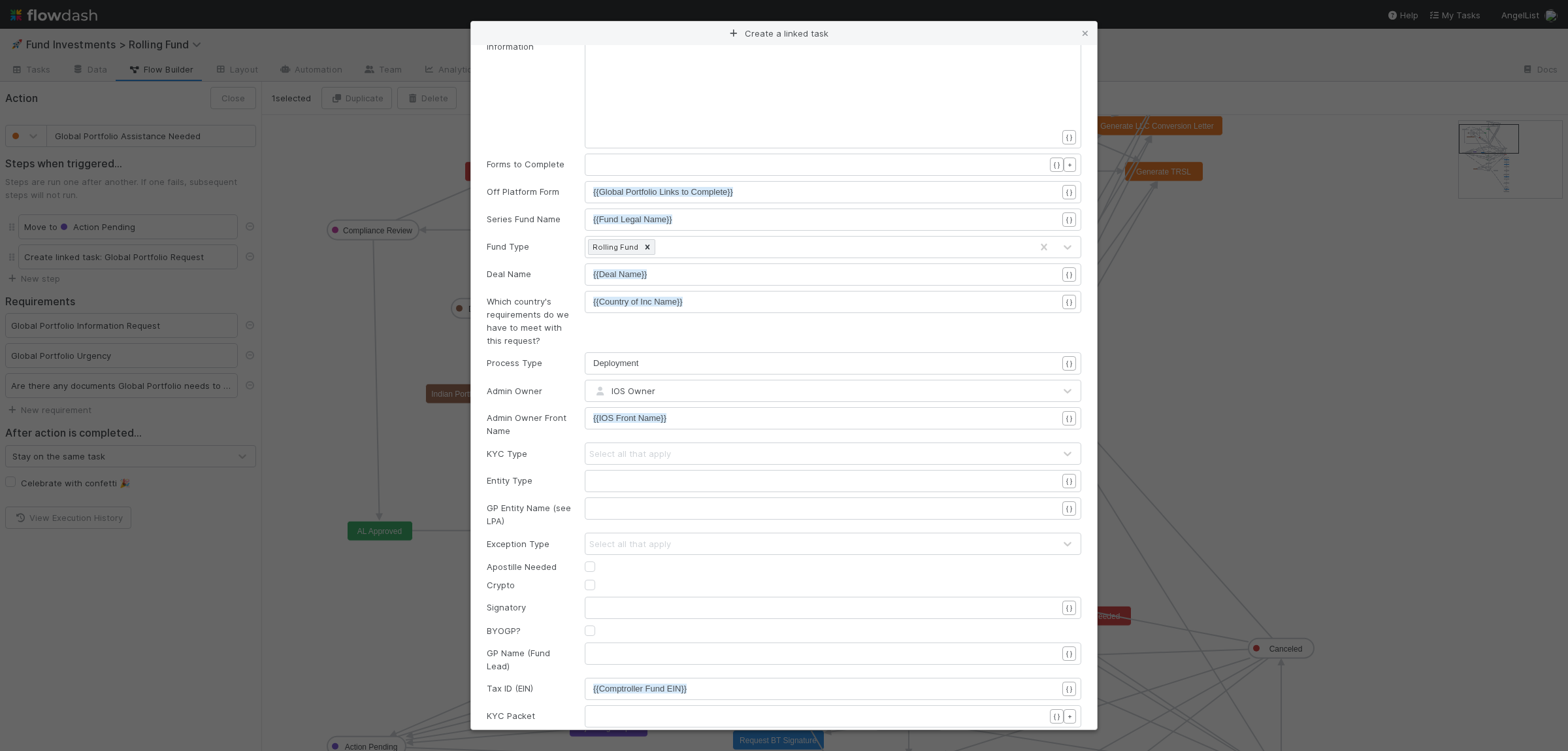 click on "Entity Type   xxxxxxxxxx   ​ { }" at bounding box center (784, 481) 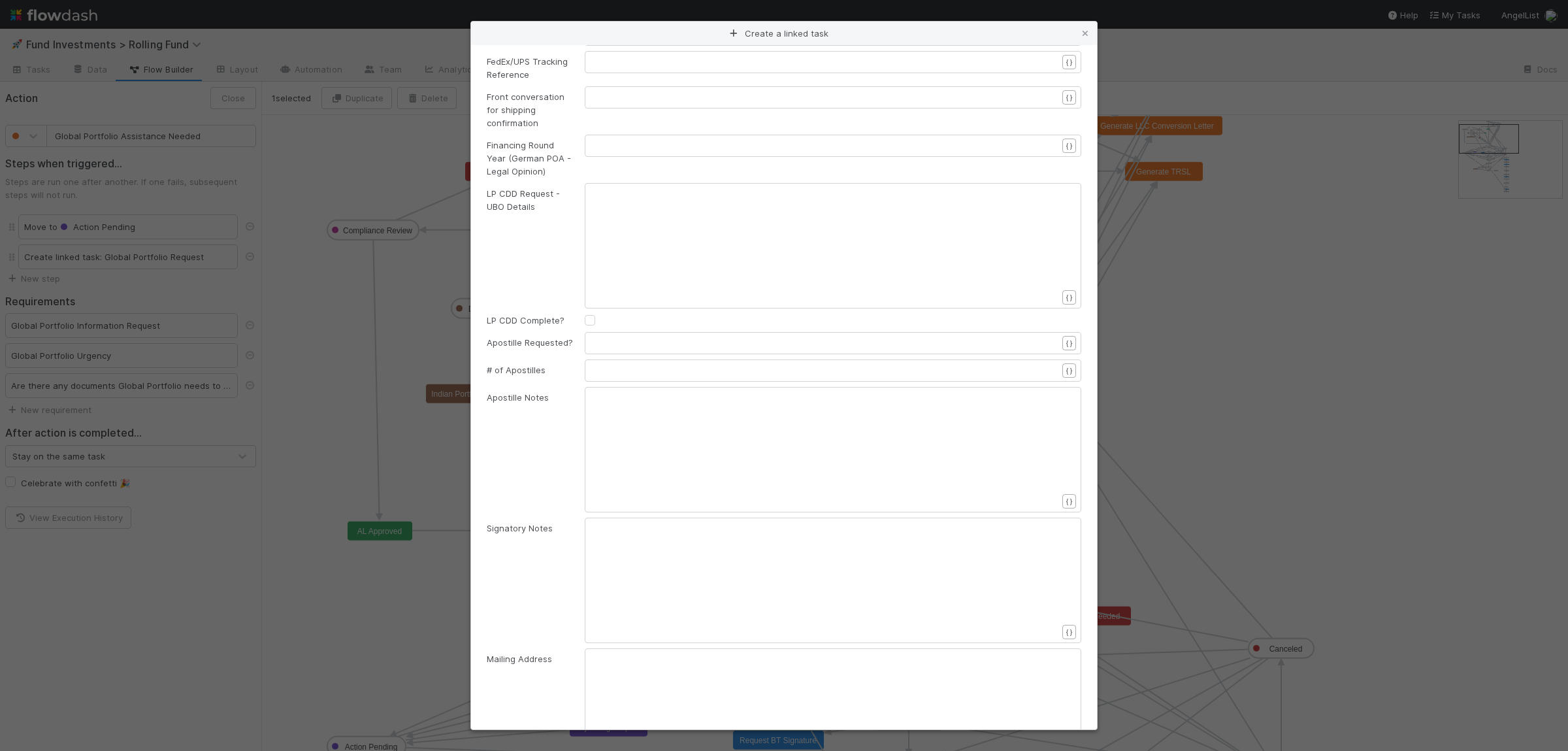 scroll, scrollTop: 0, scrollLeft: 0, axis: both 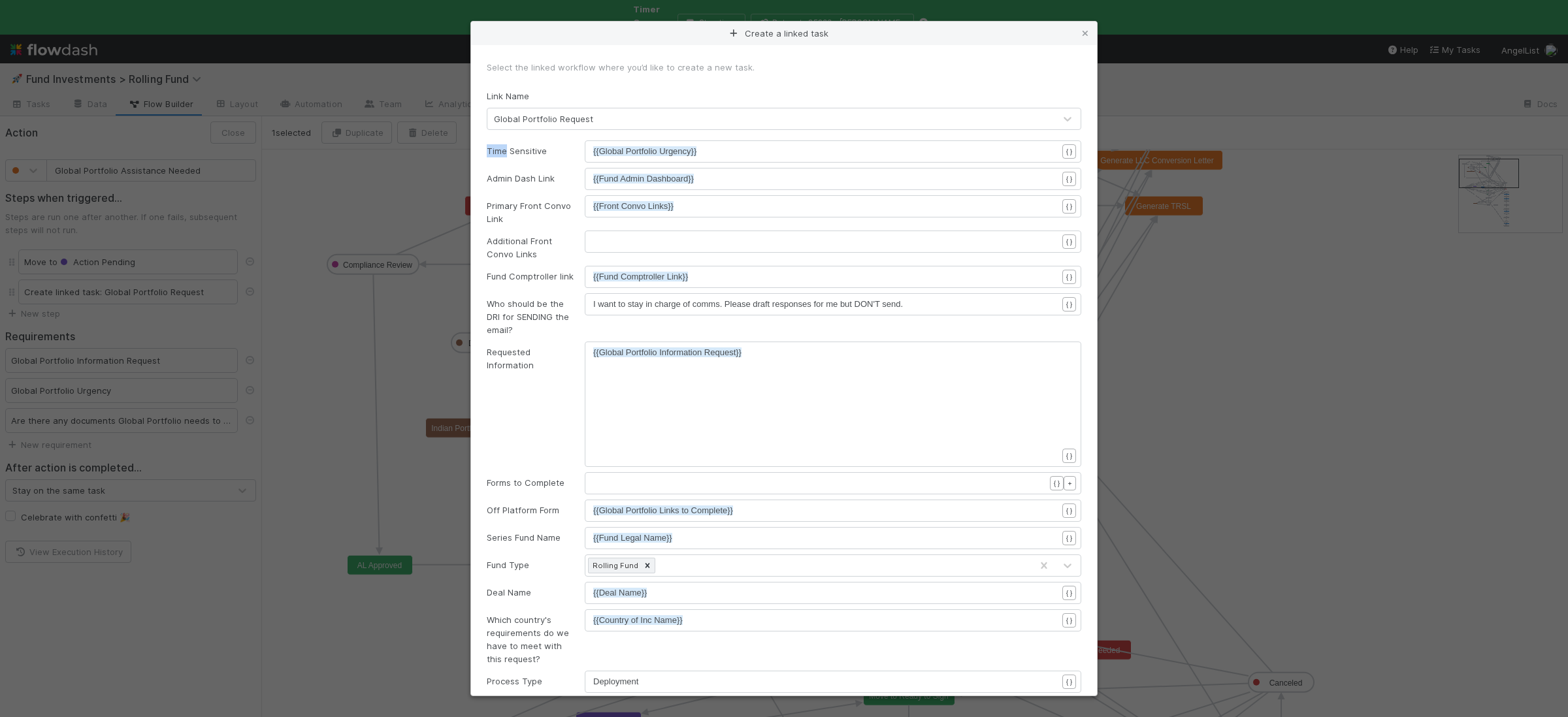 click on "{{Global Portfolio Urgency}}" at bounding box center [825, 151] 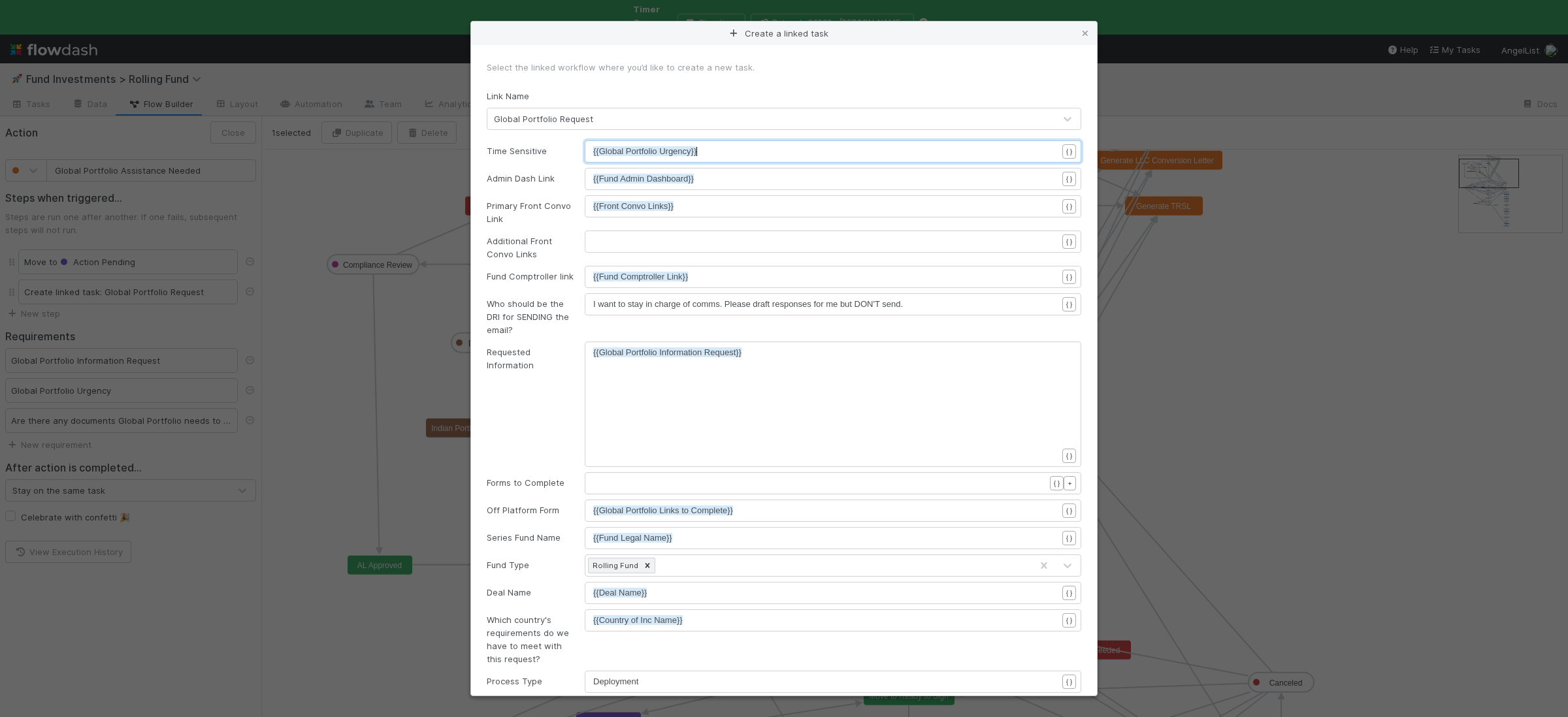 scroll, scrollTop: 4, scrollLeft: 0, axis: vertical 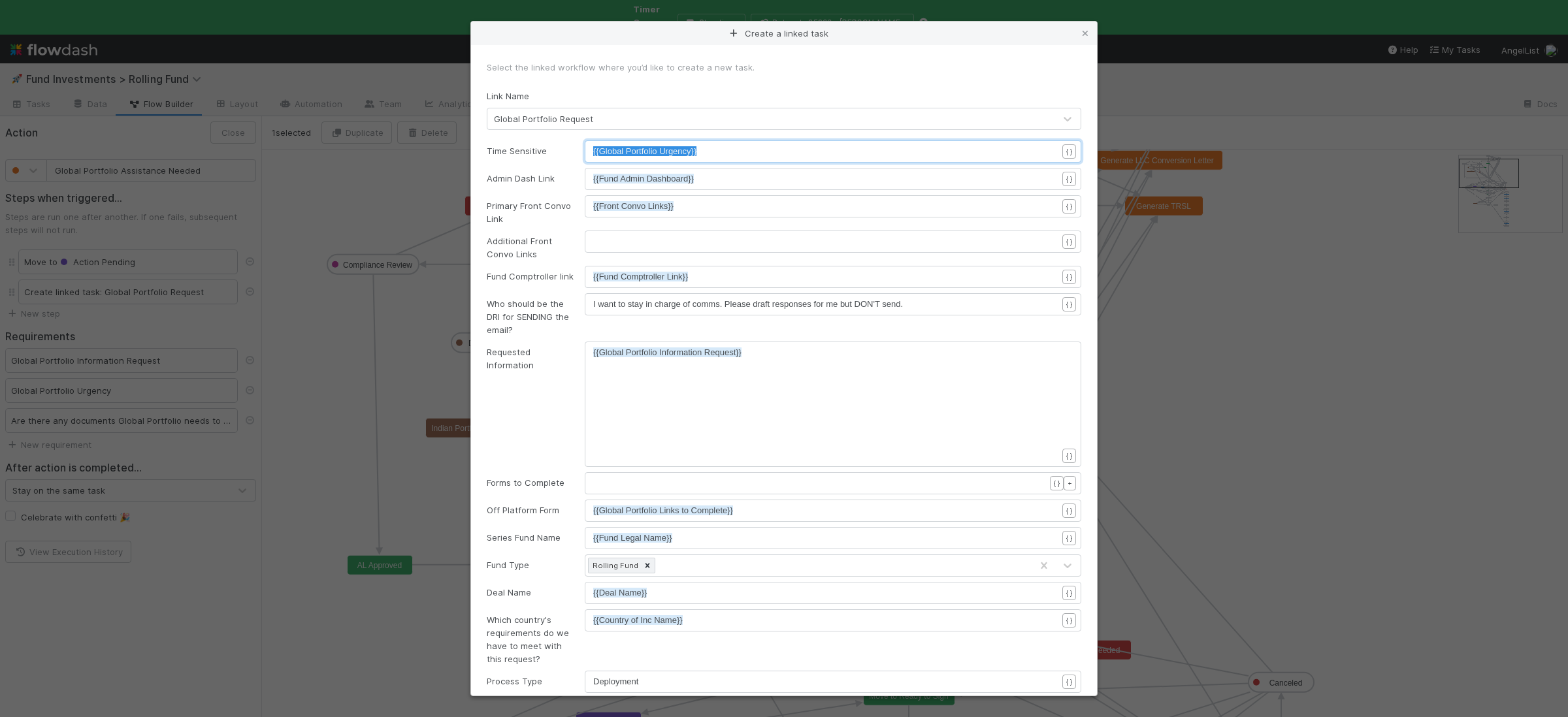 drag, startPoint x: 714, startPoint y: 153, endPoint x: 587, endPoint y: 154, distance: 127.00394 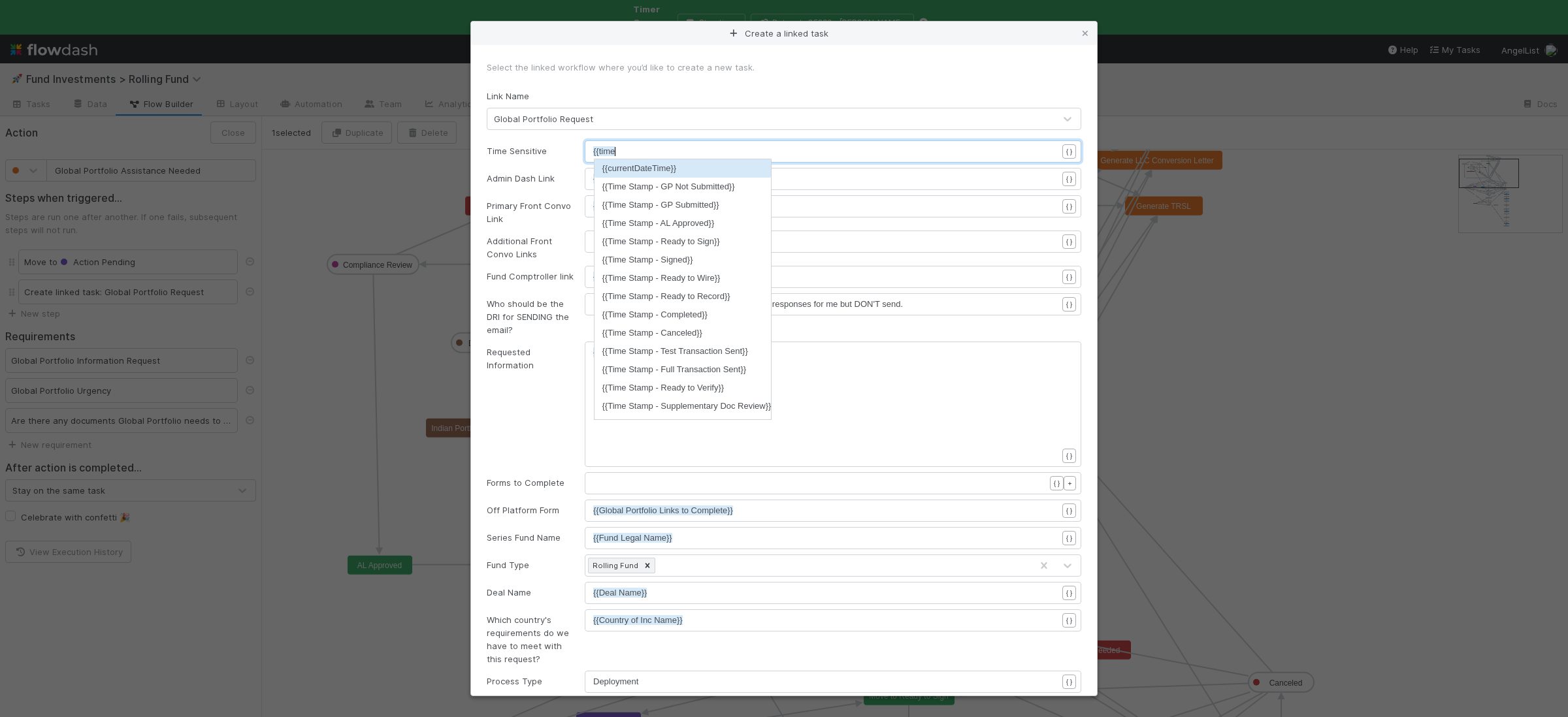scroll, scrollTop: 2, scrollLeft: 22, axis: both 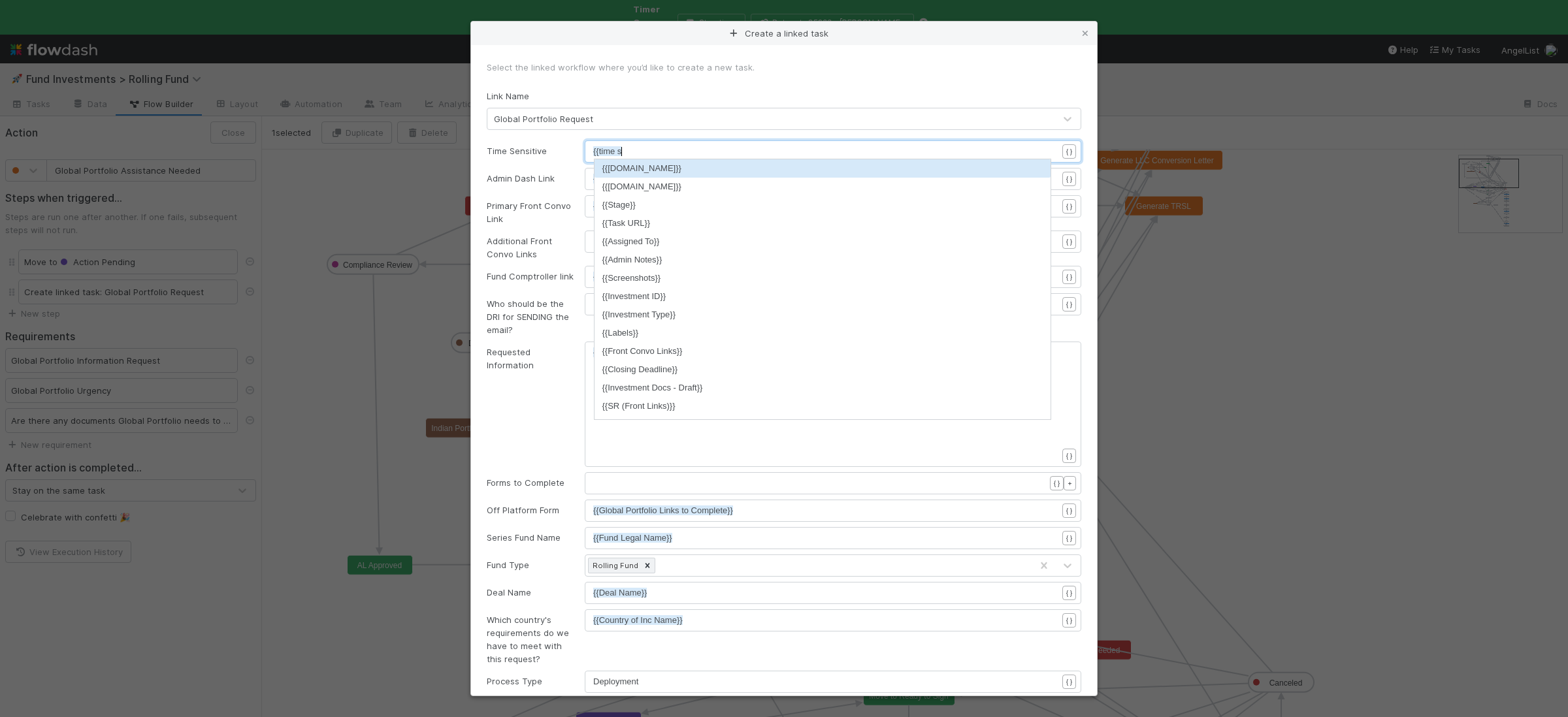 type on "{{time so" 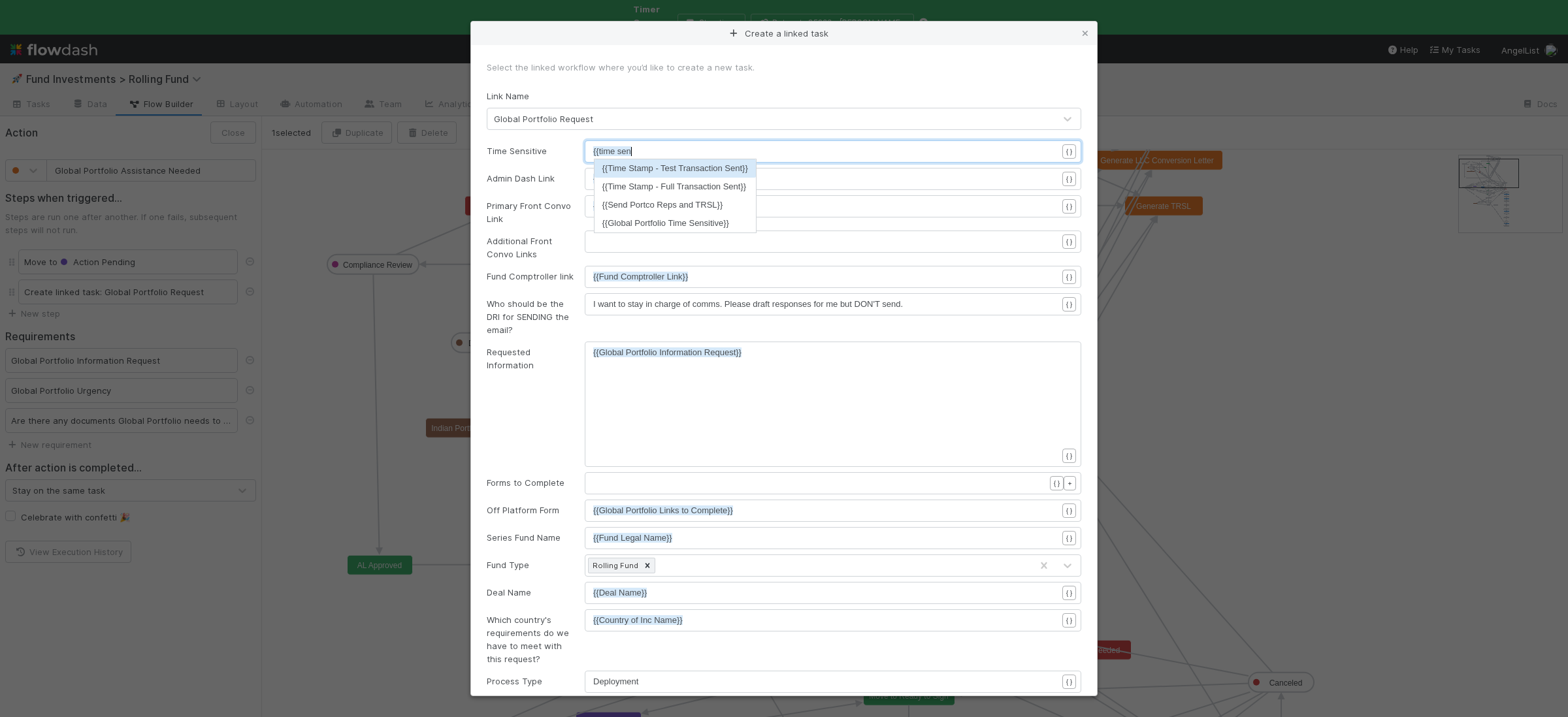 scroll, scrollTop: 2, scrollLeft: 9, axis: both 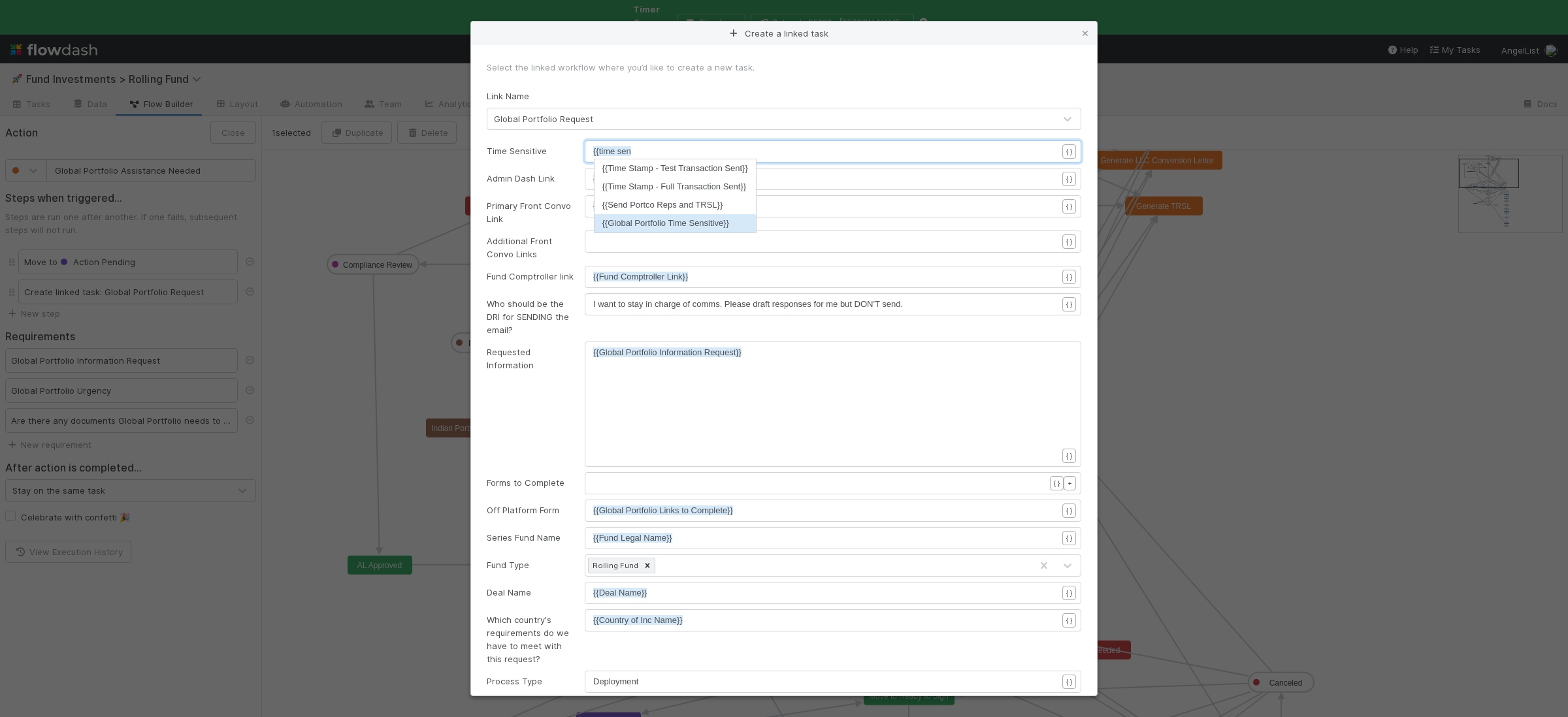 type on "en" 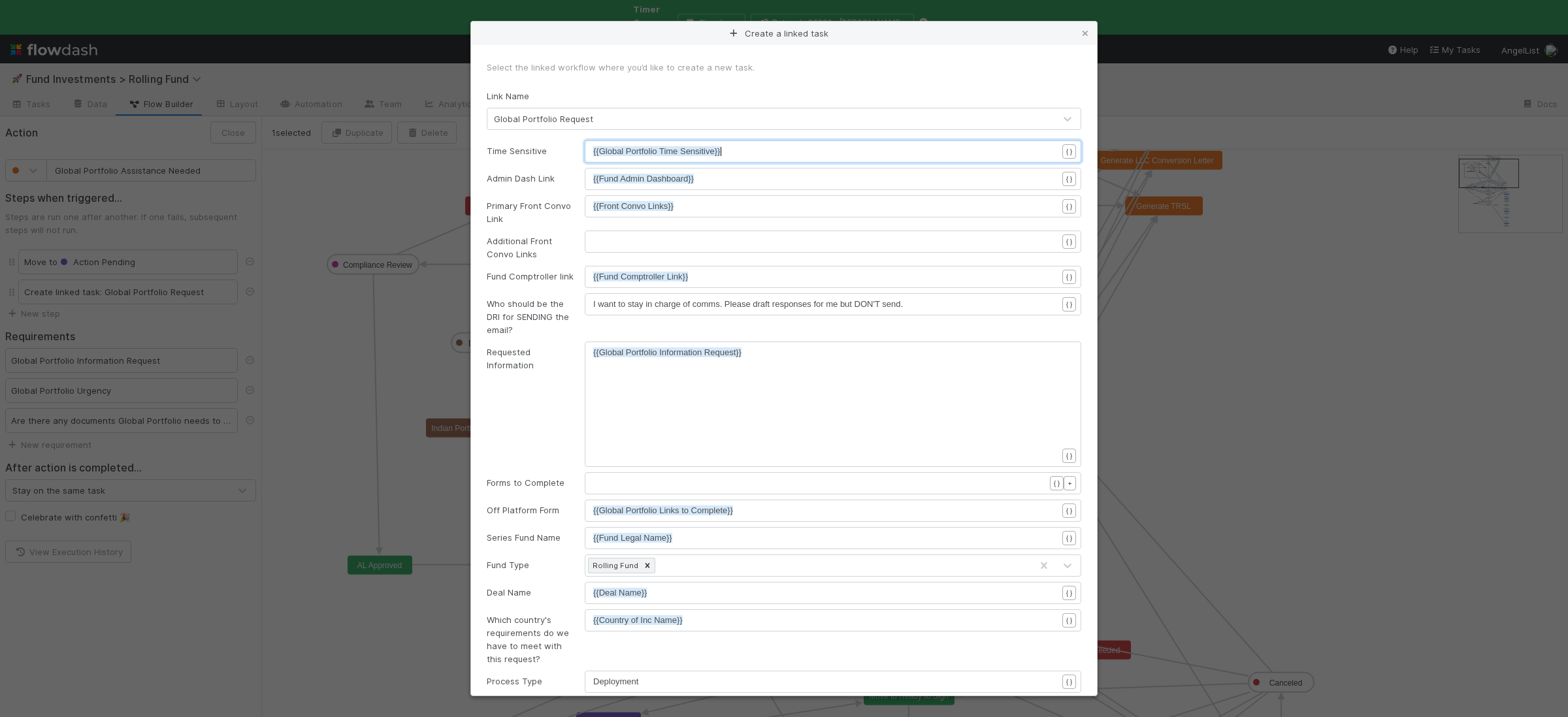 scroll, scrollTop: 0, scrollLeft: 0, axis: both 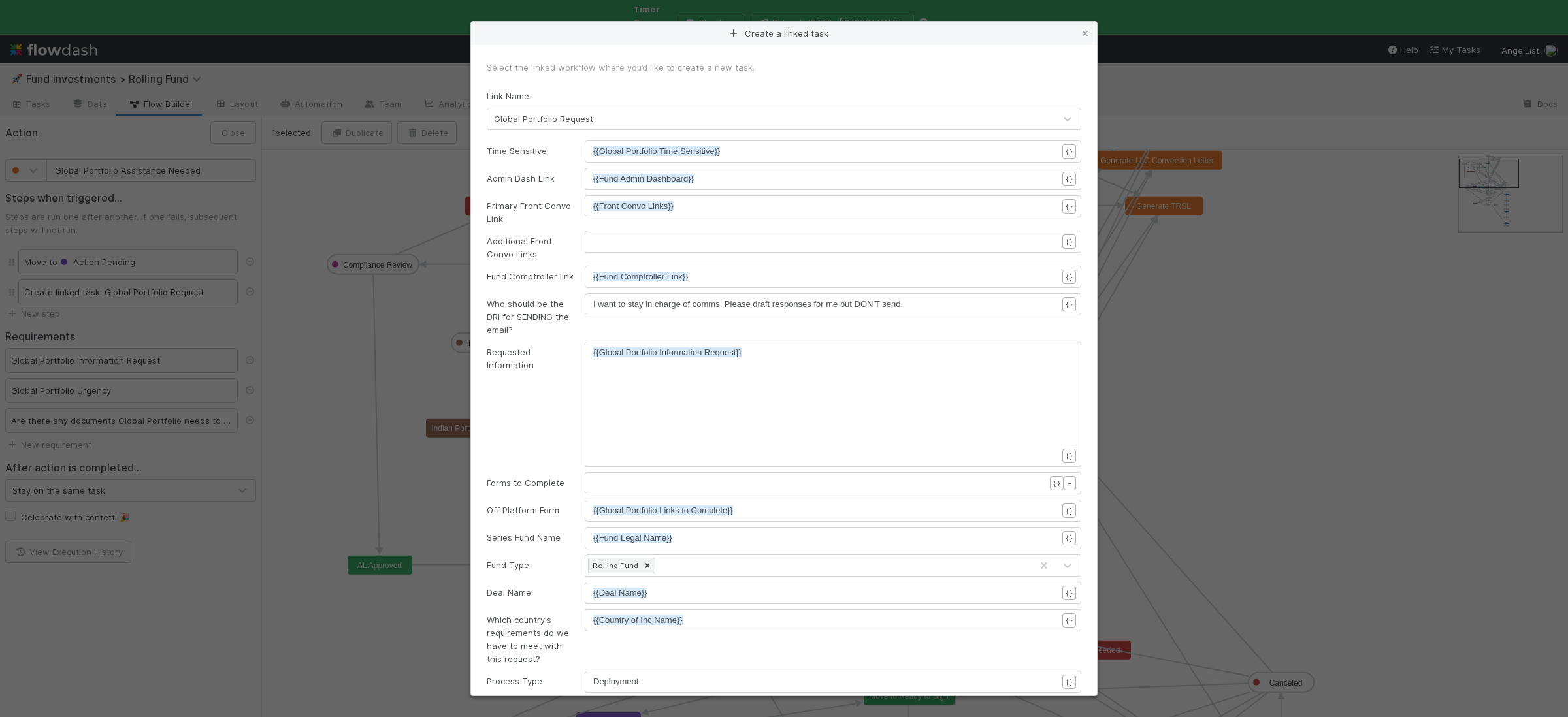 click on "Requested Information   xxxxxxxxxx   {{Global Portfolio Information Request}} { }" at bounding box center [784, 404] 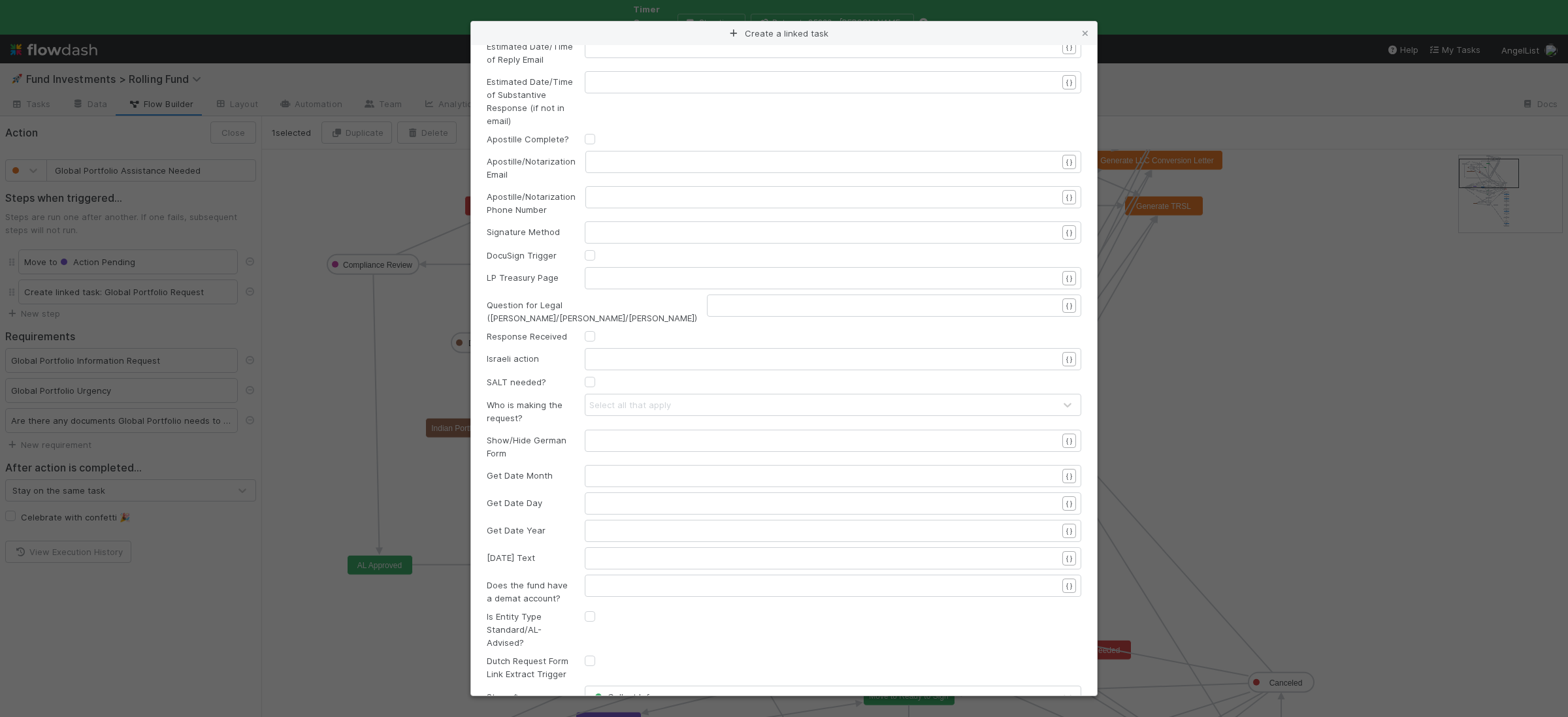 scroll, scrollTop: 8172, scrollLeft: 0, axis: vertical 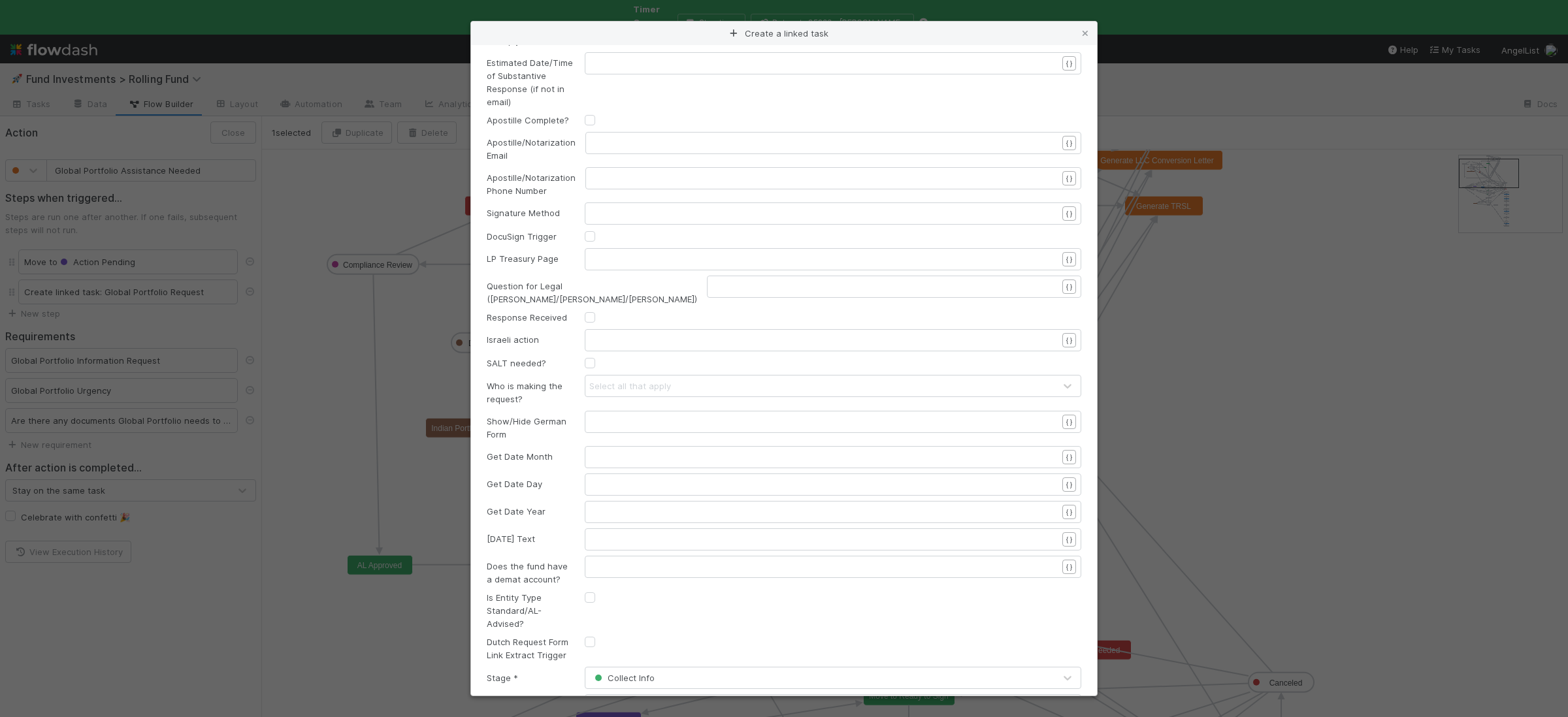 click on "Apply" at bounding box center [784, 743] 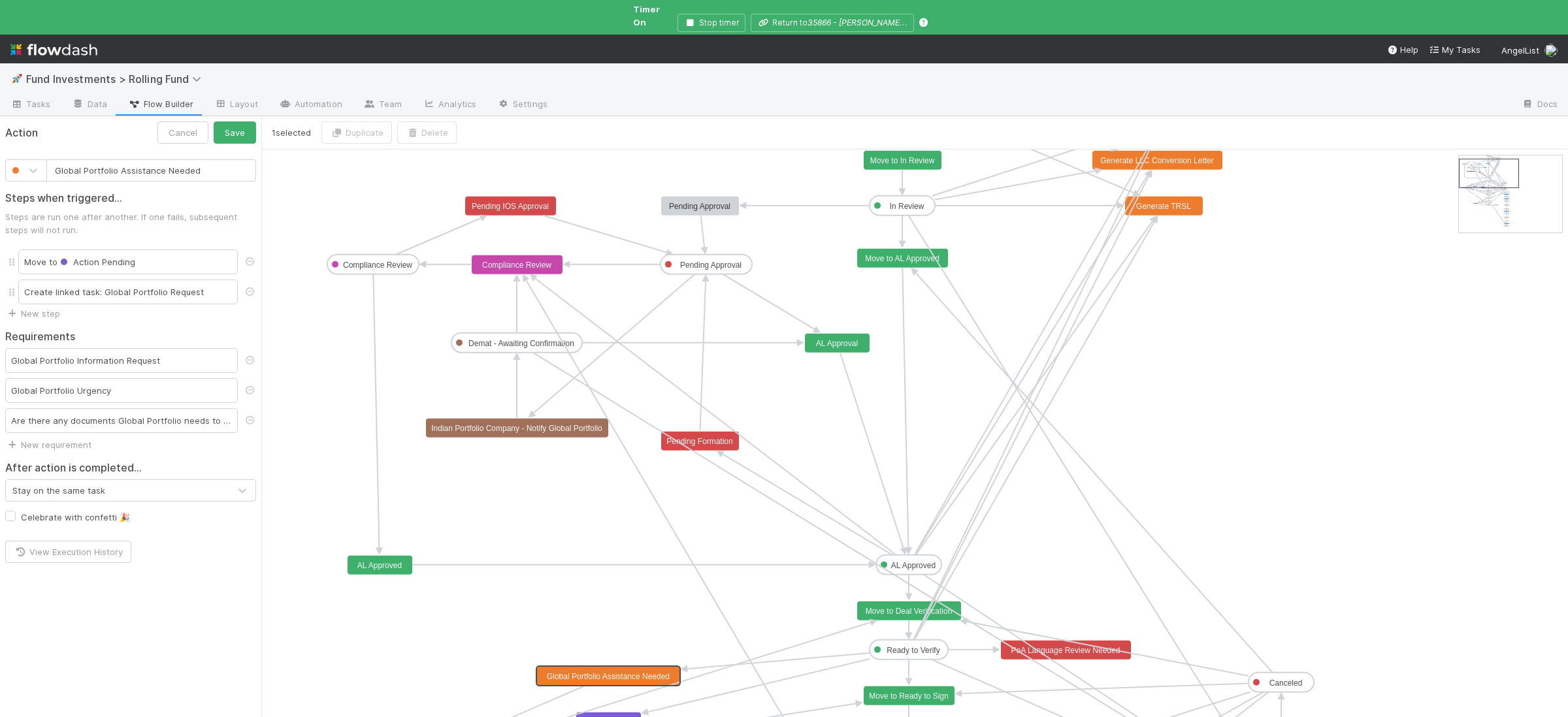 click on "Are there any documents Global Portfolio needs to review? If yes, please add them in a comment in the Front thread" at bounding box center (122, 421) 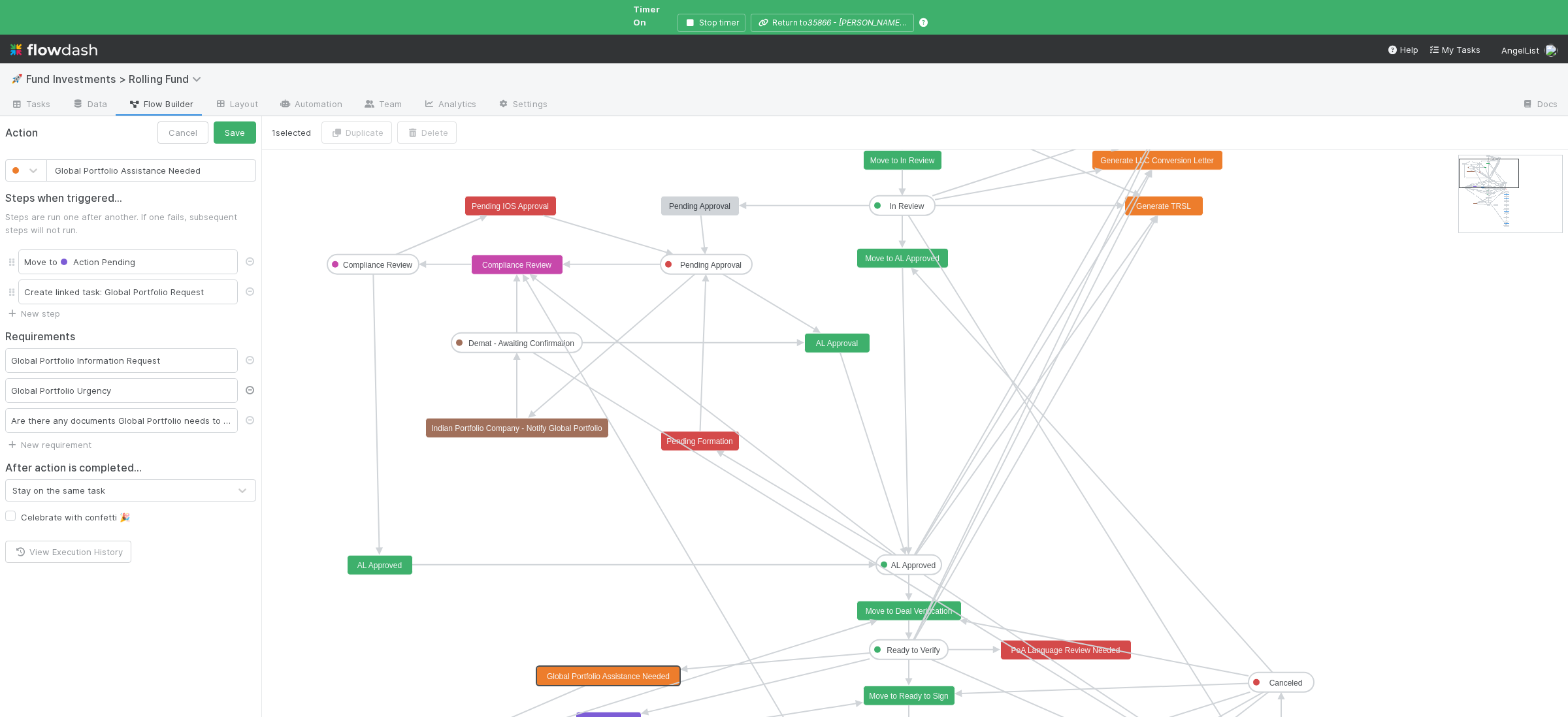 click at bounding box center [250, 390] 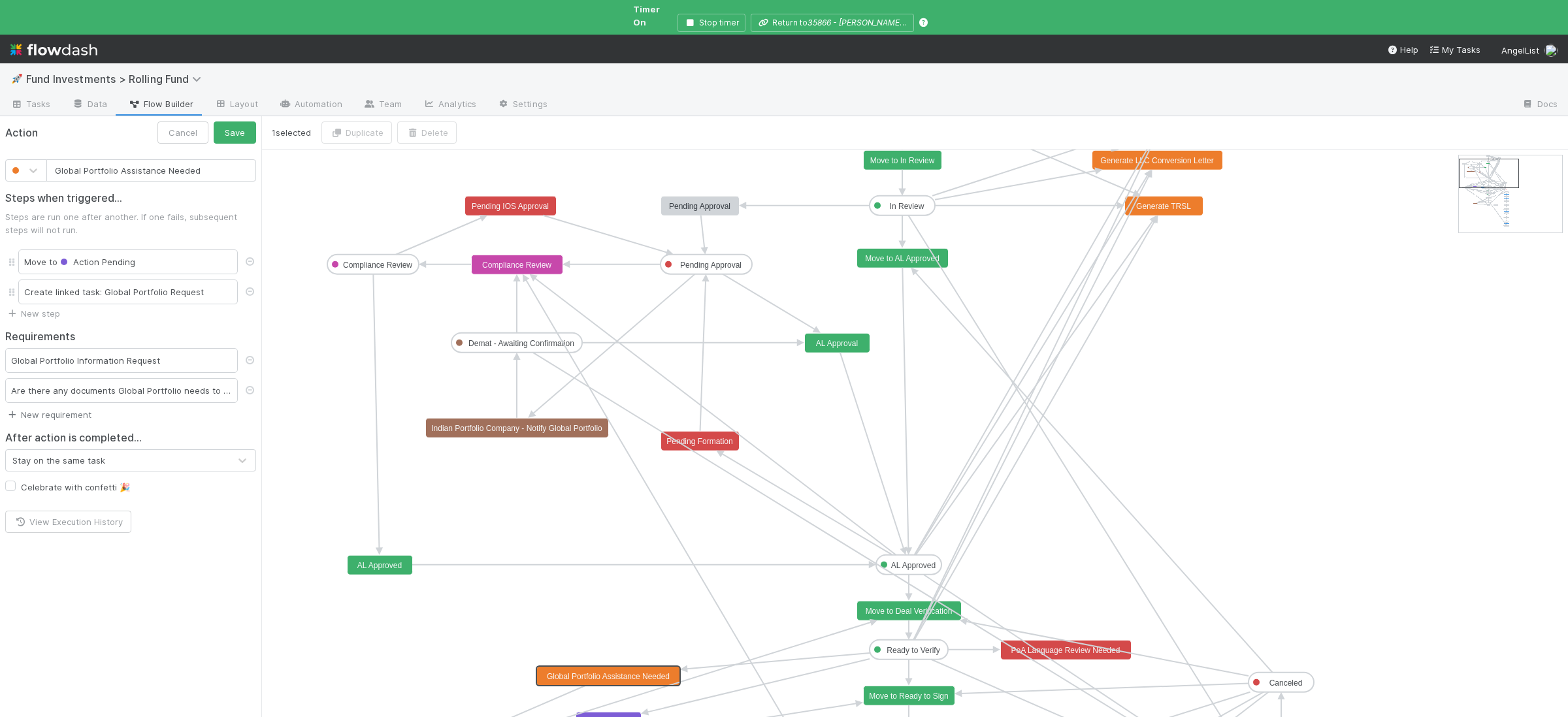click on "New requirement" at bounding box center [48, 415] 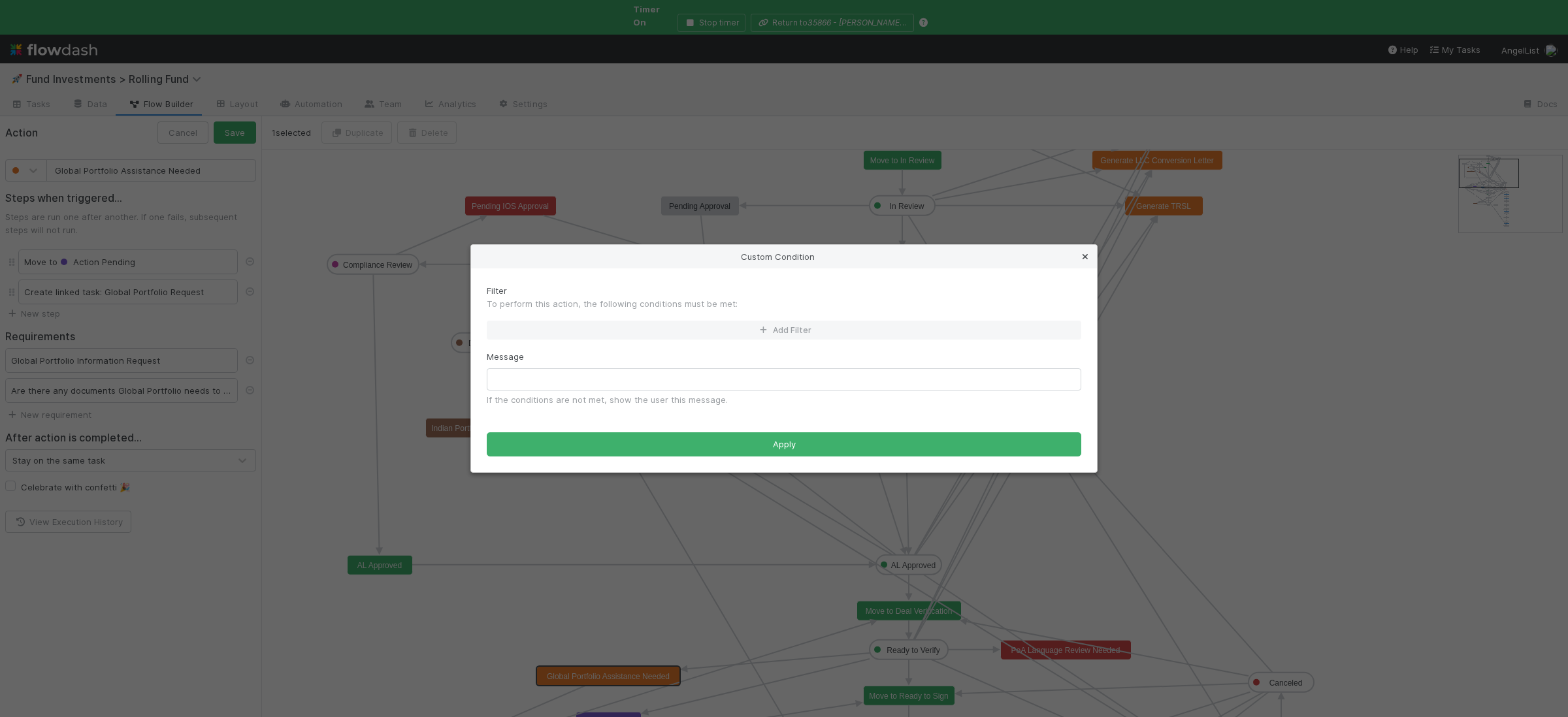click at bounding box center [1085, 257] 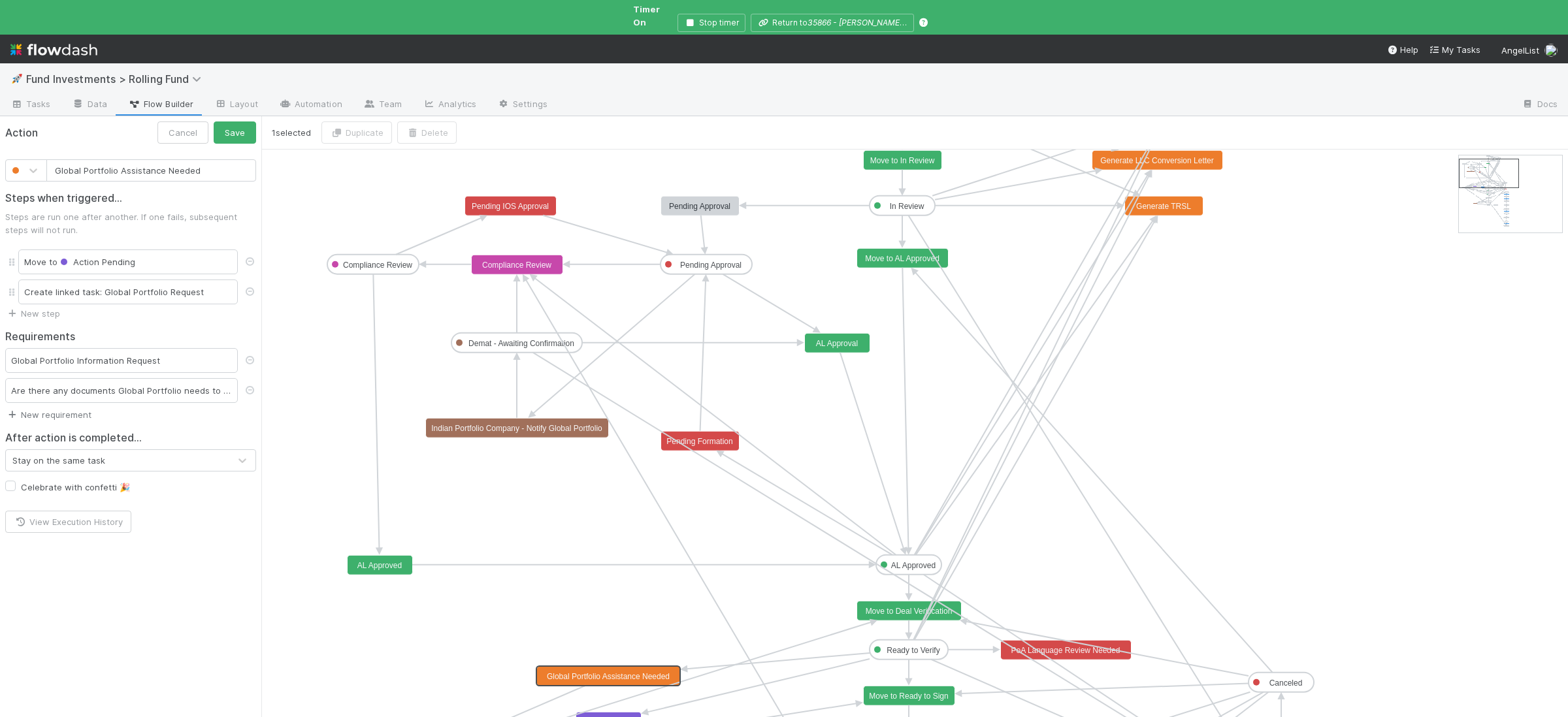 click on "New requirement" at bounding box center [48, 415] 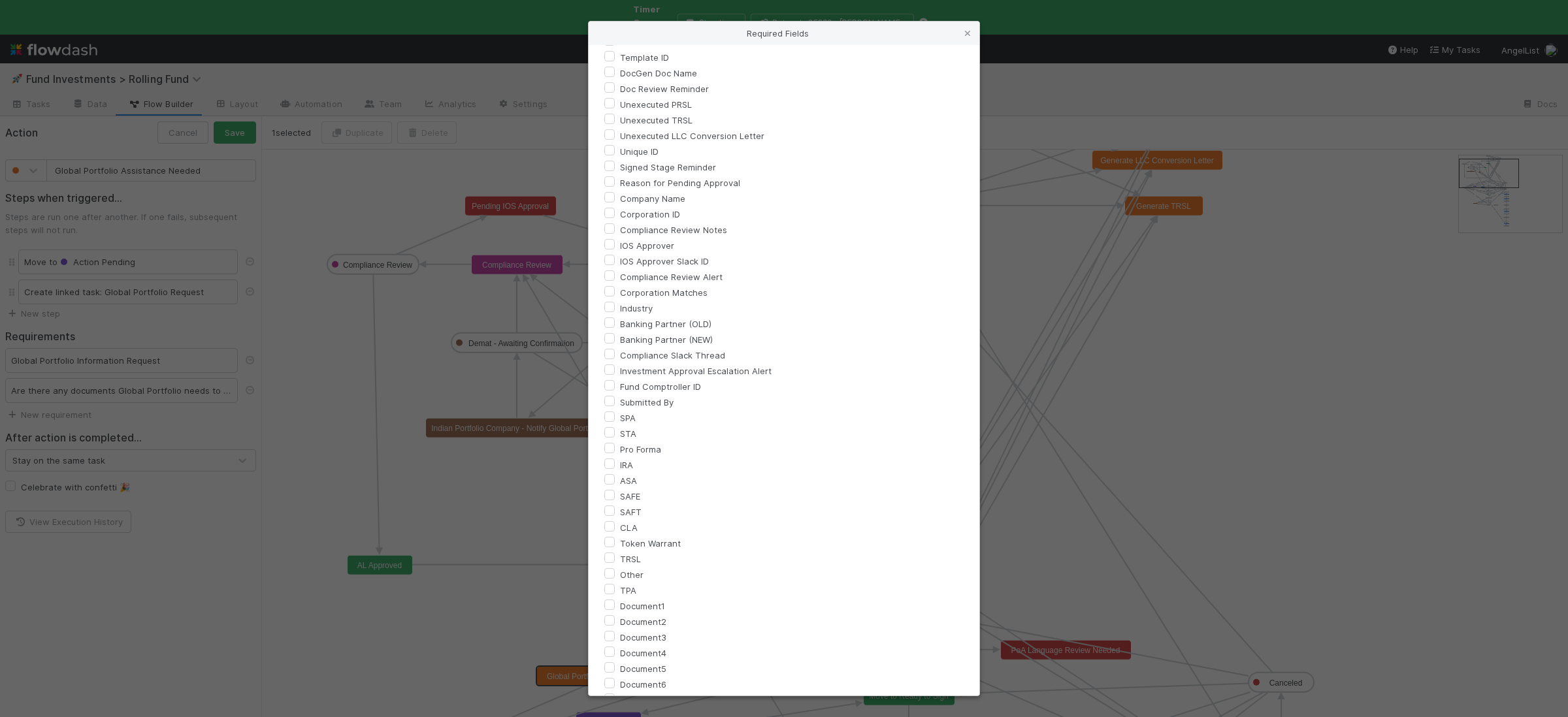 scroll, scrollTop: 2824, scrollLeft: 0, axis: vertical 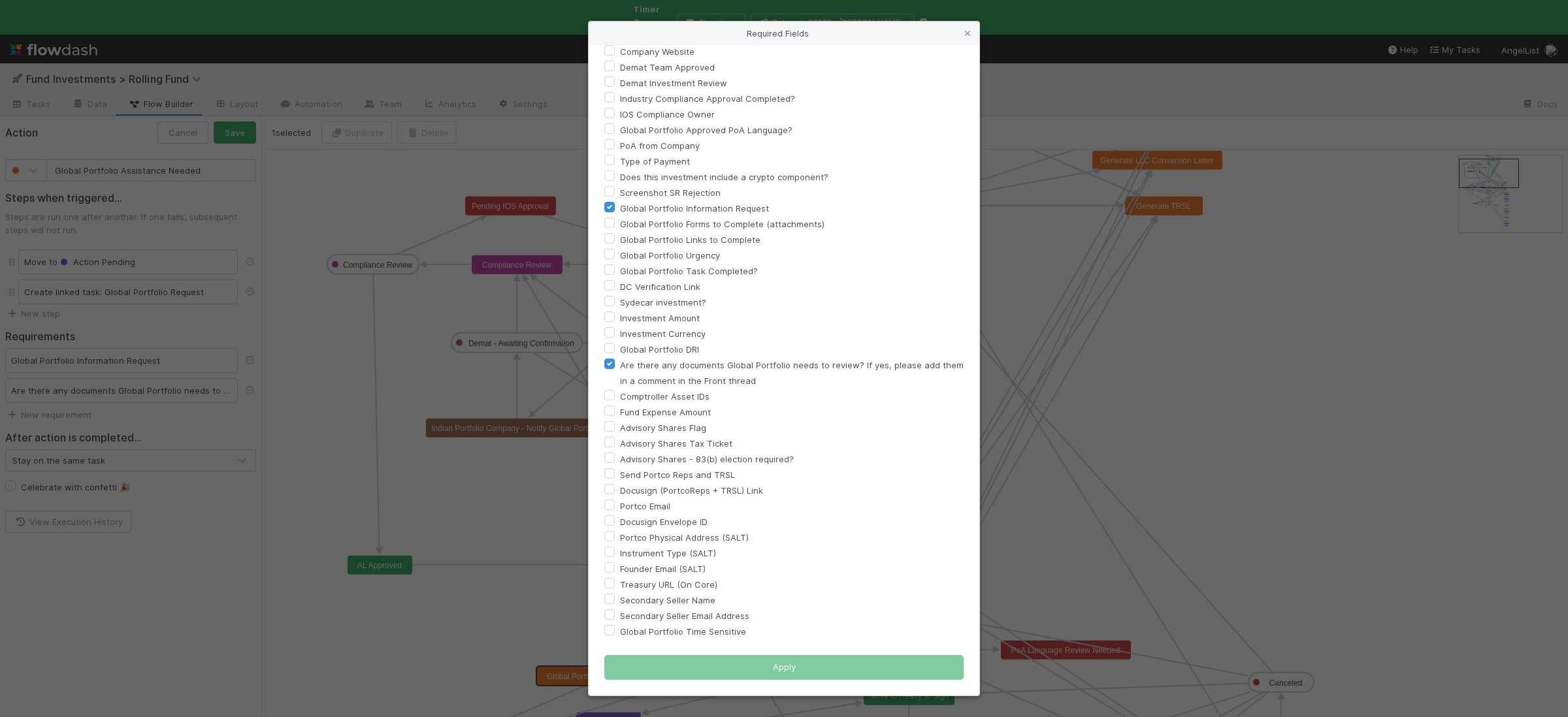click on "Global Portfolio Time Sensitive" at bounding box center (683, 631) 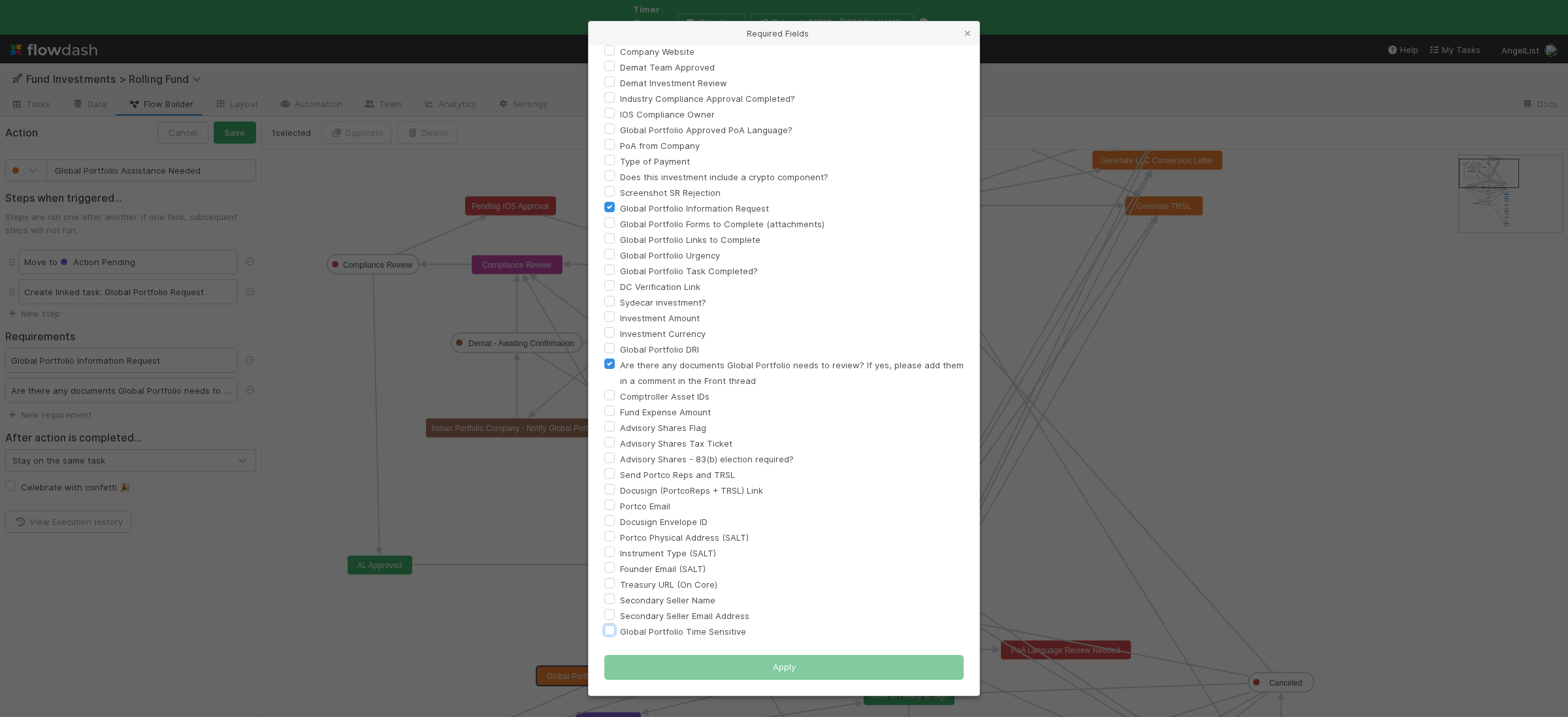 click on "Global Portfolio Time Sensitive" at bounding box center (610, 629) 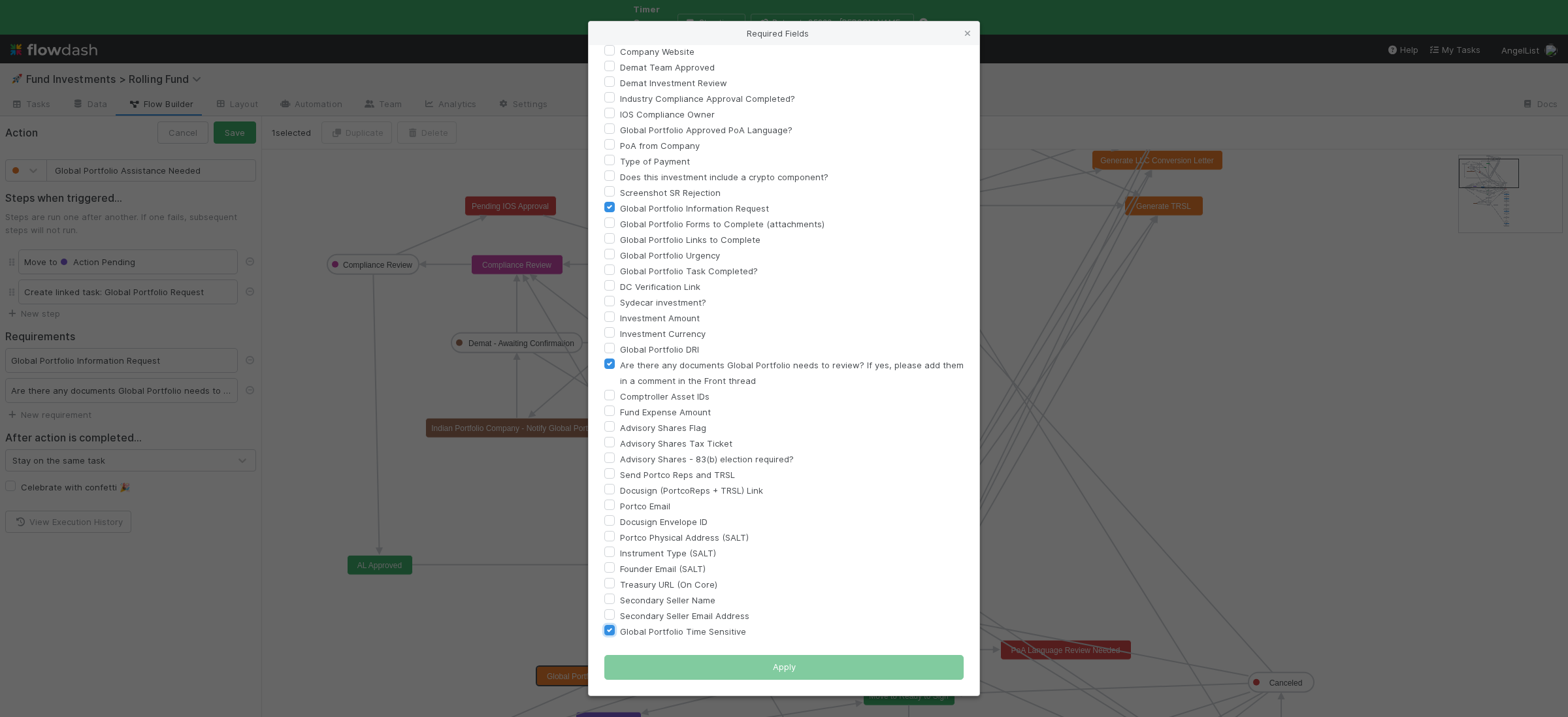 checkbox on "true" 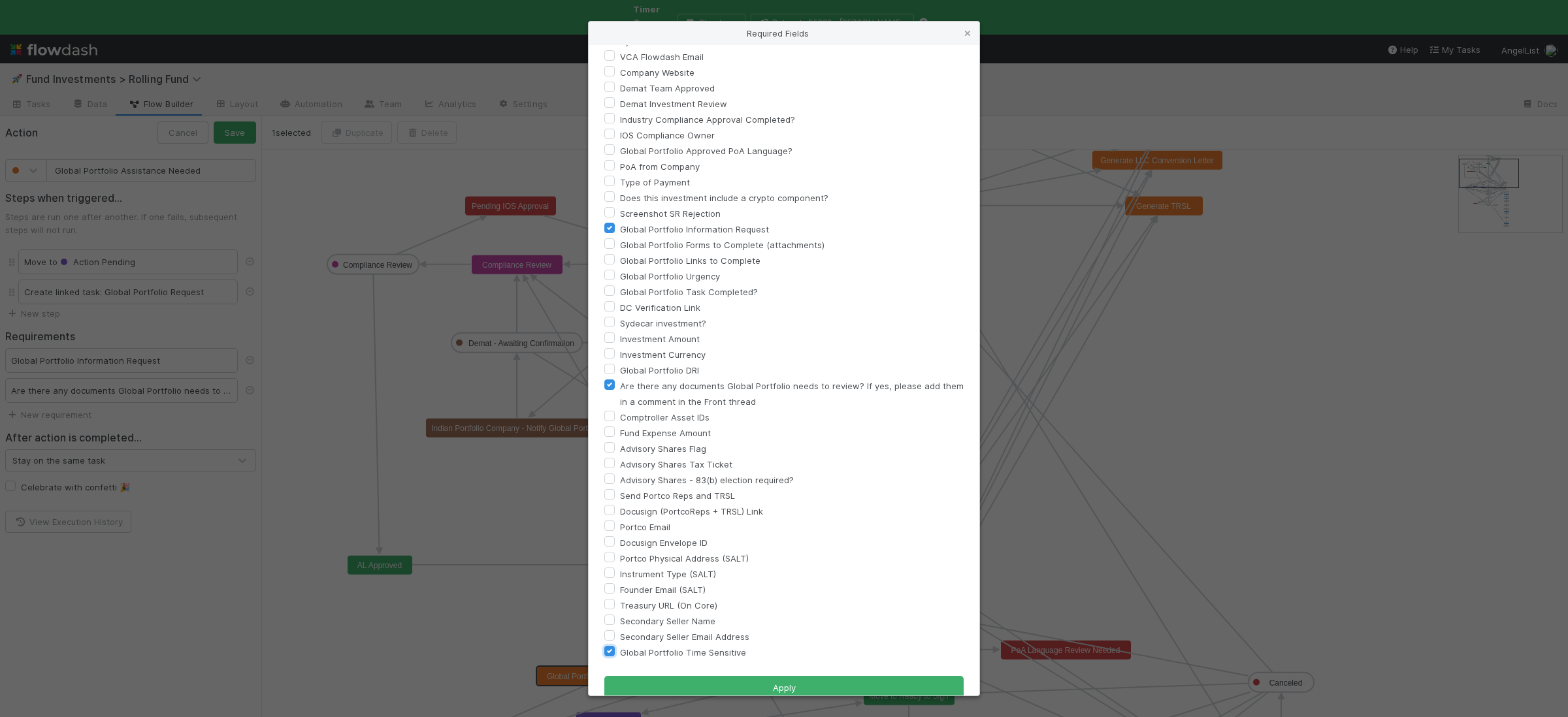 scroll, scrollTop: 2824, scrollLeft: 0, axis: vertical 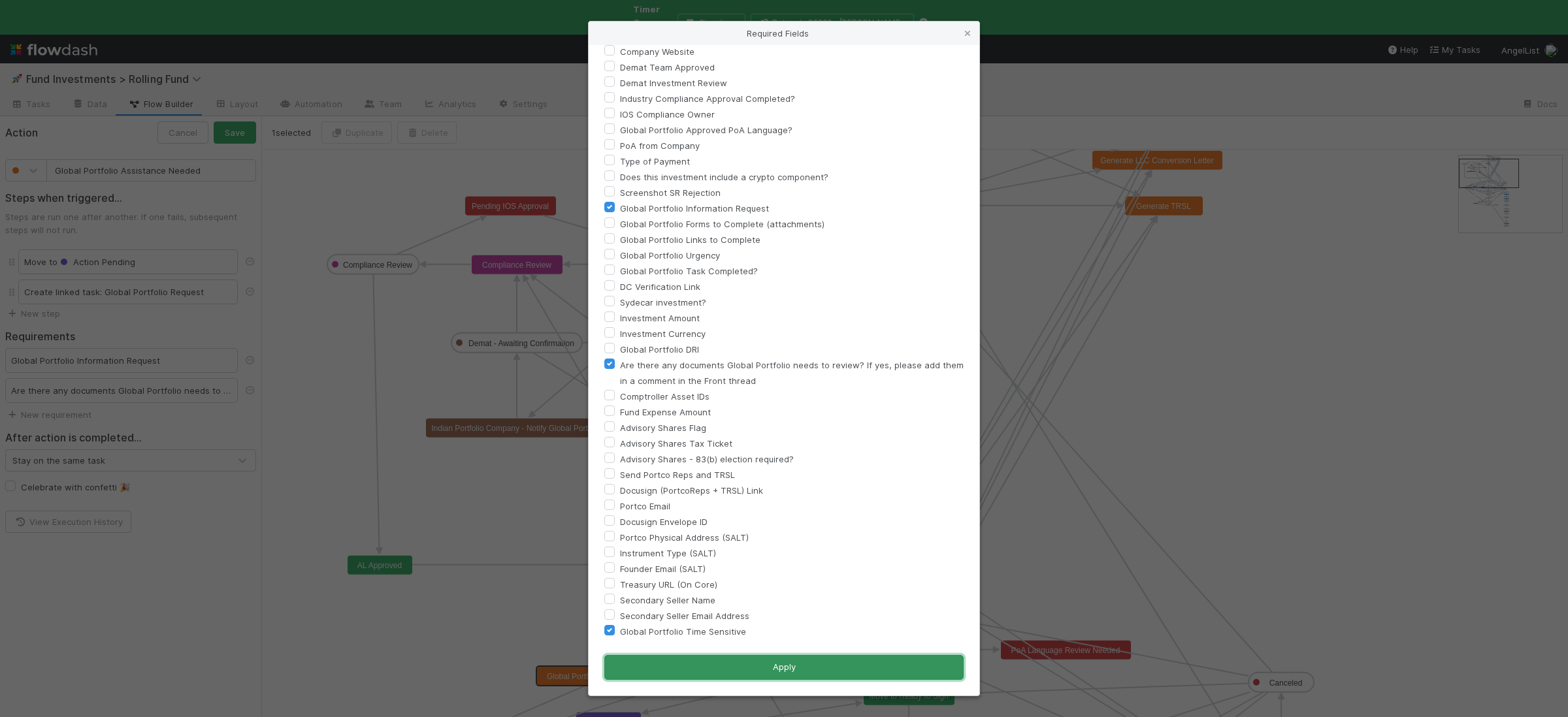 click on "Apply" at bounding box center [784, 667] 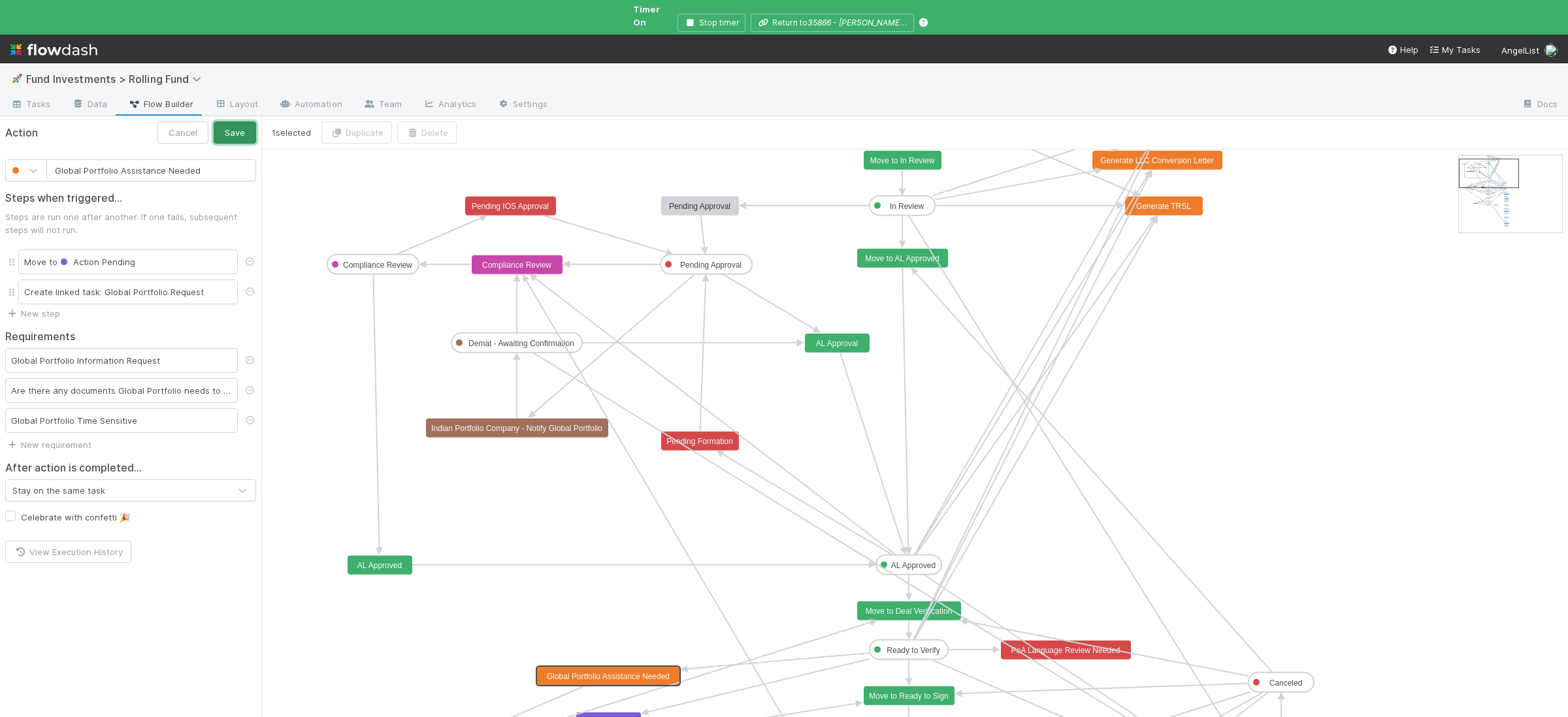 click on "Save" at bounding box center (235, 133) 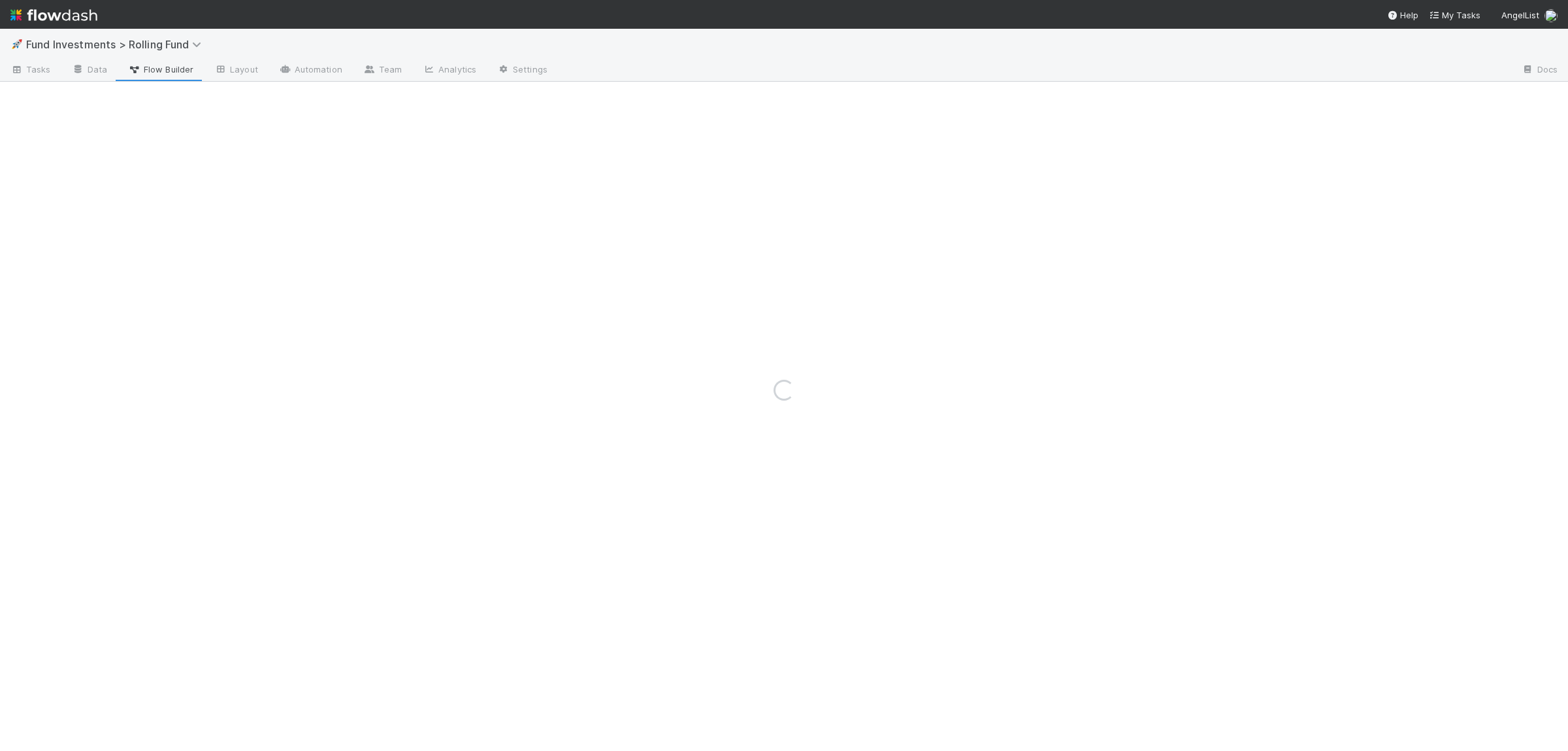 scroll, scrollTop: 0, scrollLeft: 0, axis: both 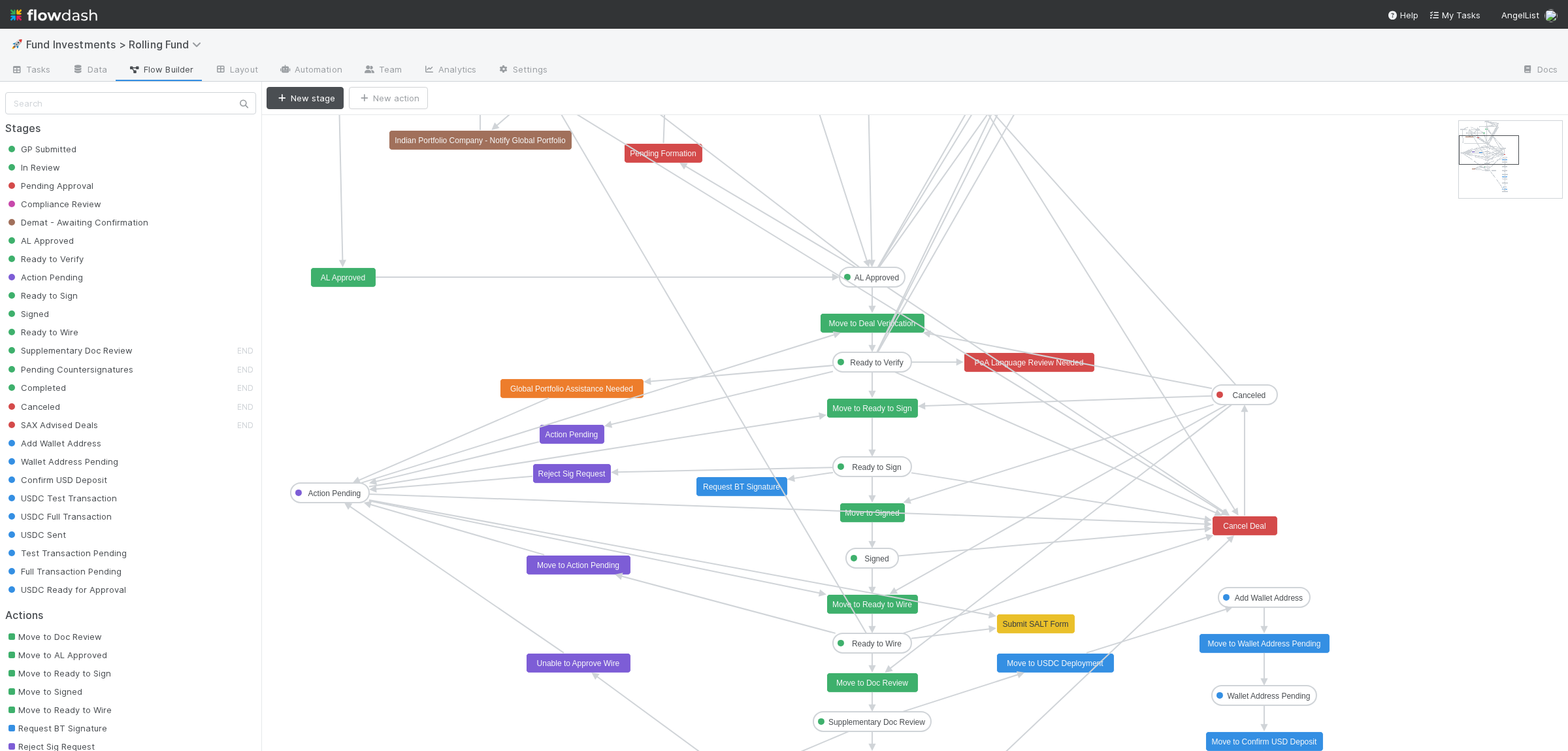 click on "Global Portfolio Assistance Needed" 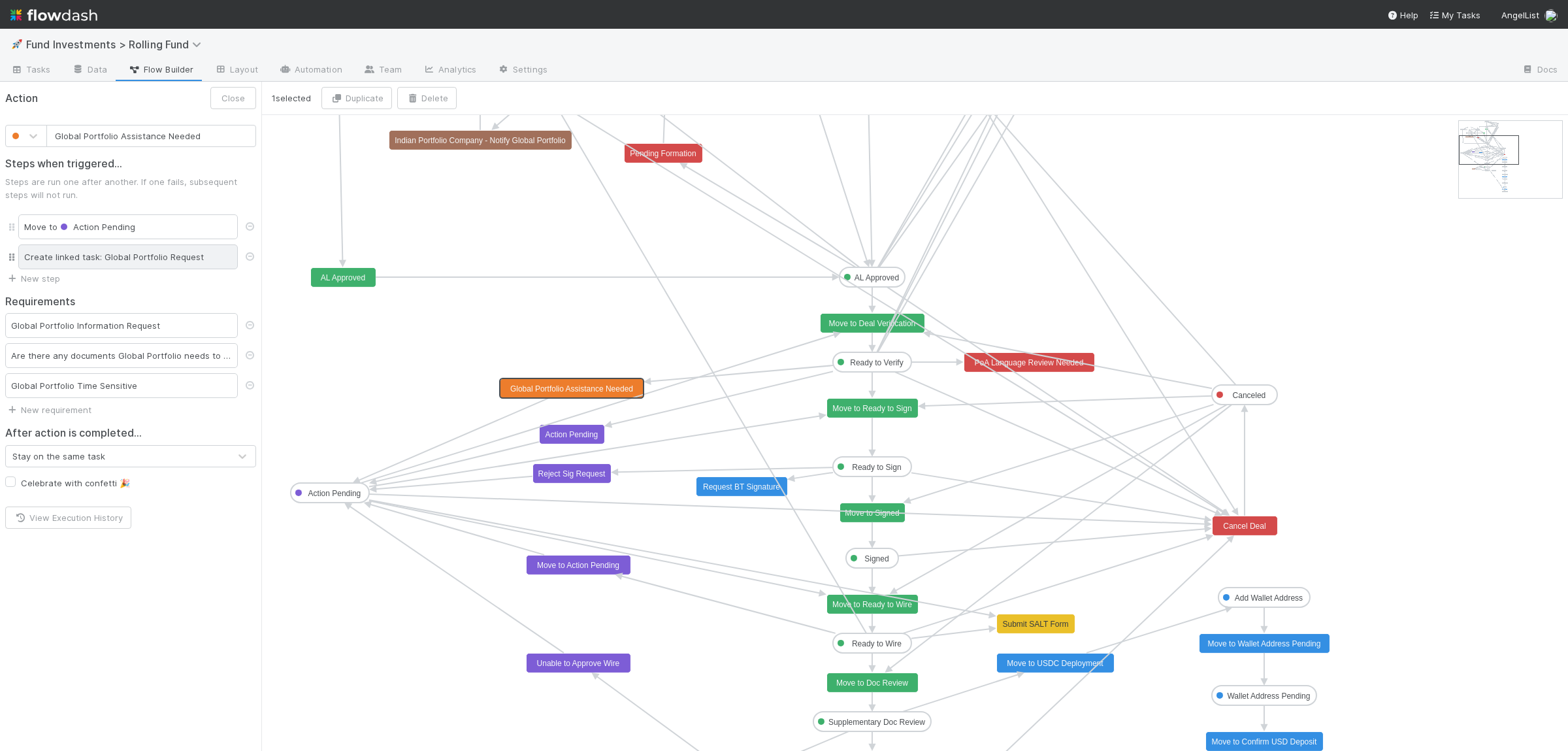 click on "Create linked task: Global Portfolio Request" at bounding box center [128, 257] 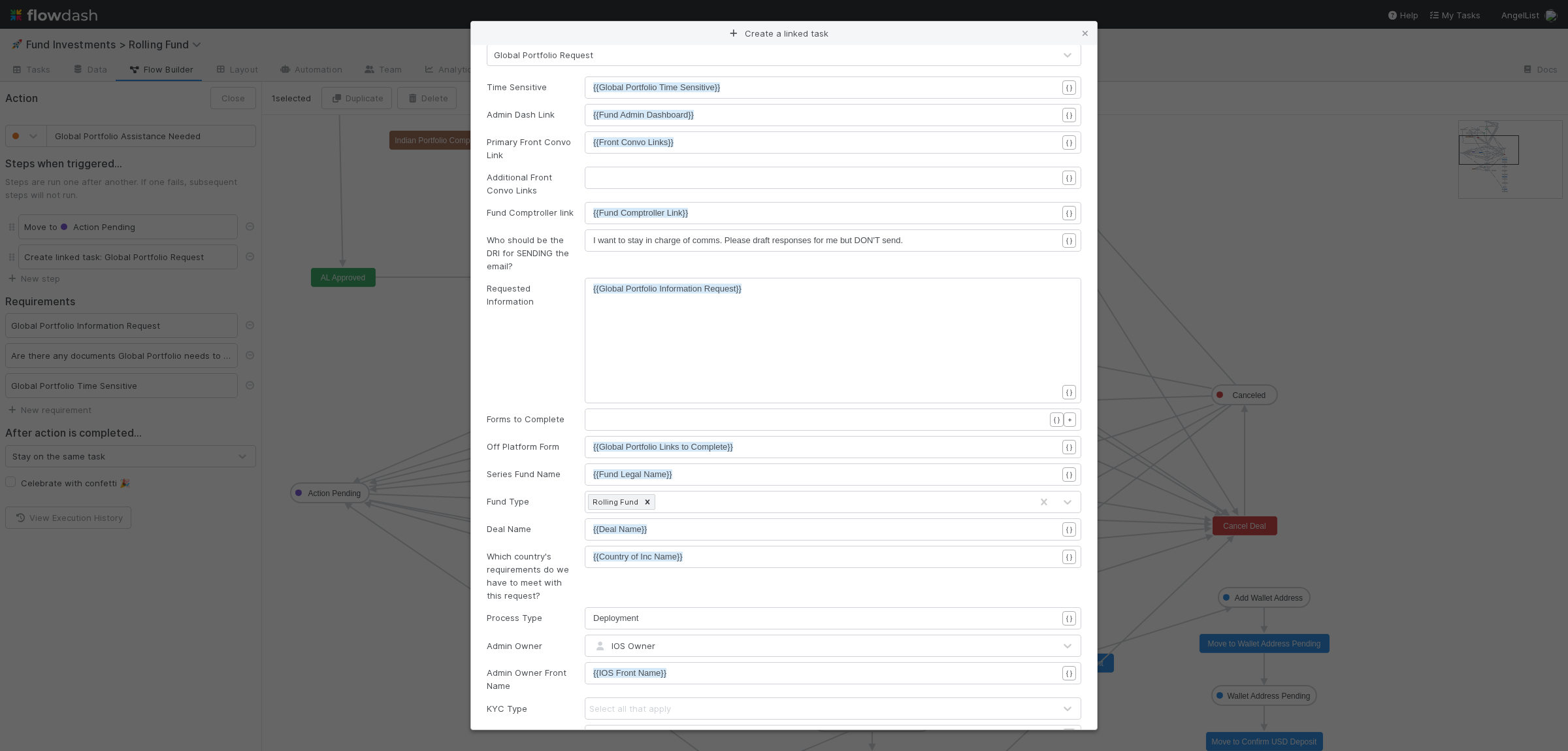 scroll, scrollTop: 127, scrollLeft: 0, axis: vertical 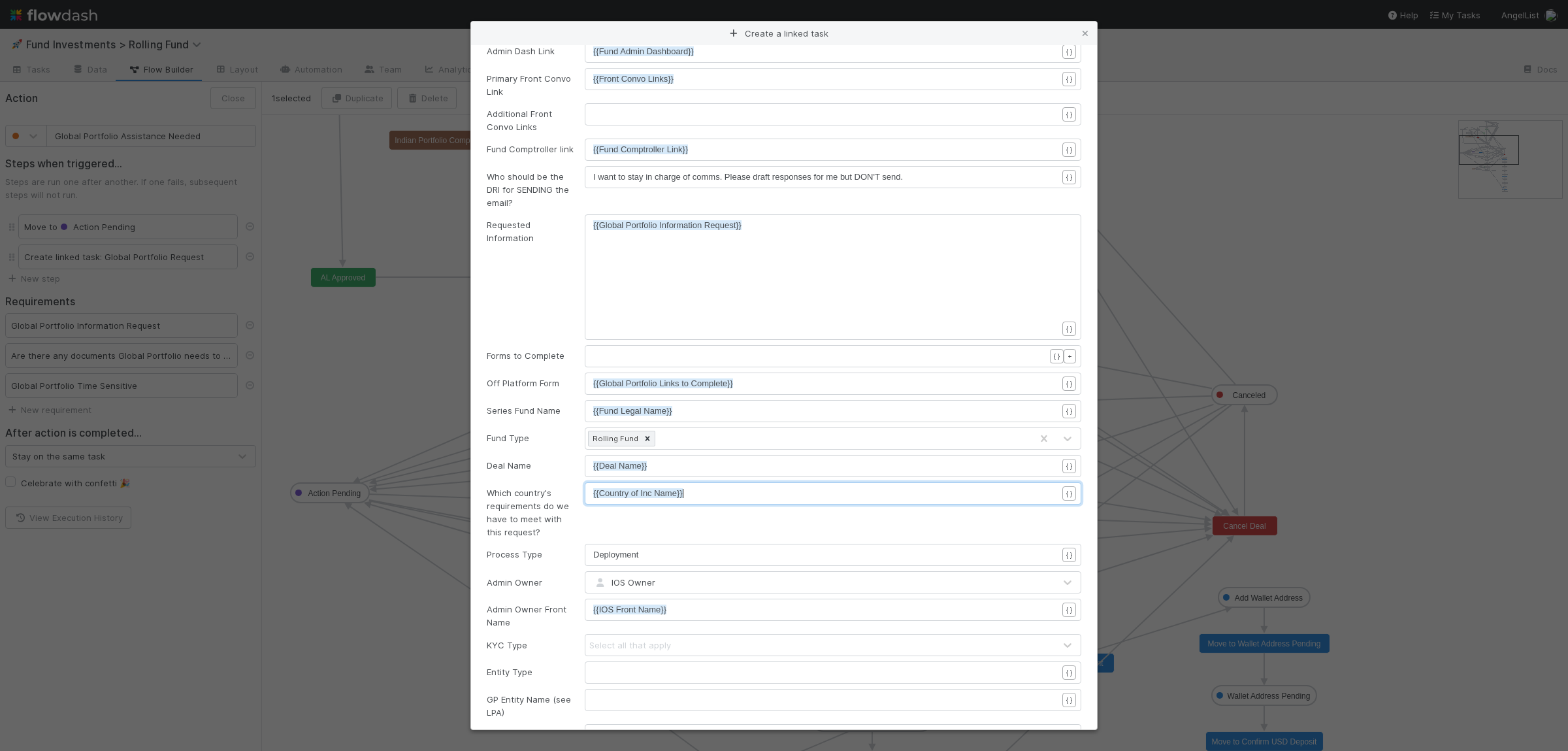 click on "{{Country of Inc Name}}" at bounding box center [825, 493] 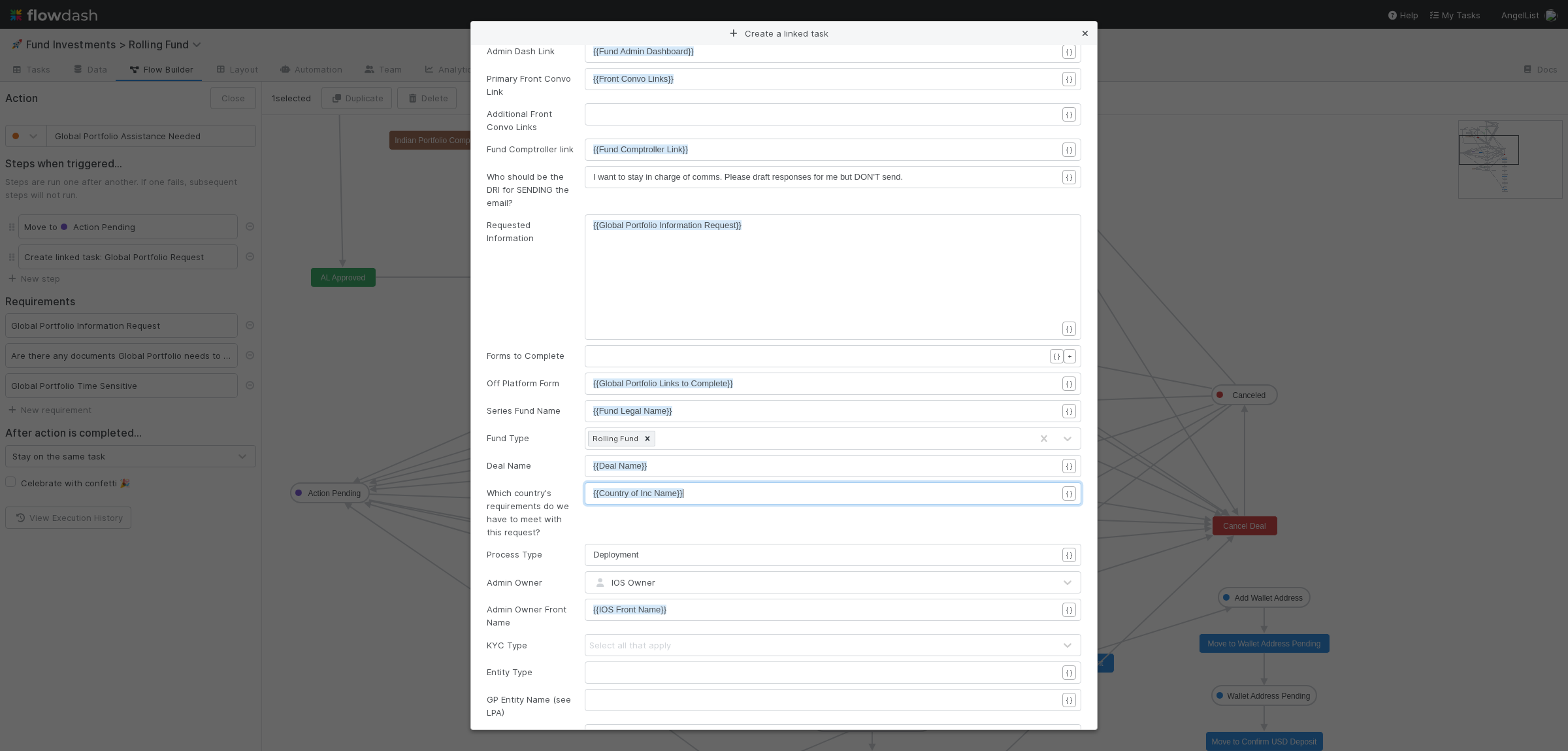 click at bounding box center [1085, 33] 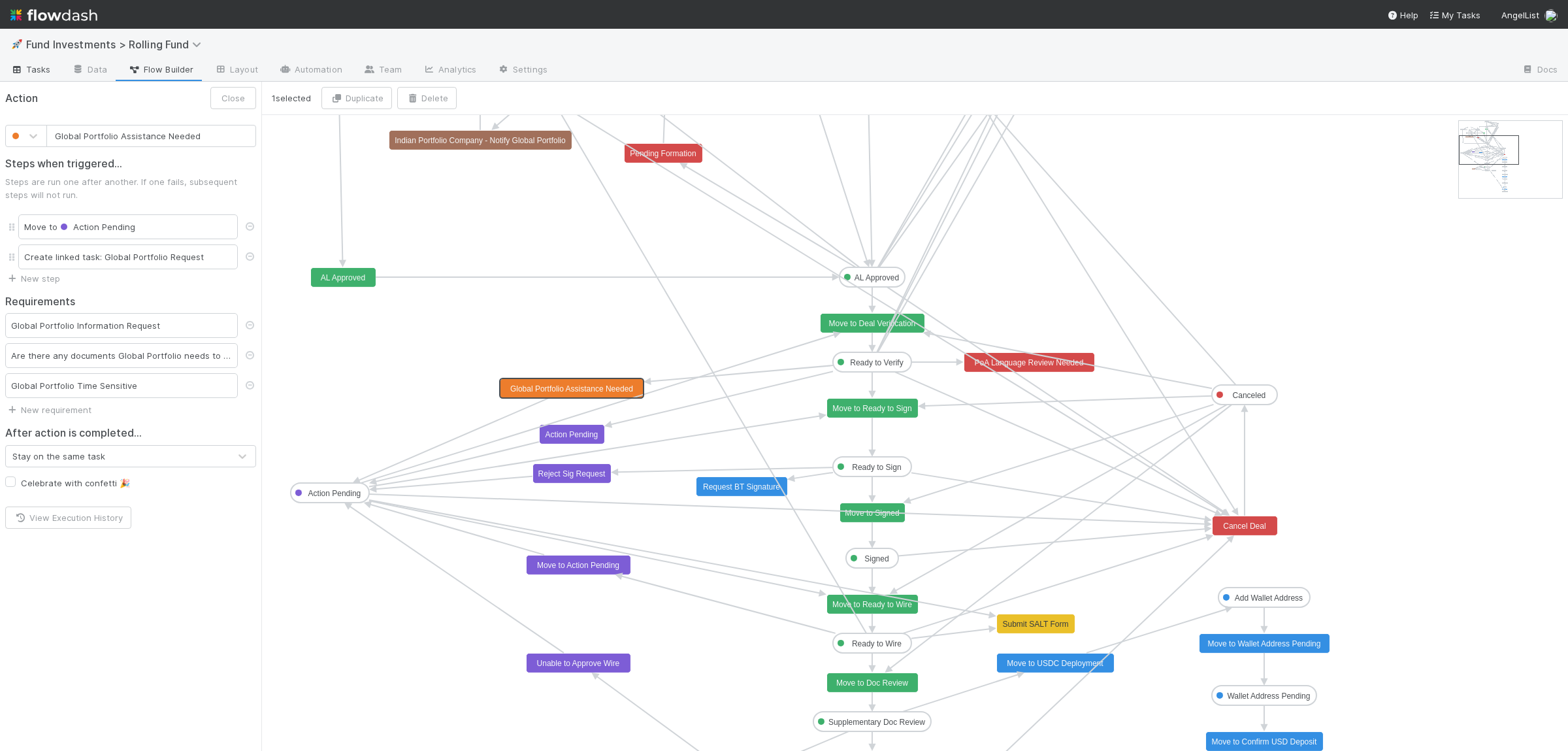 click on "Tasks" at bounding box center [31, 69] 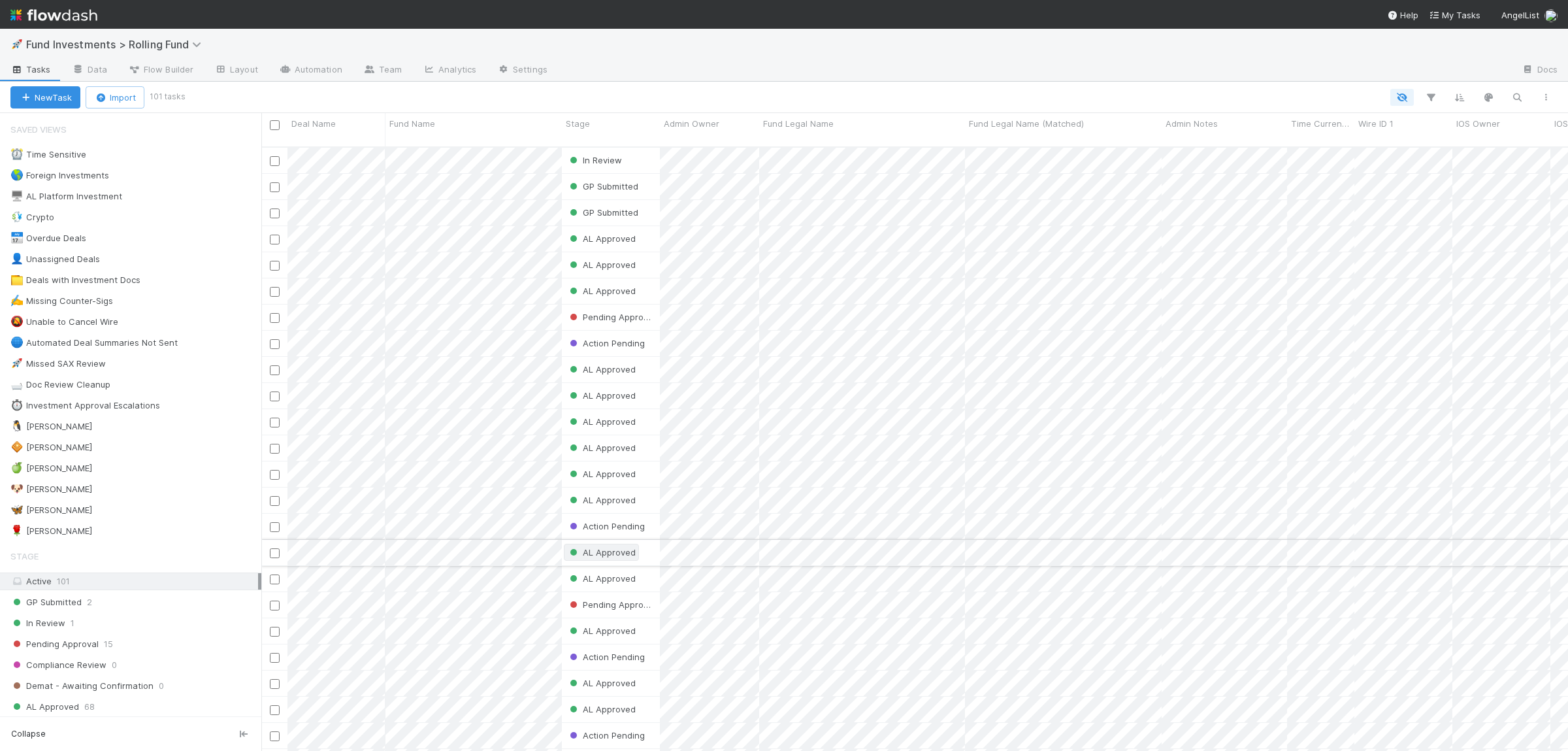 scroll, scrollTop: 1, scrollLeft: 1, axis: both 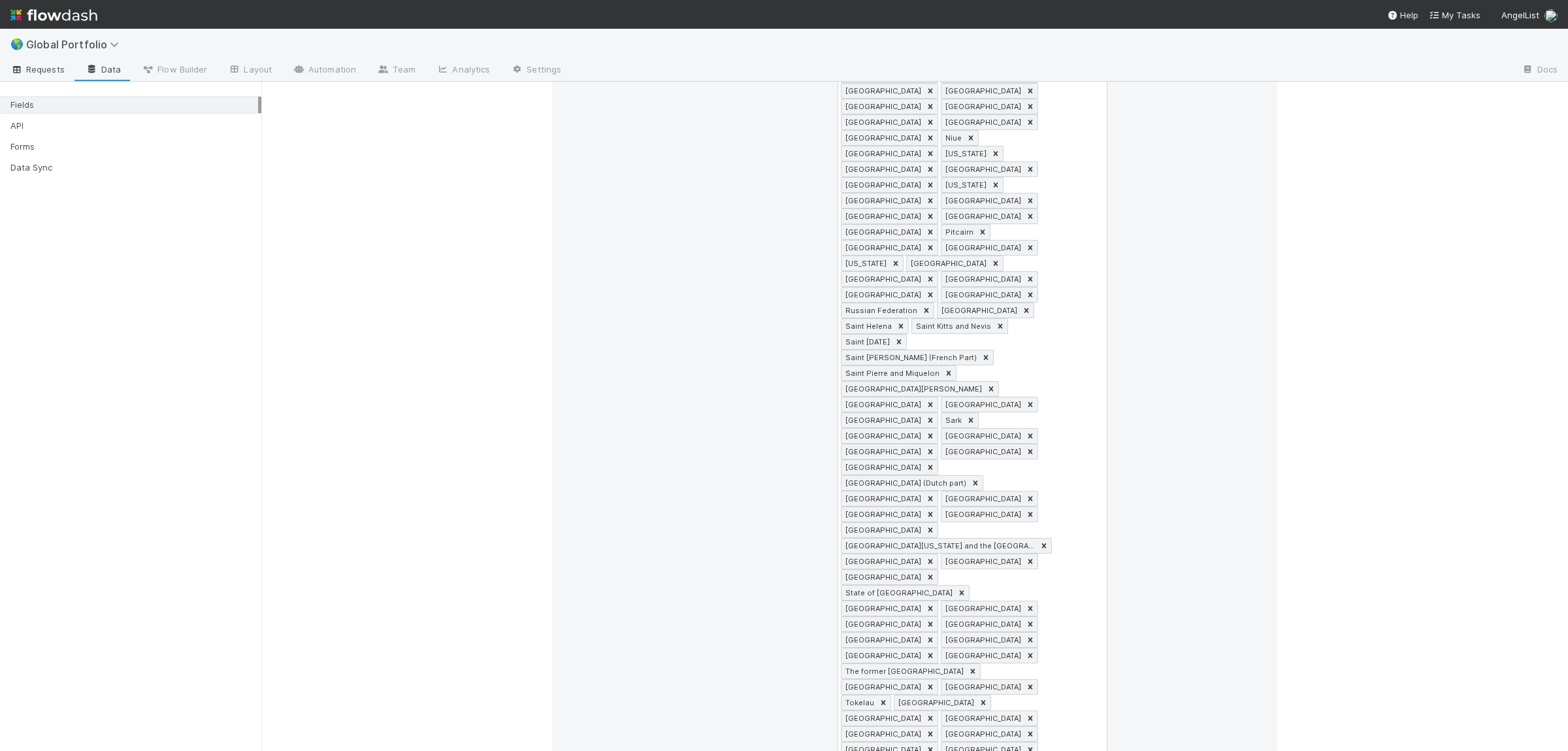 click on "Requests" at bounding box center [37, 71] 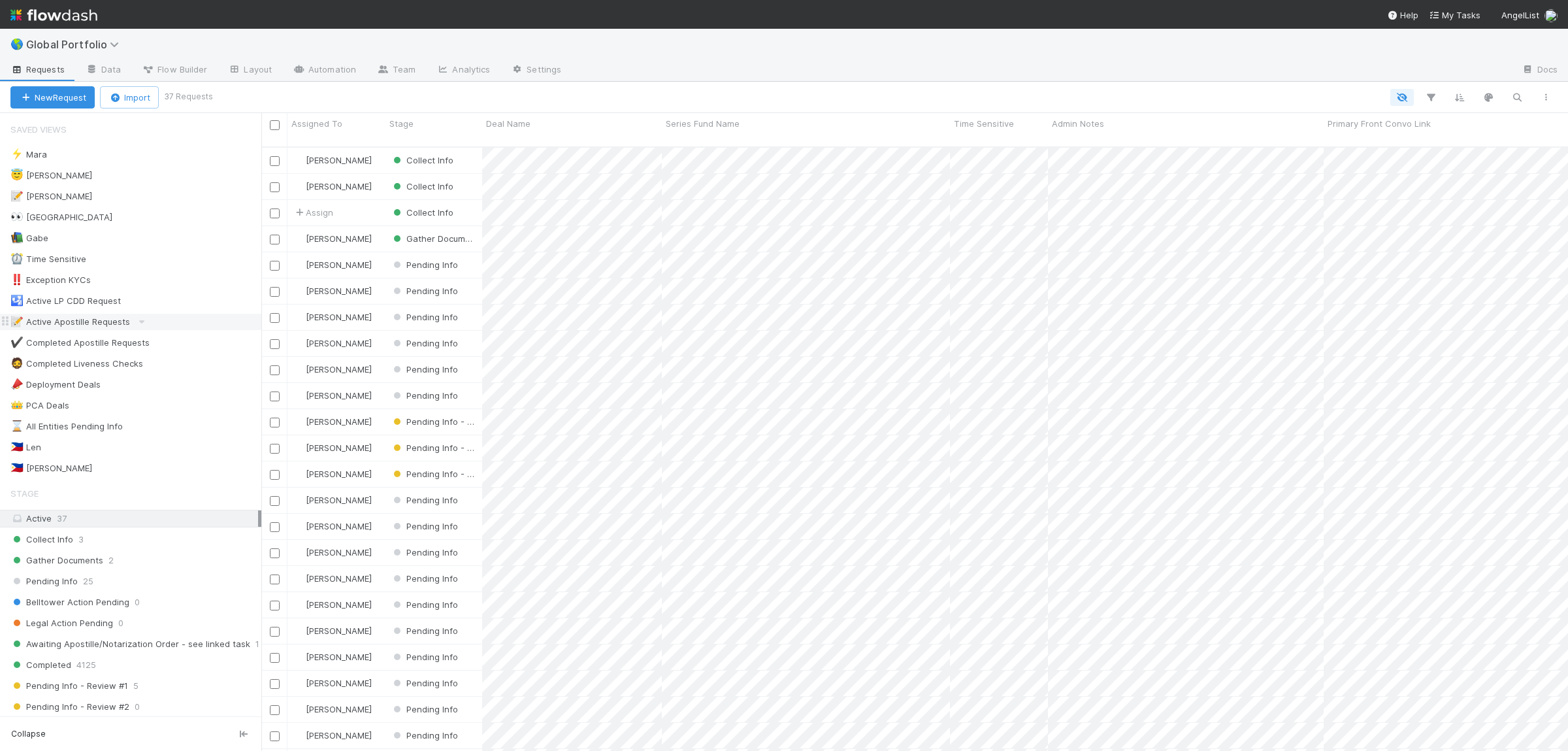 scroll, scrollTop: 1, scrollLeft: 1, axis: both 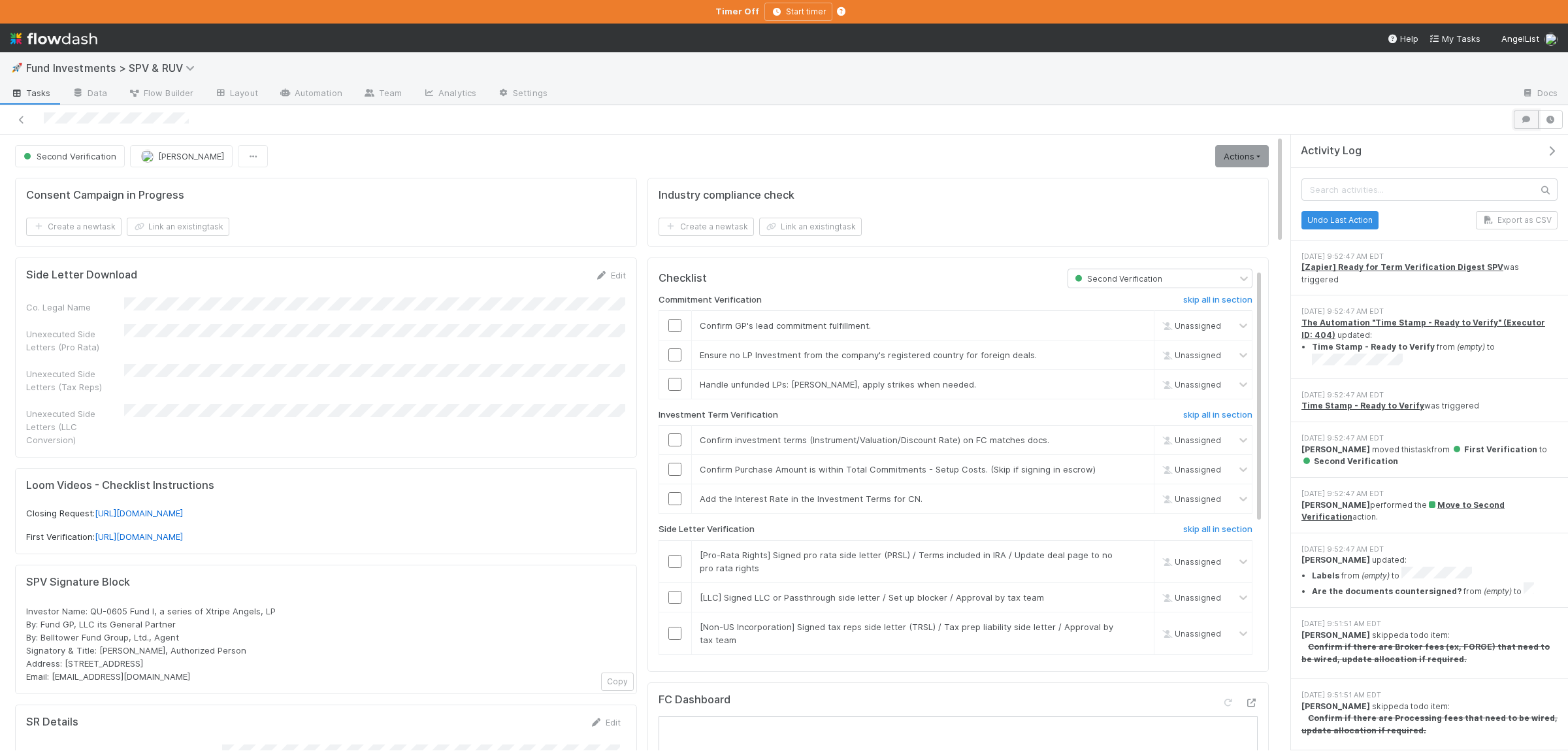 click at bounding box center (1526, 120) 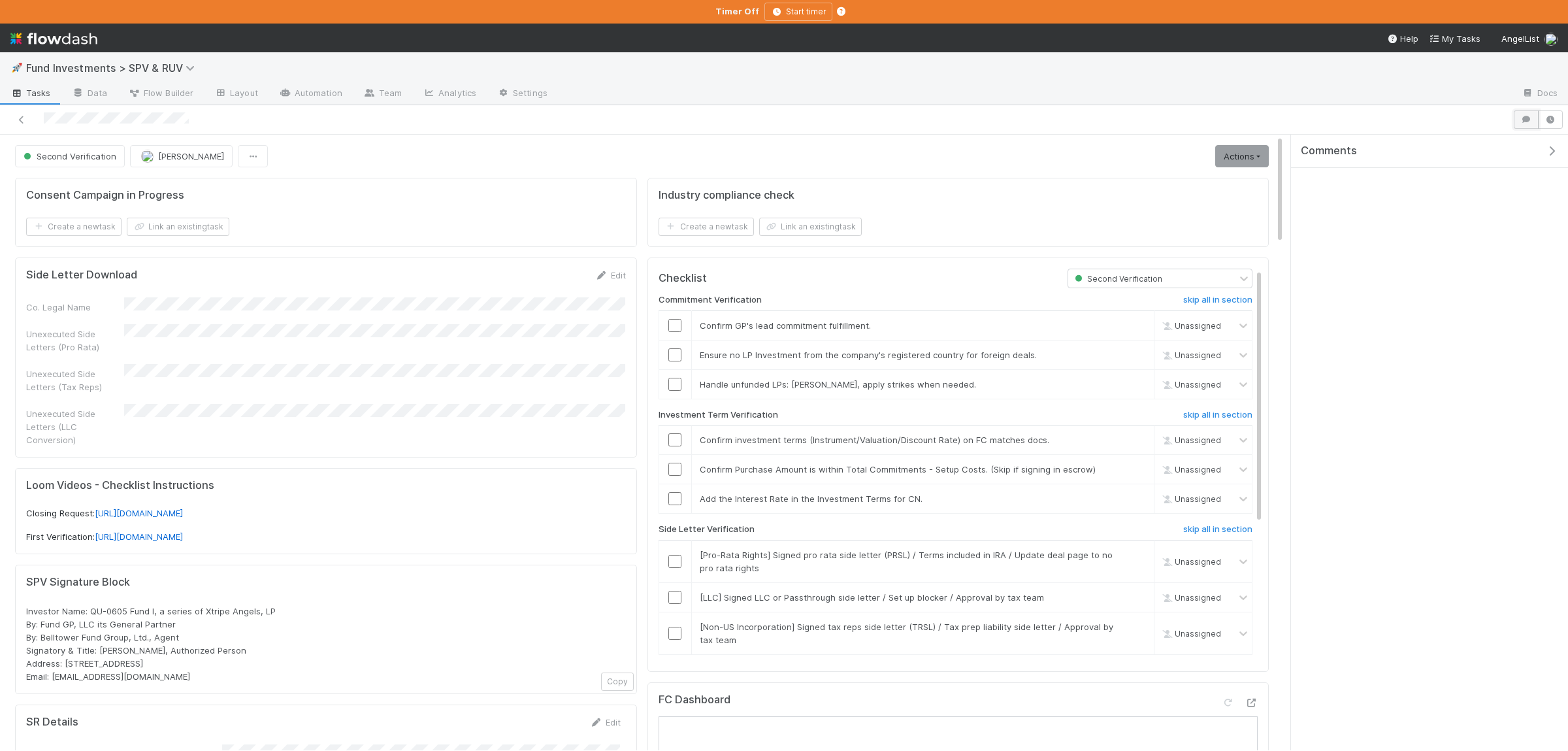 click at bounding box center (1526, 120) 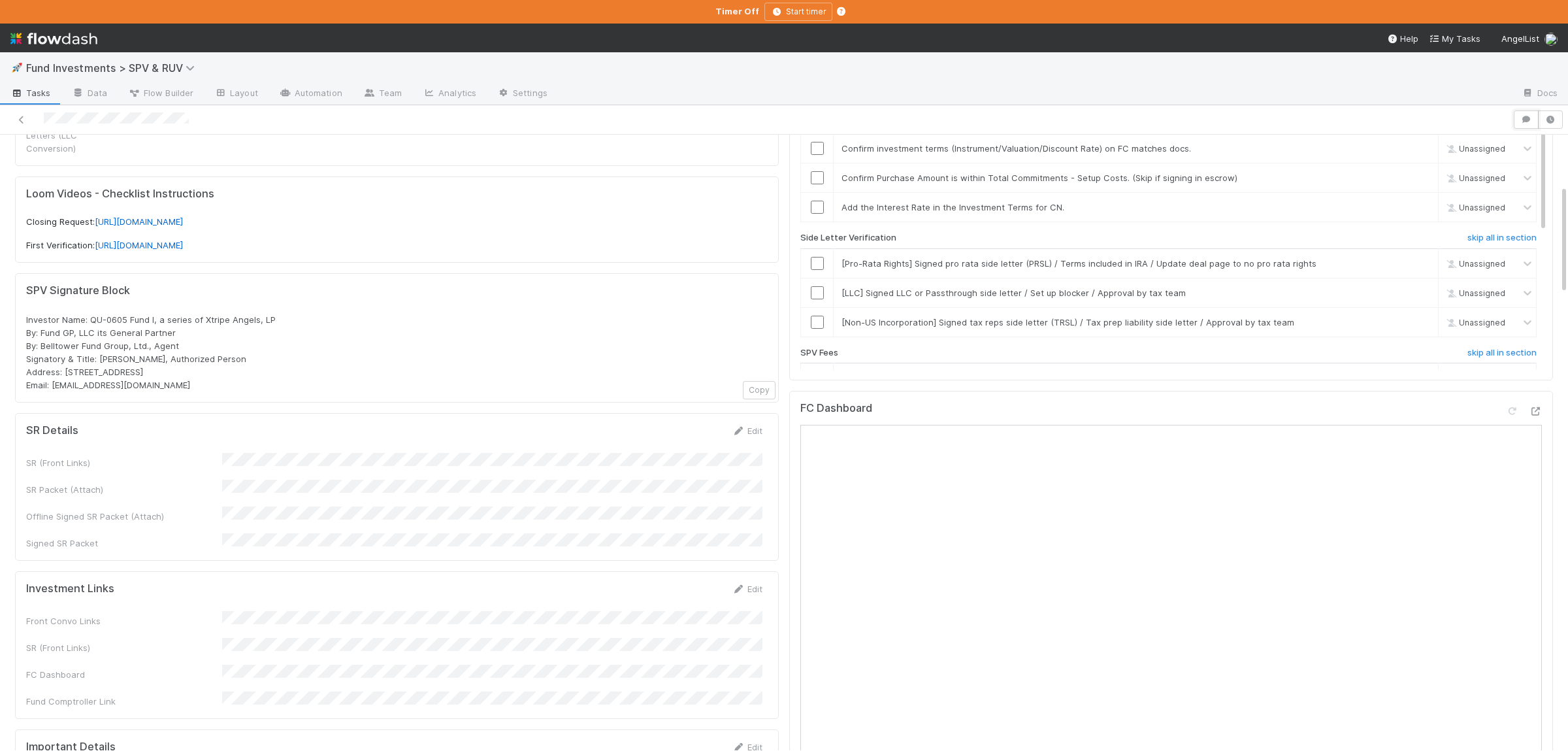 scroll, scrollTop: 319, scrollLeft: 0, axis: vertical 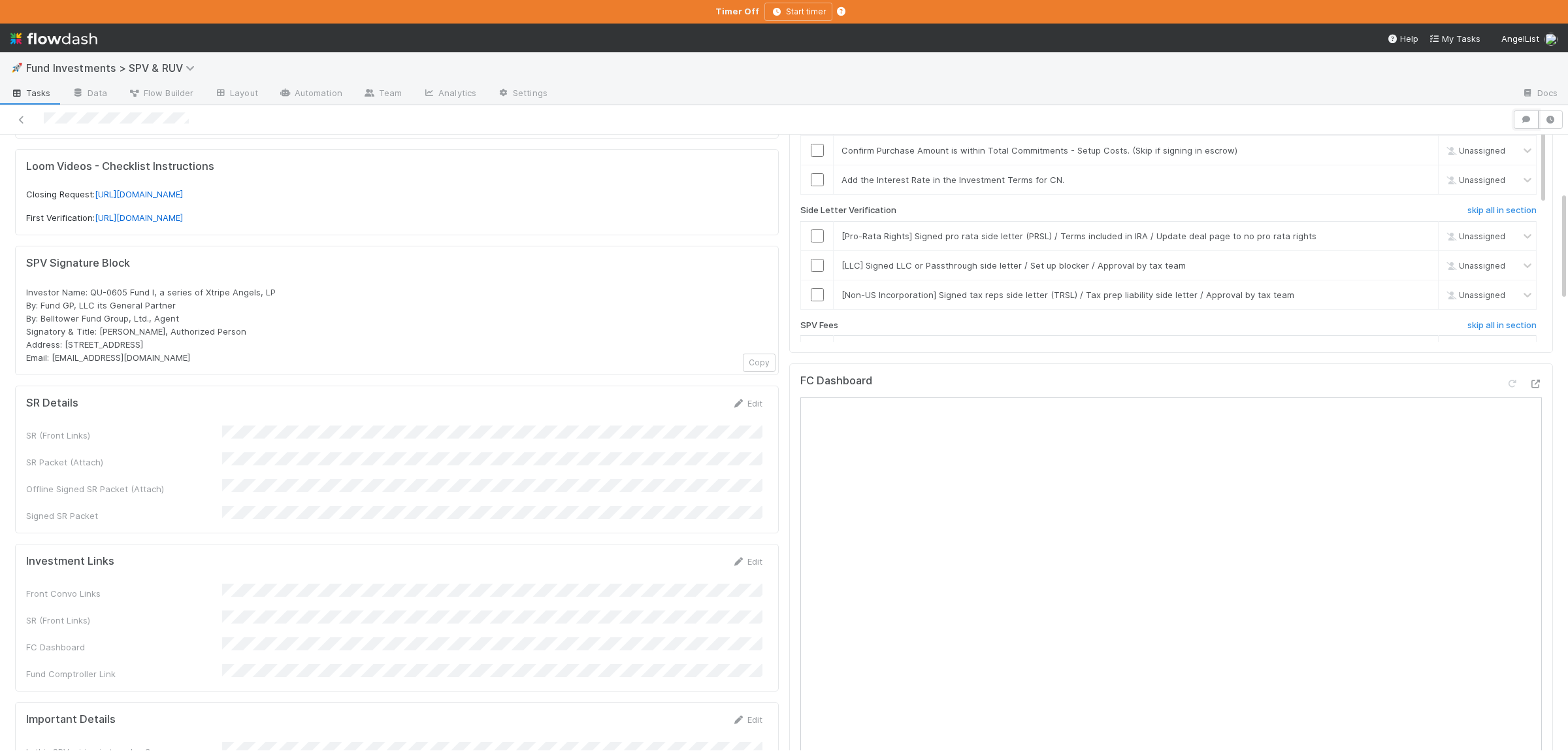 type 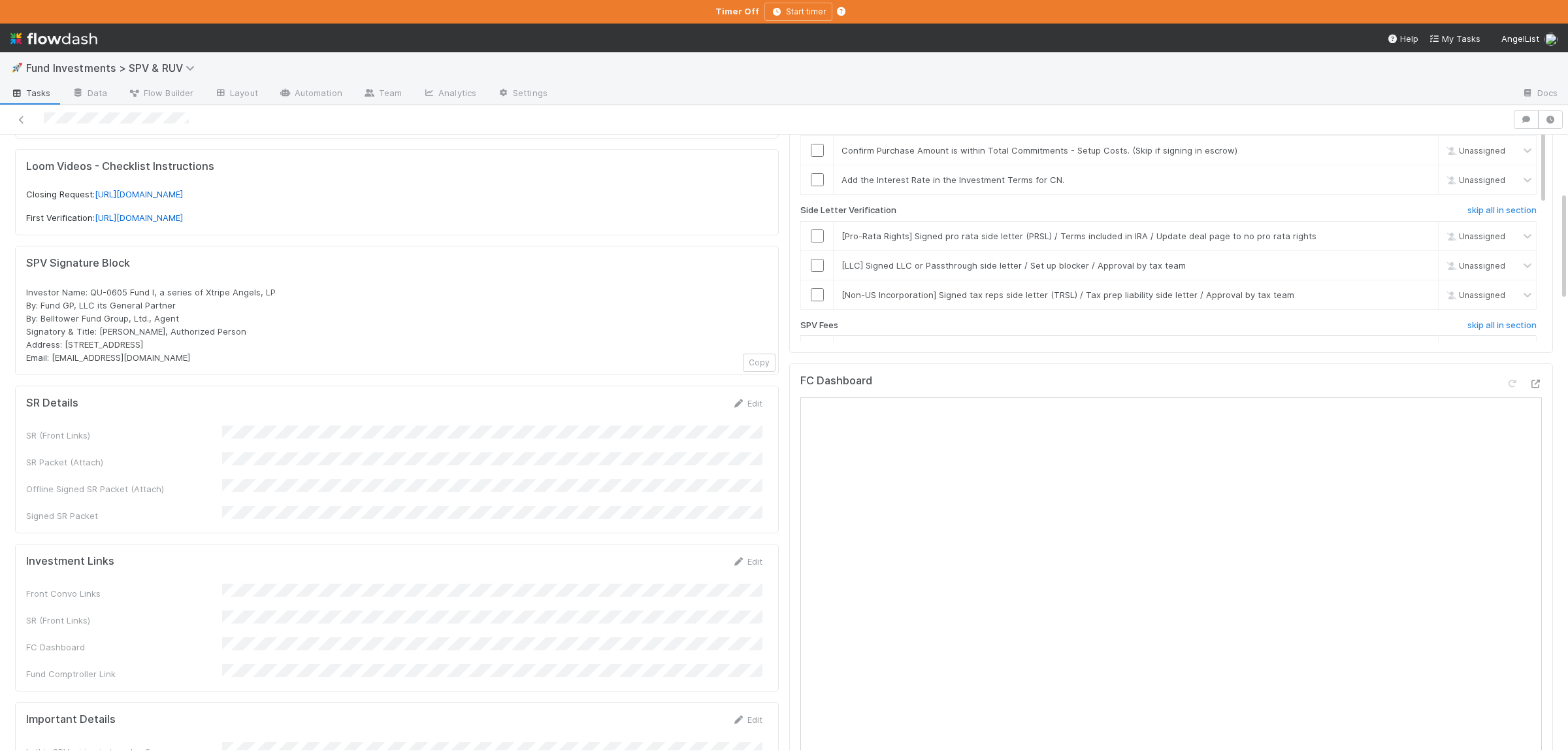 scroll, scrollTop: 0, scrollLeft: 0, axis: both 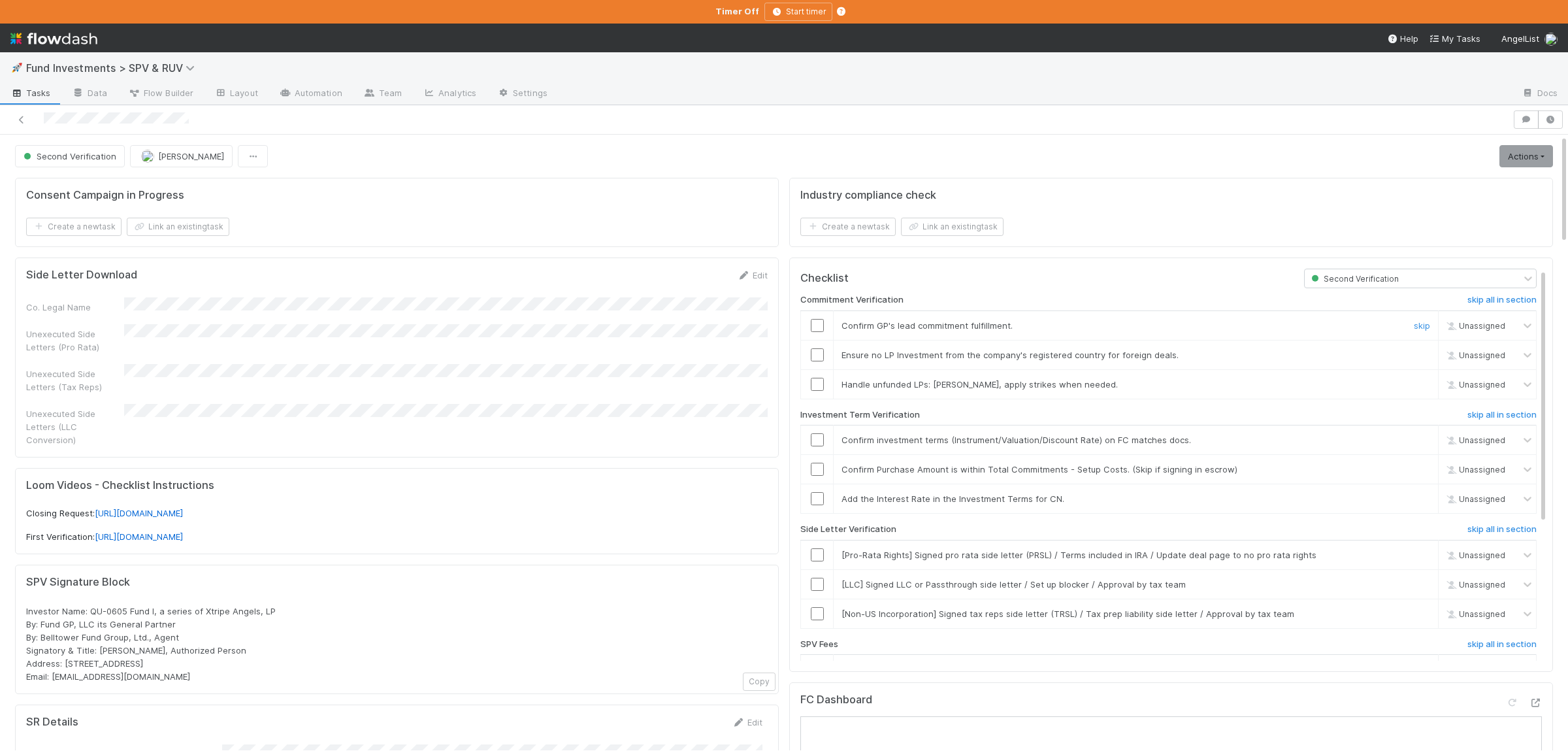 click at bounding box center [817, 325] 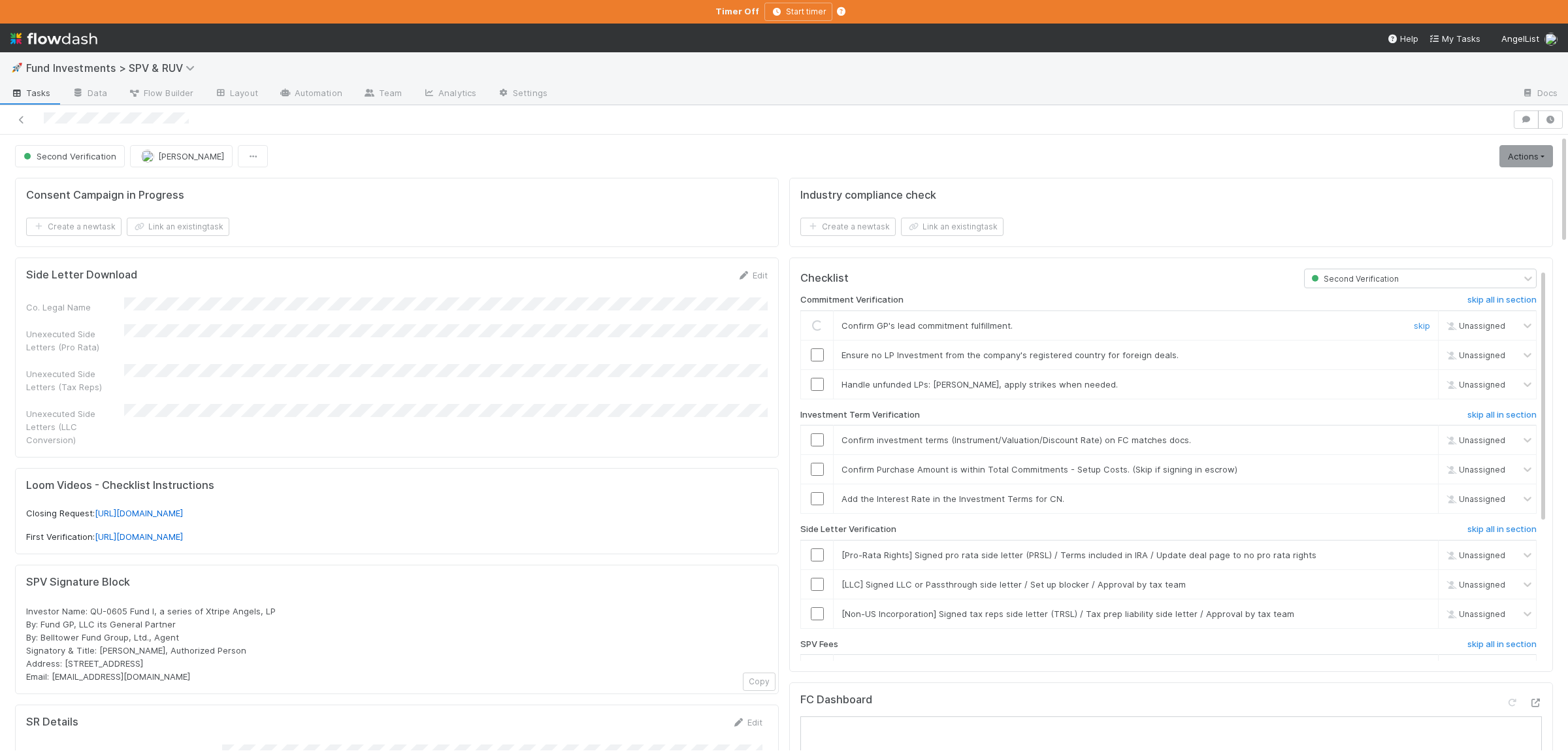 click at bounding box center [817, 355] 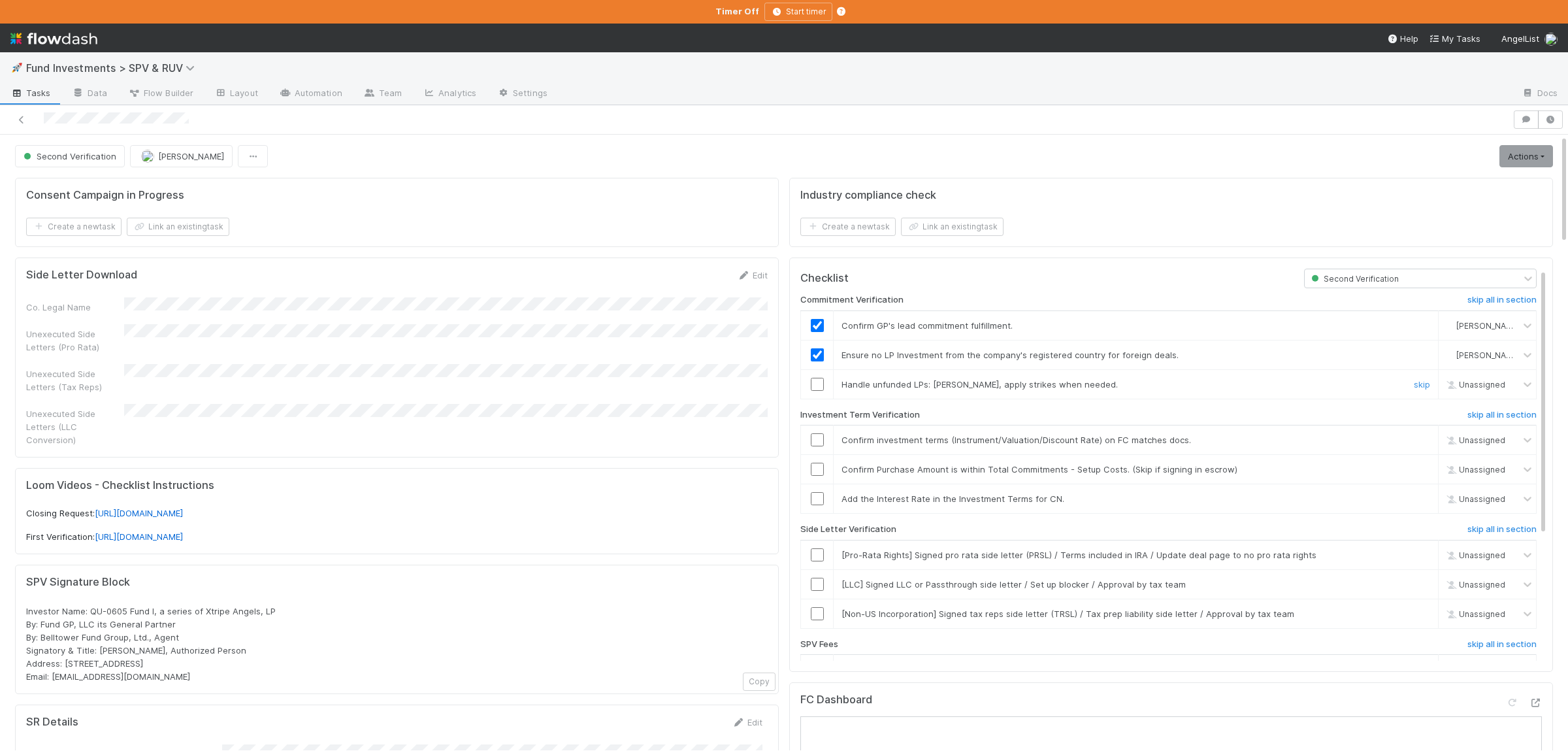 click on "skip" at bounding box center (1420, 384) 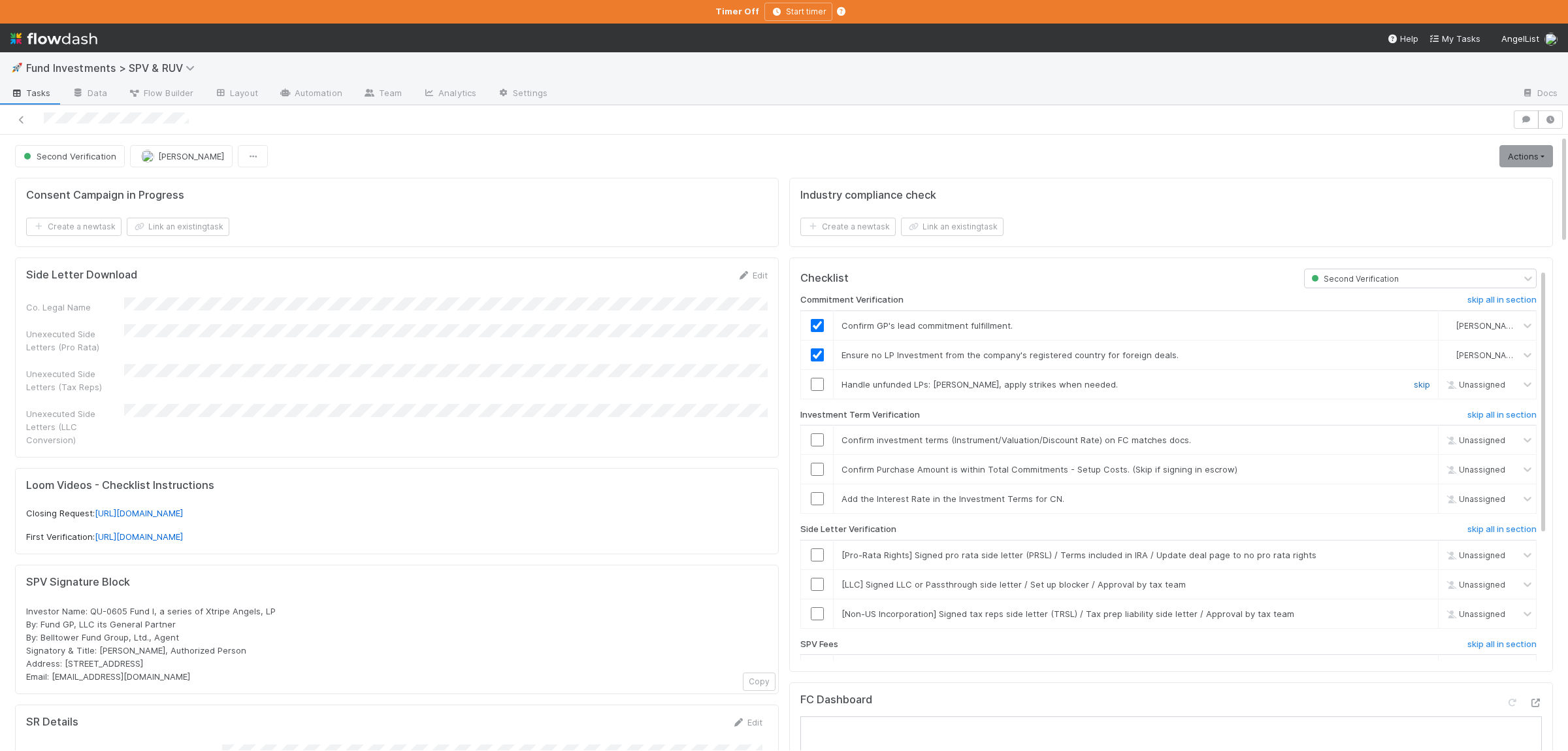 click on "skip" at bounding box center [1422, 384] 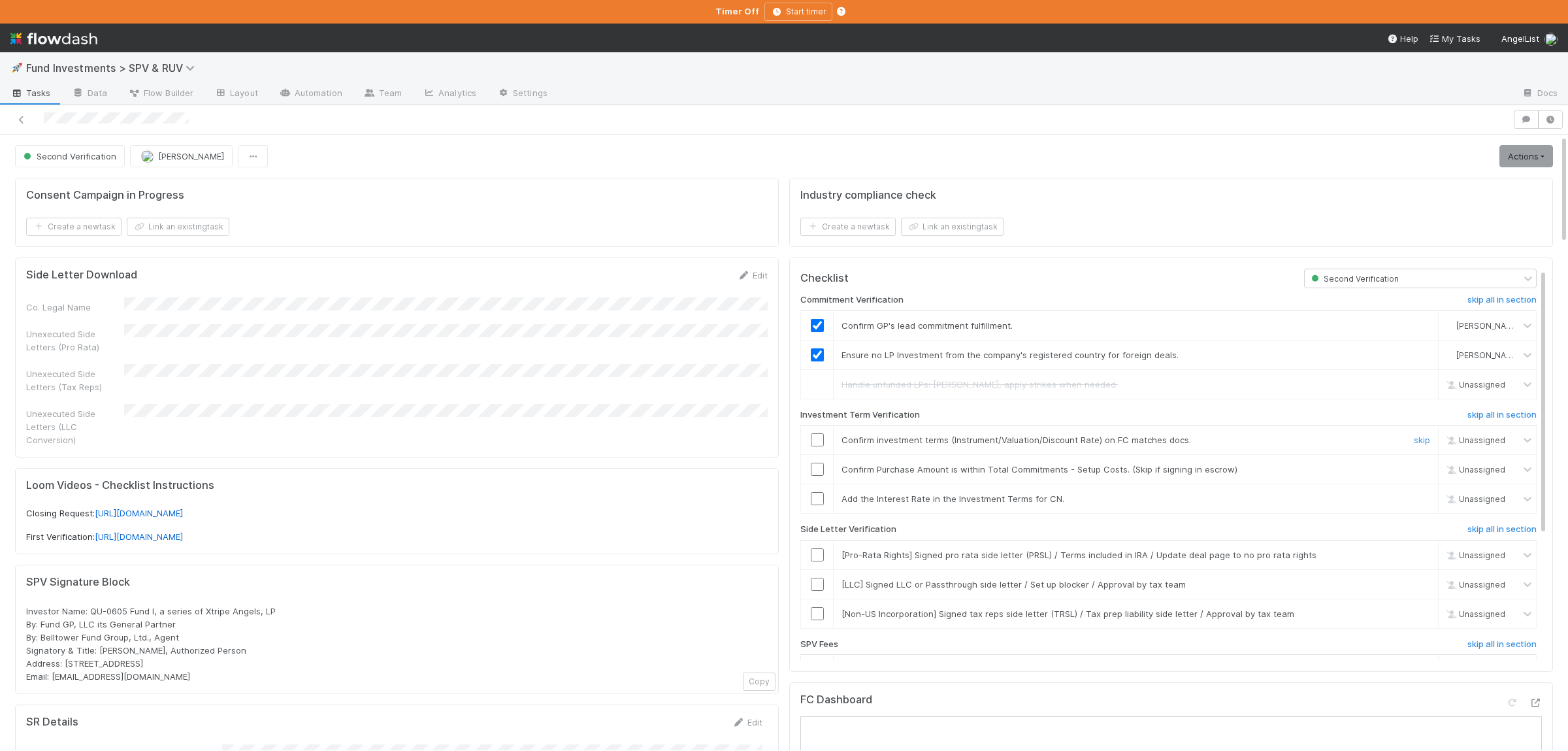 click at bounding box center [817, 440] 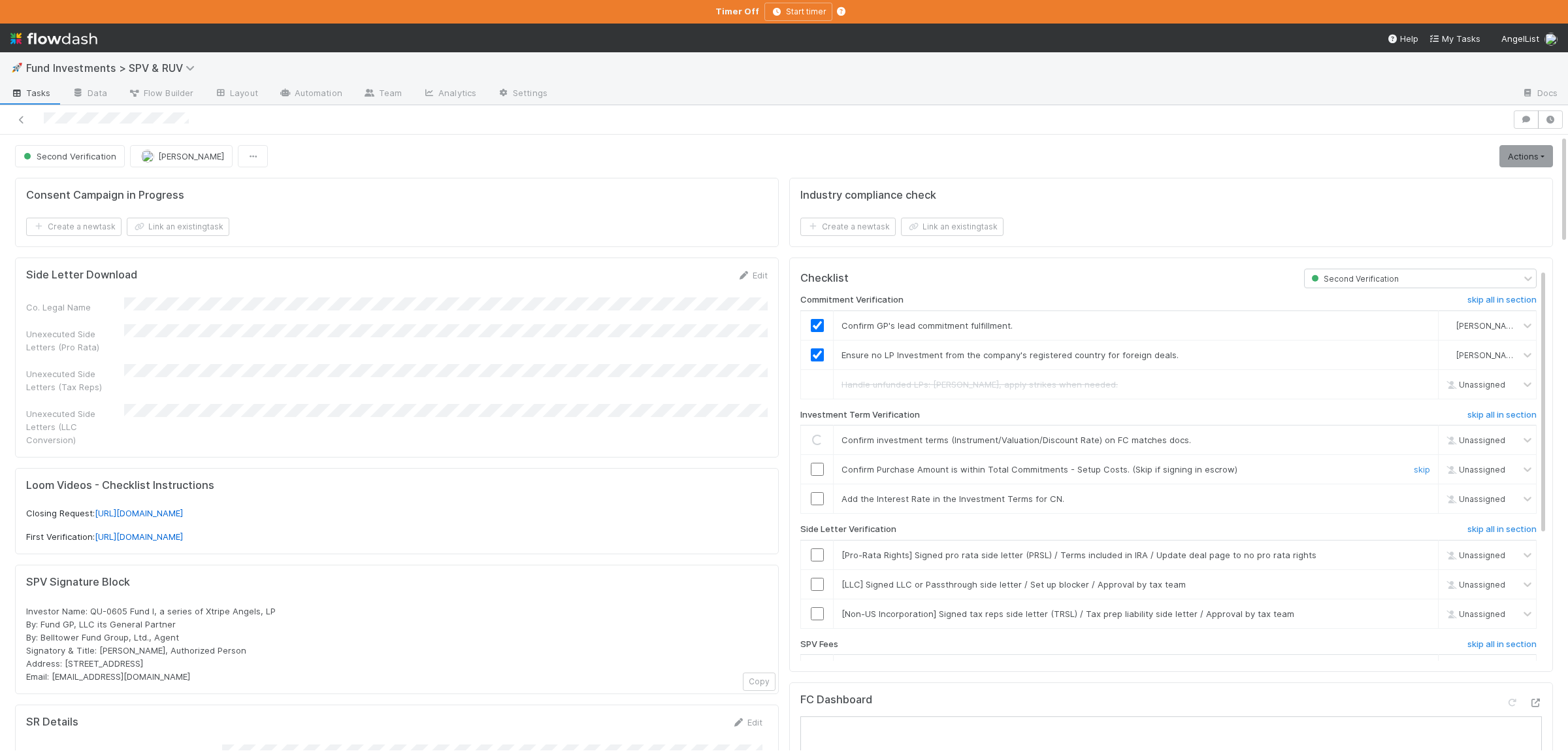 click at bounding box center (817, 469) 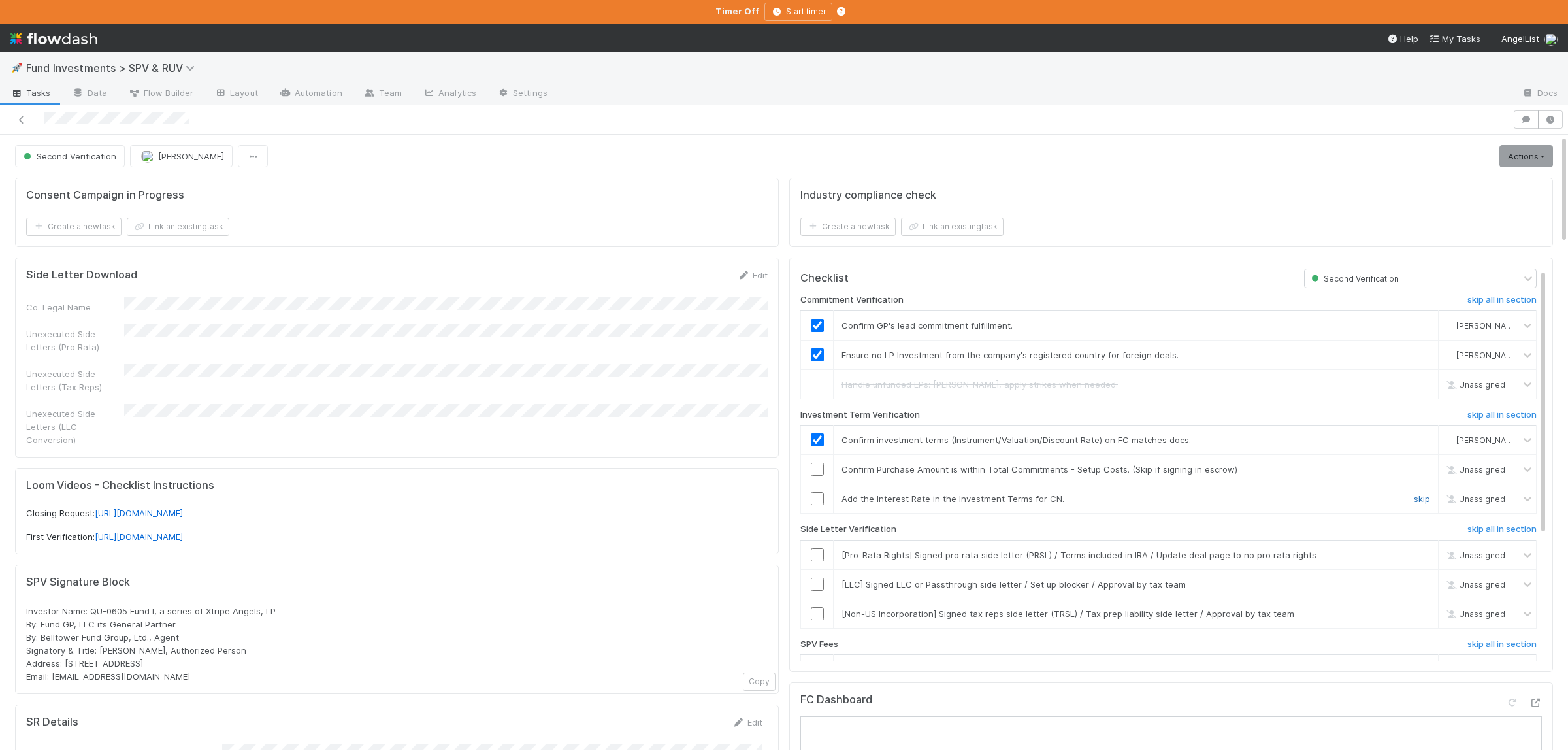 click on "skip" at bounding box center (1422, 499) 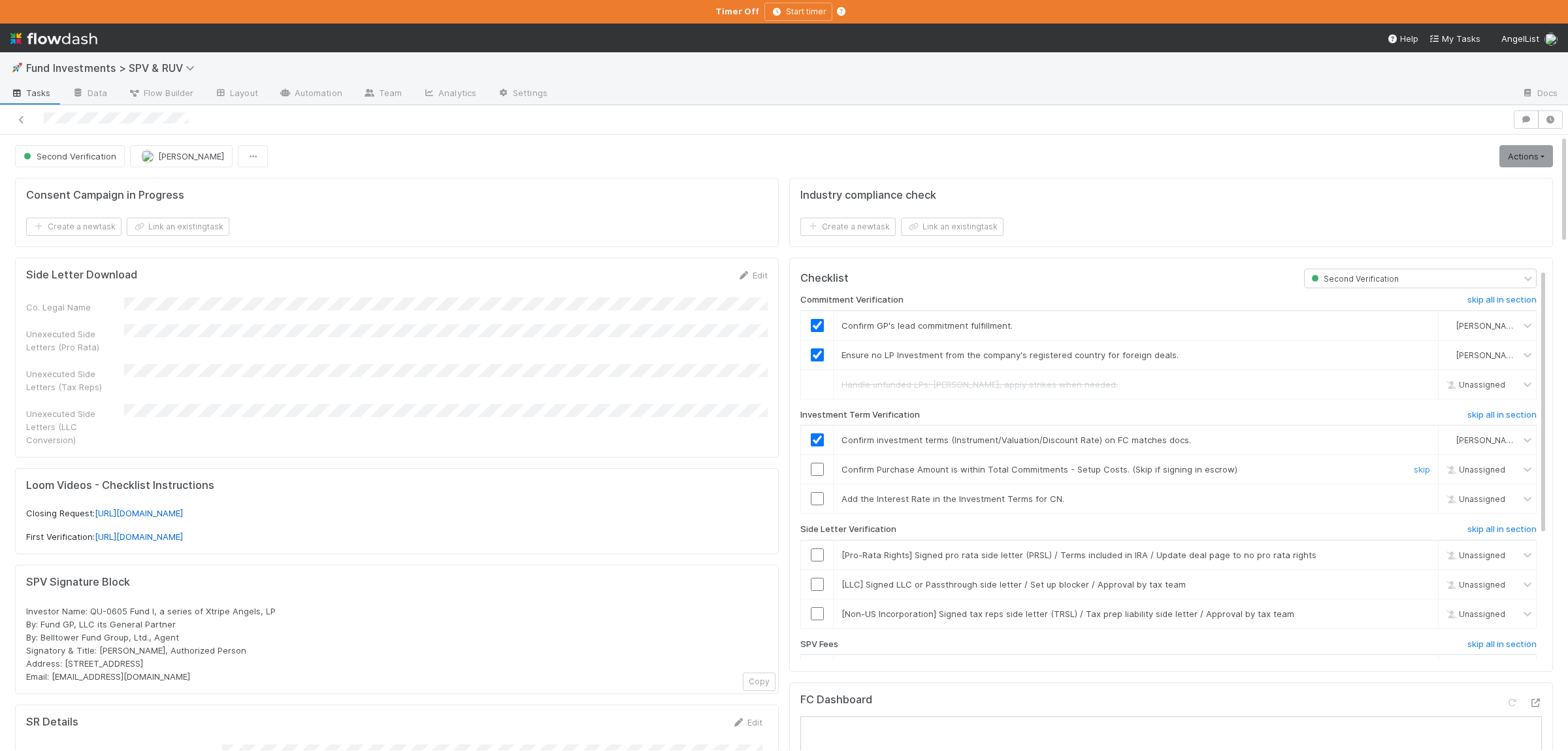 click at bounding box center (817, 469) 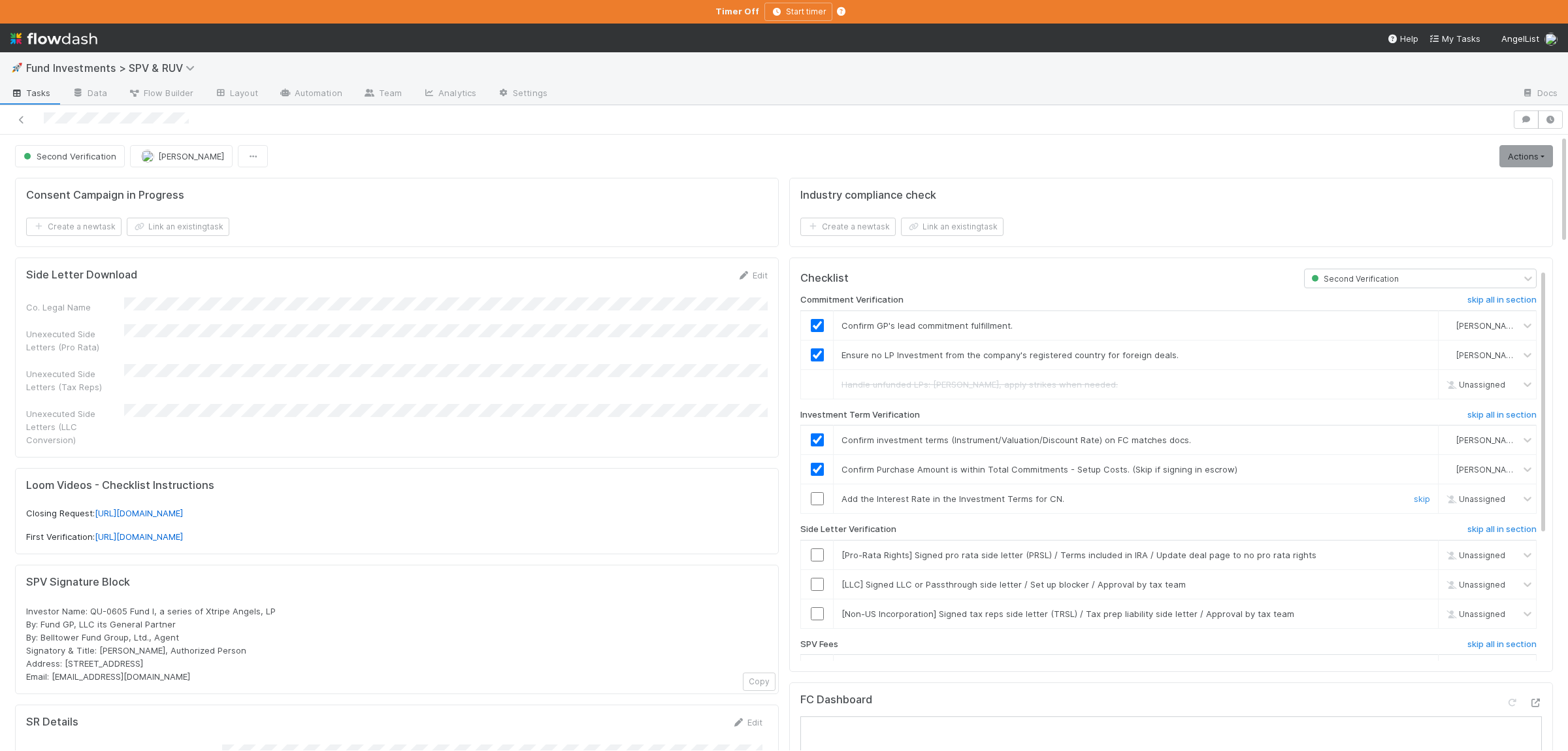 drag, startPoint x: 1418, startPoint y: 501, endPoint x: 1369, endPoint y: 512, distance: 50.219518 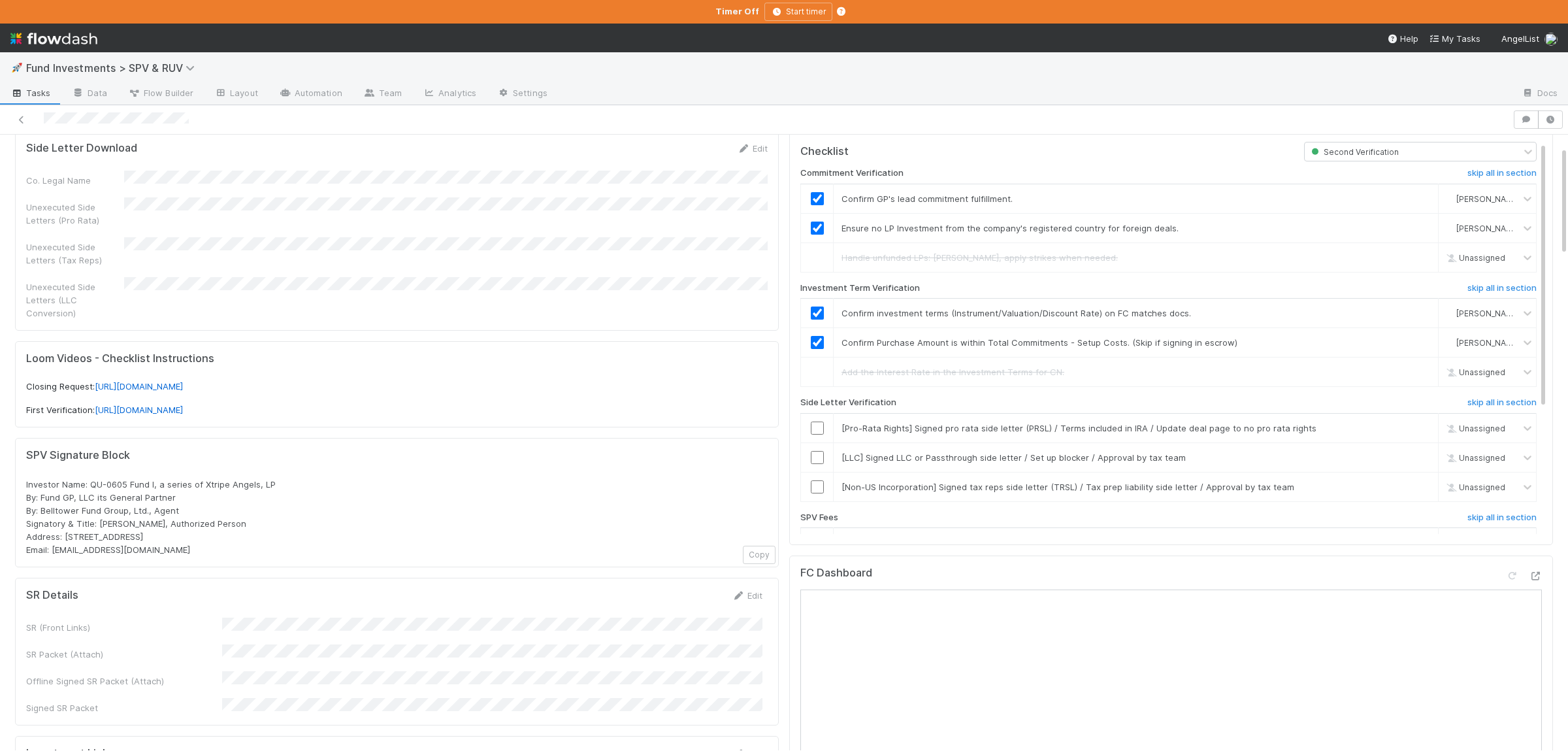 scroll, scrollTop: 127, scrollLeft: 0, axis: vertical 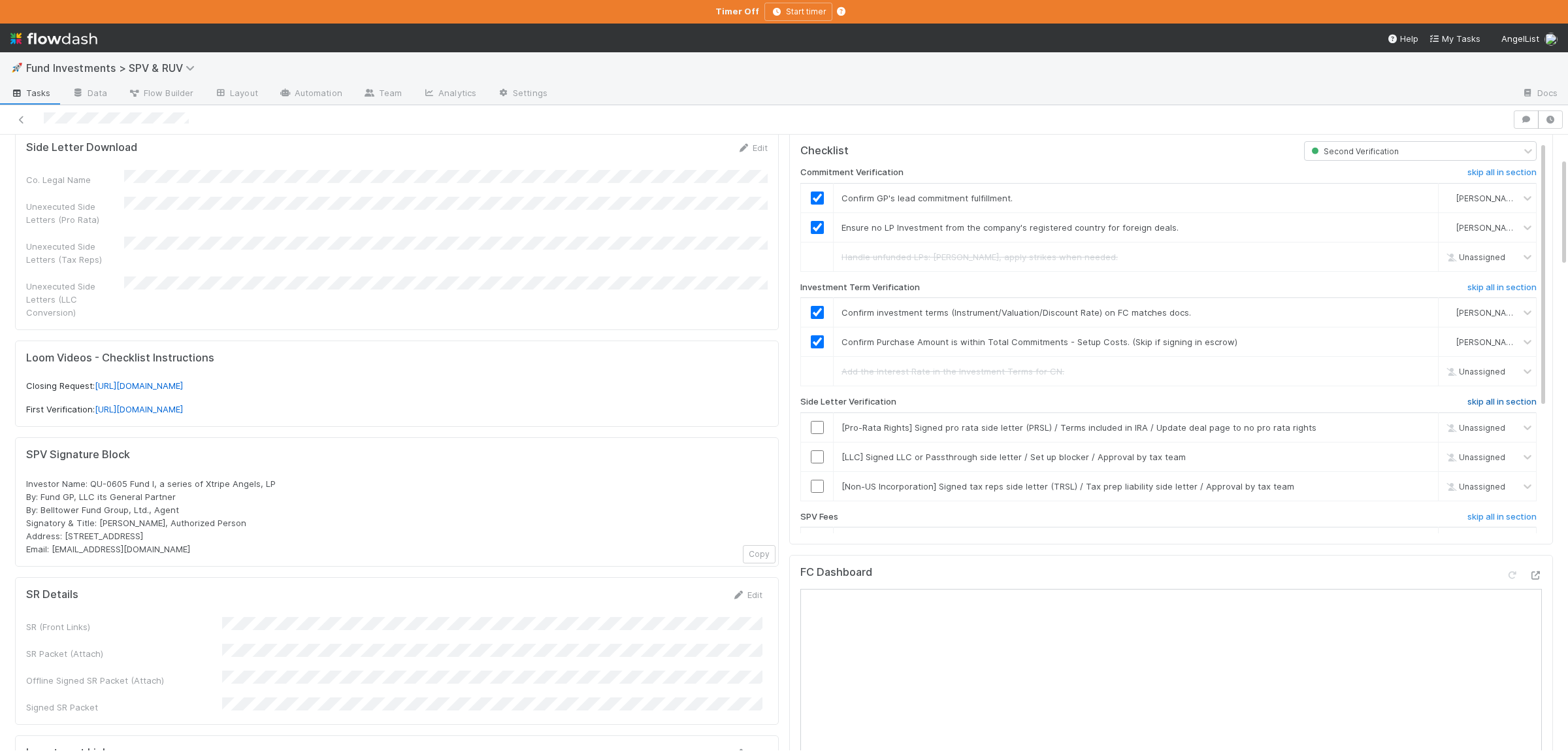 click on "skip all in section" at bounding box center (1502, 402) 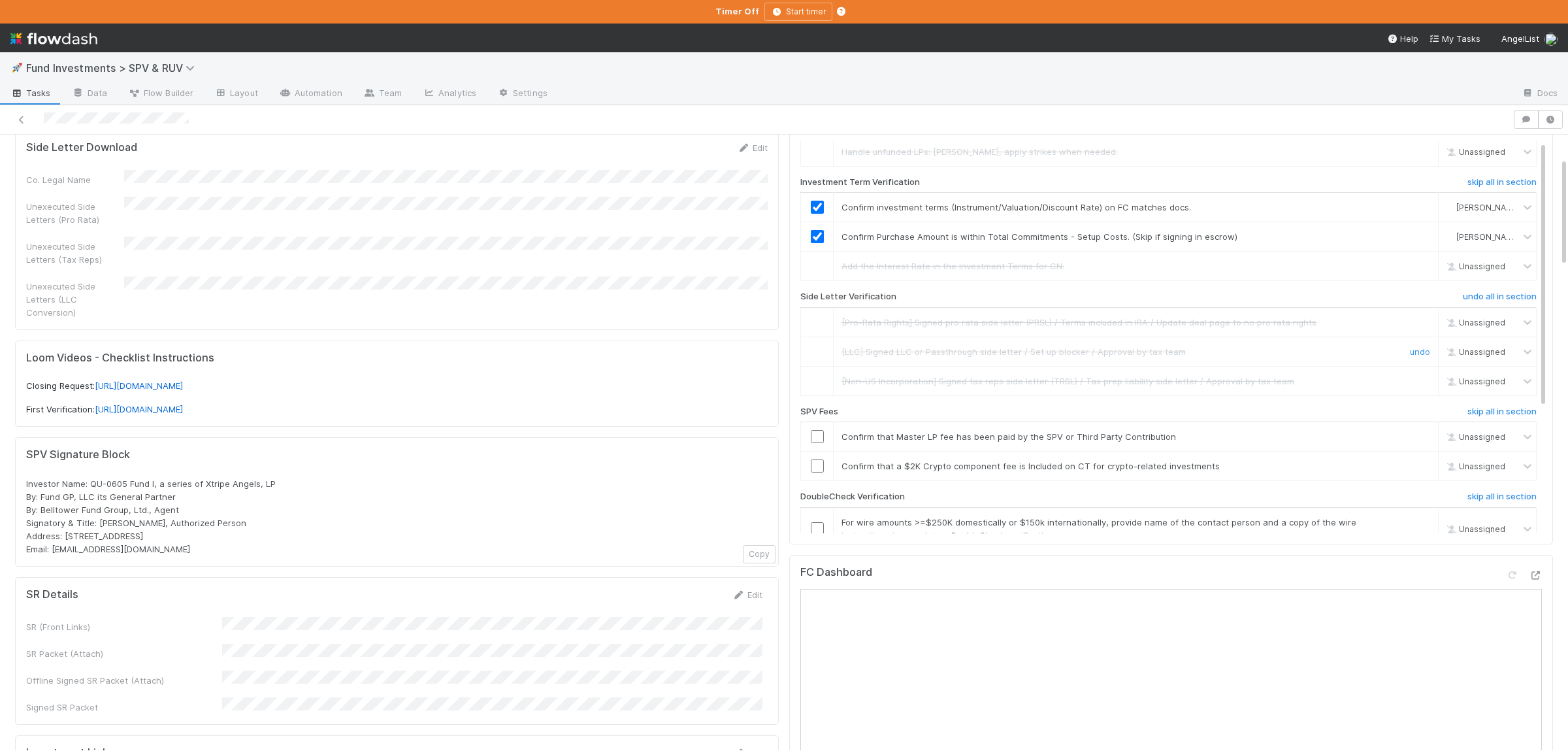 scroll, scrollTop: 127, scrollLeft: 0, axis: vertical 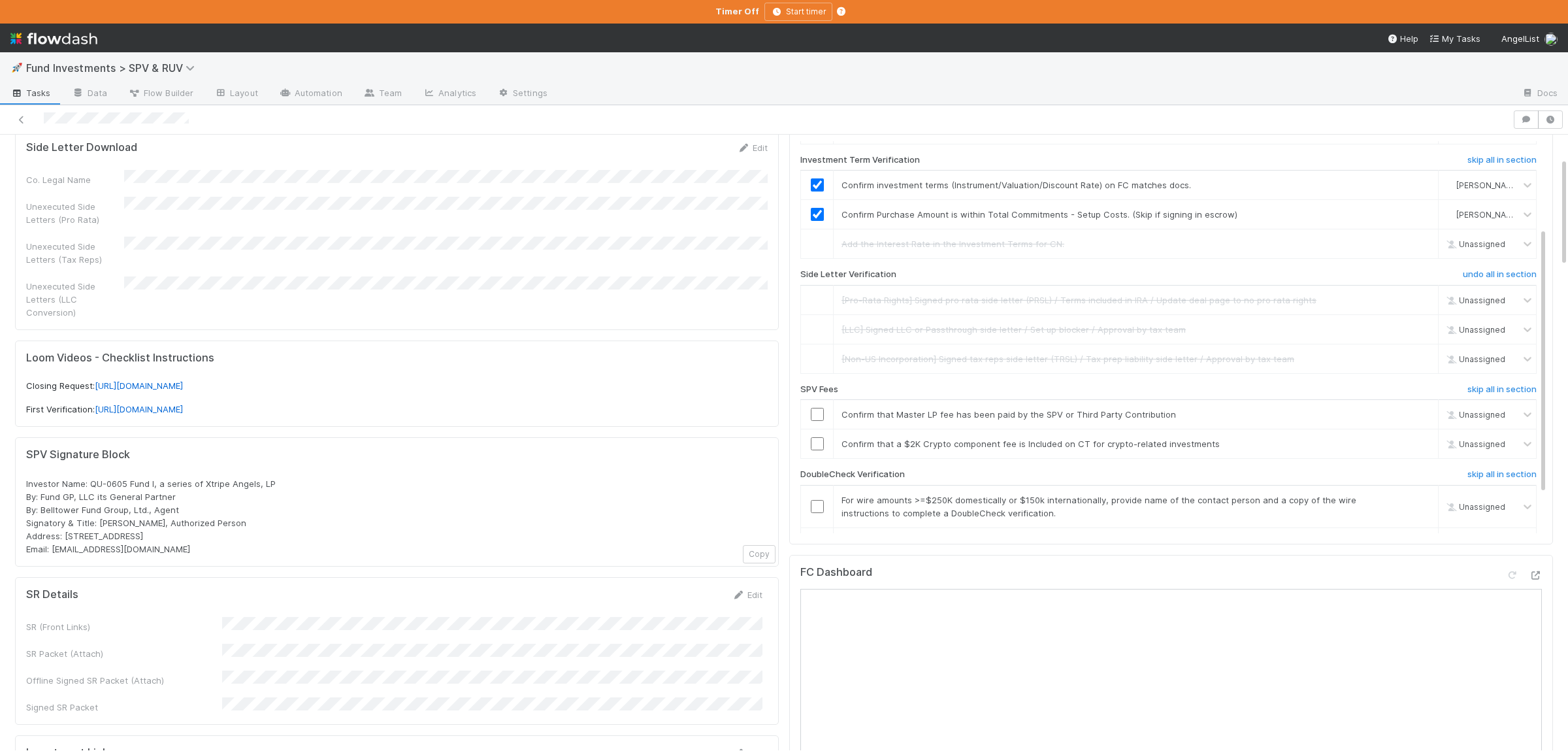click on "Commitment Verification skip all in section Confirm GP's lead commitment fulfillment. Susan Tang Ensure no LP Investment from the company's registered country for foreign deals. Susan Tang Handle unfunded LPs: mark delinquent, apply strikes when needed. Unassigned Investment Term Verification skip all in section Confirm investment terms (Instrument/Valuation/Discount Rate) on FC matches docs. Susan Tang Confirm Purchase Amount is within Total Commitments - Setup Costs. (Skip if signing in escrow) Susan Tang Add the Interest Rate in the Investment Terms for CN. Unassigned Side Letter Verification undo all in section [Pro-Rata Rights] Signed pro rata side letter (PRSL) / Terms included in IRA / Update deal page to no pro rata rights Unassigned [LLC] Signed LLC or Passthrough side letter / Set up blocker / Approval by tax team Unassigned [Non-US Incorporation] Signed tax reps side letter (TRSL) / Tax prep liability side letter / Approval by tax team Unassigned SPV Fees skip all in section Unassigned Unassigned" at bounding box center [1168, 304] 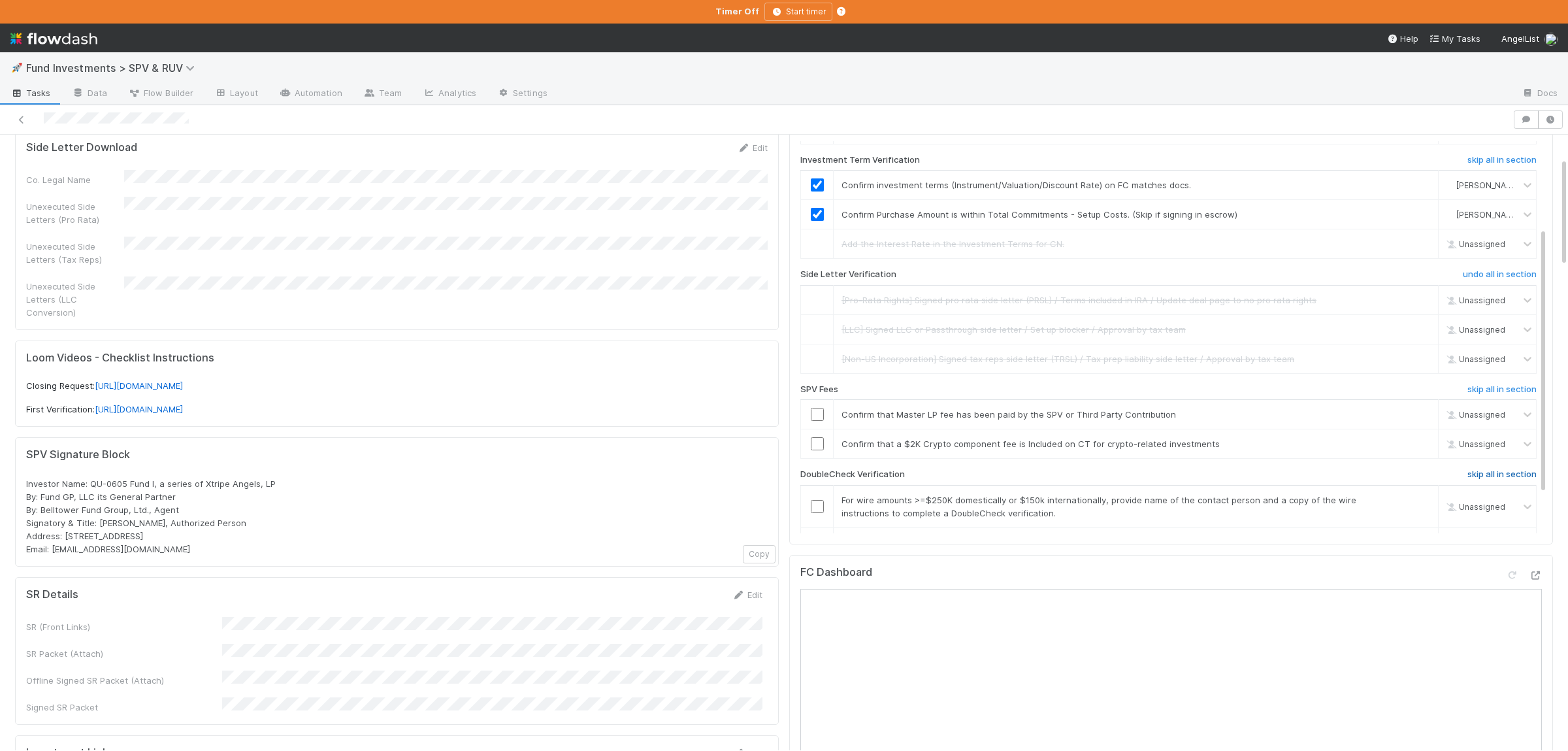 click on "skip all in section" at bounding box center [1502, 475] 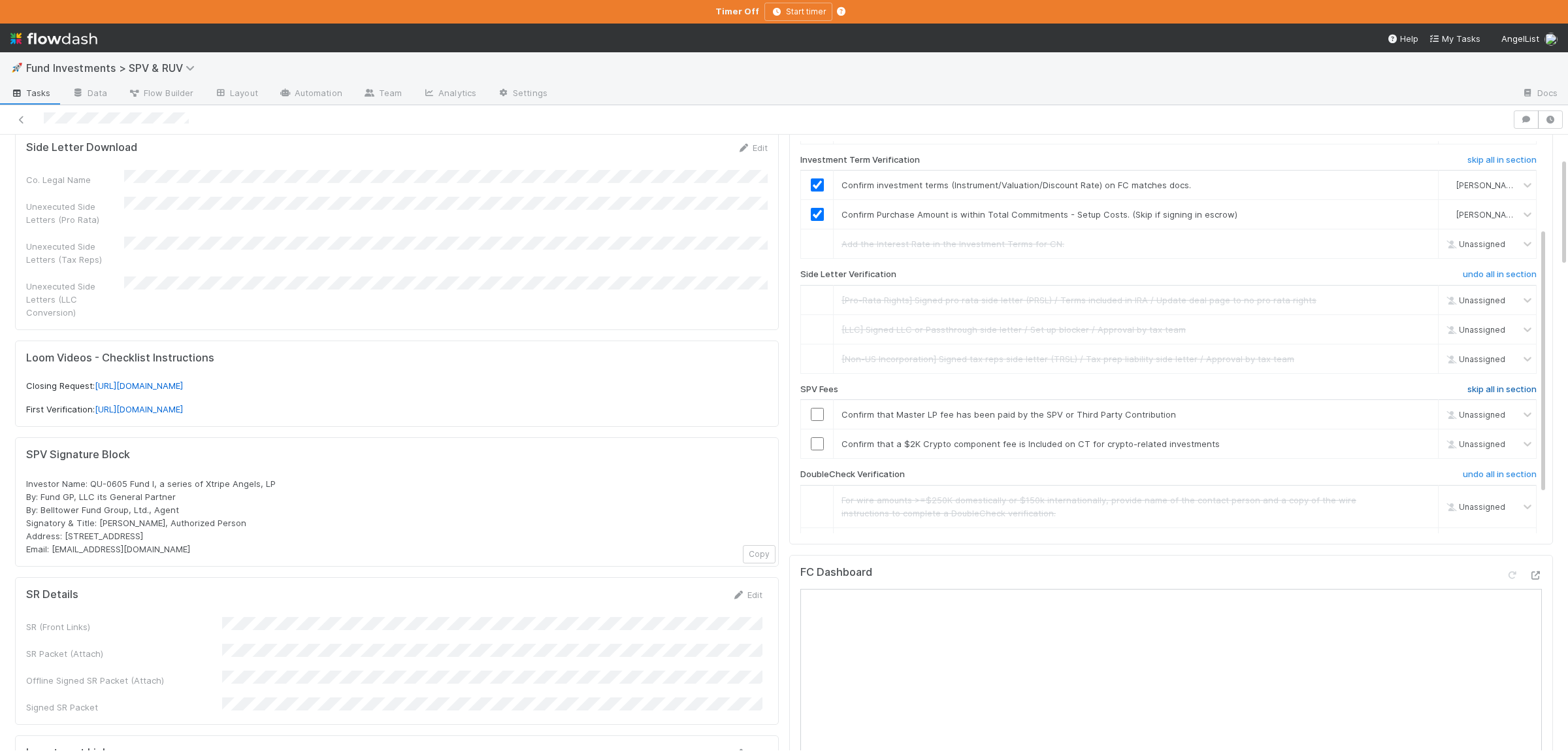 click on "skip all in section" at bounding box center [1502, 390] 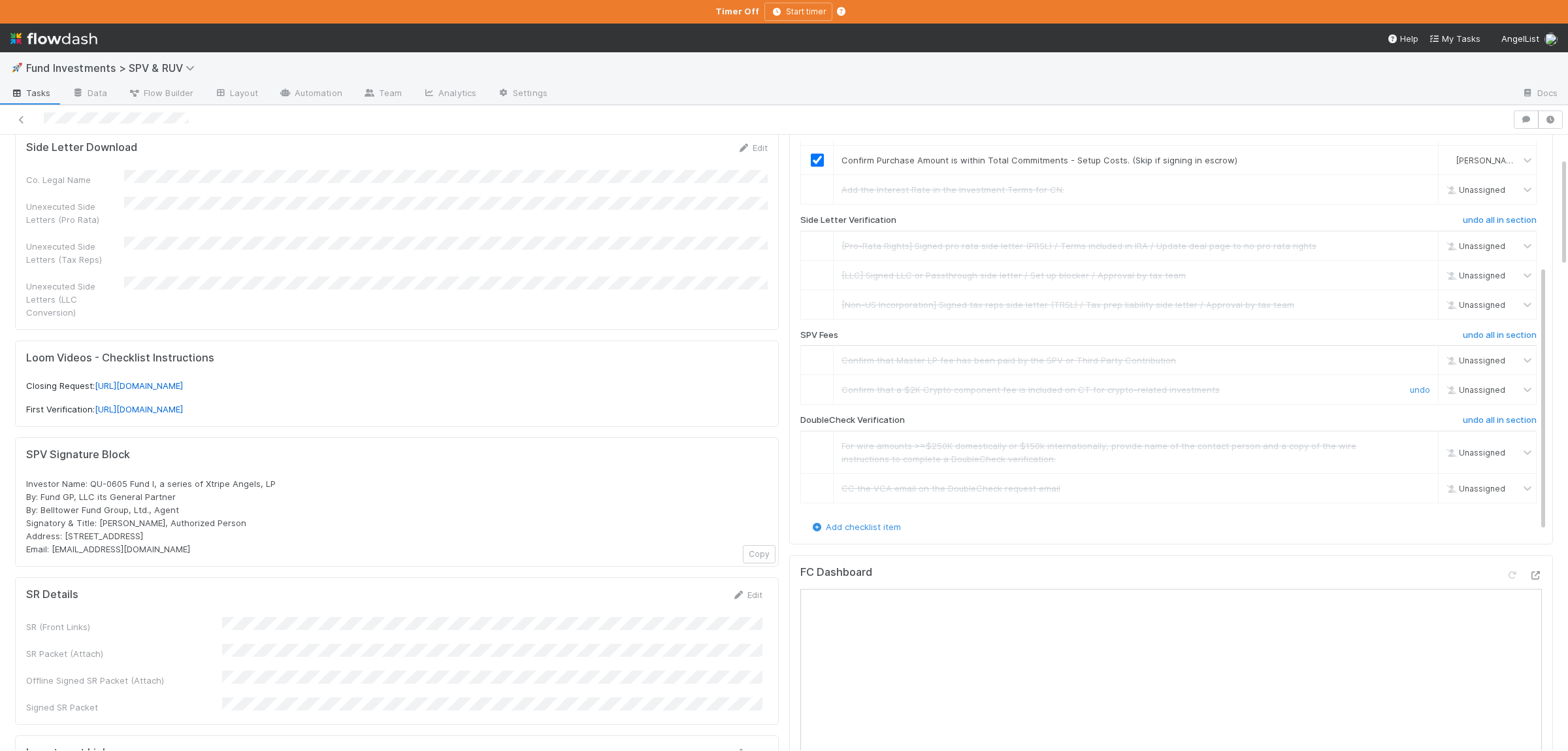 scroll, scrollTop: 0, scrollLeft: 0, axis: both 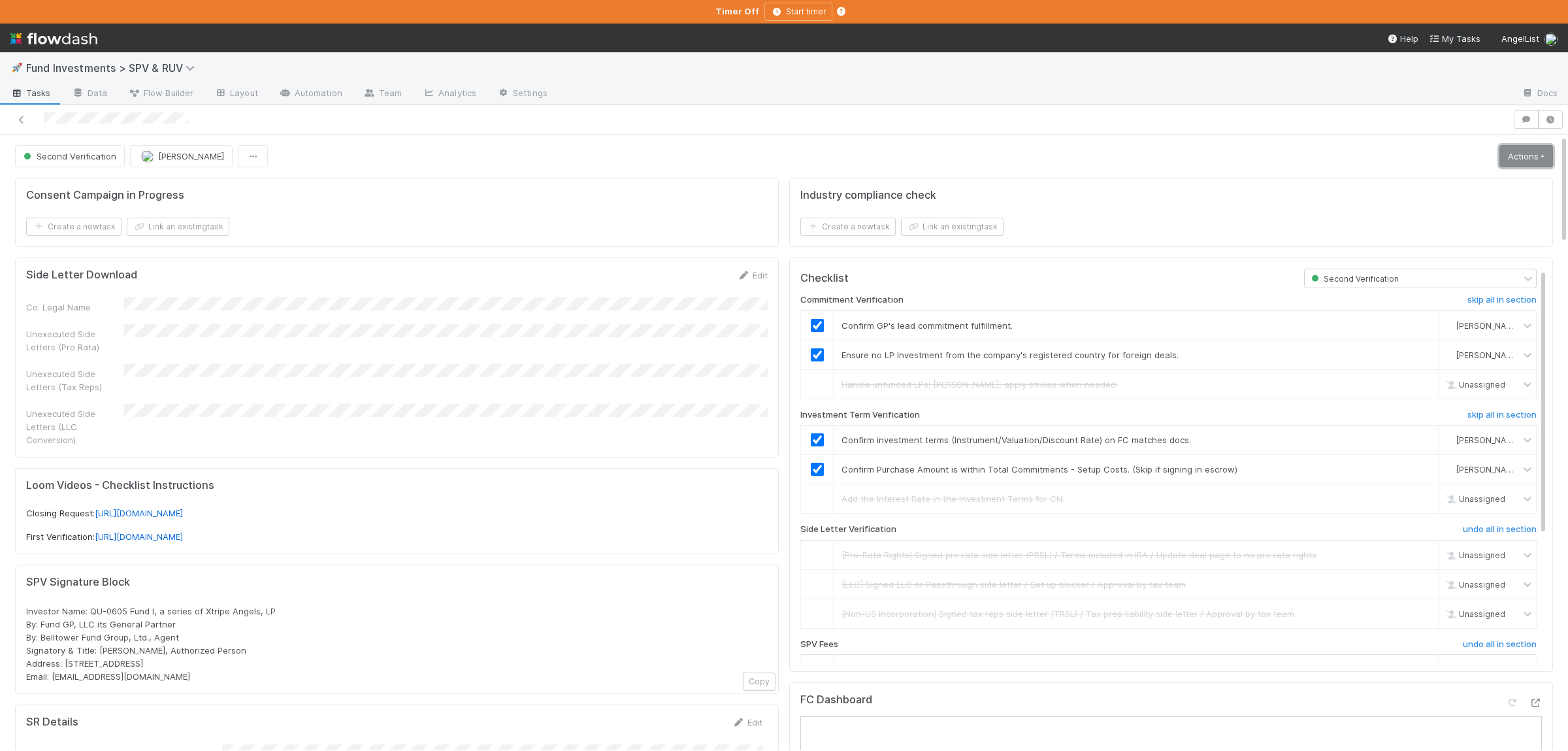 click on "Actions" at bounding box center (1526, 156) 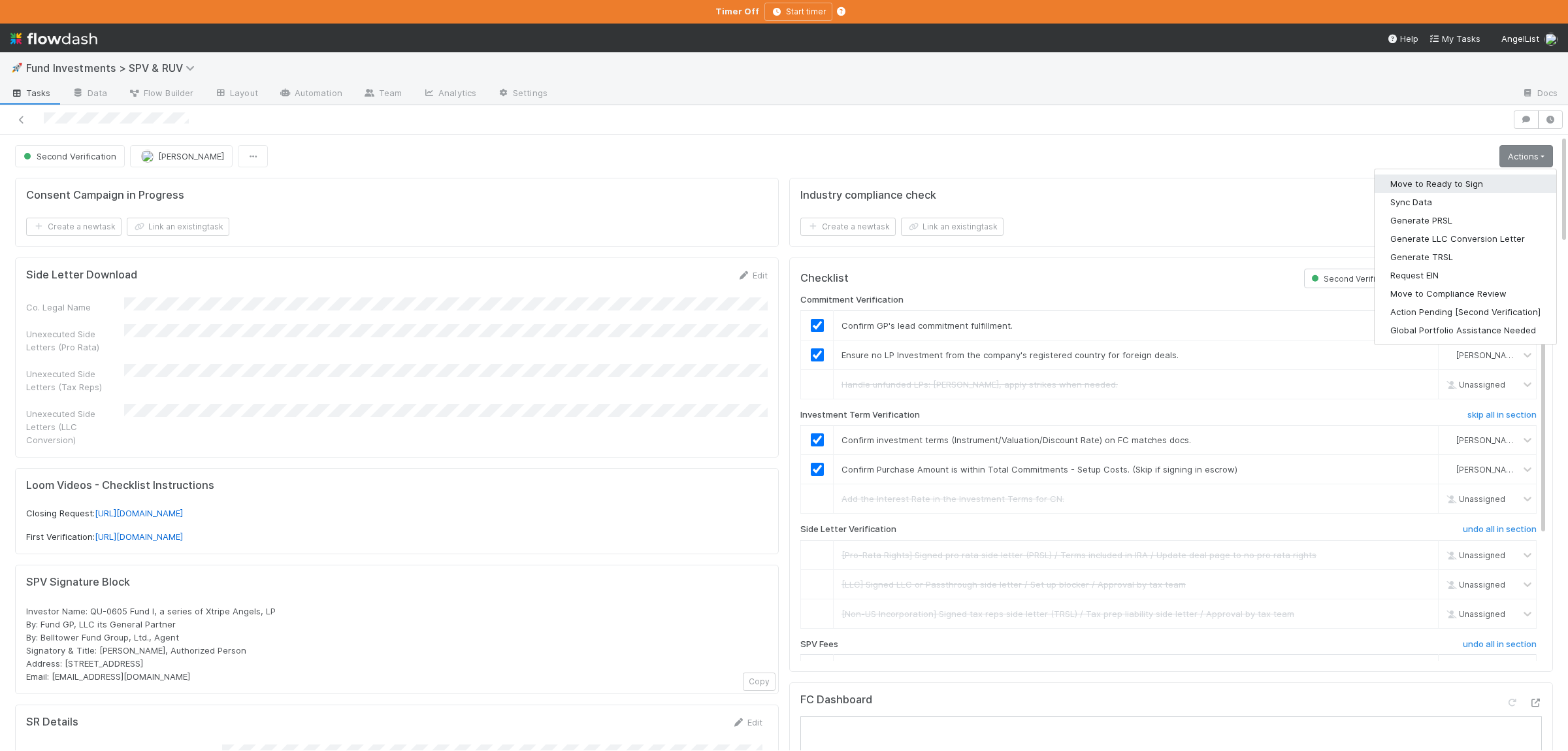 click on "Move to Ready to Sign" at bounding box center (1465, 184) 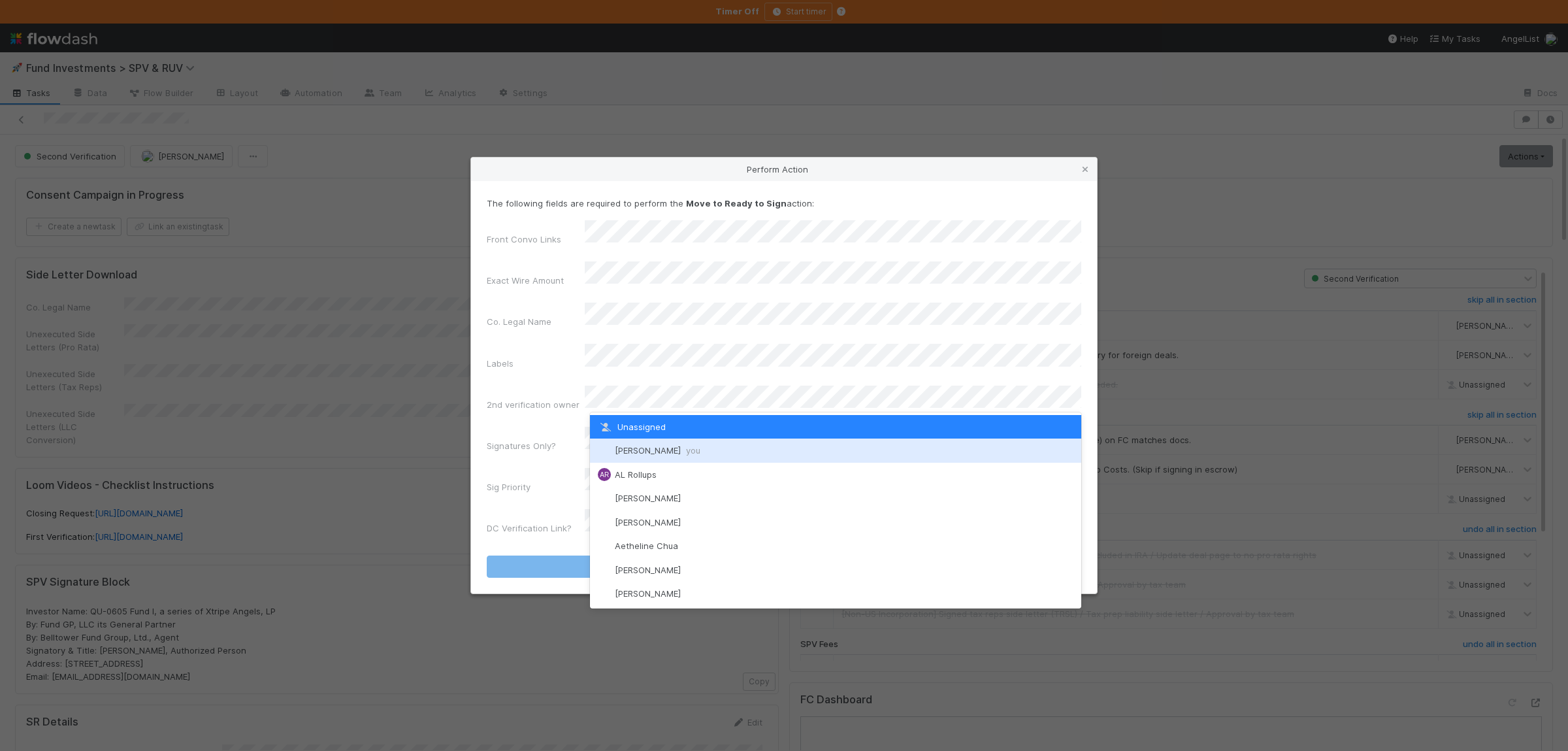 click on "Susan Tang you" at bounding box center [836, 450] 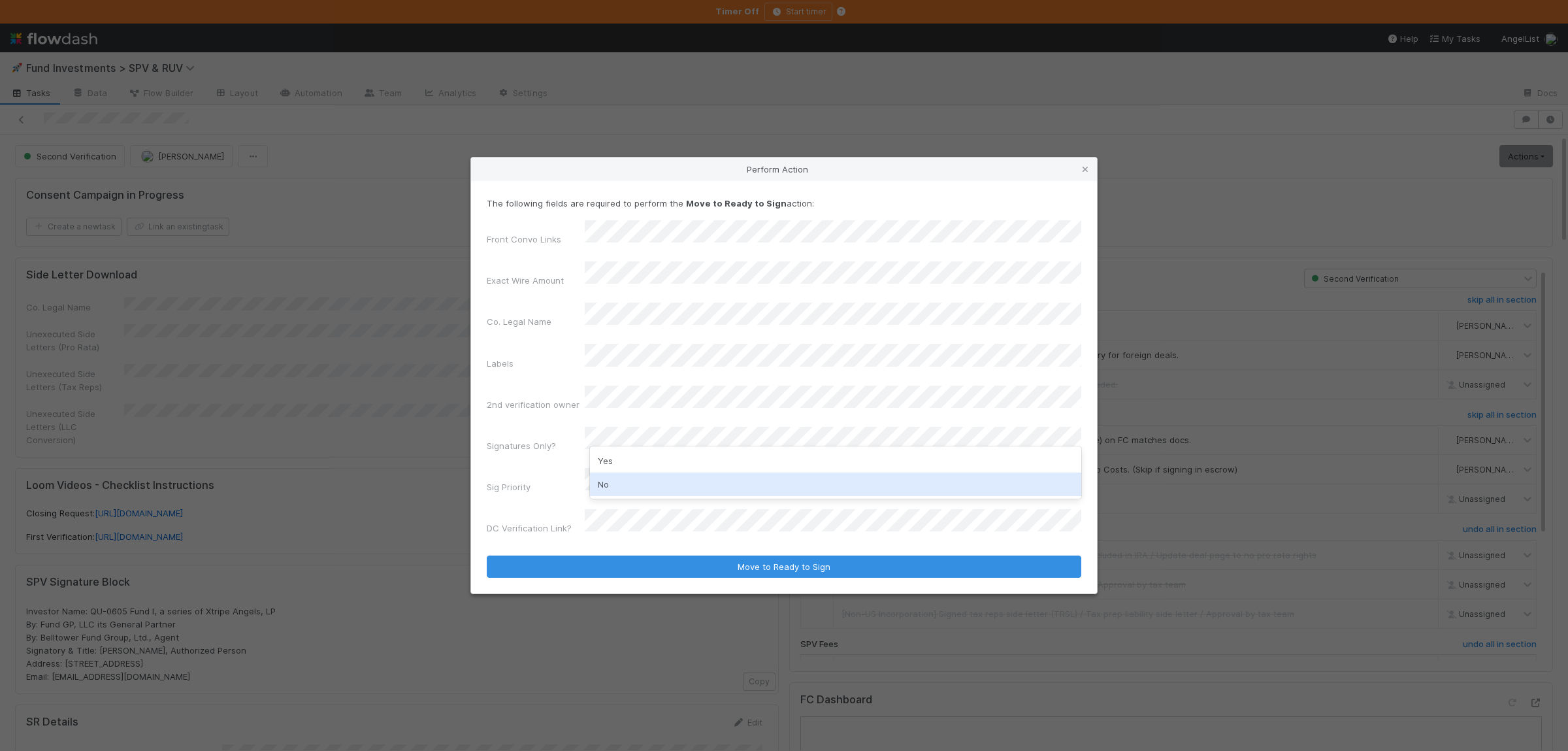 click on "No" at bounding box center (836, 484) 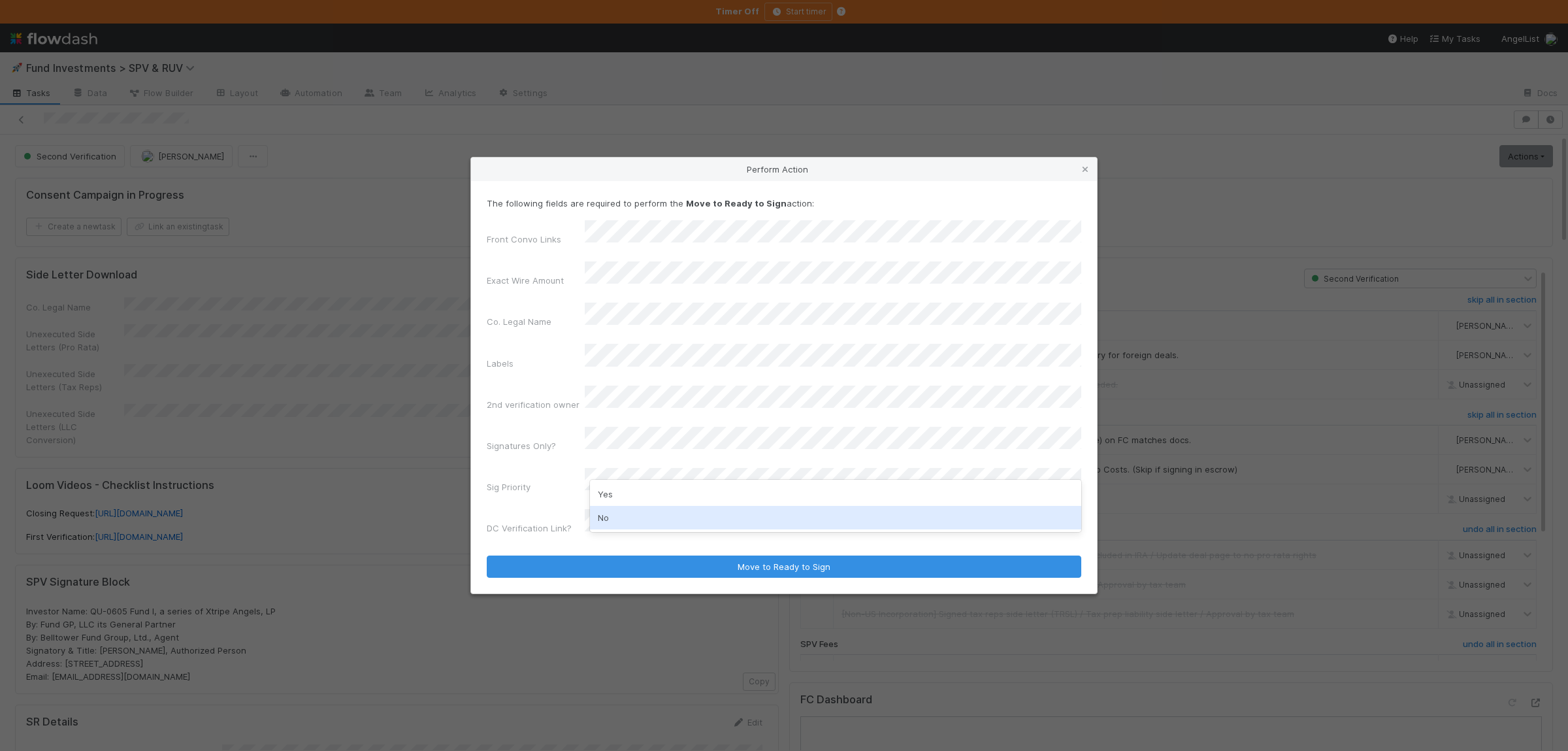 click on "No" at bounding box center [836, 518] 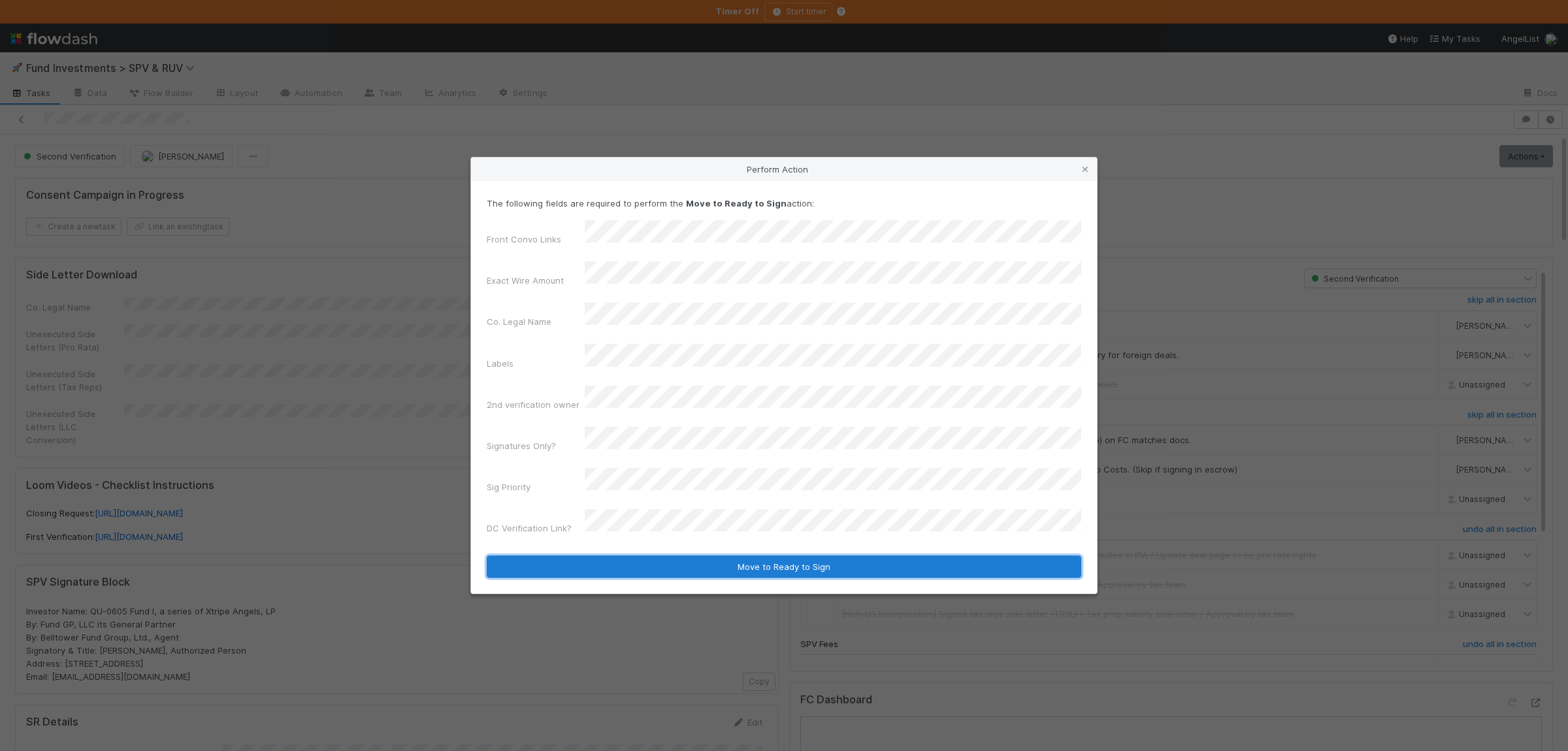 click on "Move to Ready to Sign" at bounding box center (784, 567) 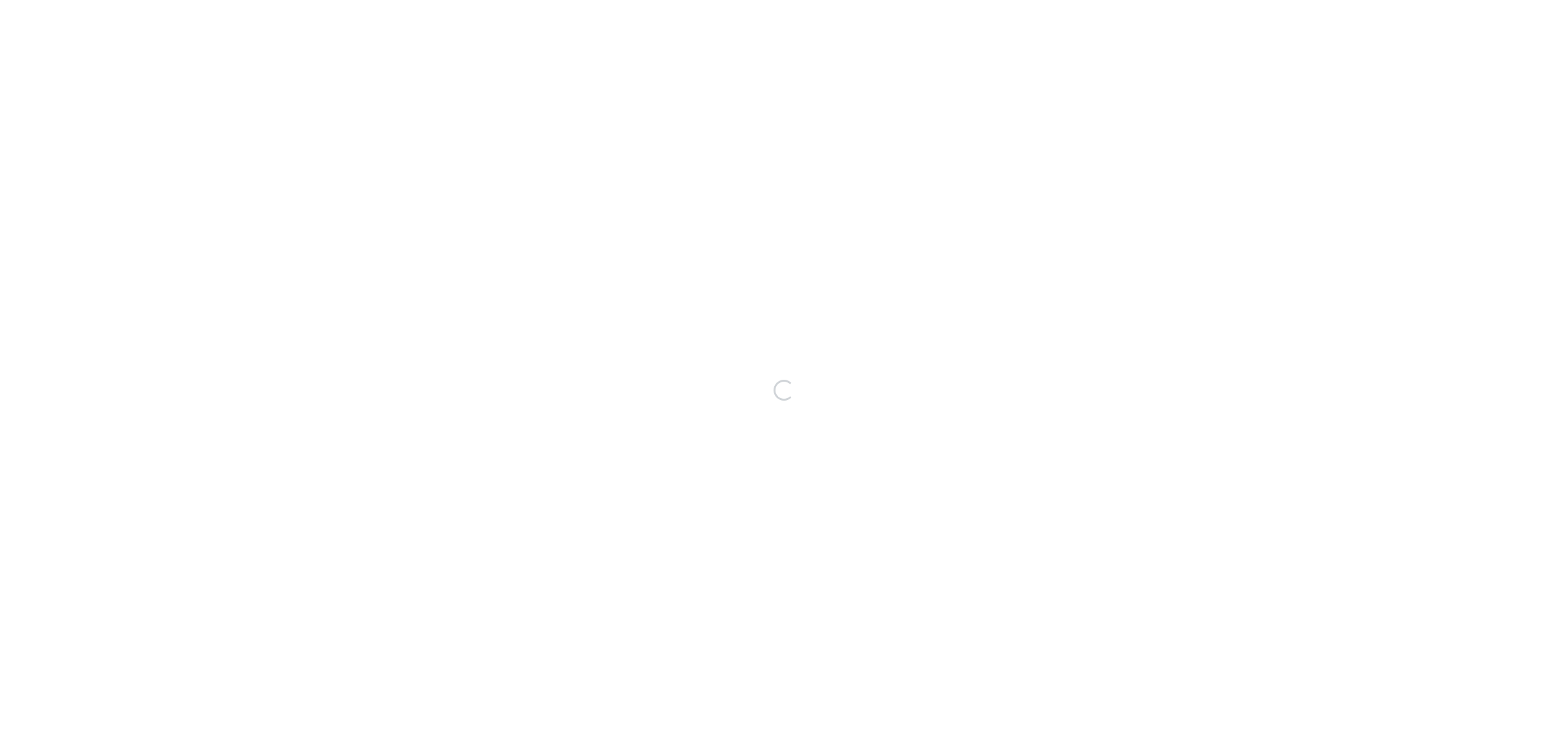 scroll, scrollTop: 0, scrollLeft: 0, axis: both 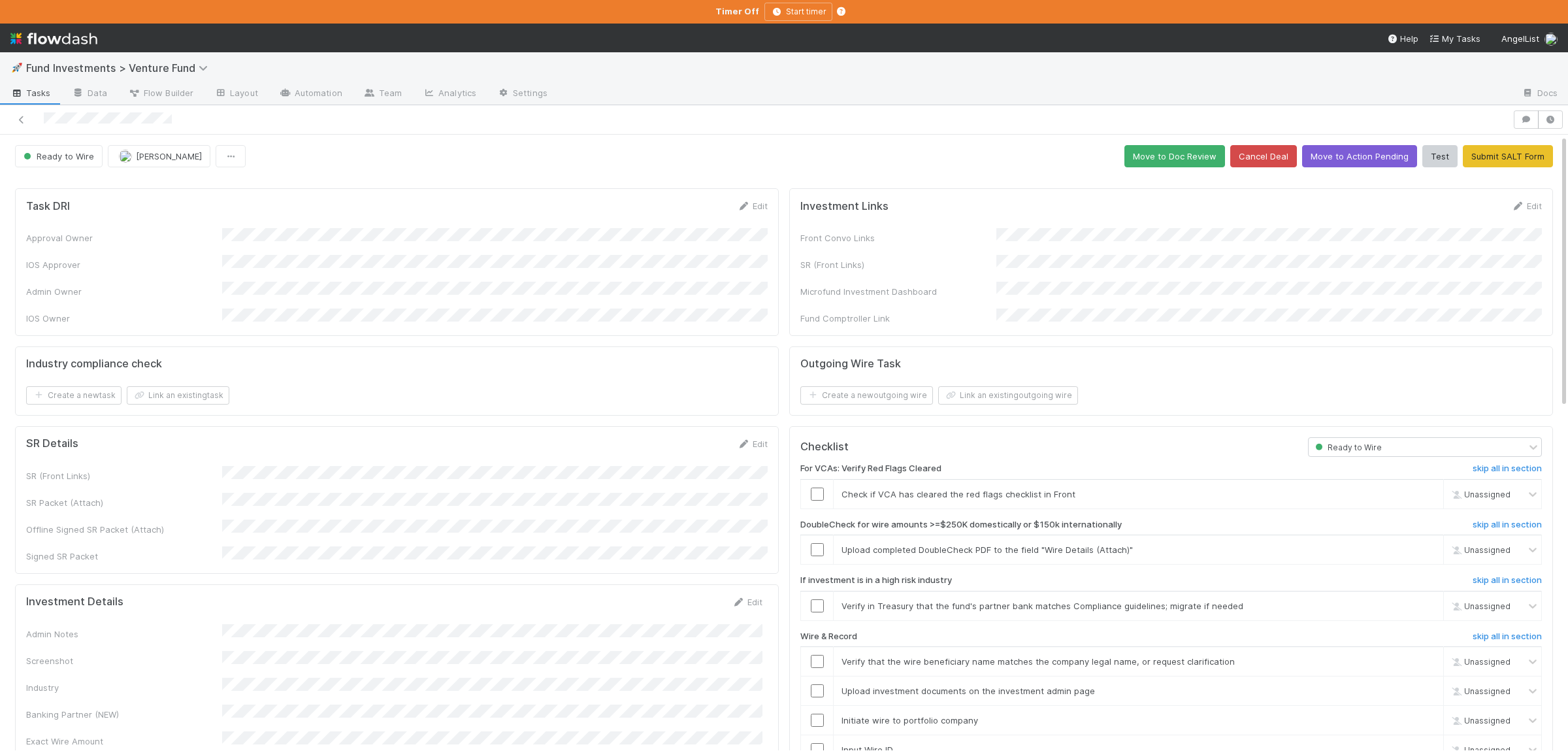 click on "Task DRI Edit Approval Owner  IOS Approver  Admin Owner  IOS Owner  Industry compliance check   Create a new  task Link an existing  task SR Details Edit SR (Front Links)  SR Packet (Attach)  Offline Signed SR Packet (Attach)  Signed SR Packet  Investment Details Edit Admin Notes  Screenshot  Industry  Banking Partner (NEW)  Exact Wire Amount  Investment Docs - Draft  Investment Docs - Countersigned  Are the documents countersigned?  Fund Comptroller Link  Does the fund have EIN (Tax ID)?   Labels  Wire Details Edit Exact Wire Amount  Wire Details (Text)  Wire Details (Attach)  Wire ID 1  Wire ID 2  DC Verification Link  SALT Form Inputs Edit Company Legal Name  Investment Currency  Investment Amount  Portco Physical Address (SALT)  Instrument Type (SALT)  Founder Email (SALT)  Treasury URL (On Core)  Secondary Seller Name  Secondary Seller Email Address  Copy GP Account   Create a new  Account Link an existing  Account" at bounding box center [397, 906] 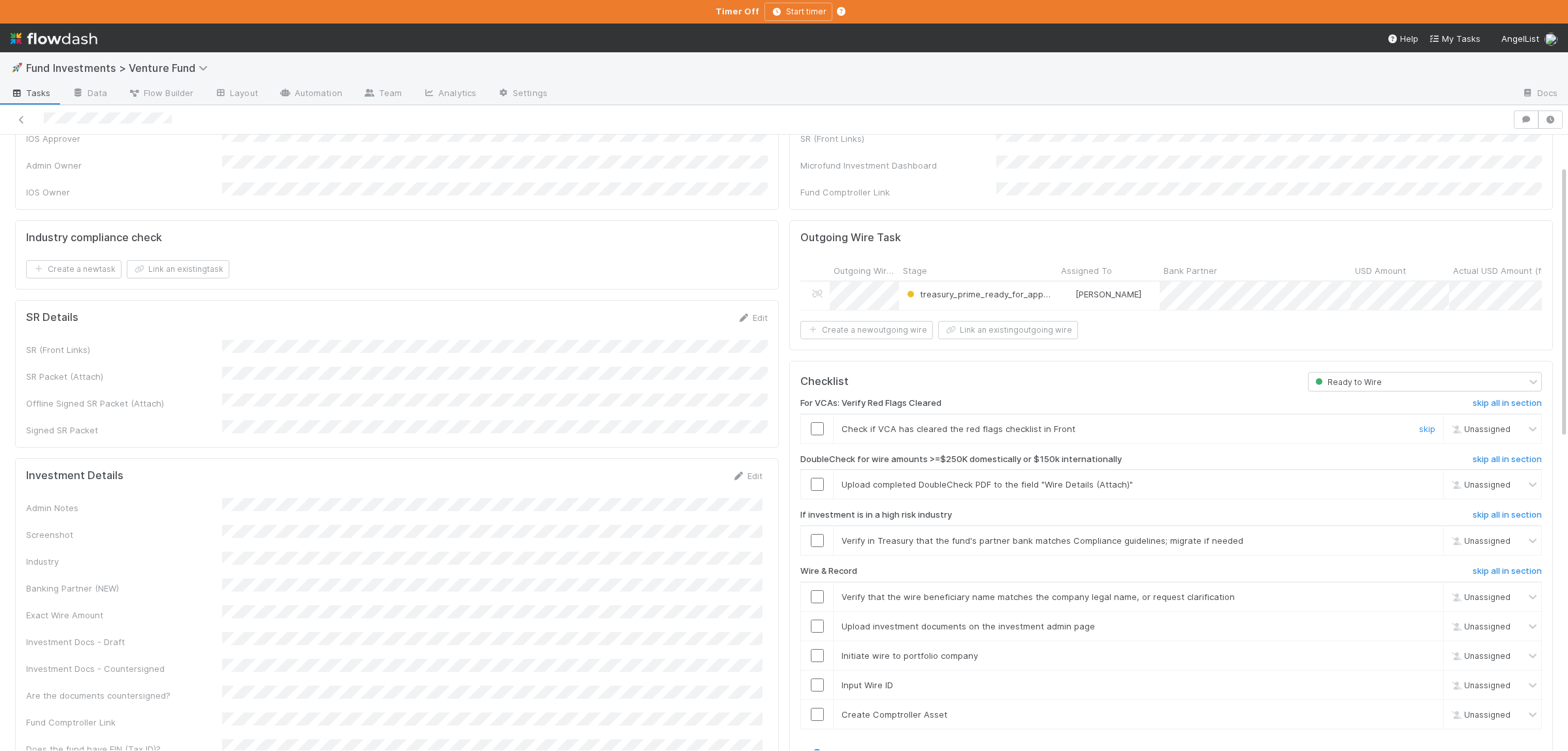 scroll, scrollTop: 127, scrollLeft: 0, axis: vertical 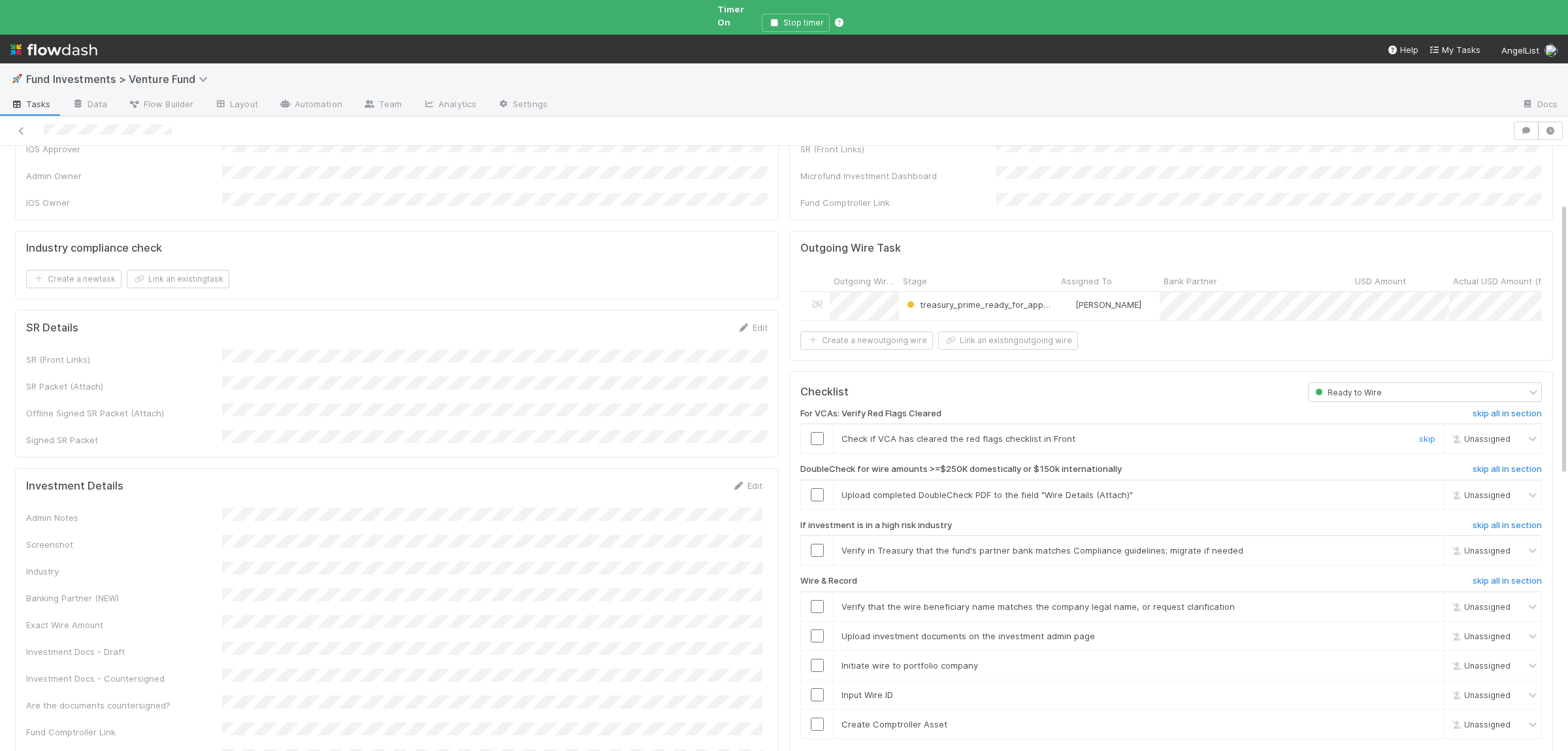 click at bounding box center [817, 439] 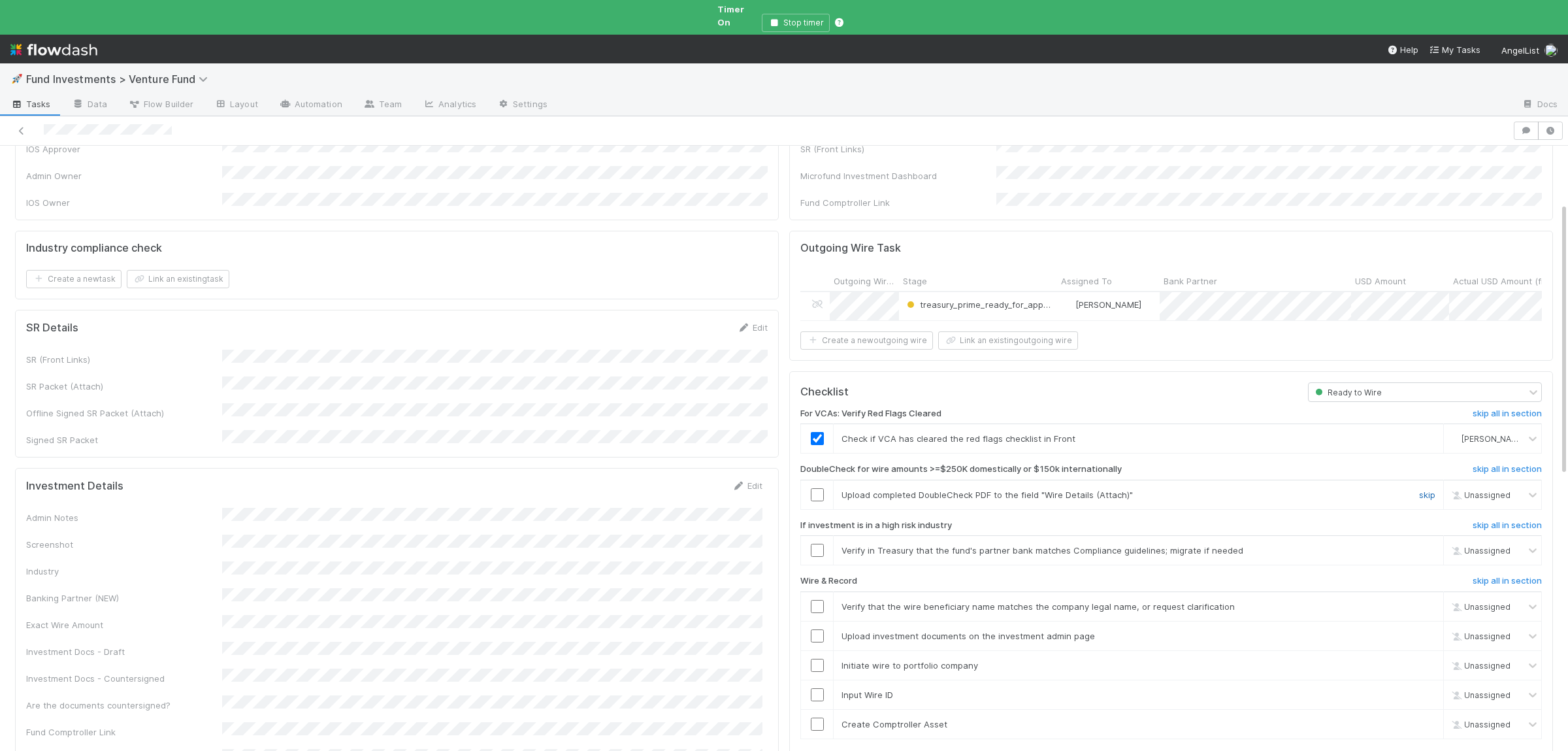 click on "skip" at bounding box center [1427, 495] 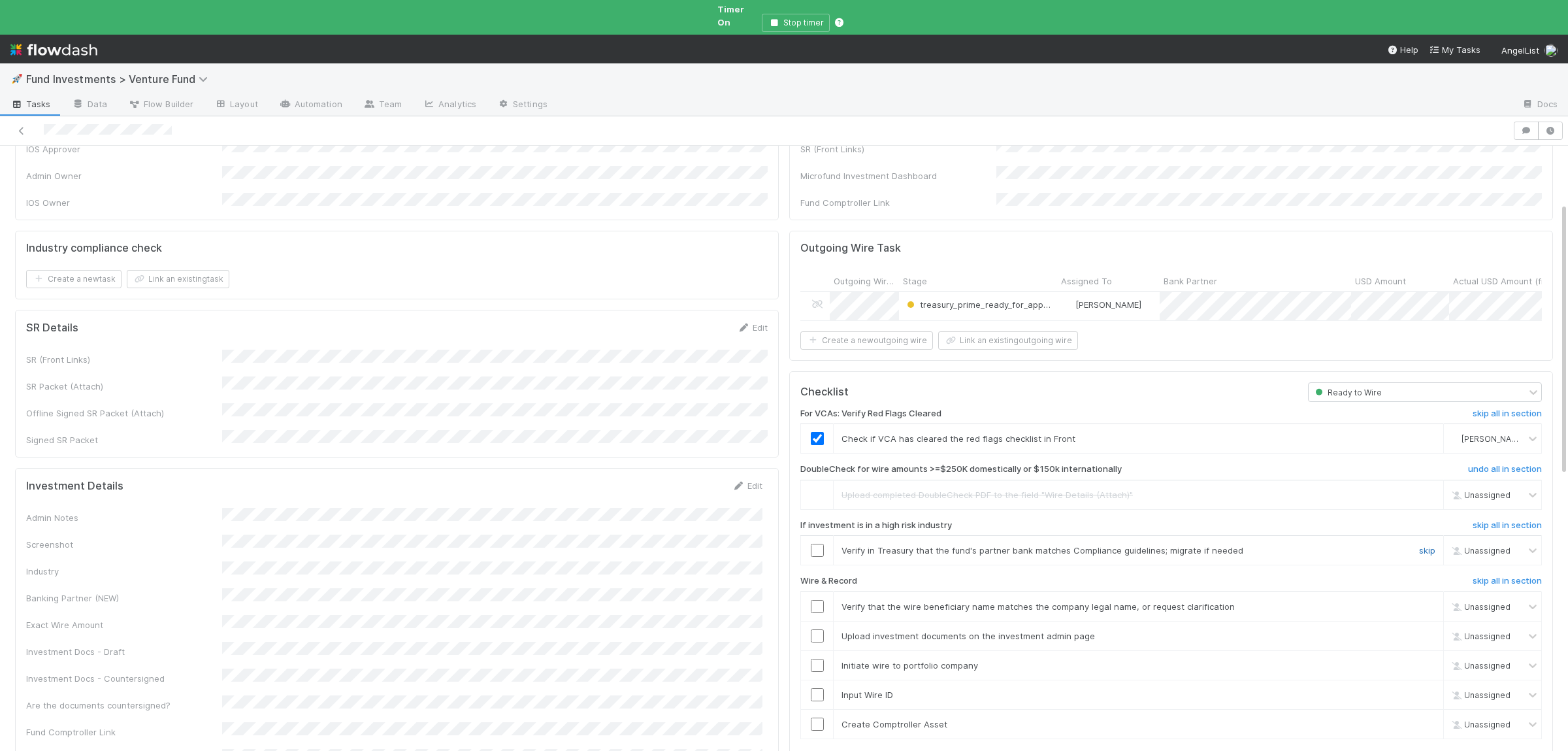 click on "skip" at bounding box center [1427, 550] 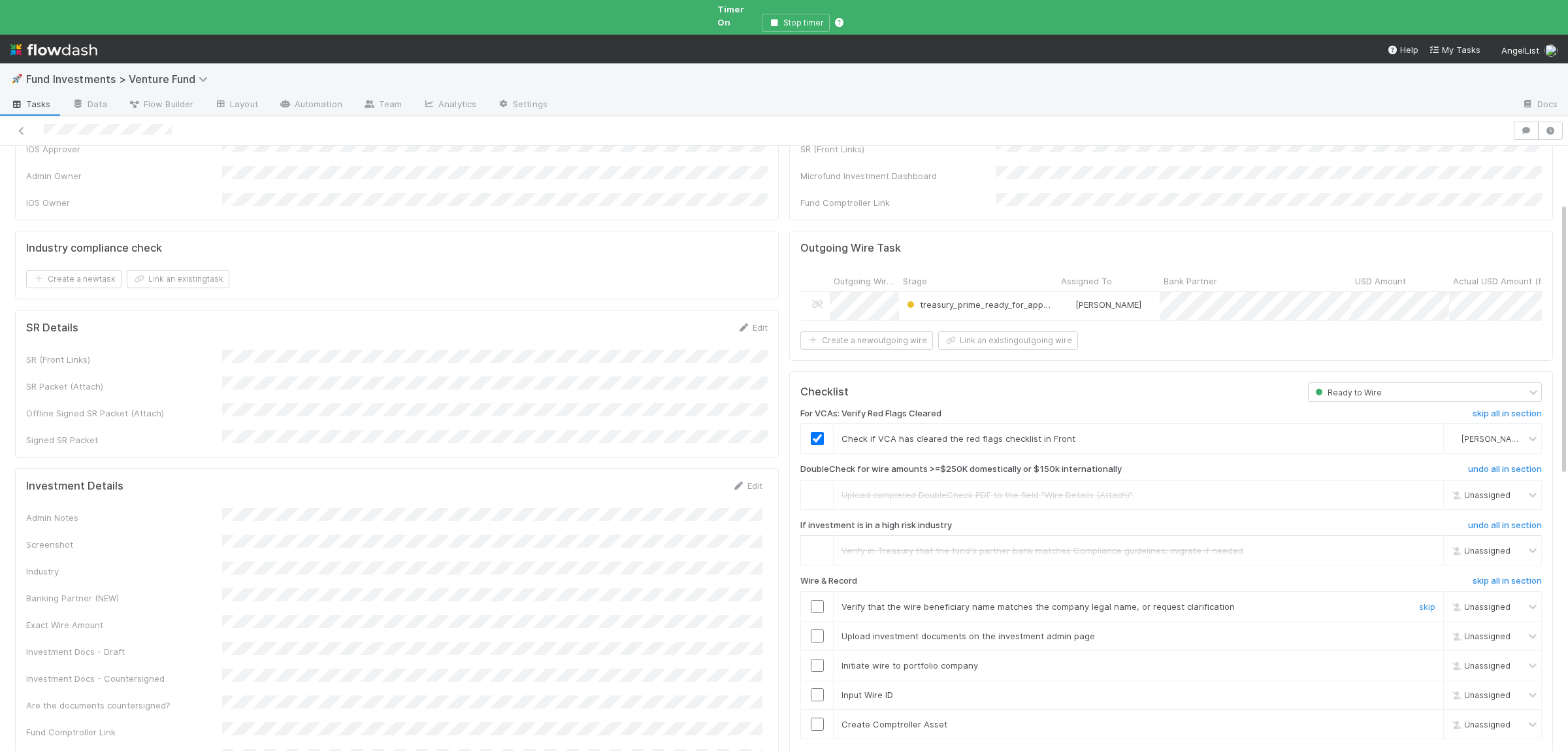 click at bounding box center [817, 607] 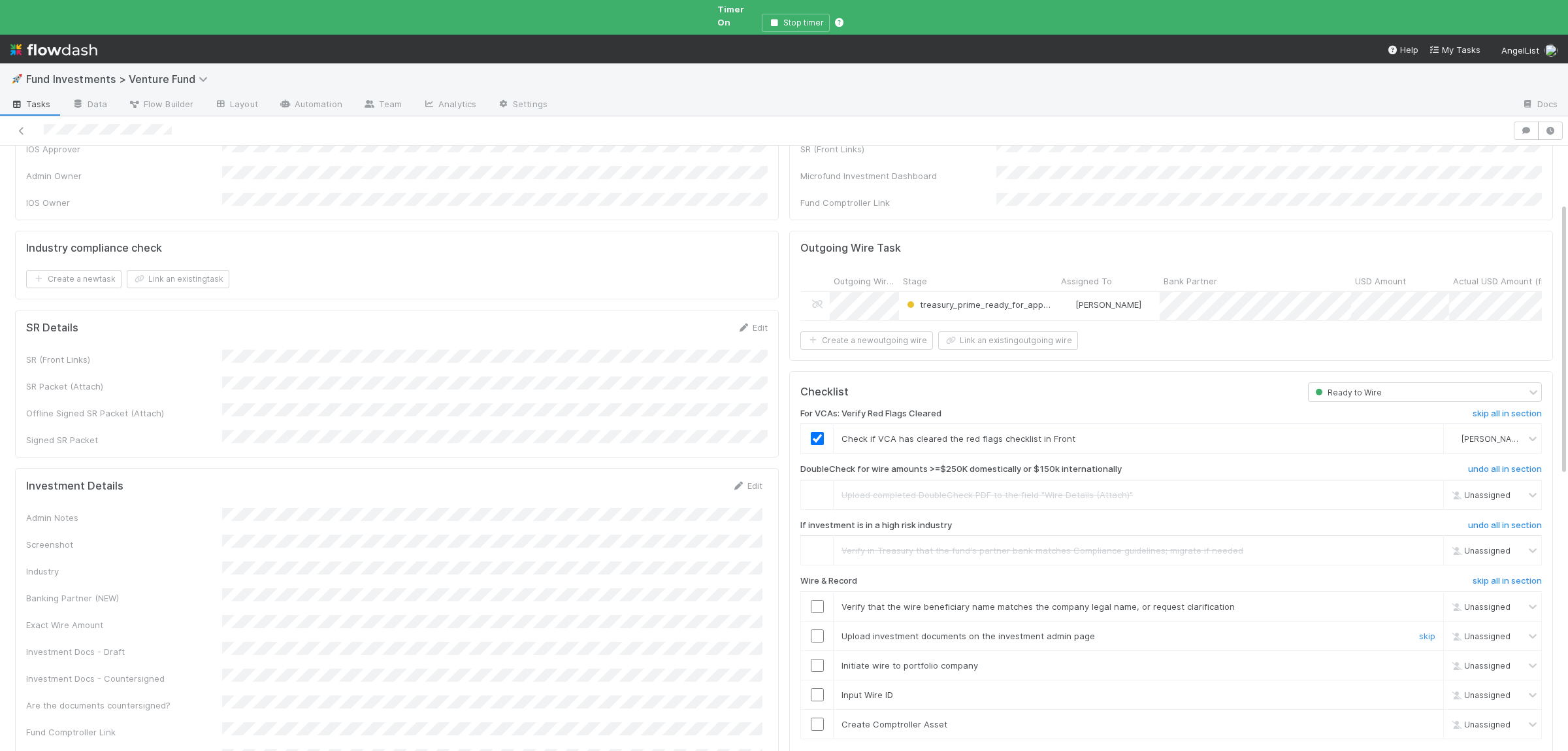 click at bounding box center (817, 636) 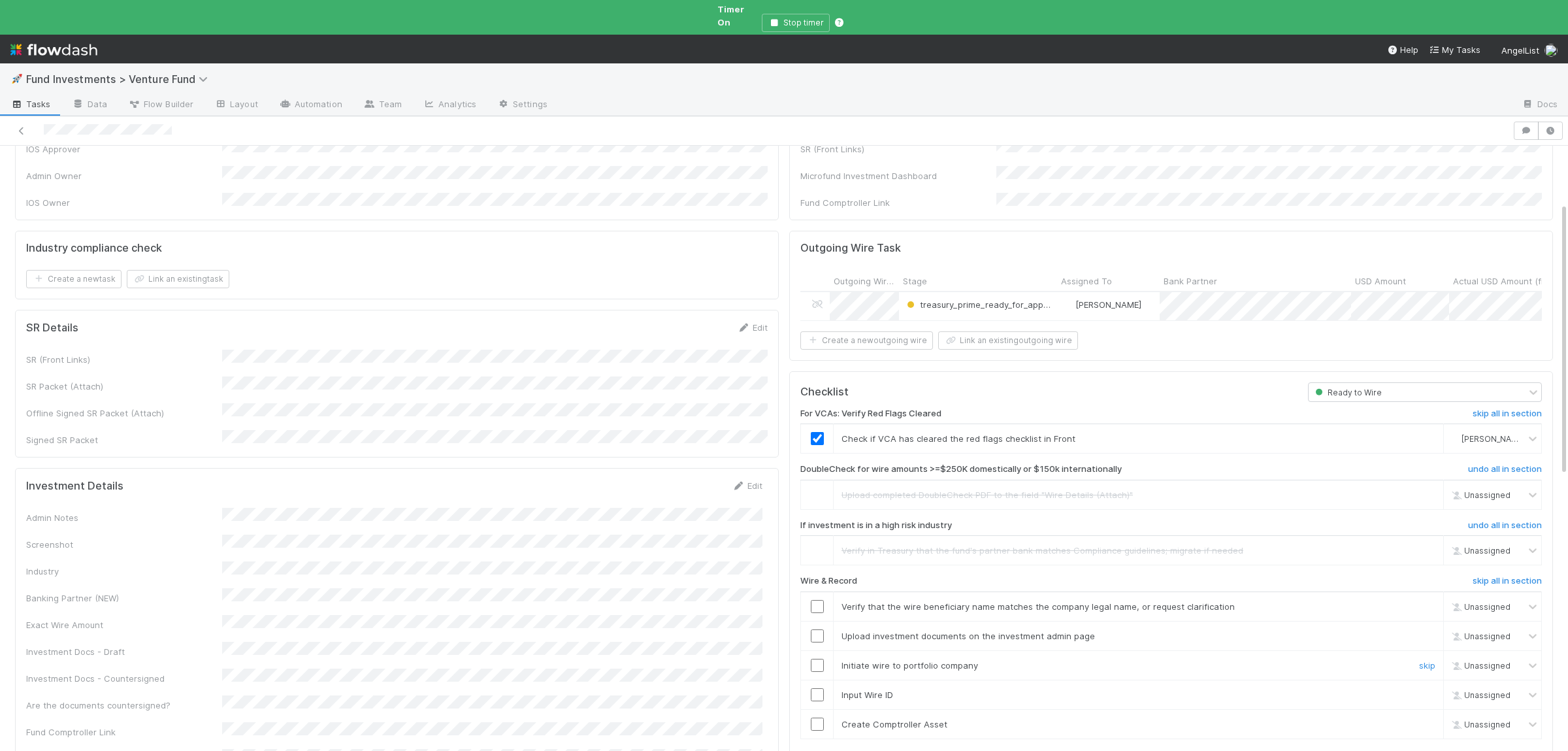 click at bounding box center (817, 665) 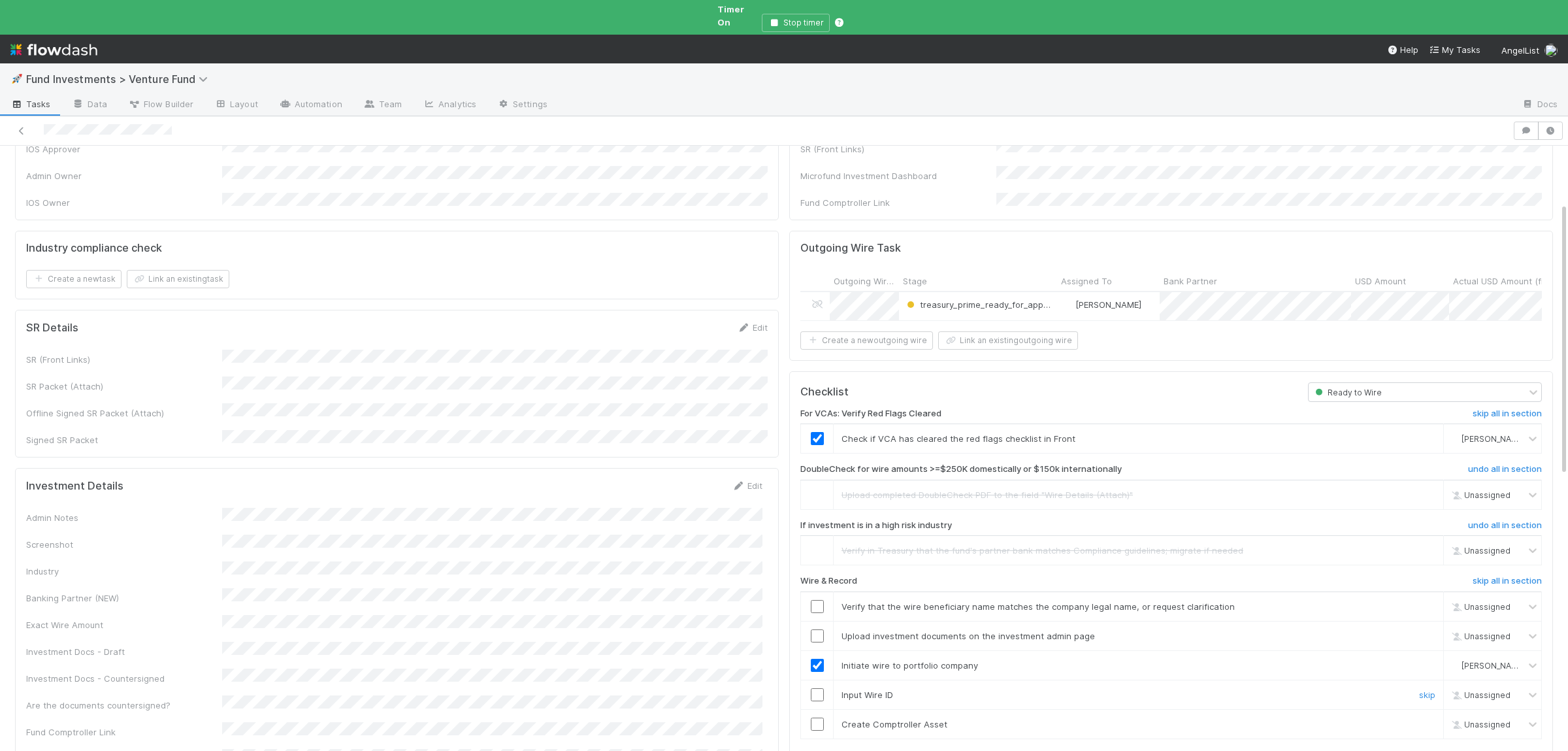 click at bounding box center [817, 695] 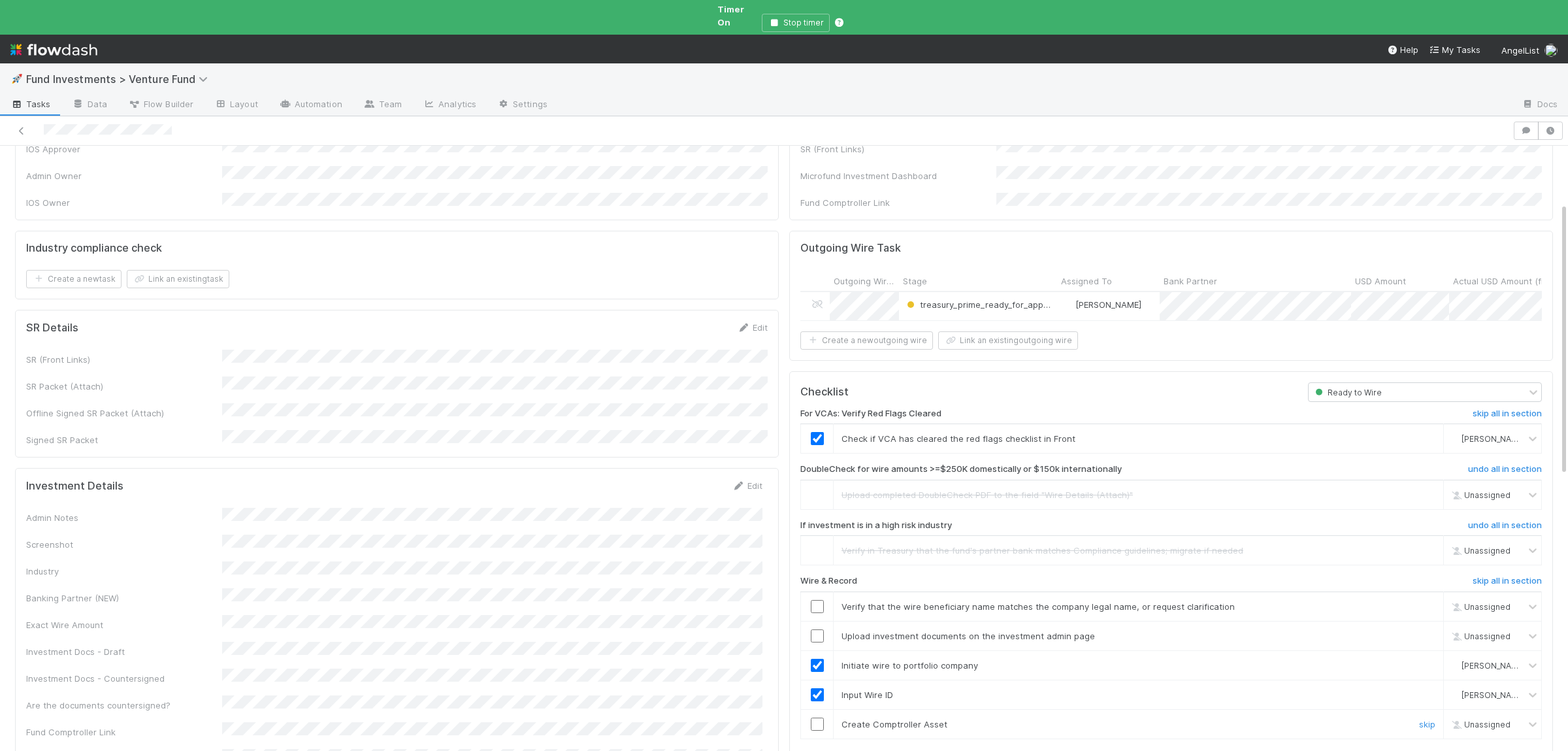 drag, startPoint x: 819, startPoint y: 698, endPoint x: 819, endPoint y: 682, distance: 16 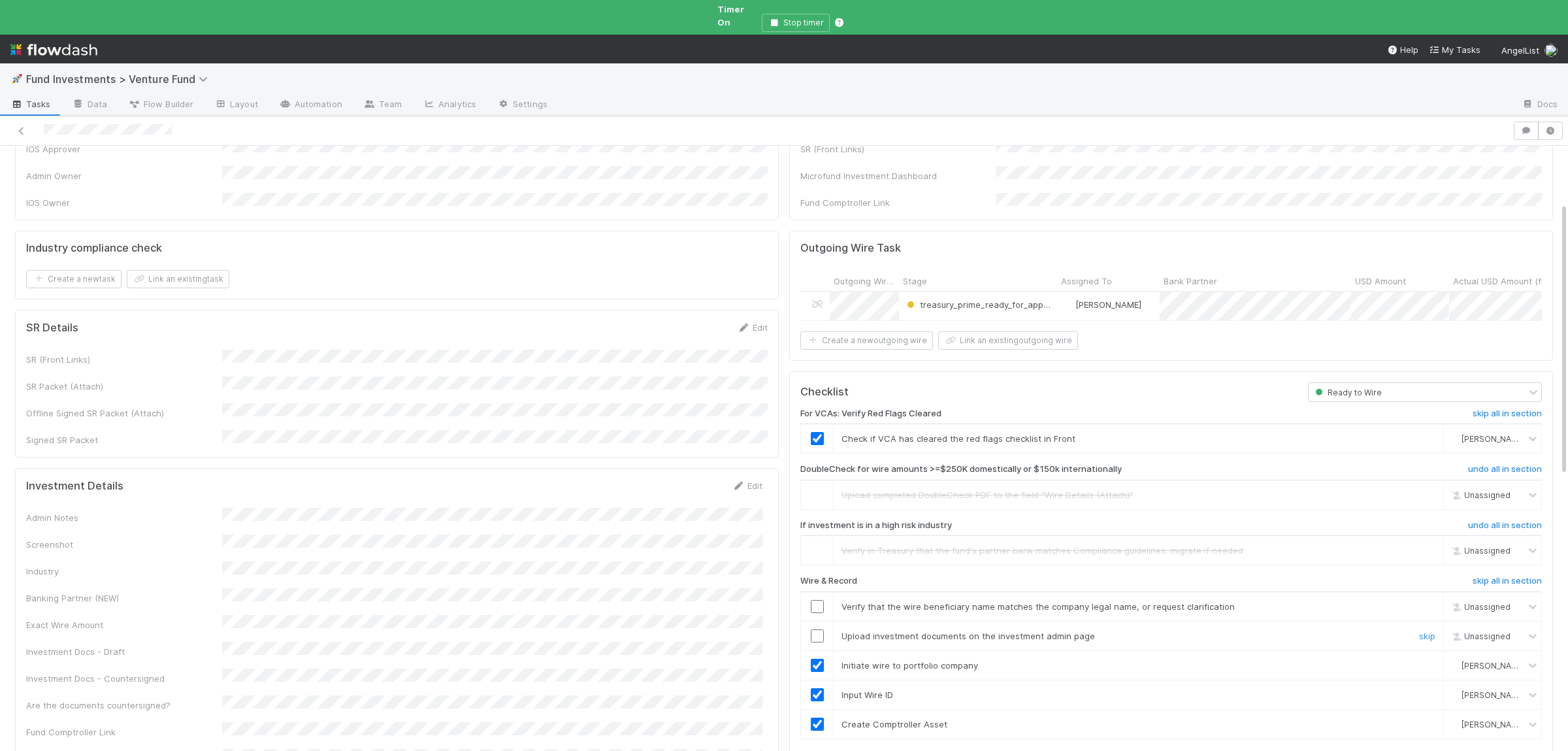 click at bounding box center [817, 636] 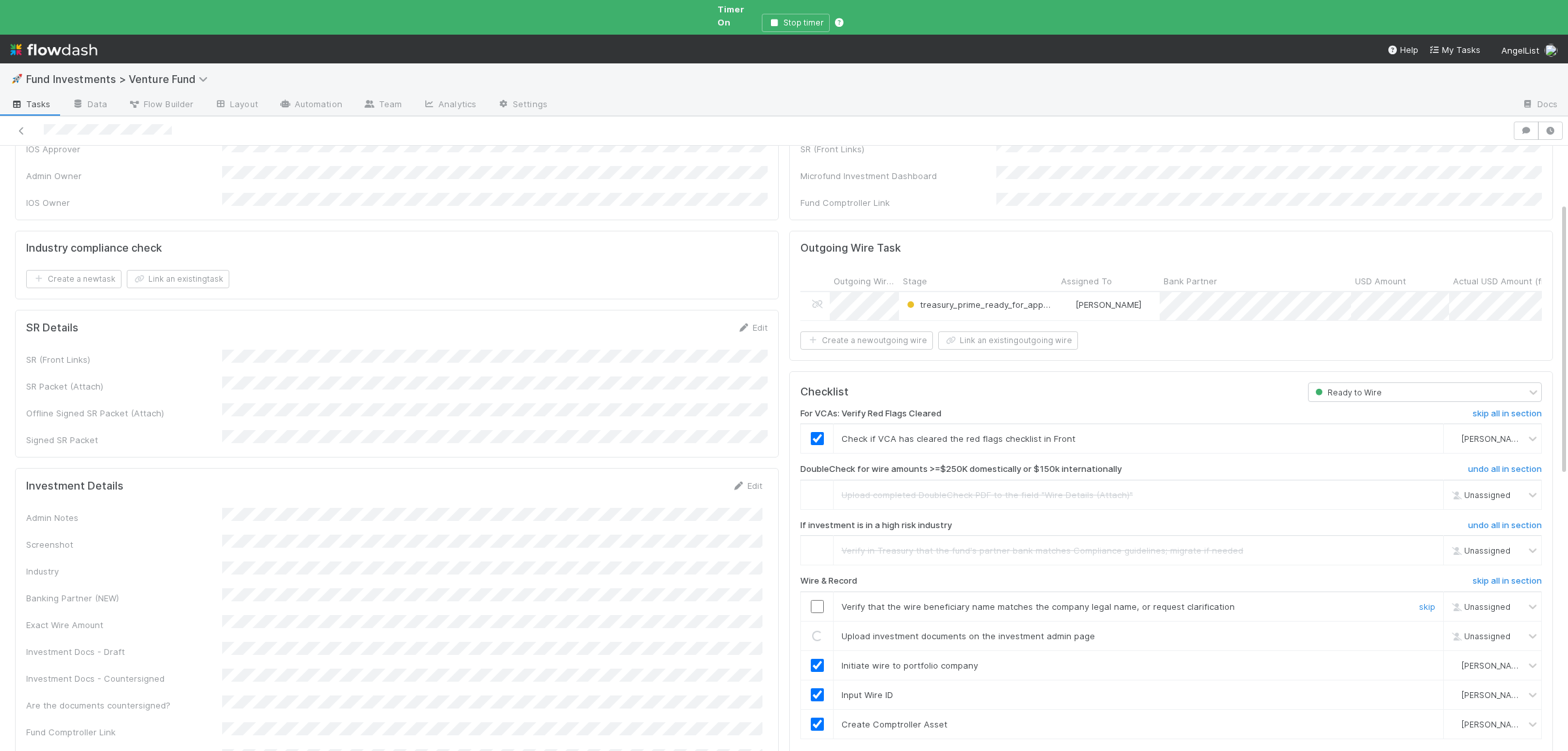 click at bounding box center [817, 607] 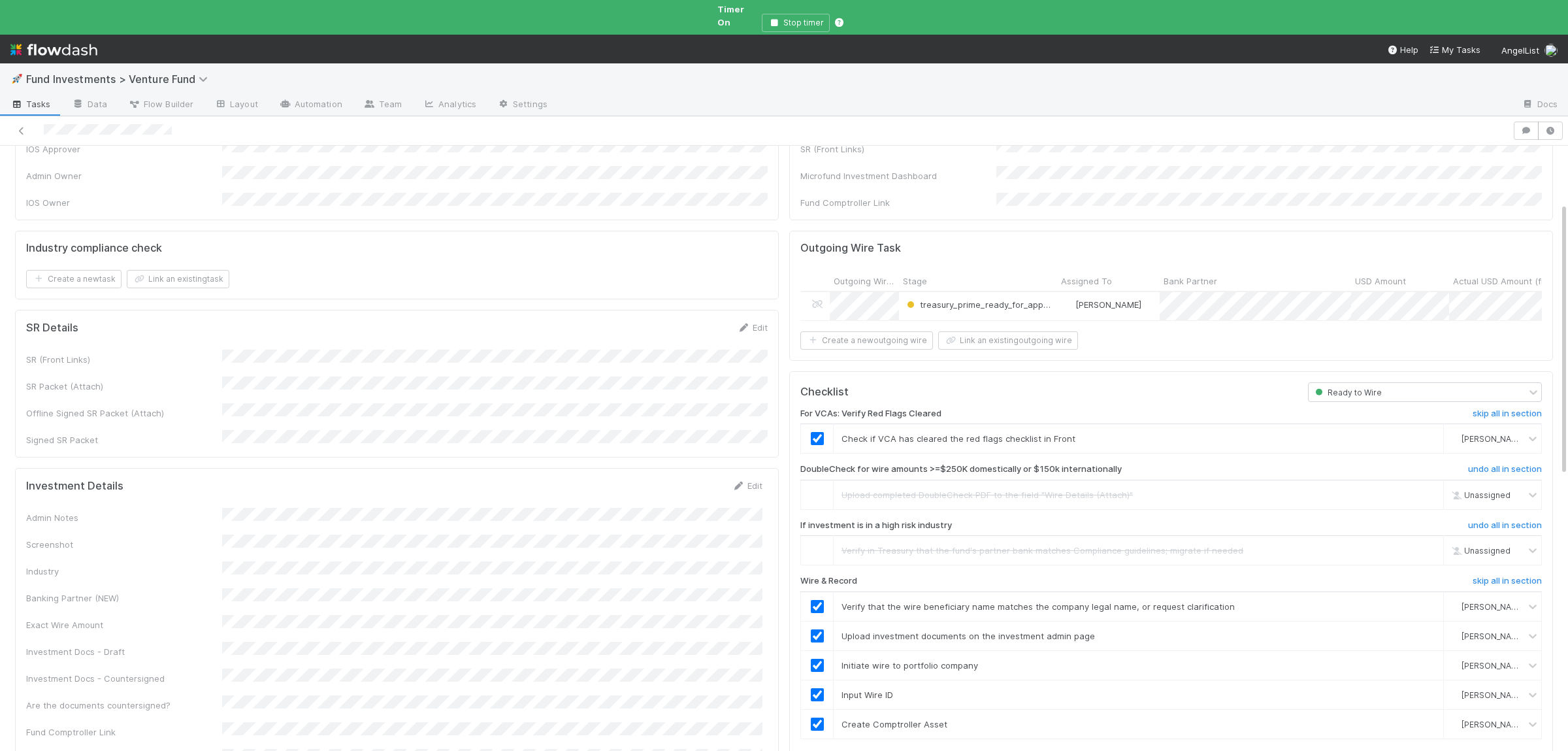 scroll, scrollTop: 0, scrollLeft: 0, axis: both 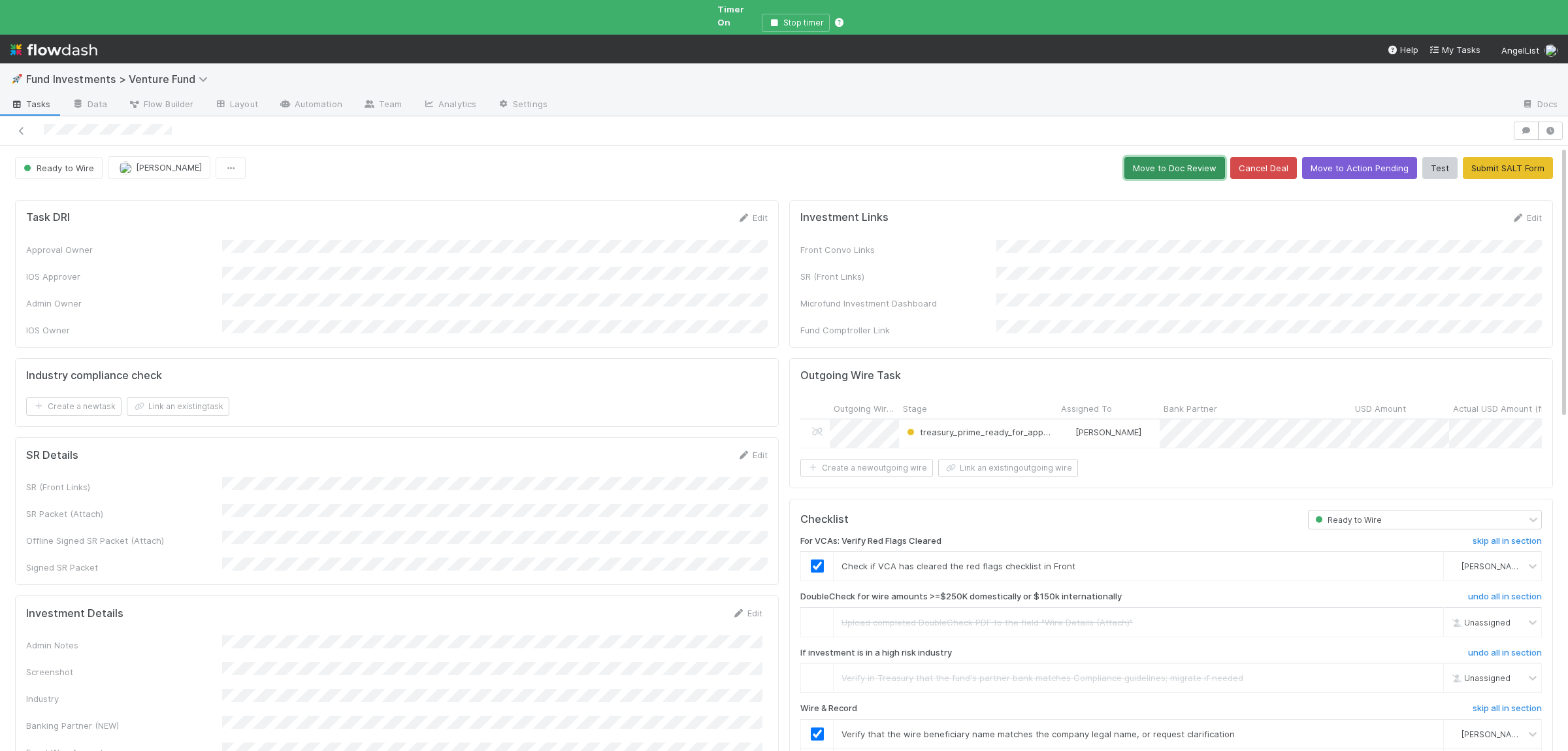click on "Move to Doc Review" at bounding box center [1175, 168] 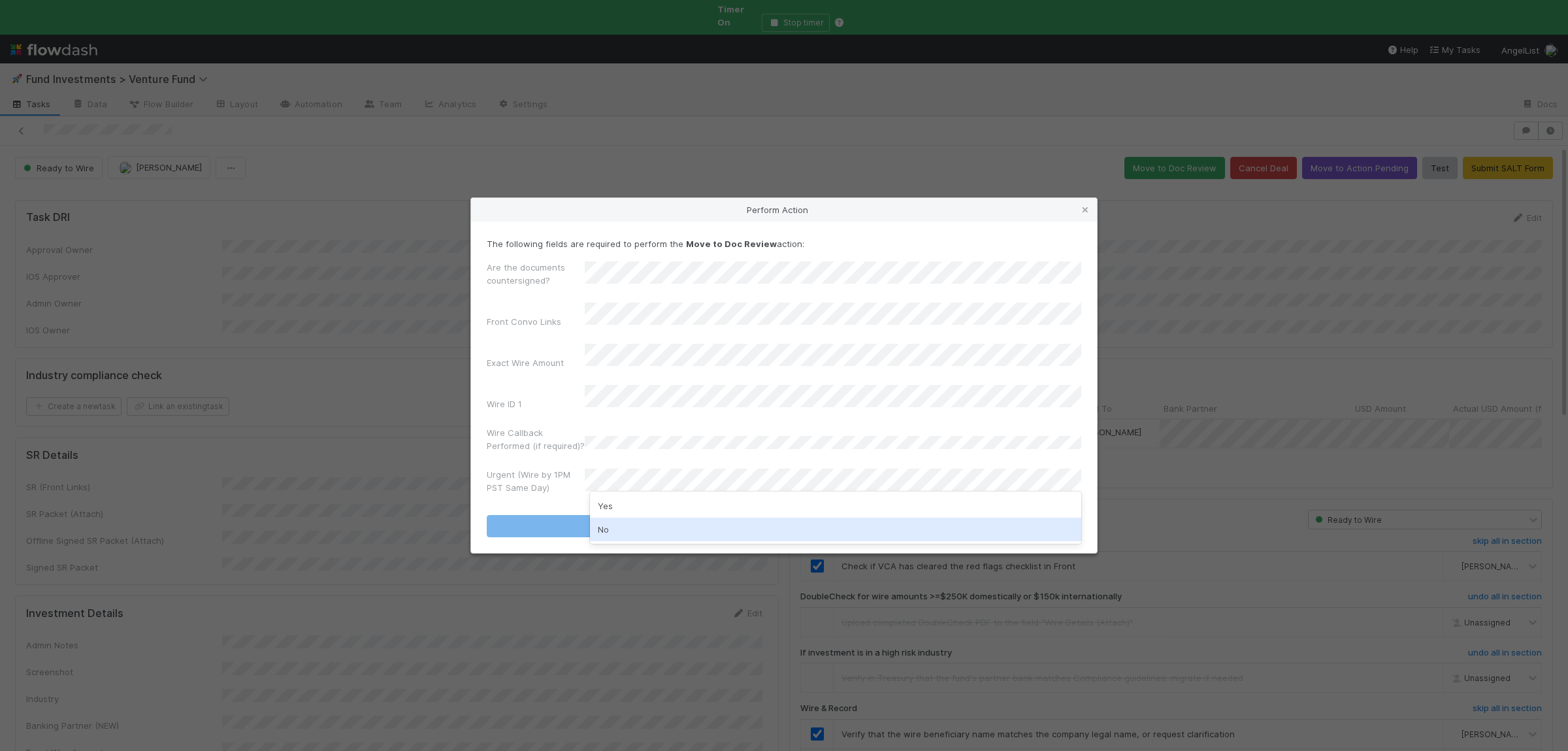click on "No" at bounding box center (836, 529) 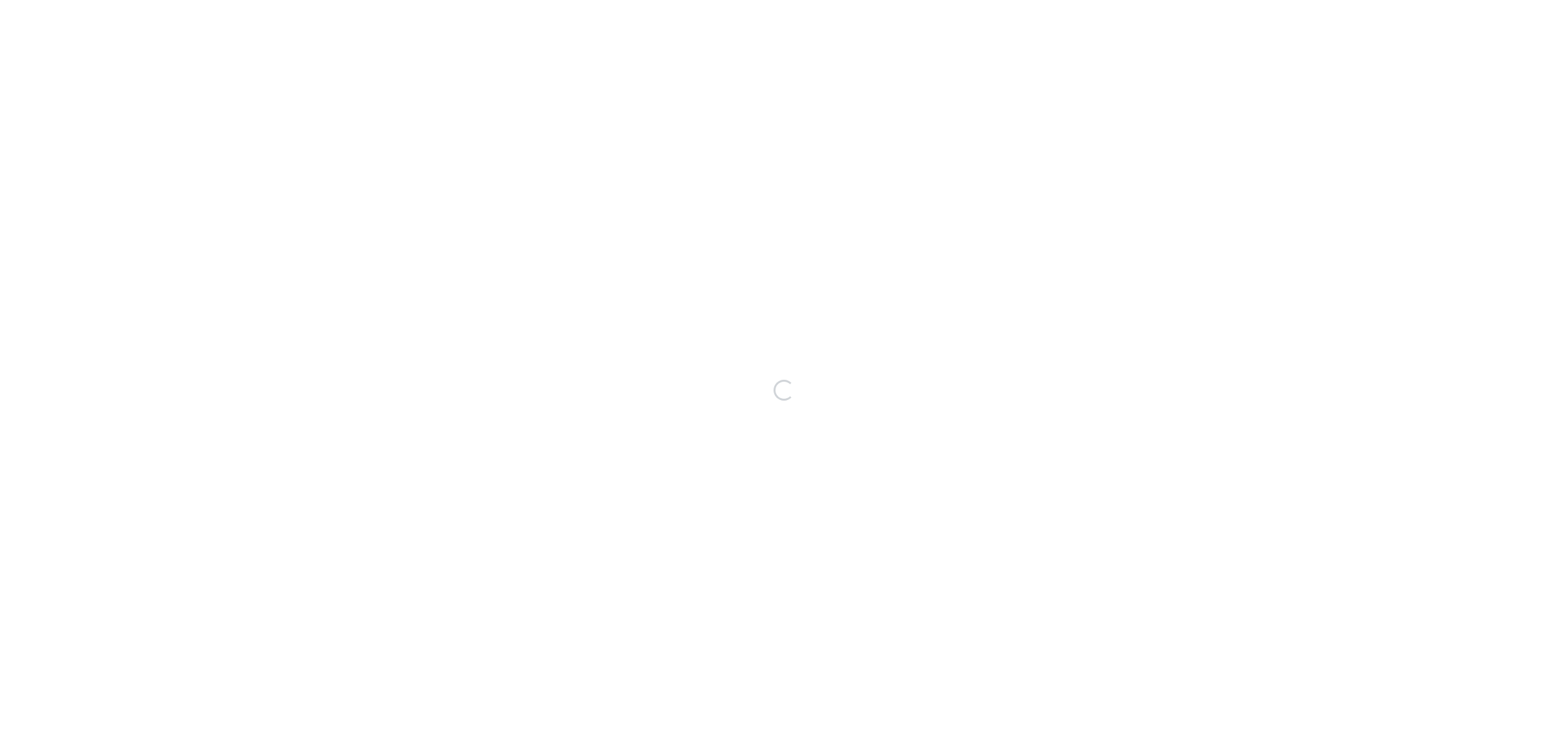 scroll, scrollTop: 0, scrollLeft: 0, axis: both 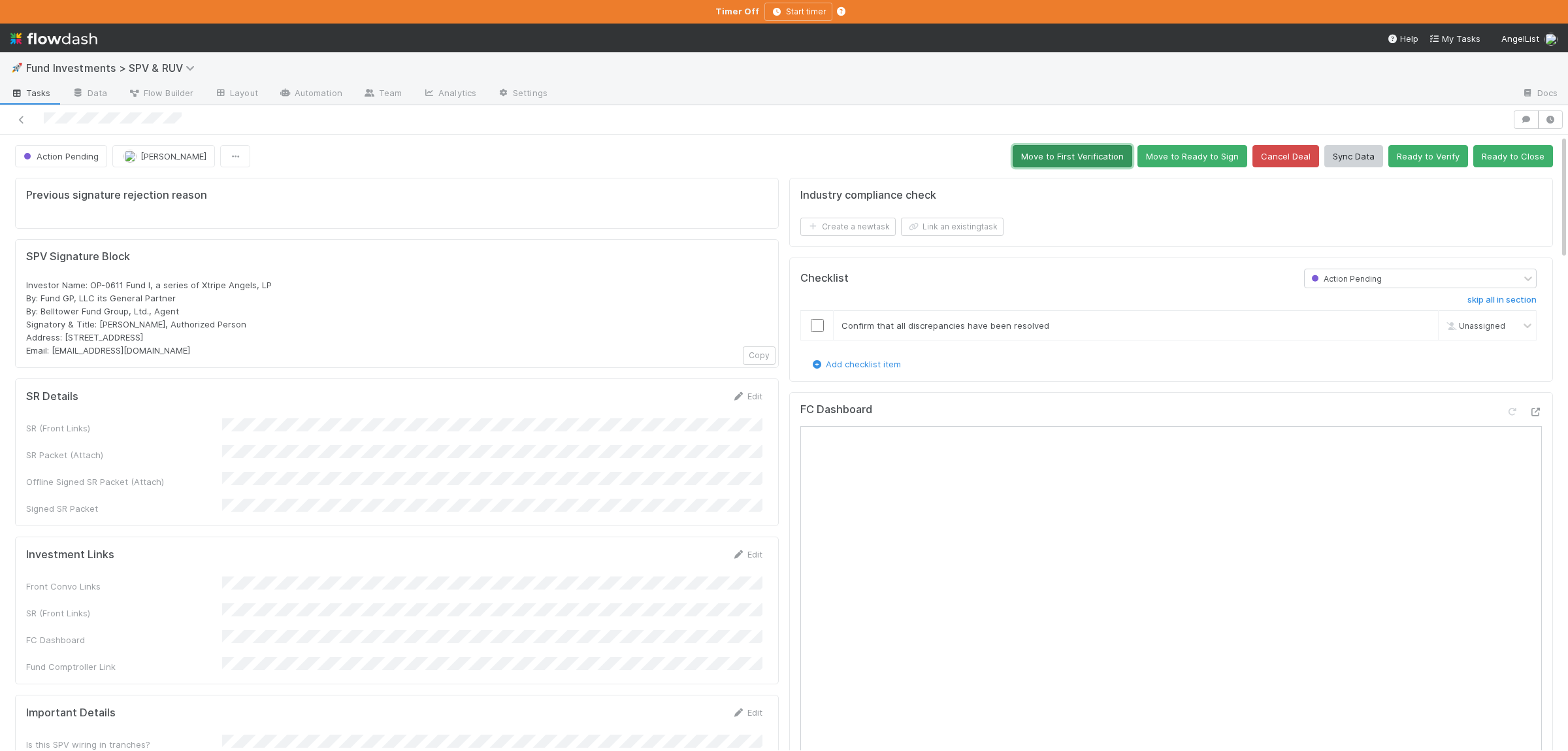 click on "Move to First Verification" at bounding box center [1072, 156] 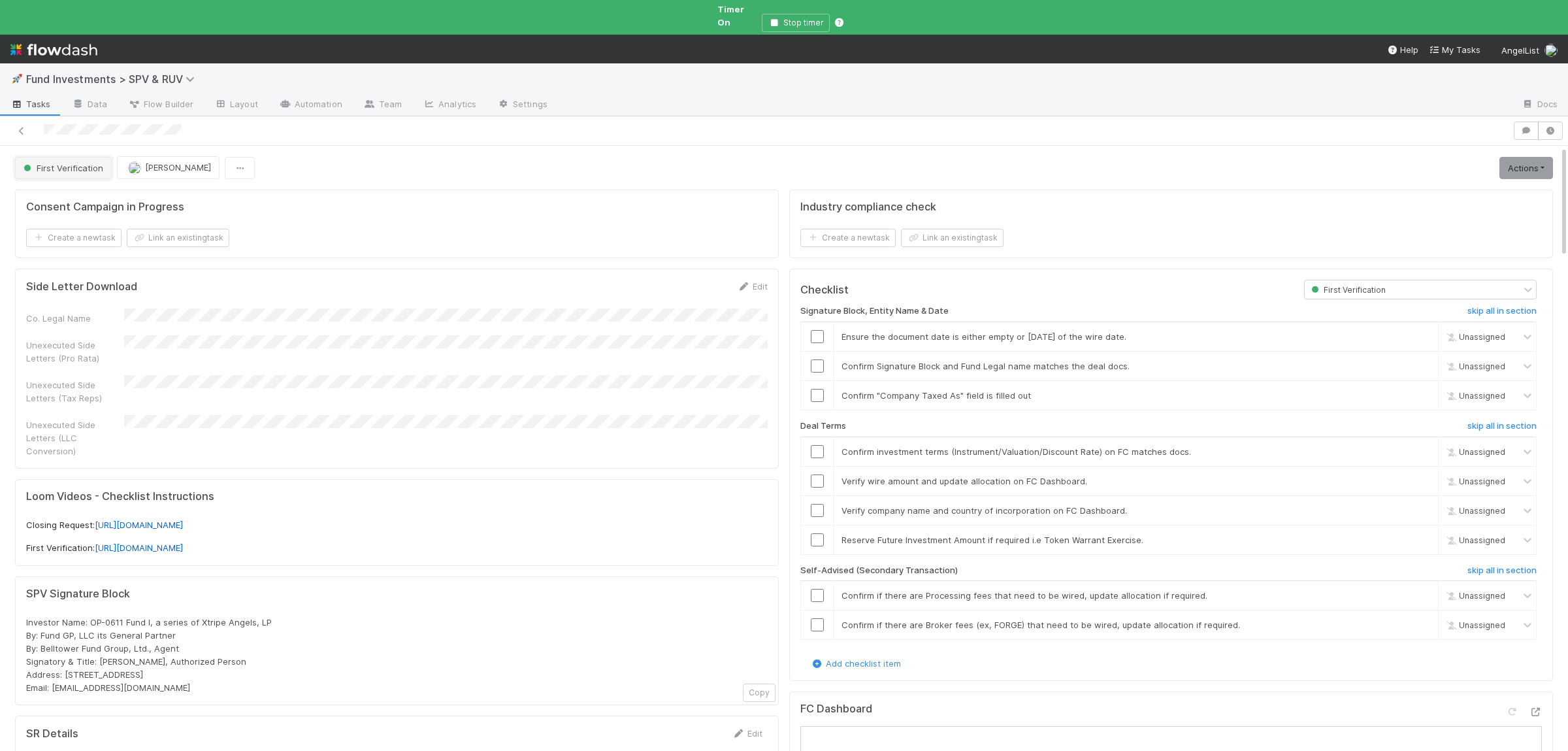 click on "First Verification" at bounding box center (62, 168) 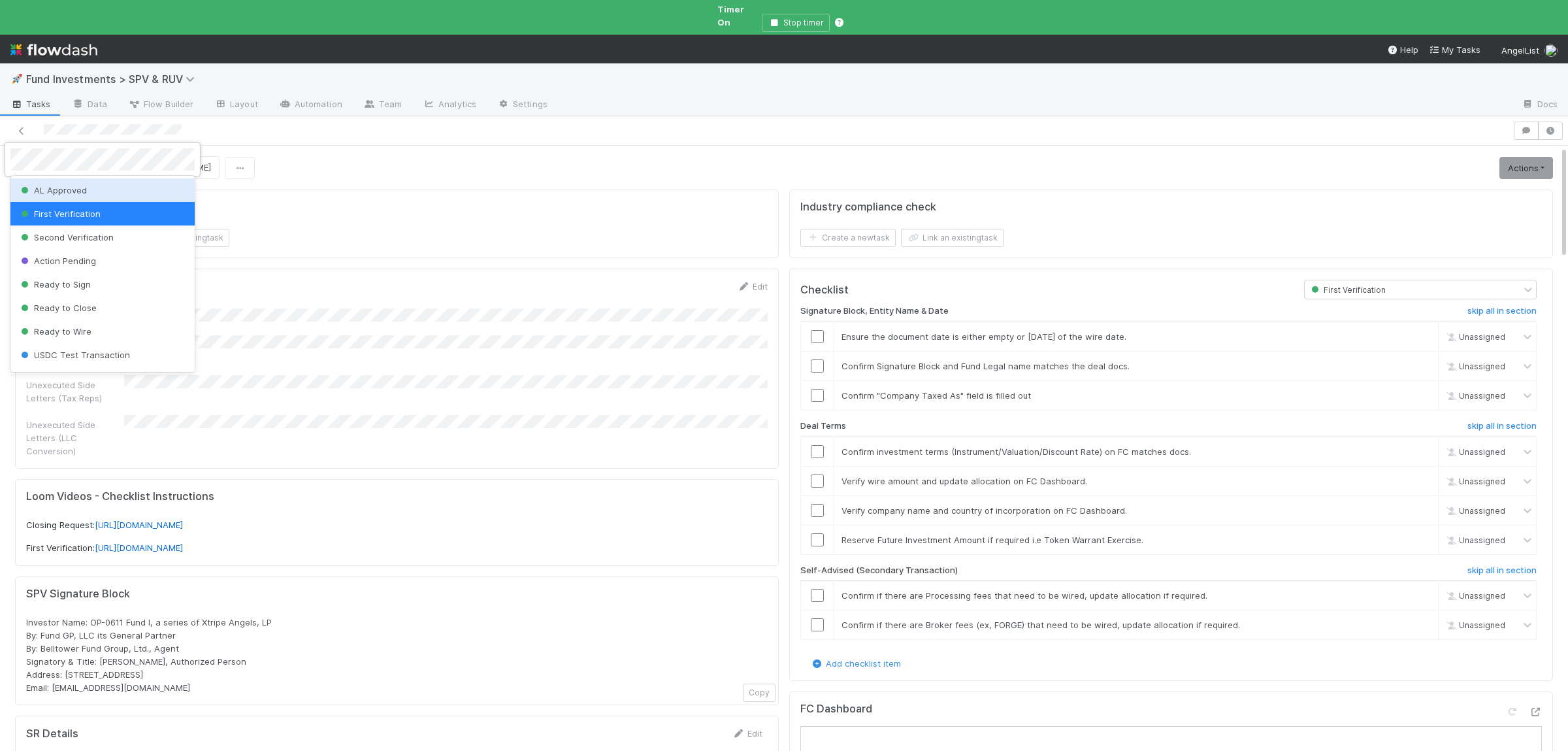 click on "AL Approved" at bounding box center (103, 190) 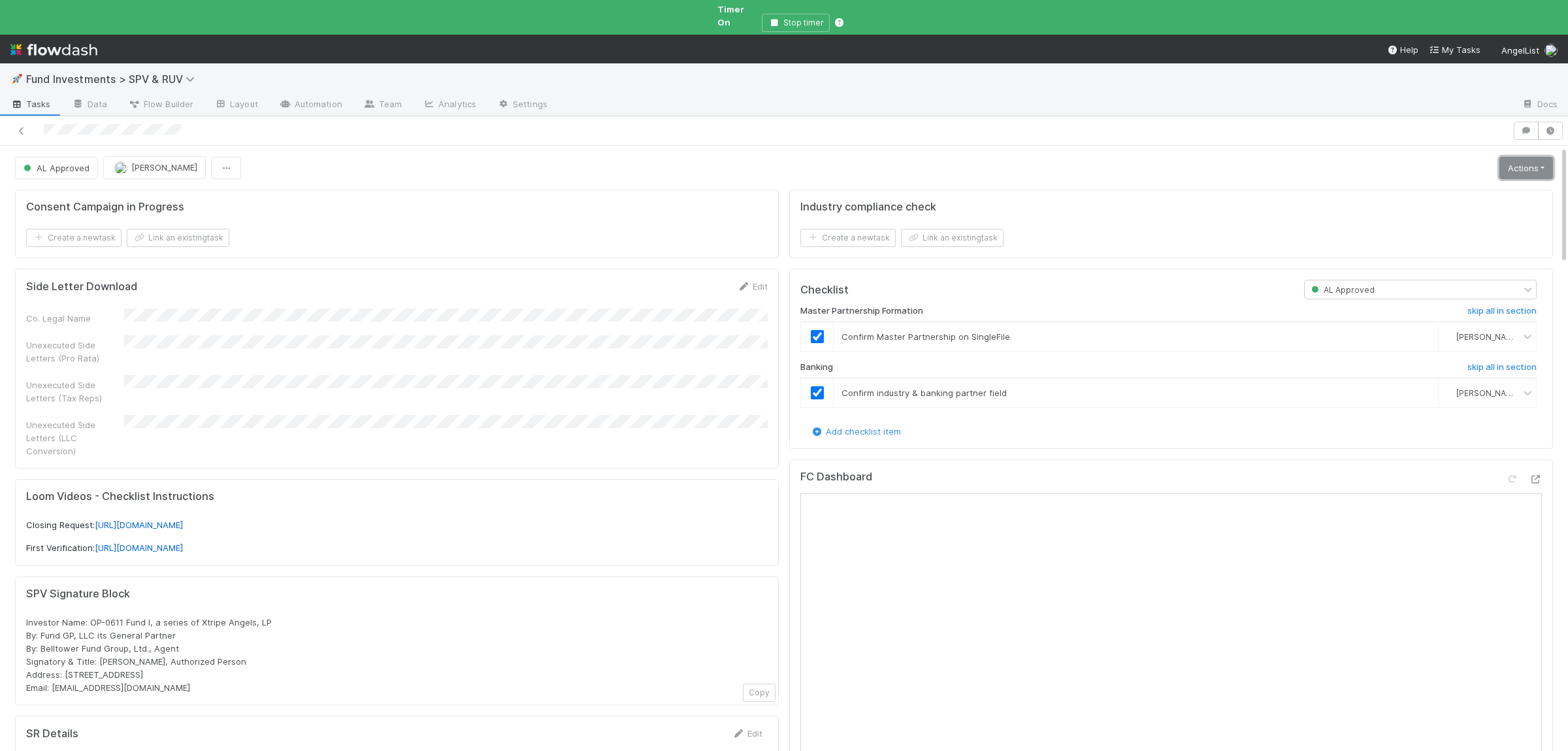 click on "Actions" at bounding box center [1526, 168] 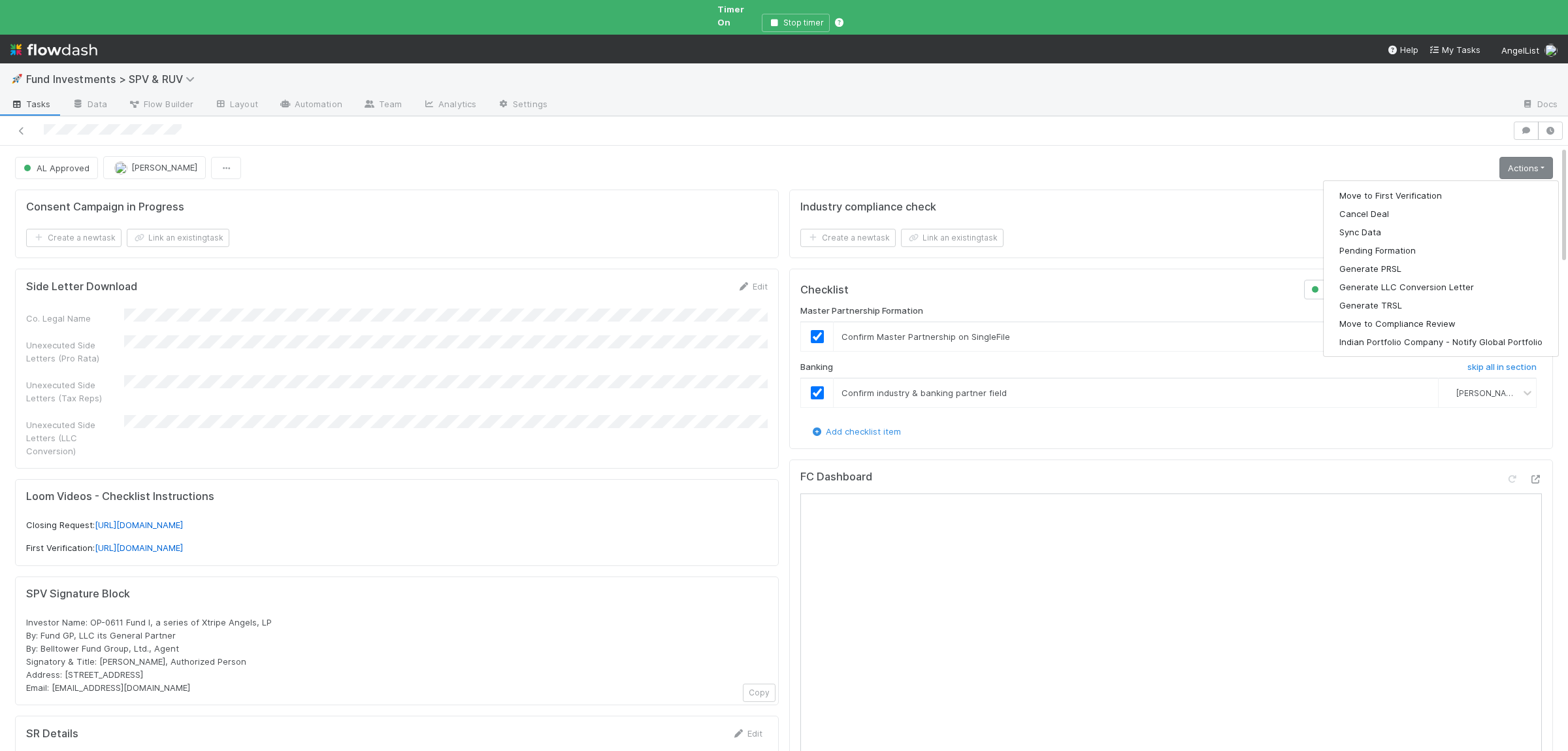 click on "Move to First Verification Cancel Deal Sync Data Pending Formation Generate PRSL Generate LLC Conversion Letter Generate TRSL Move to Compliance Review Indian Portfolio Company - Notify Global Portfolio" at bounding box center [1441, 269] 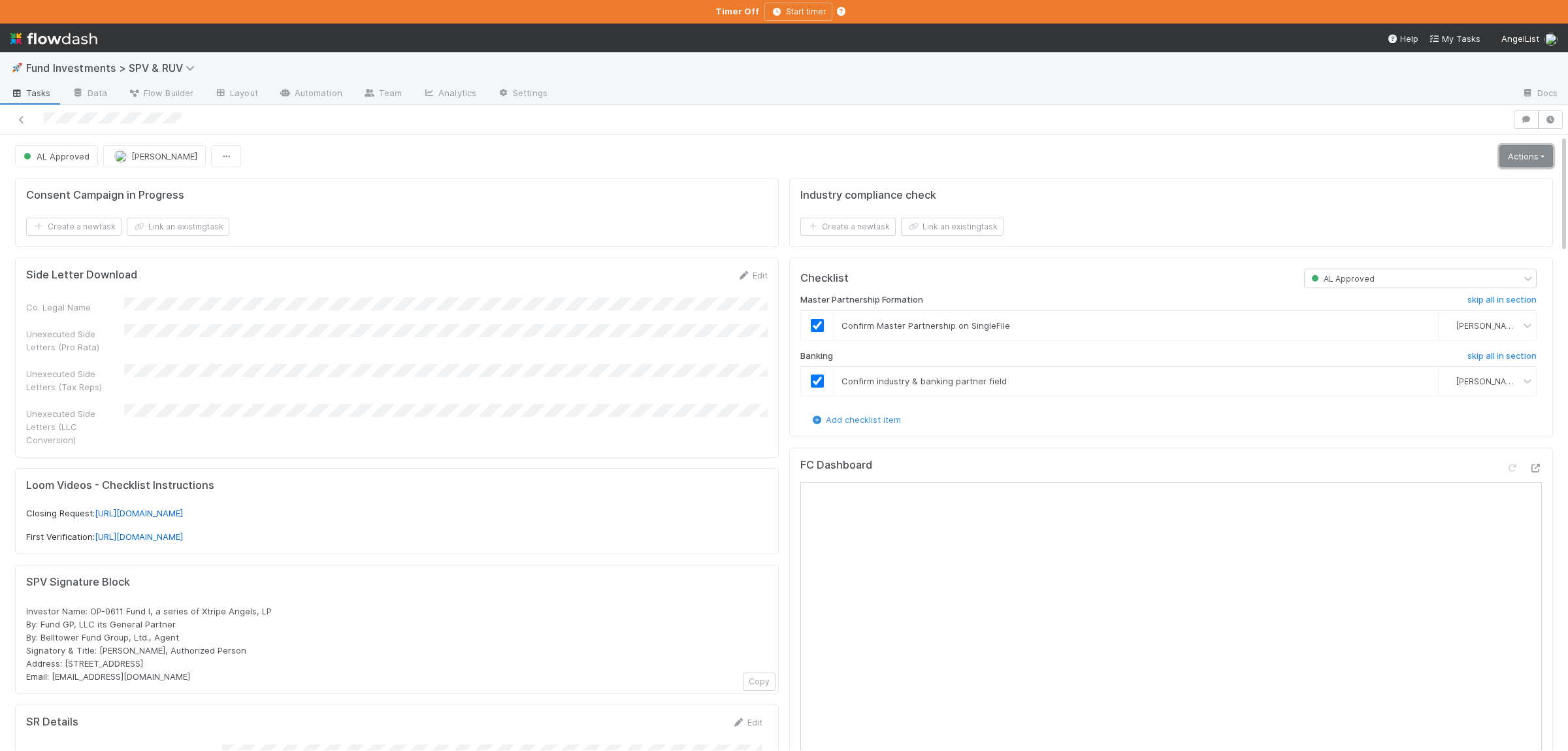 click on "Actions" at bounding box center (1526, 156) 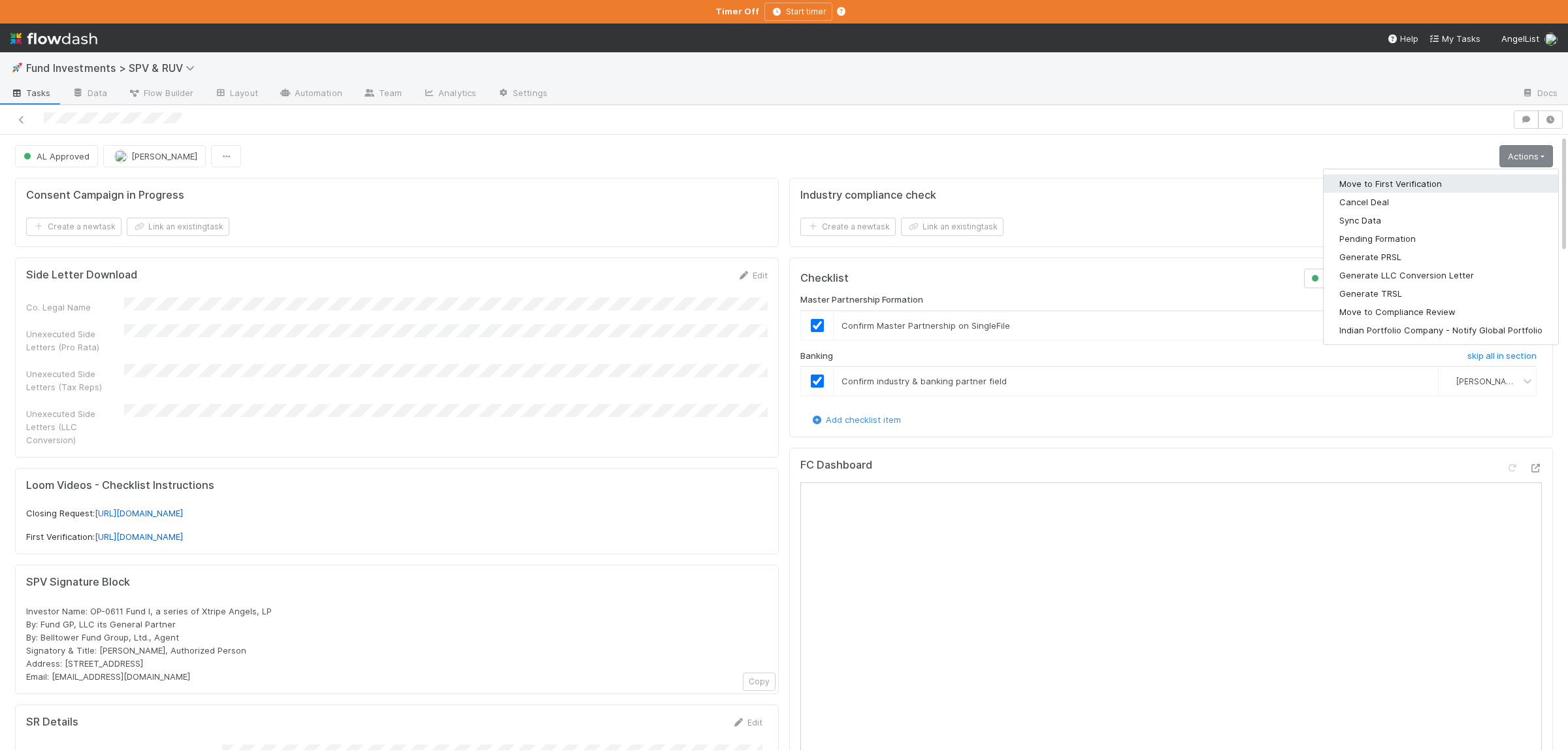 click on "Move to First Verification" at bounding box center (1441, 184) 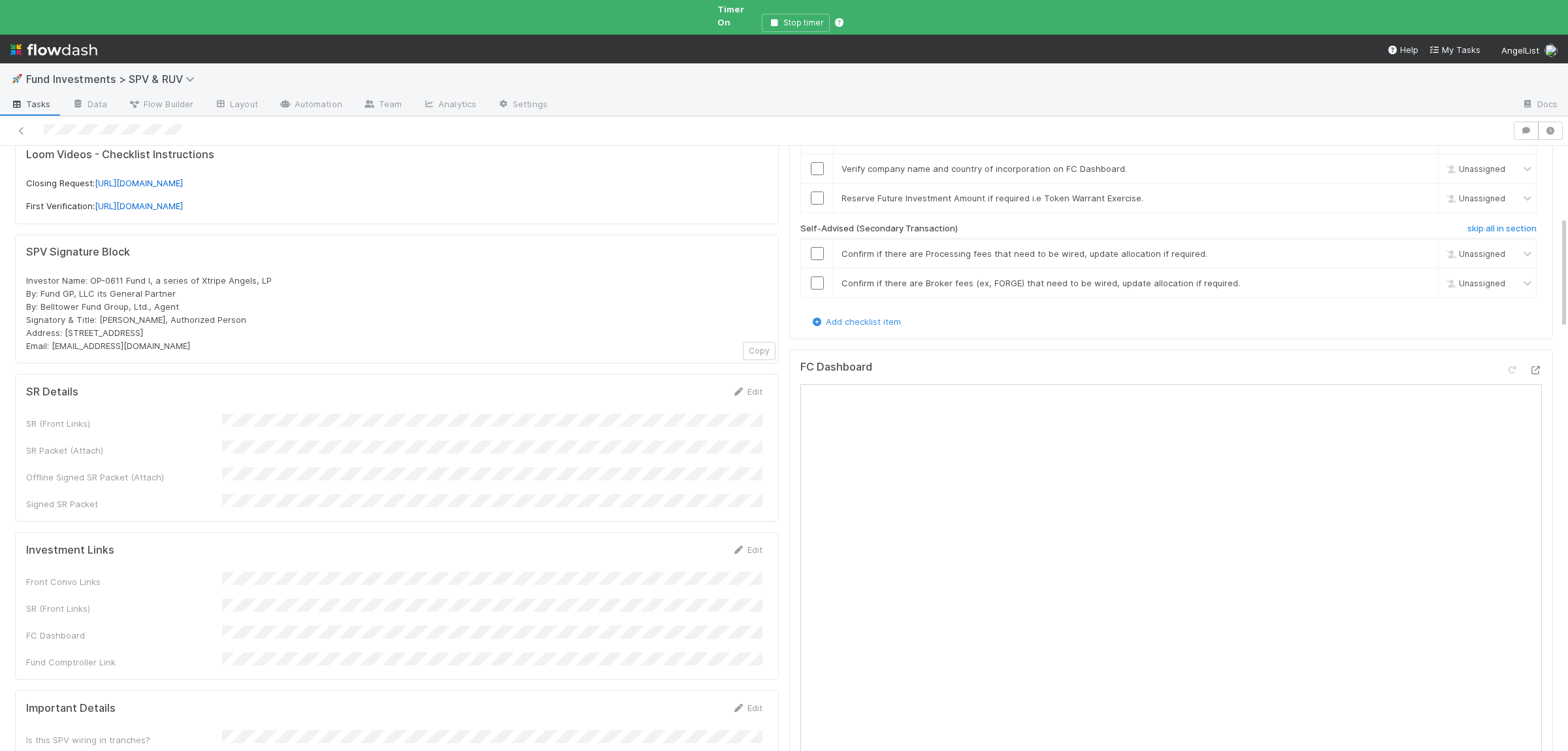 scroll, scrollTop: 319, scrollLeft: 0, axis: vertical 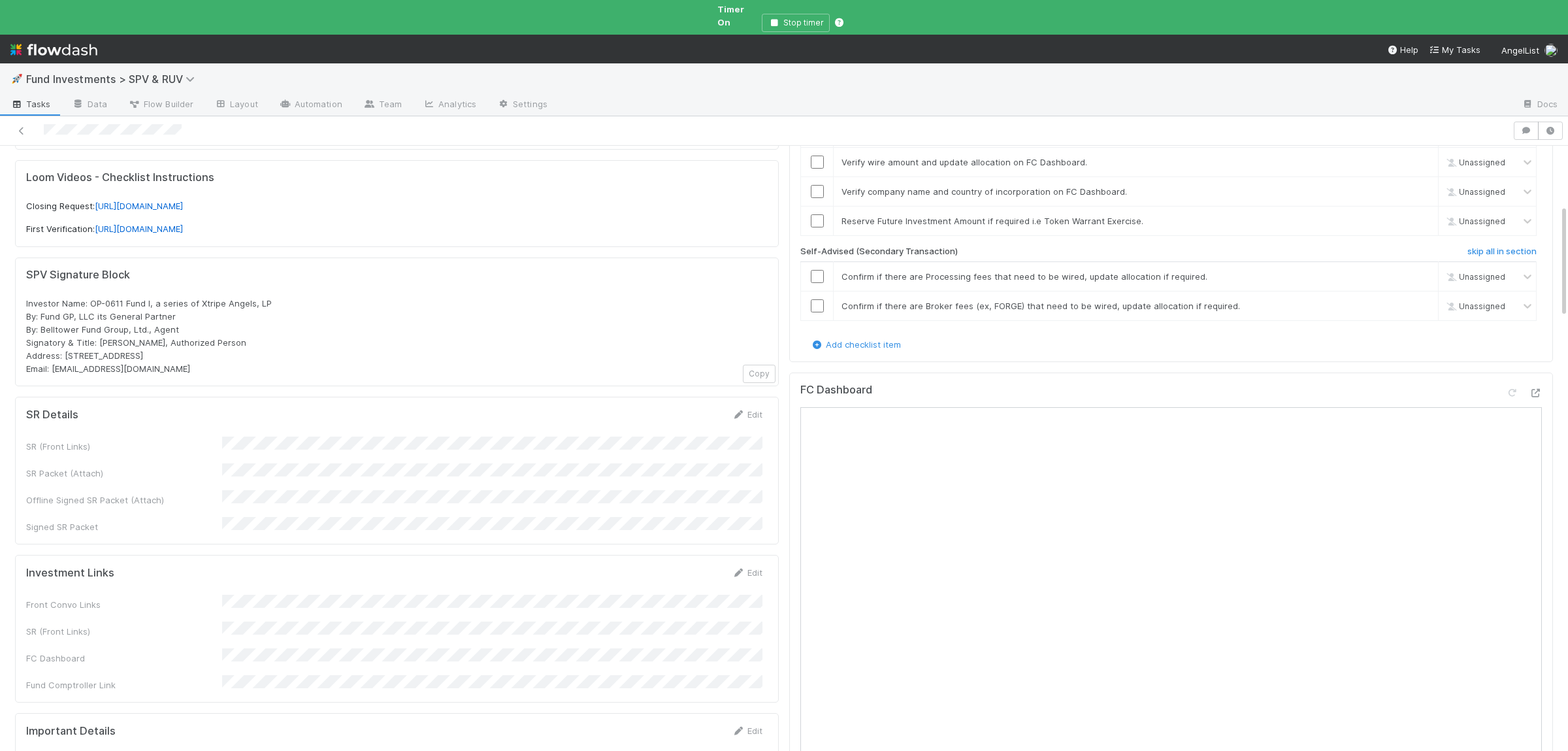 click on "SR (Front Links)  SR Packet (Attach)  Offline Signed SR Packet (Attach)  Signed SR Packet" at bounding box center (394, 485) 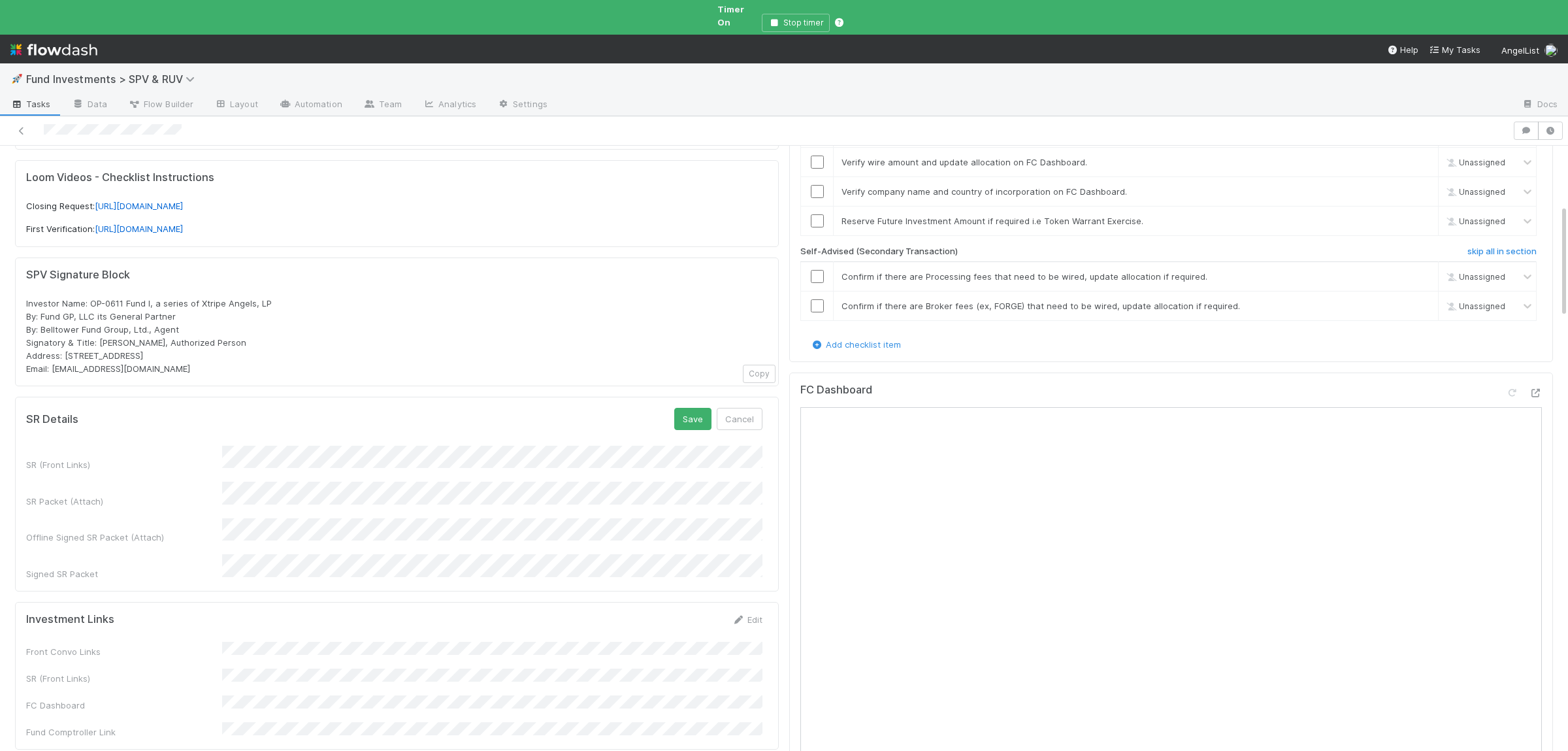click on "SR Details Save Cancel" at bounding box center [394, 419] 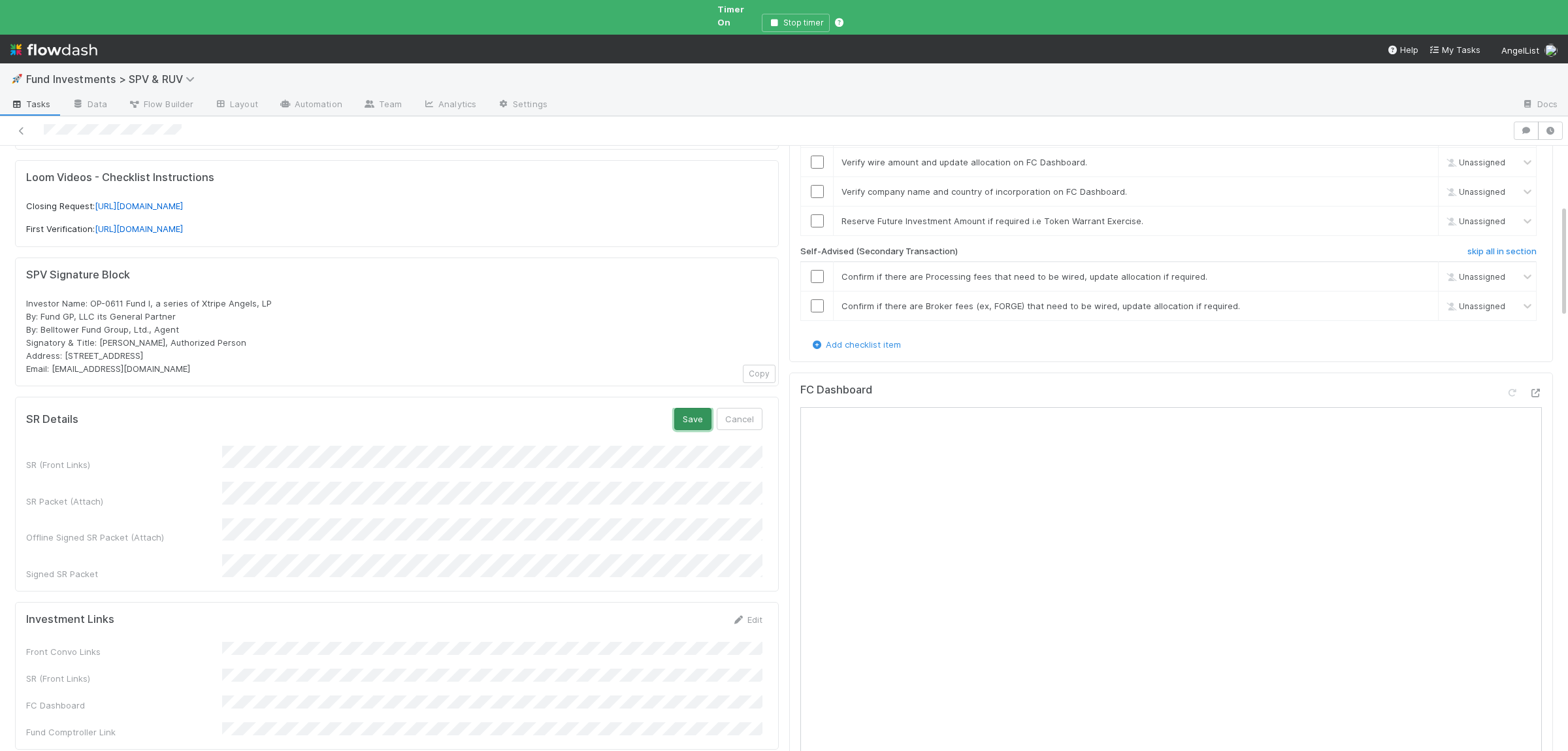 click on "Save" at bounding box center [693, 419] 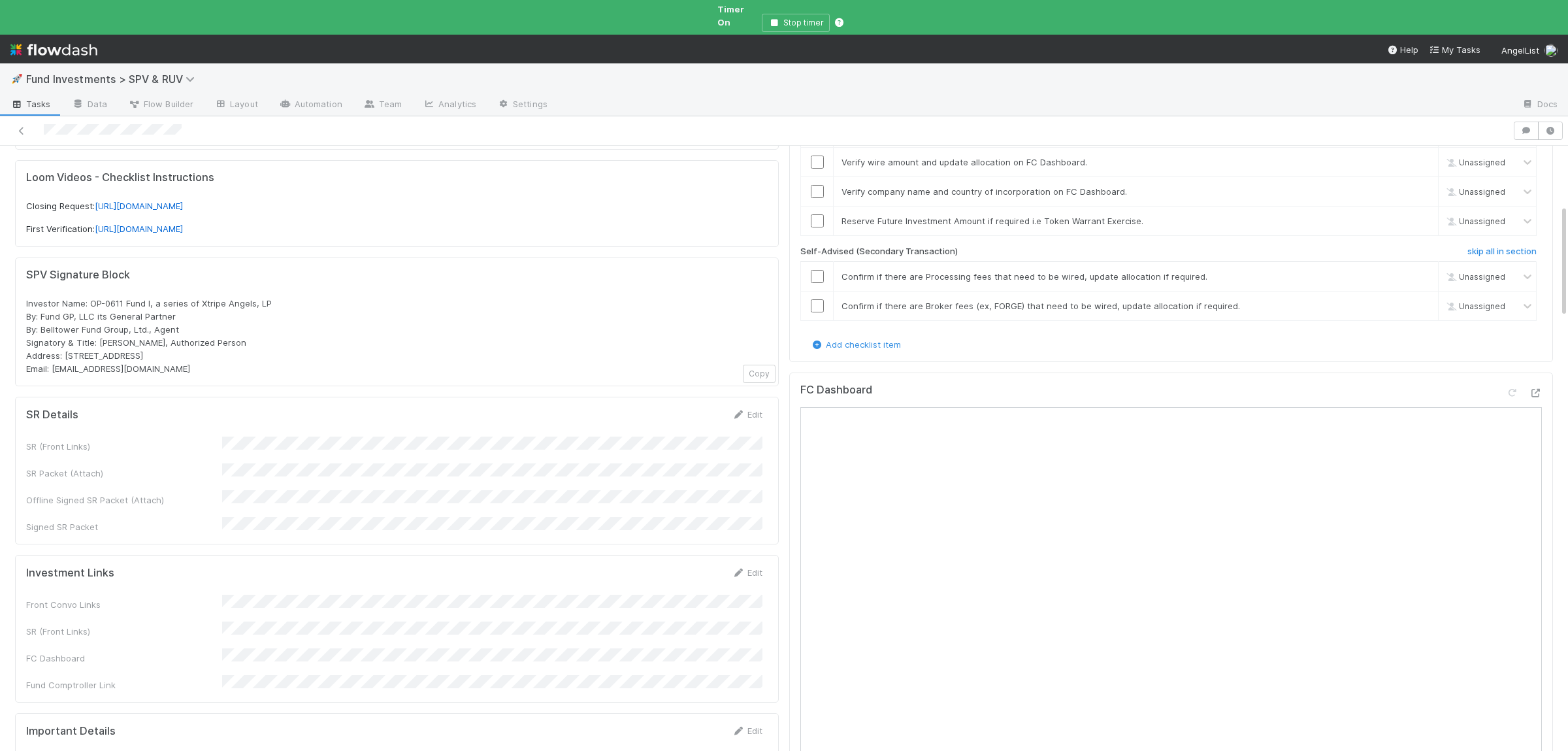 scroll, scrollTop: 64, scrollLeft: 0, axis: vertical 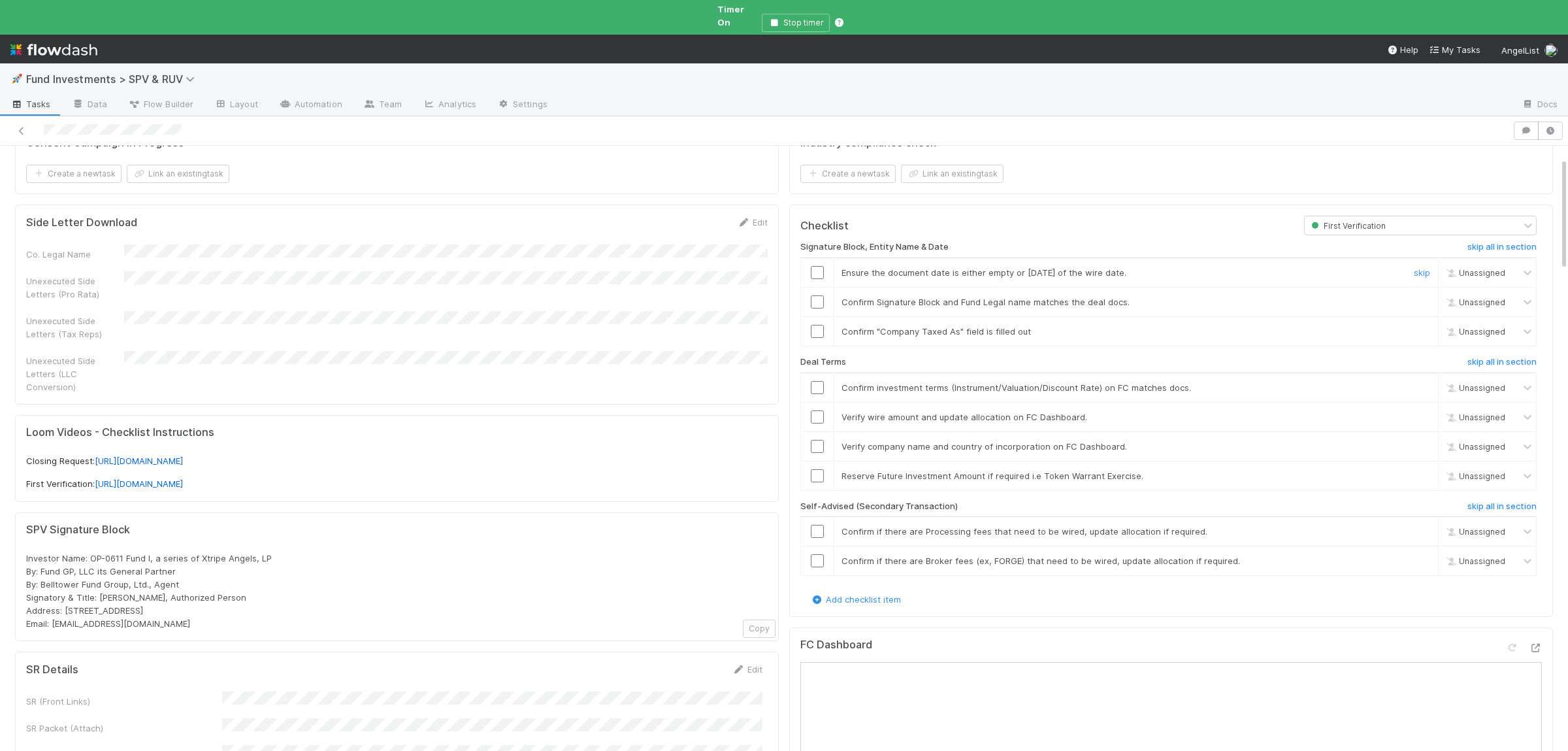 click at bounding box center [817, 273] 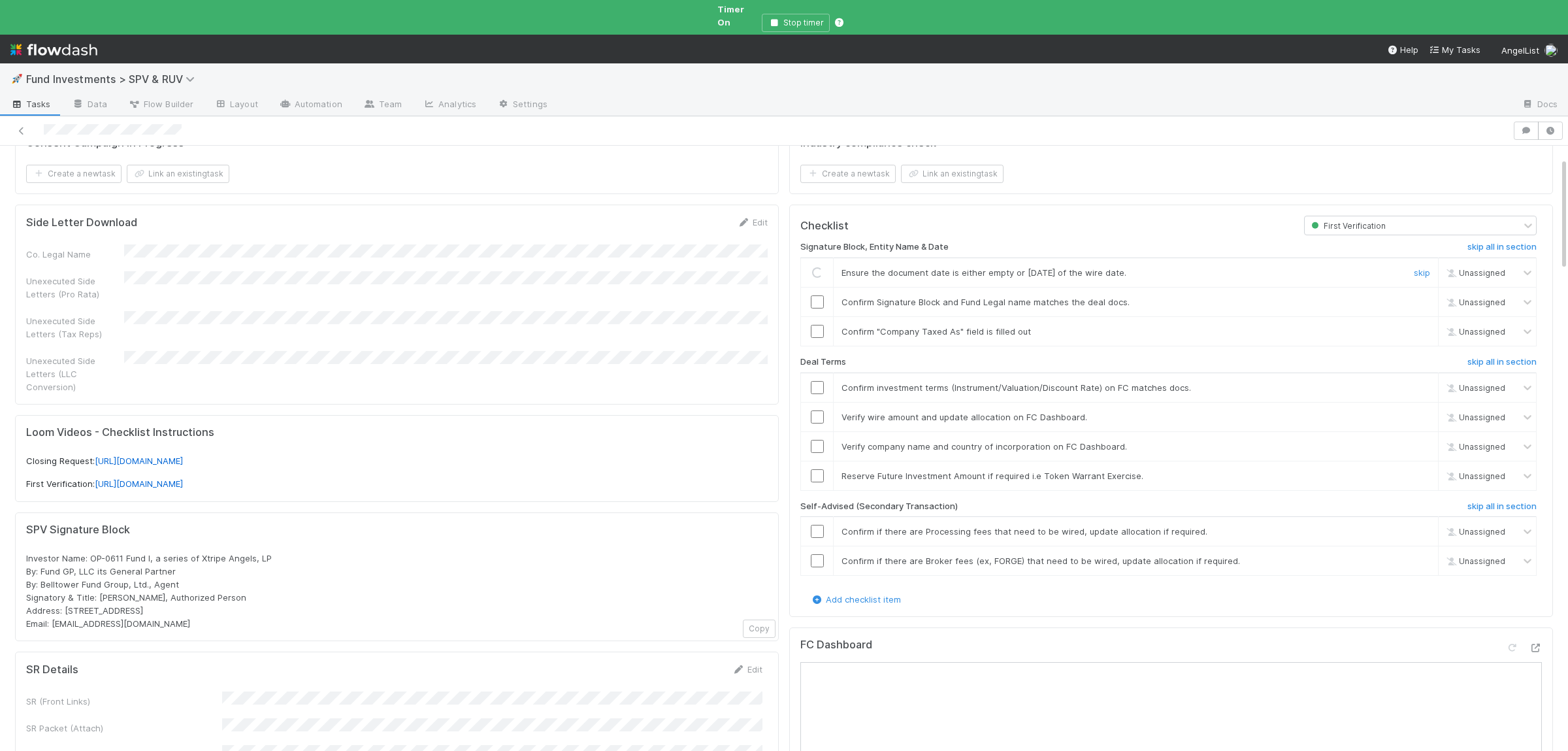 click at bounding box center (817, 302) 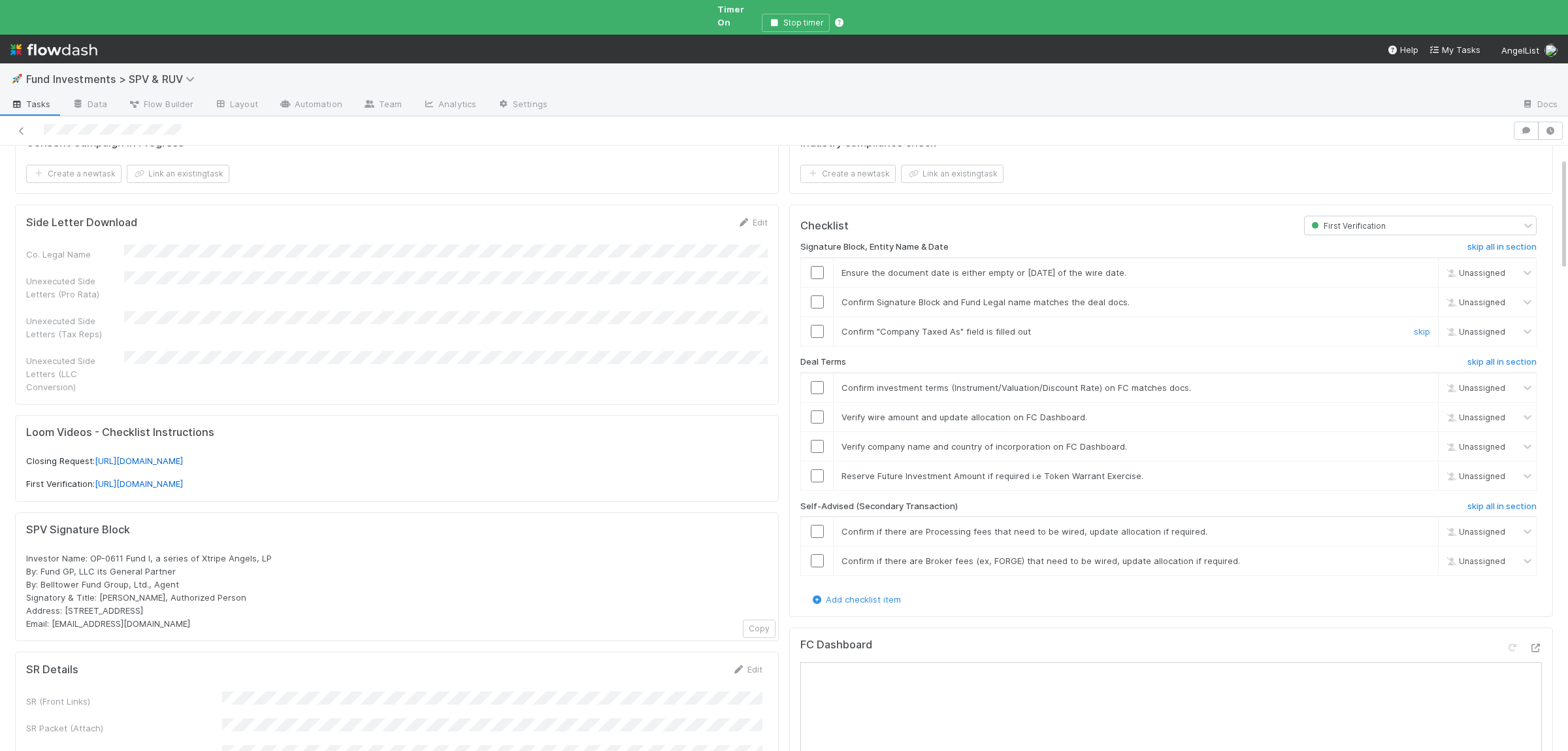 click at bounding box center (817, 331) 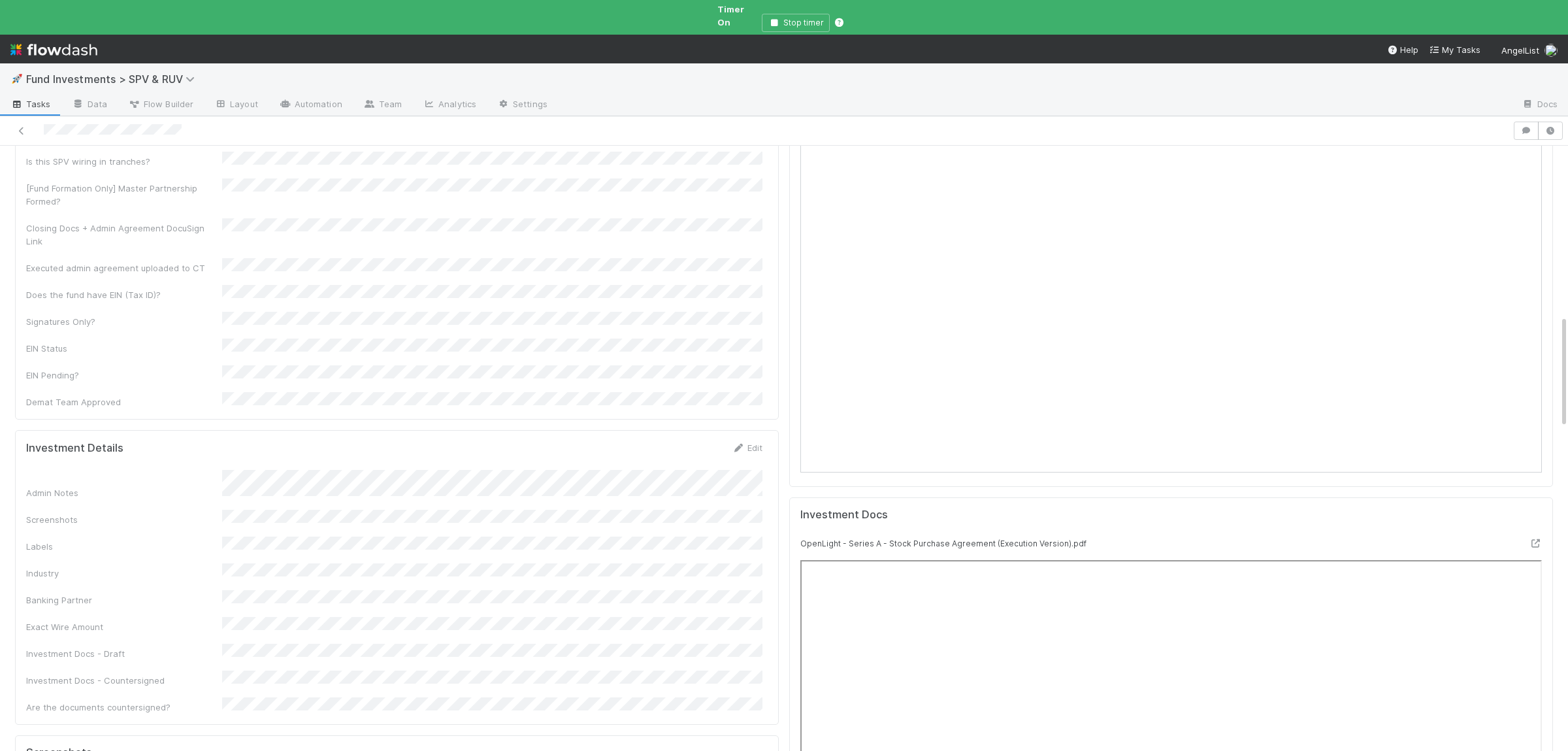 scroll, scrollTop: 956, scrollLeft: 0, axis: vertical 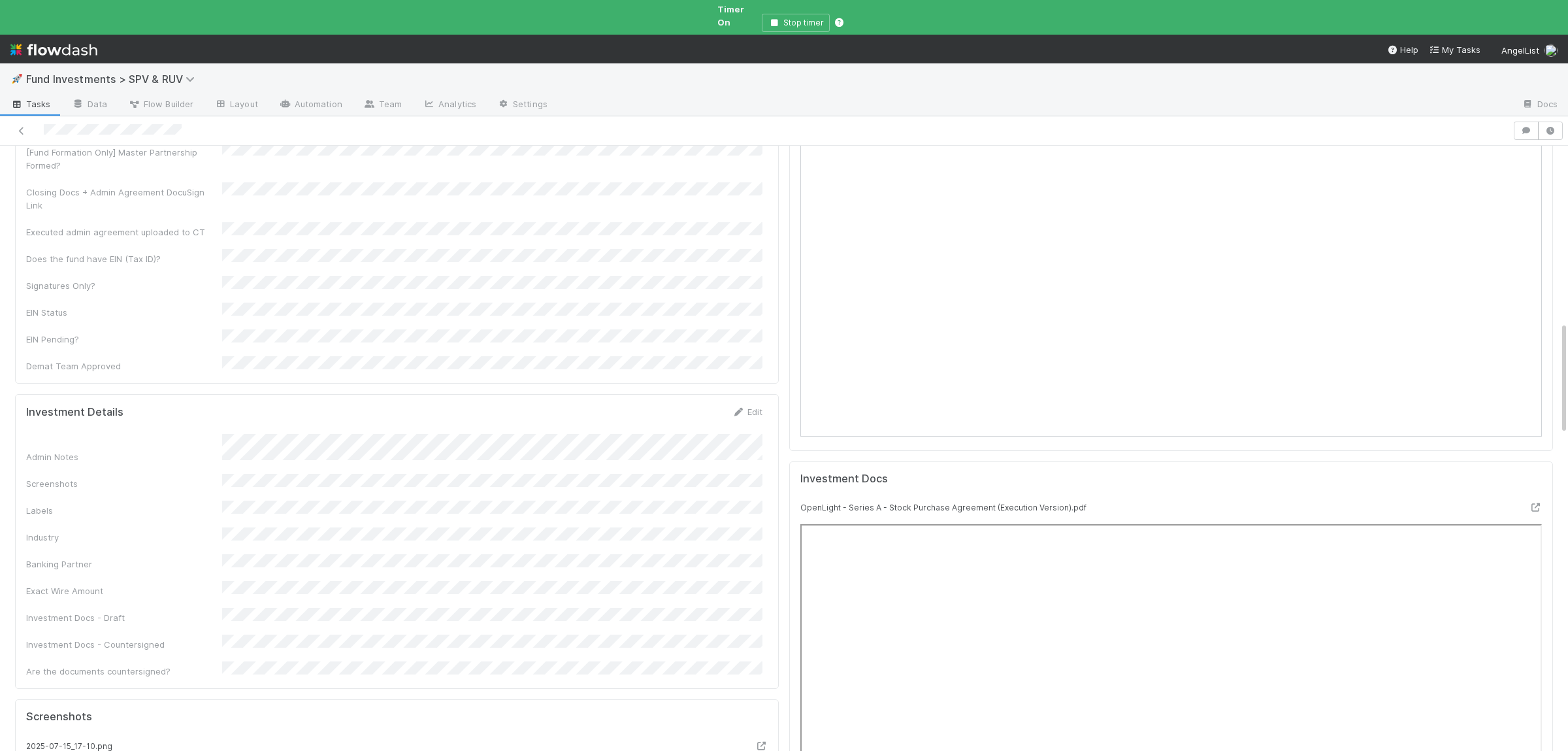 checkbox on "true" 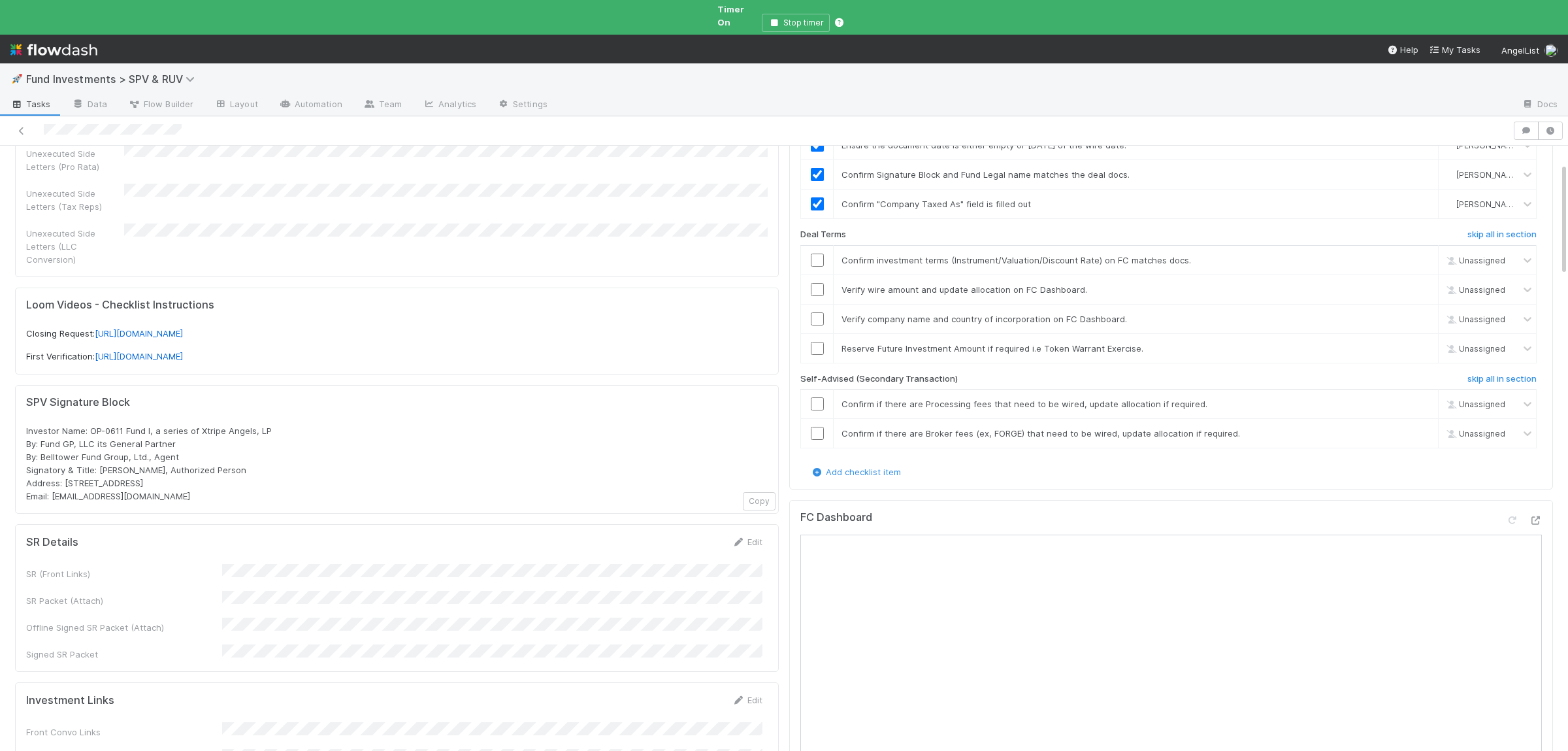 scroll, scrollTop: 0, scrollLeft: 0, axis: both 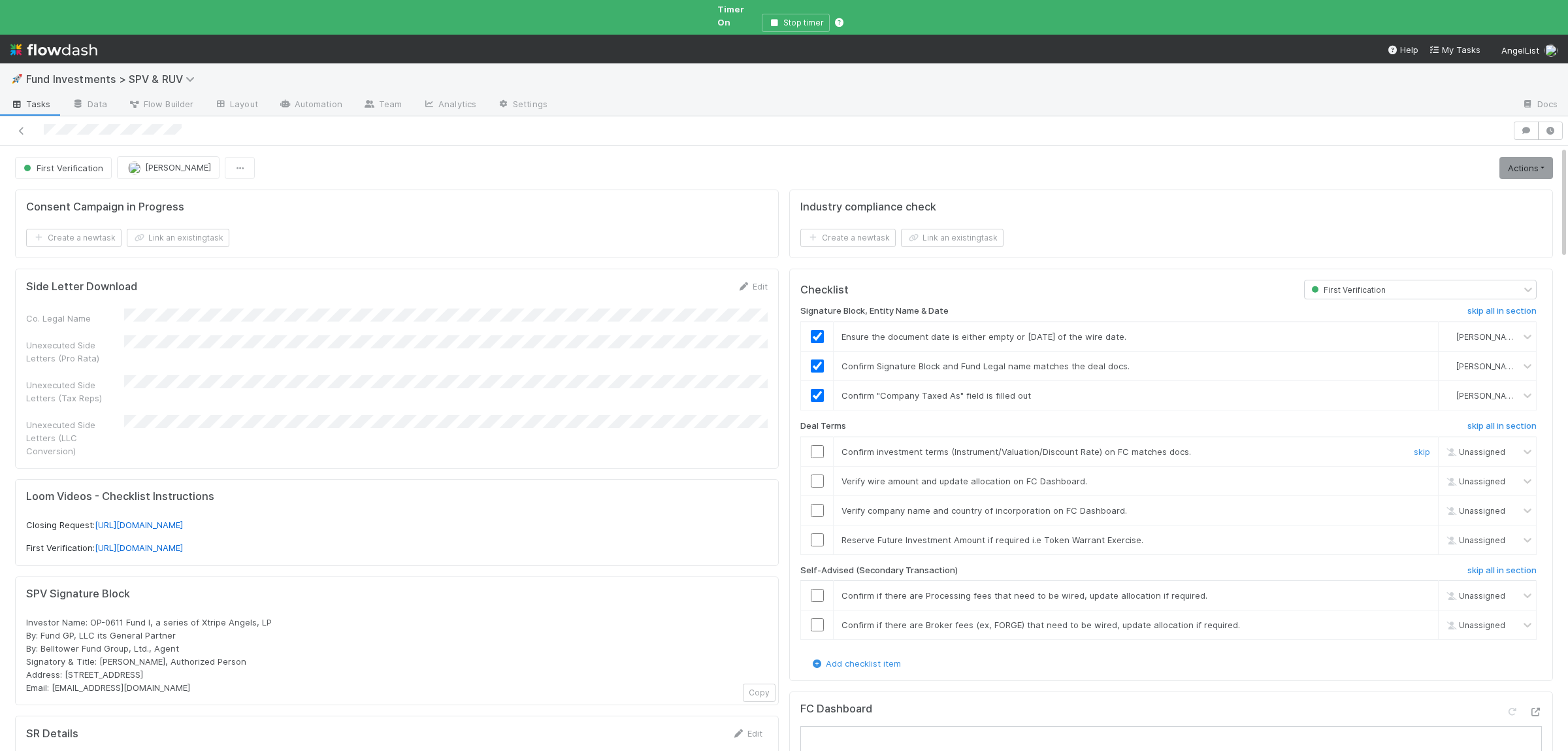 drag, startPoint x: 822, startPoint y: 446, endPoint x: 821, endPoint y: 454, distance: 8.06226 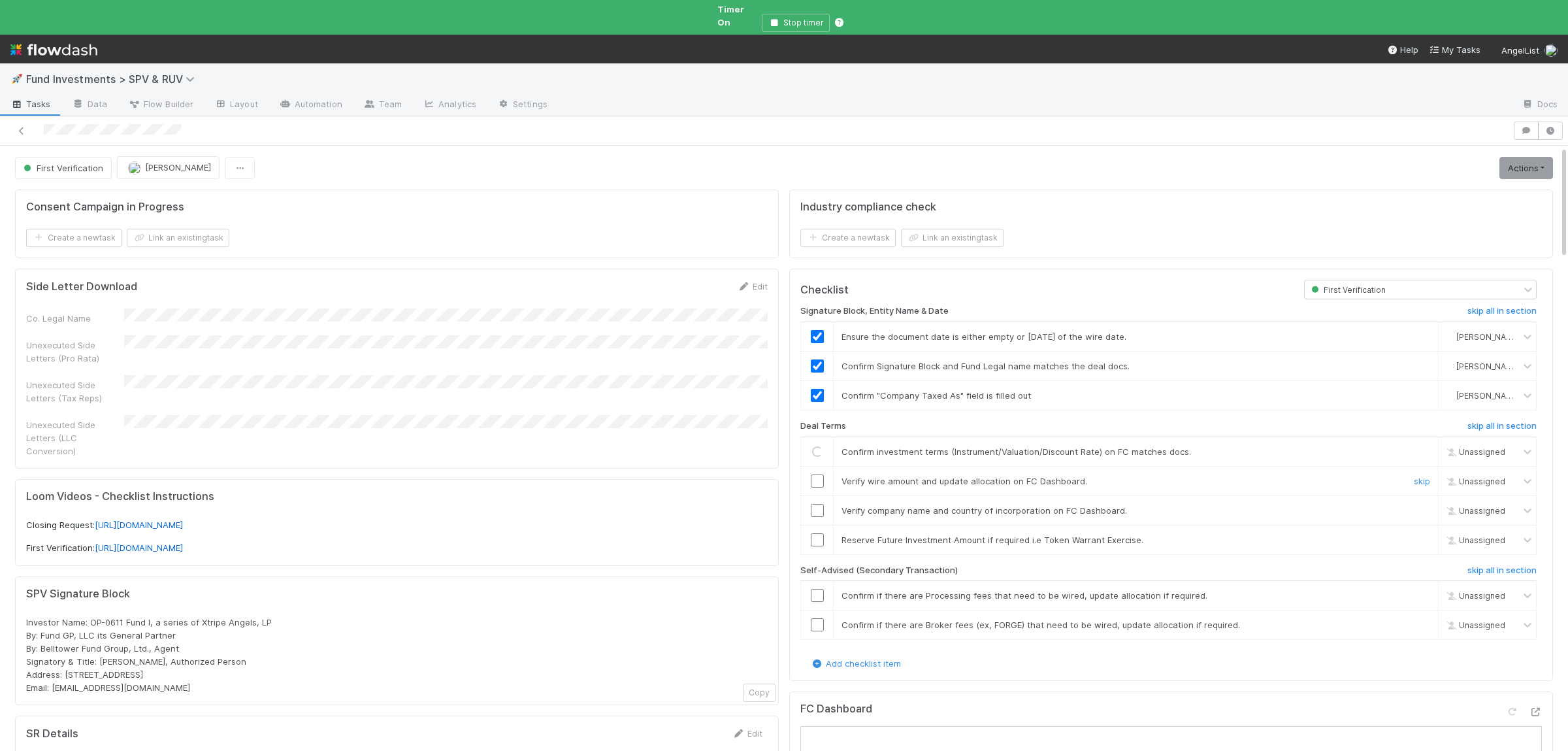 click at bounding box center (817, 481) 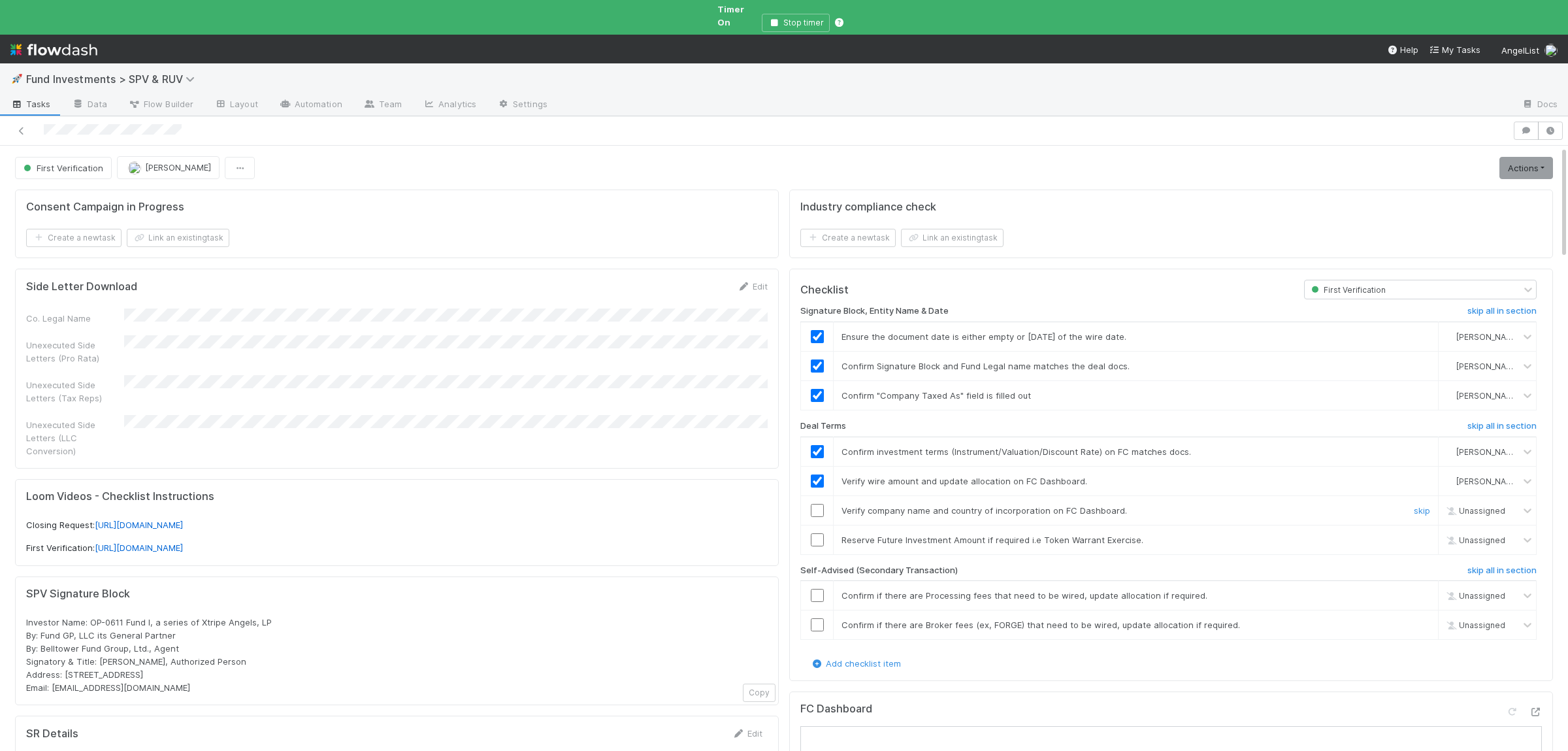 click at bounding box center (817, 510) 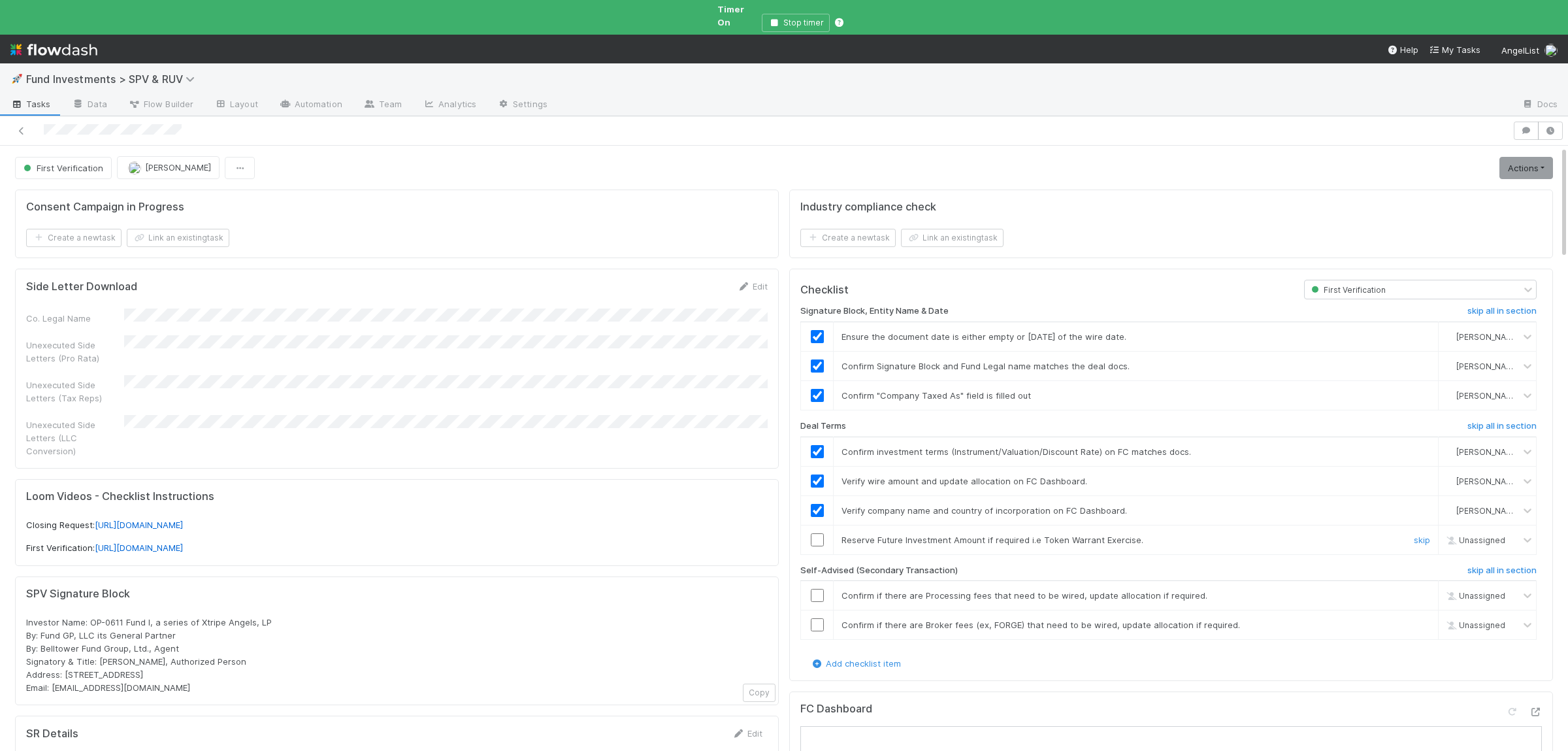 click on "skip" at bounding box center [1420, 540] 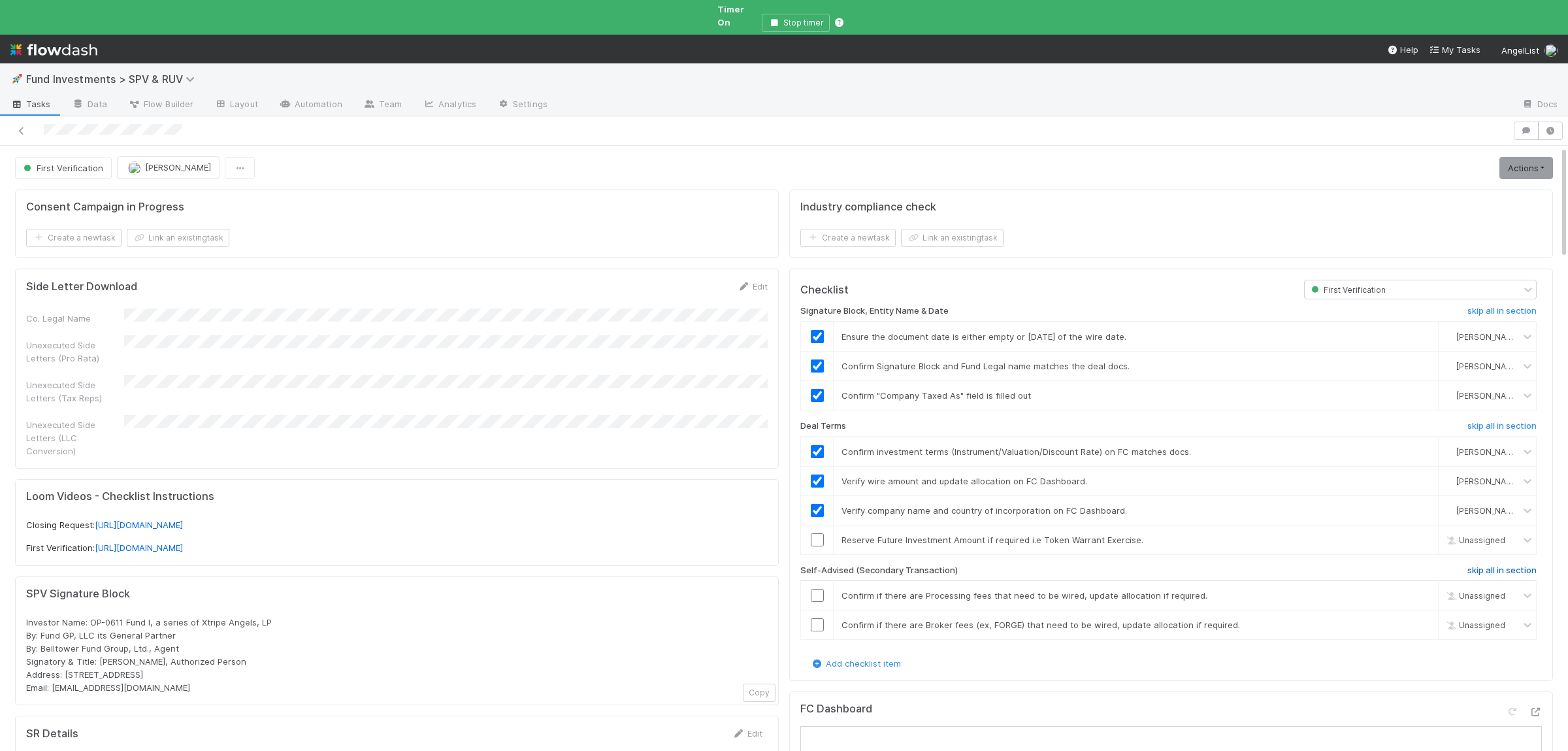 click on "skip all in section" at bounding box center (1502, 571) 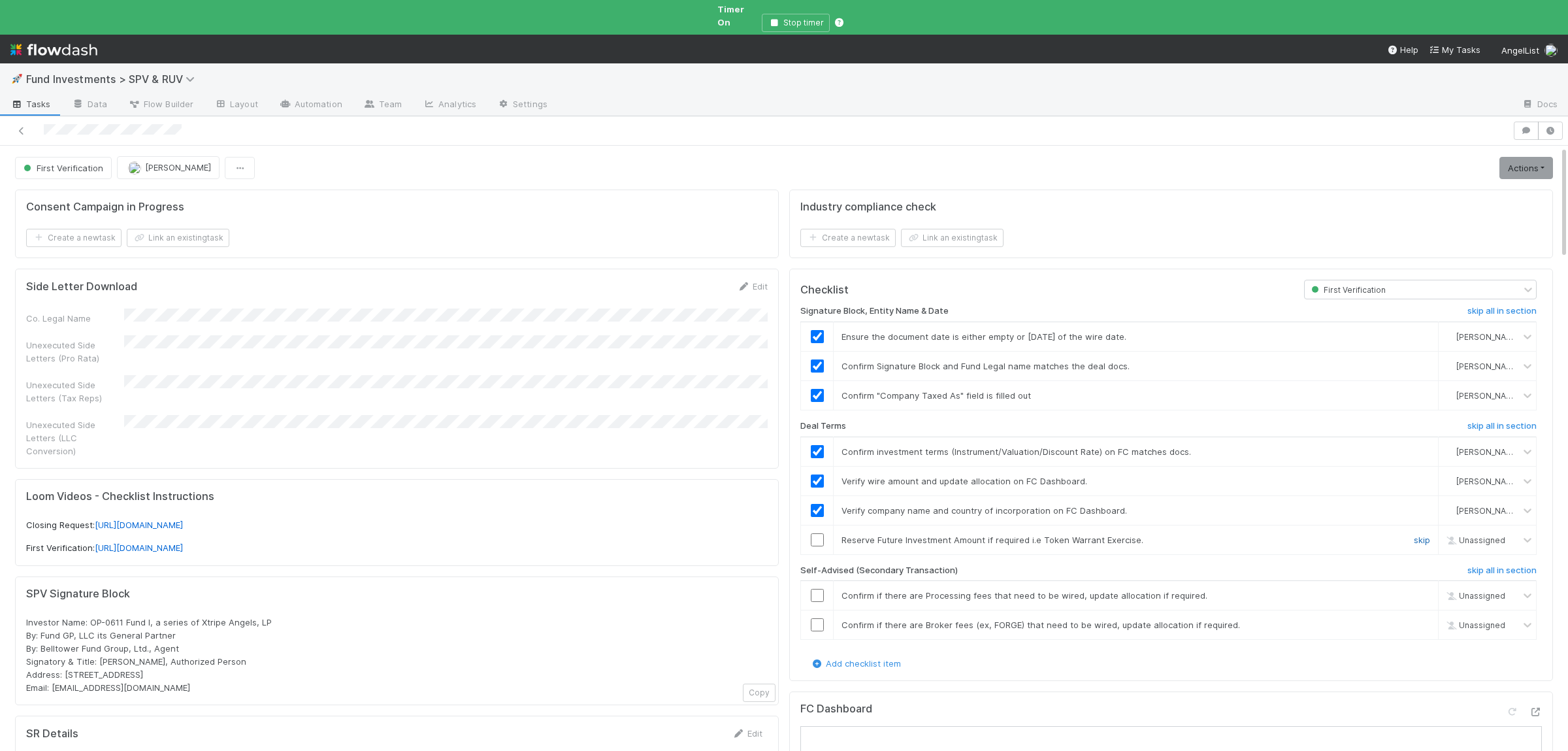 click on "skip" at bounding box center [1422, 540] 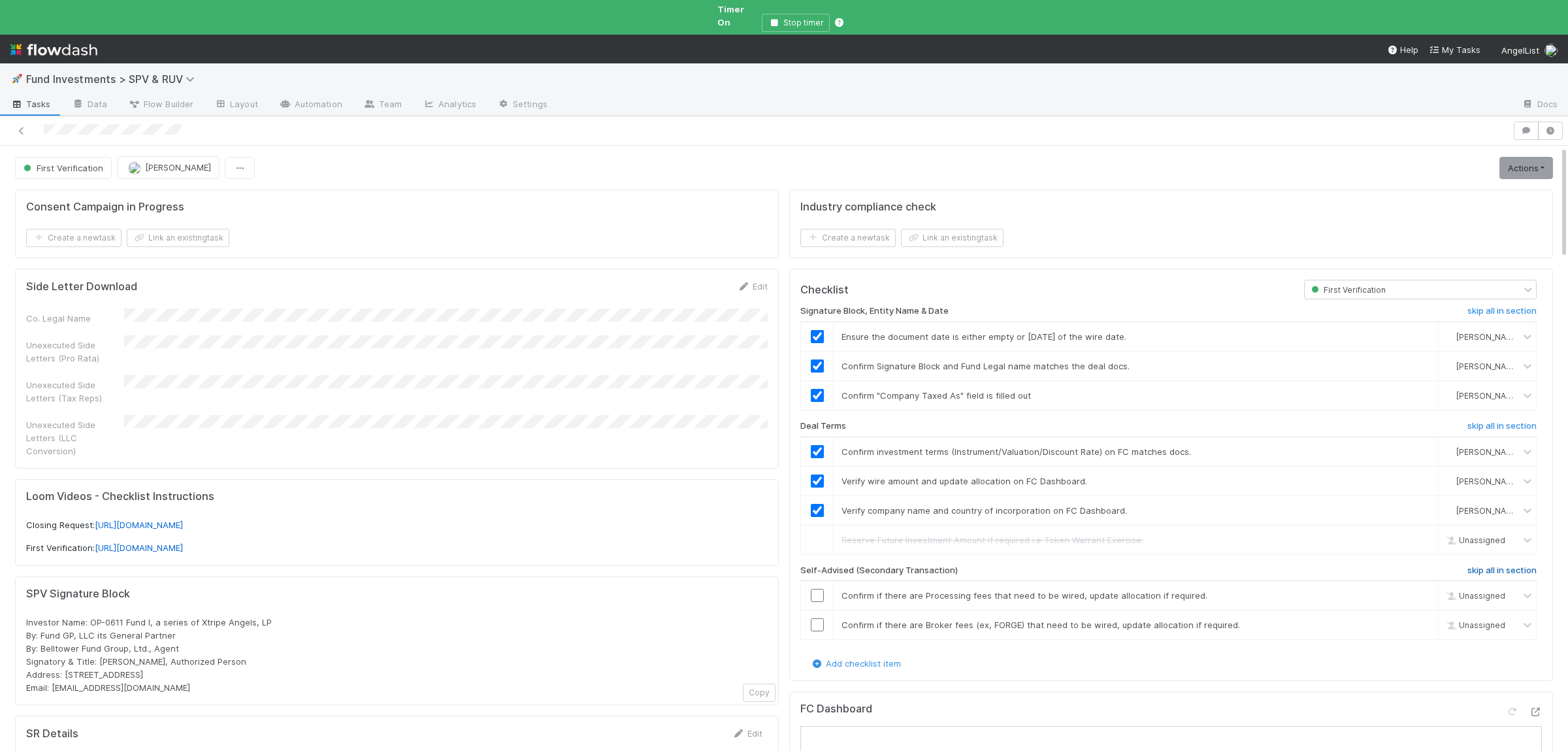 click on "skip all in section" at bounding box center (1502, 571) 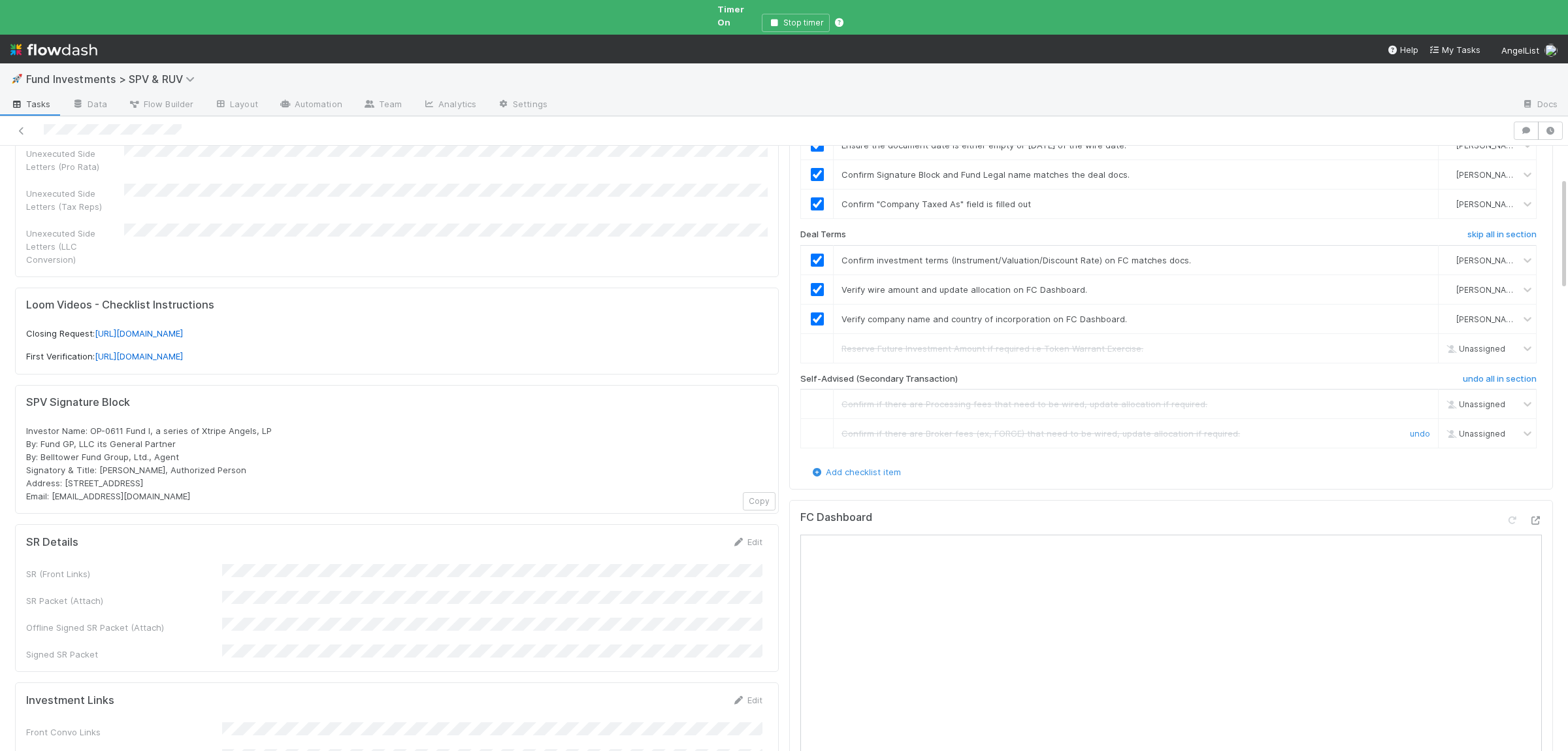 scroll, scrollTop: 0, scrollLeft: 0, axis: both 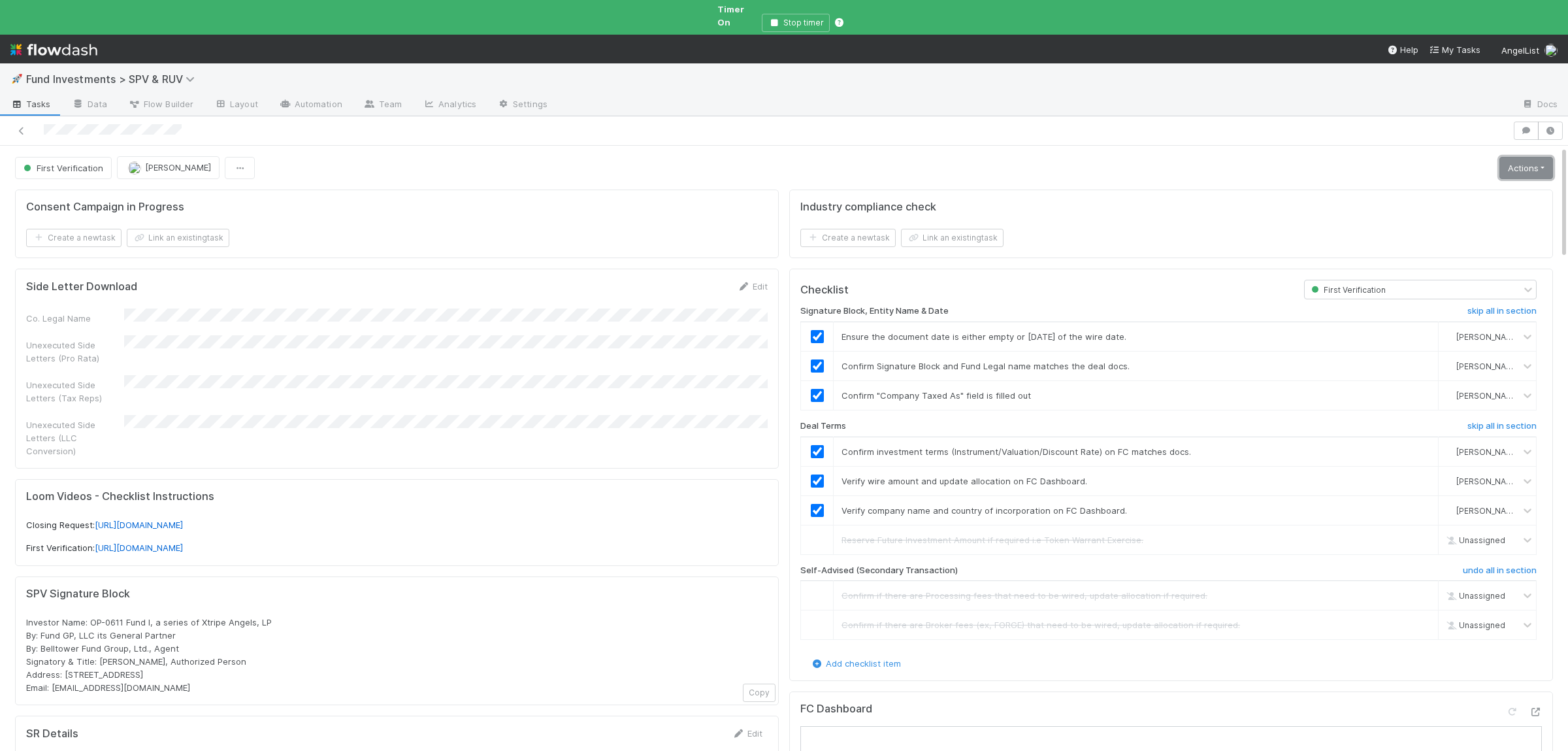 click on "Actions" at bounding box center (1526, 168) 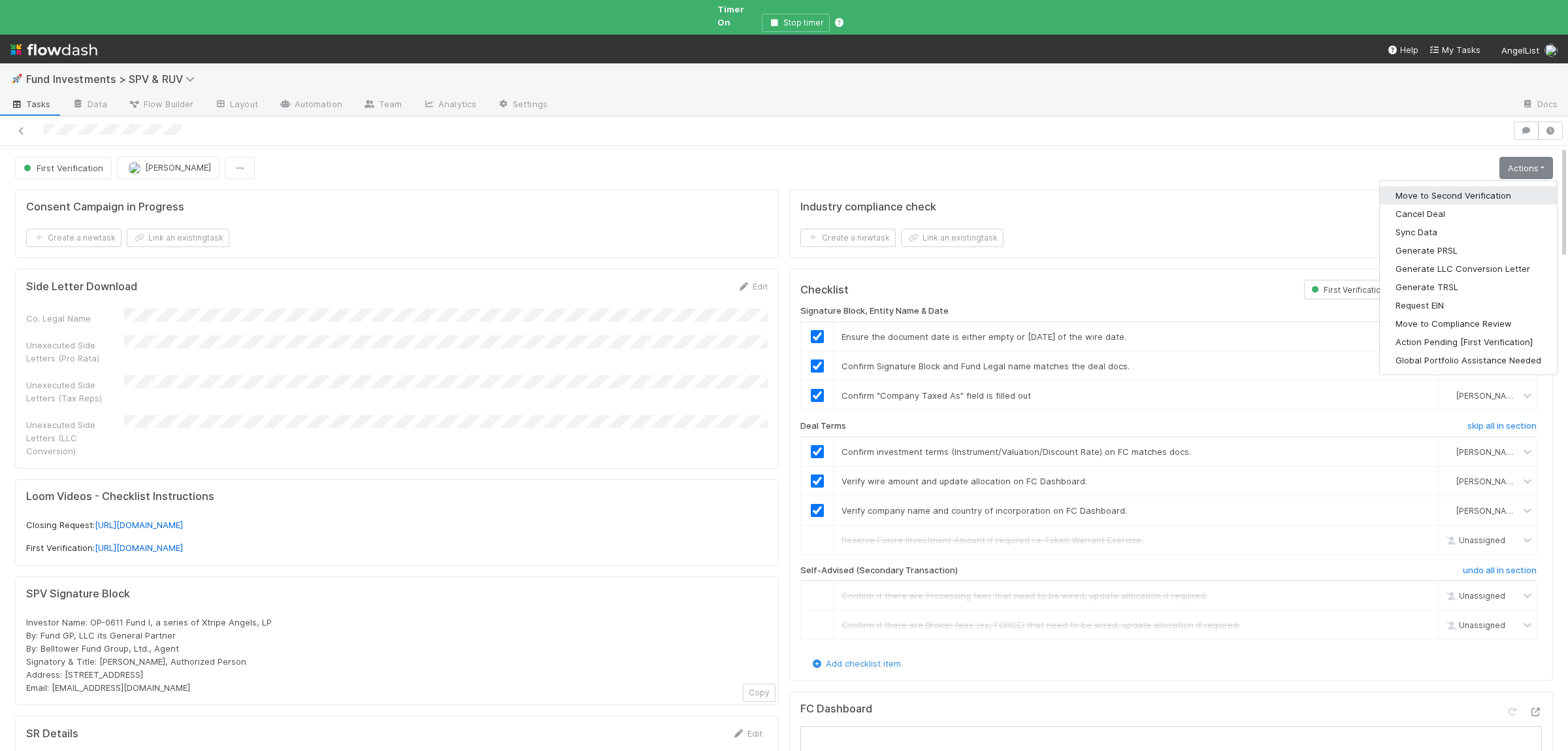 click on "Move to Second Verification" at bounding box center [1468, 195] 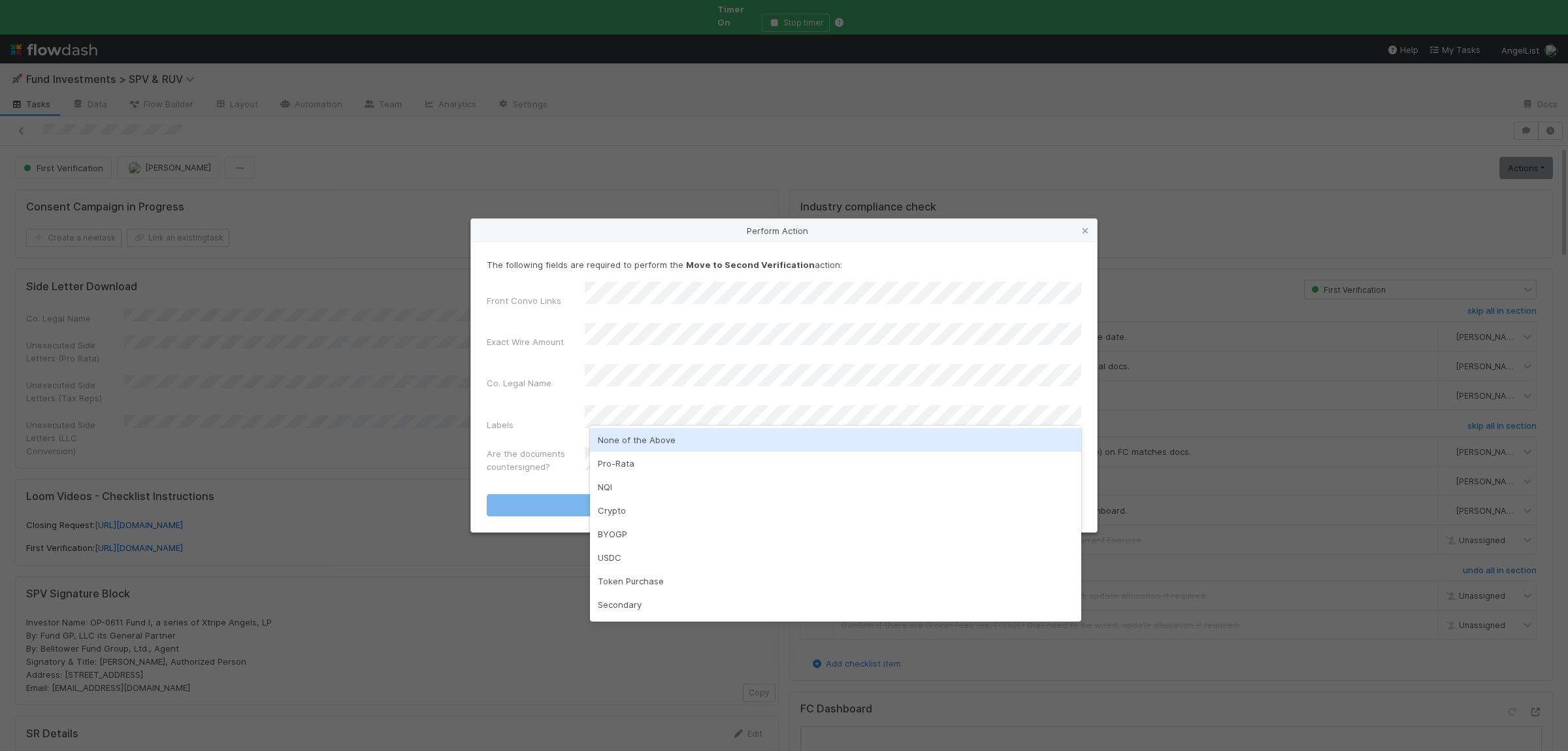 click on "None of the Above" at bounding box center (836, 440) 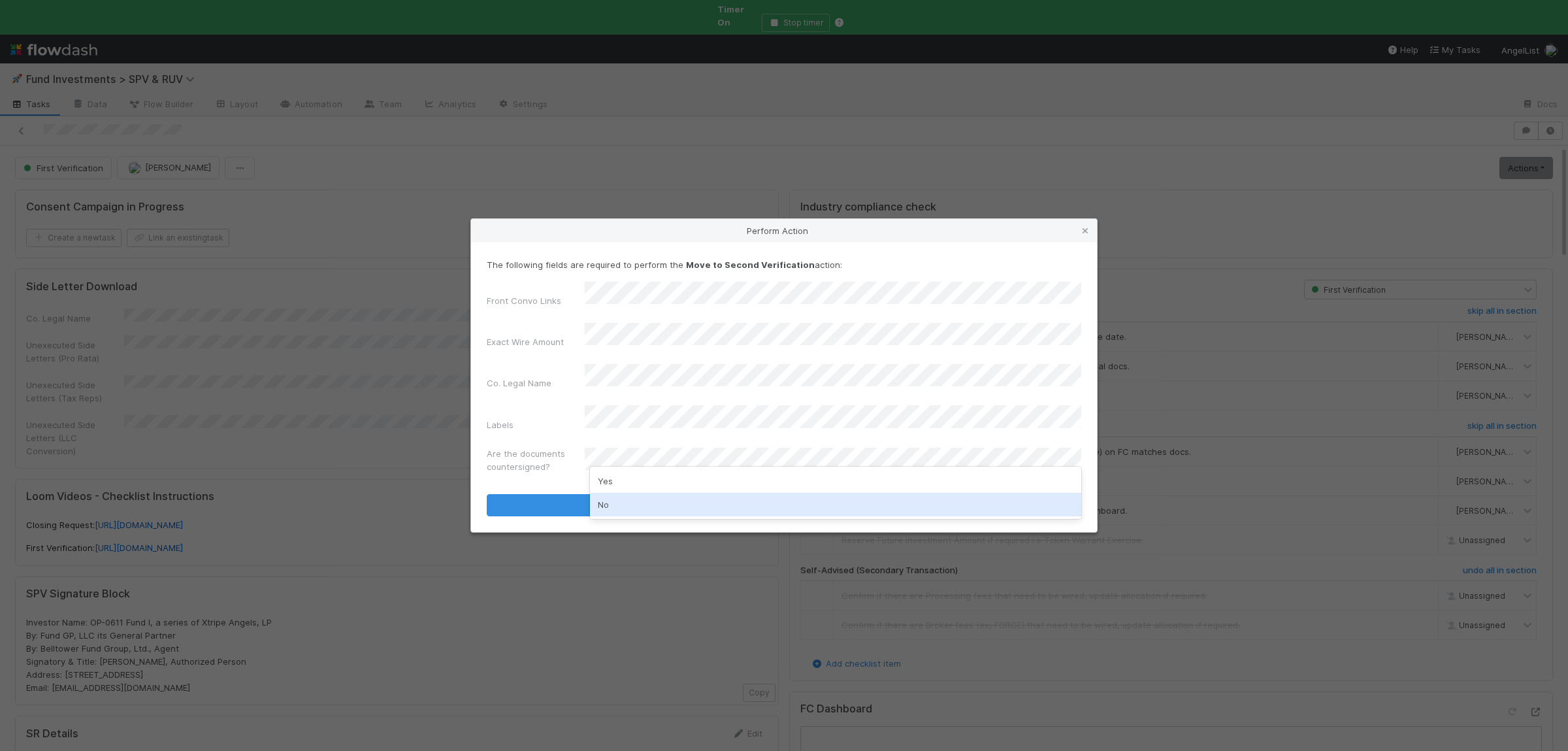 click on "No" at bounding box center (836, 505) 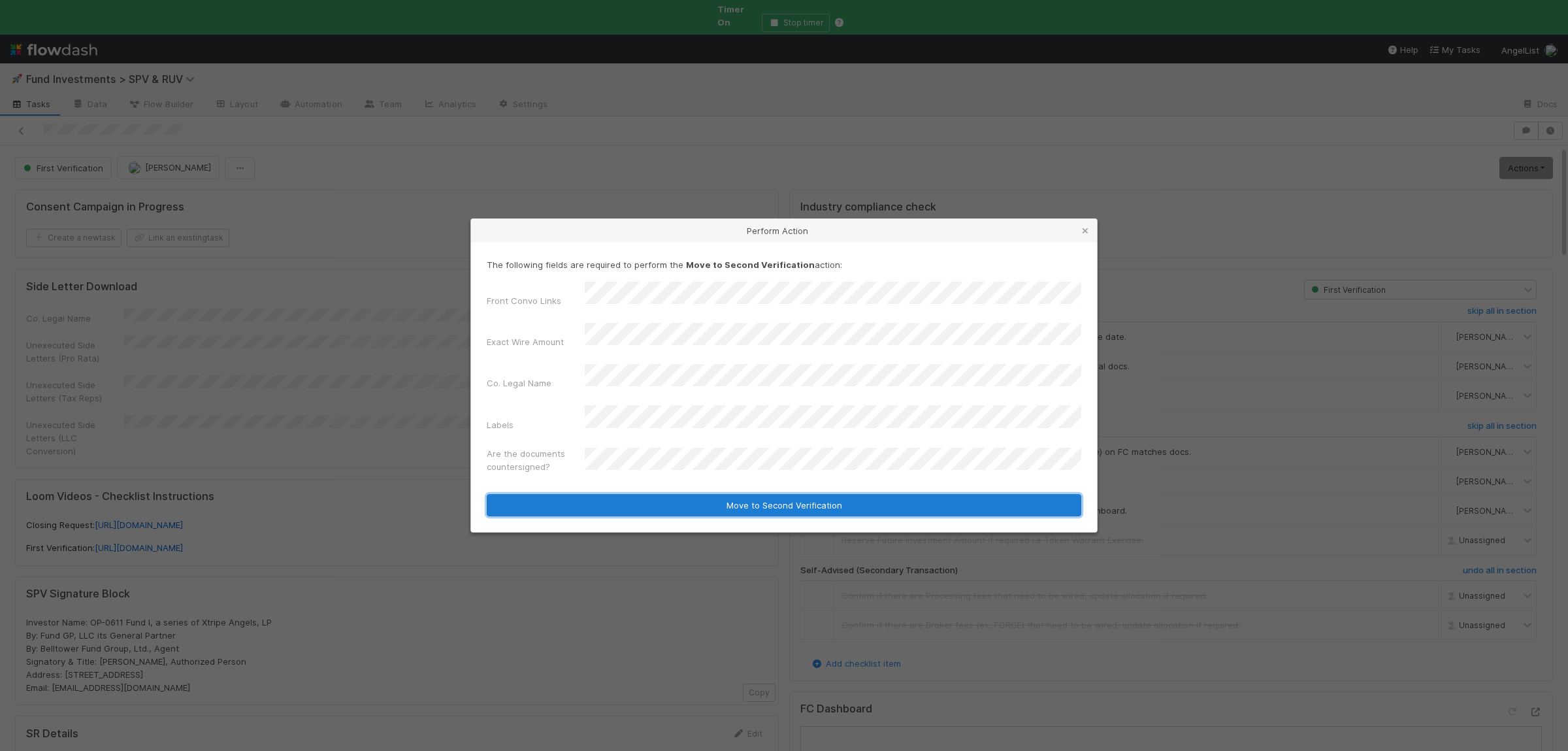 click on "Move to Second Verification" at bounding box center [784, 505] 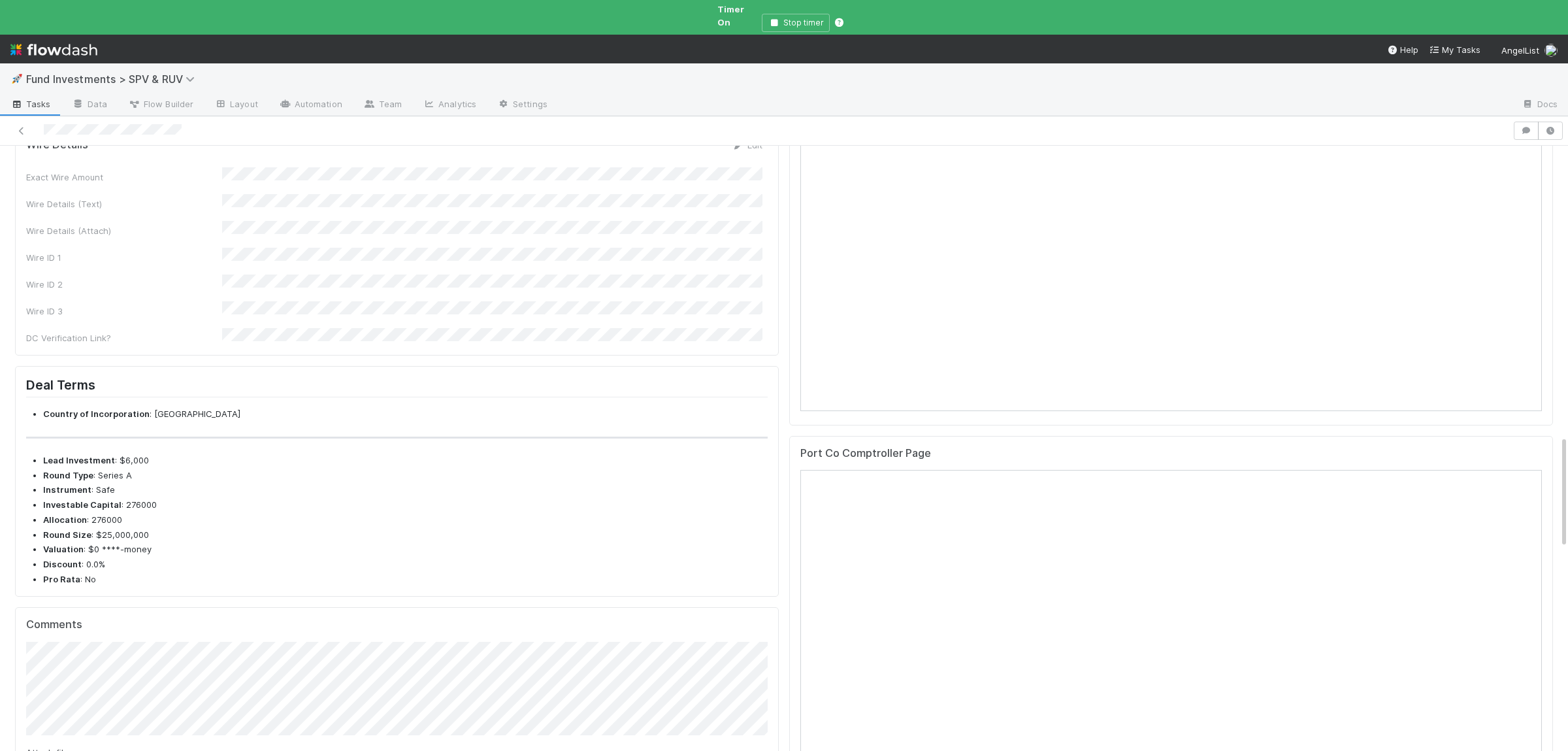 scroll, scrollTop: 1529, scrollLeft: 0, axis: vertical 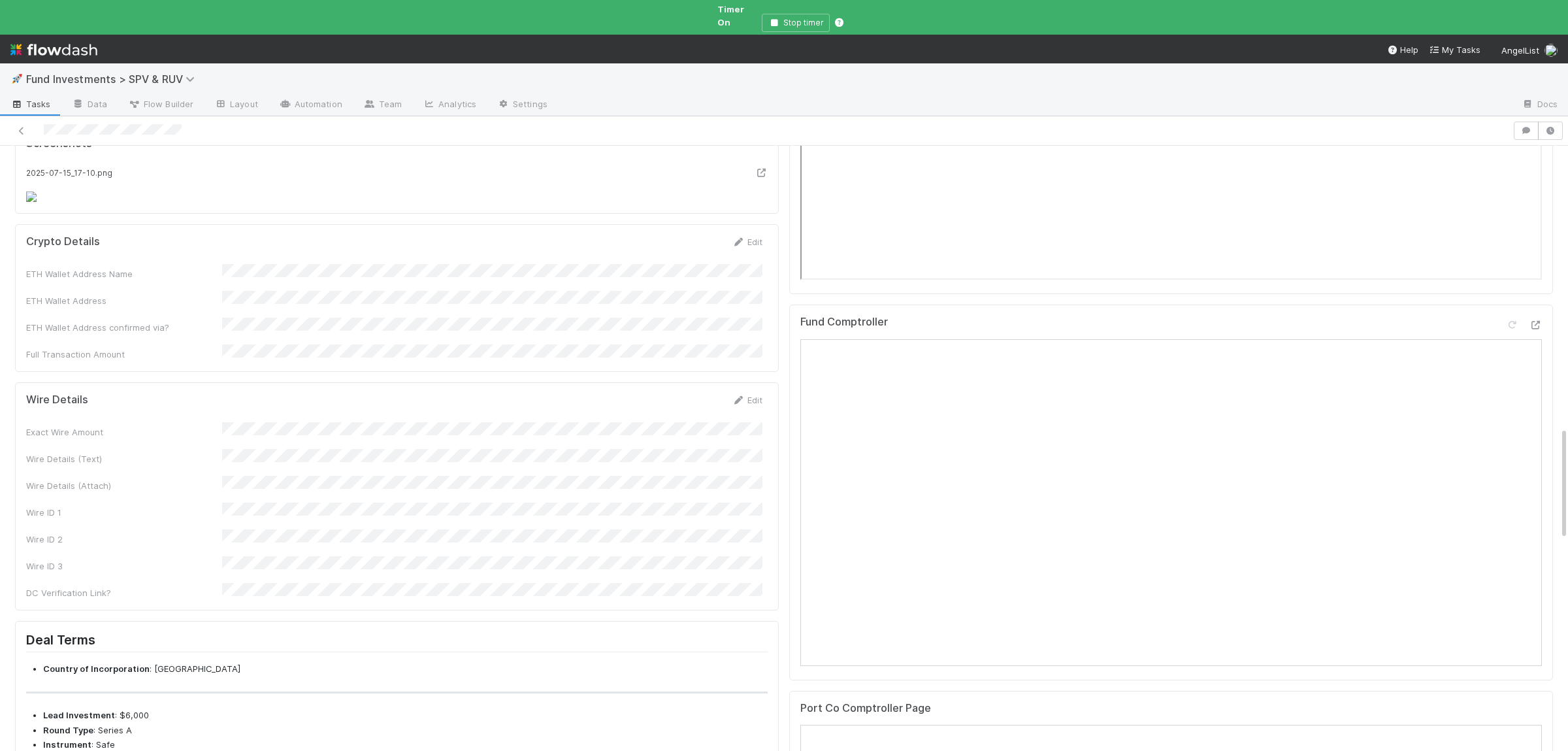 click on "Exact Wire Amount  Wire Details (Text)  Wire Details (Attach)  Wire ID 1  Wire ID 2  Wire ID 3  DC Verification Link?" at bounding box center (394, 510) 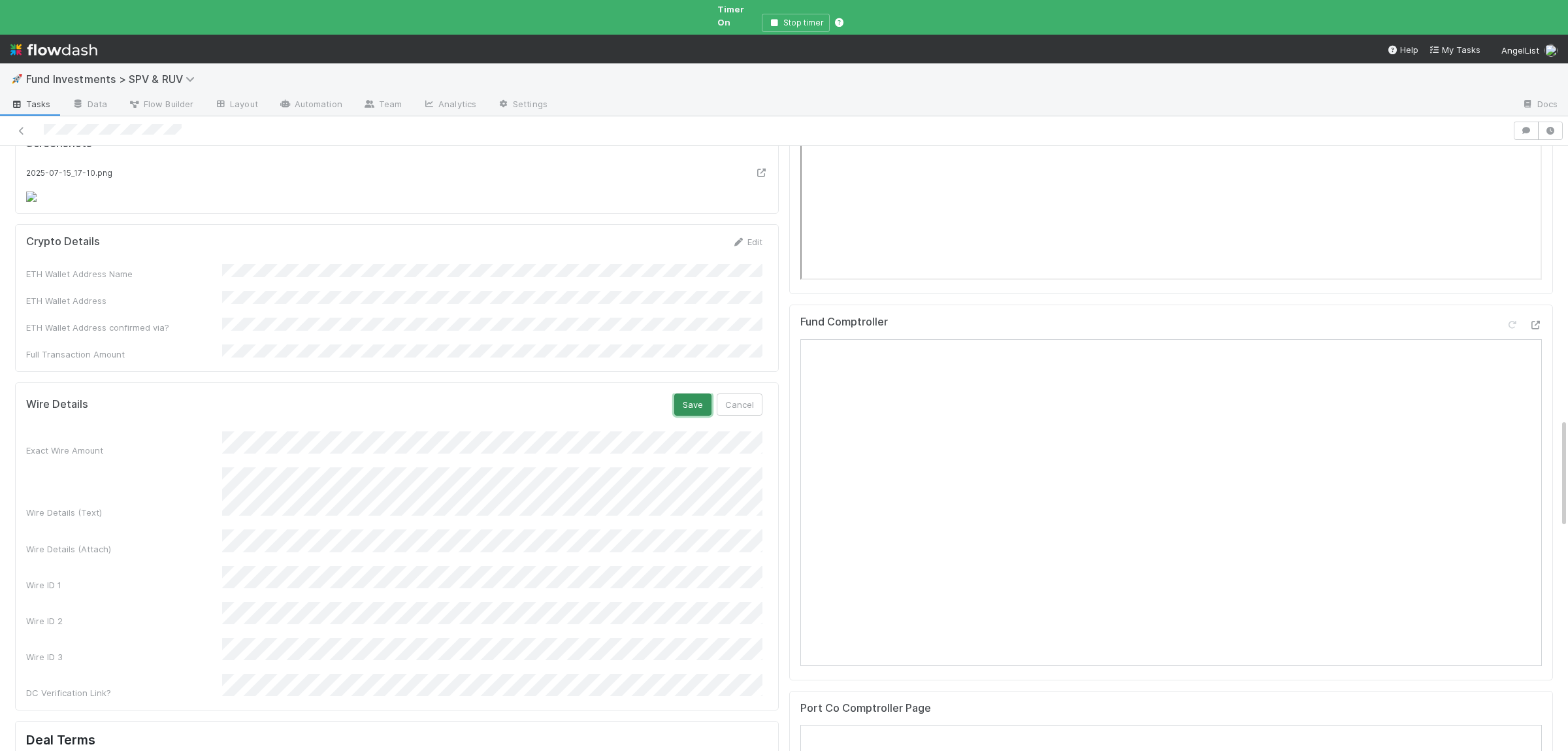 click on "Save" at bounding box center (693, 405) 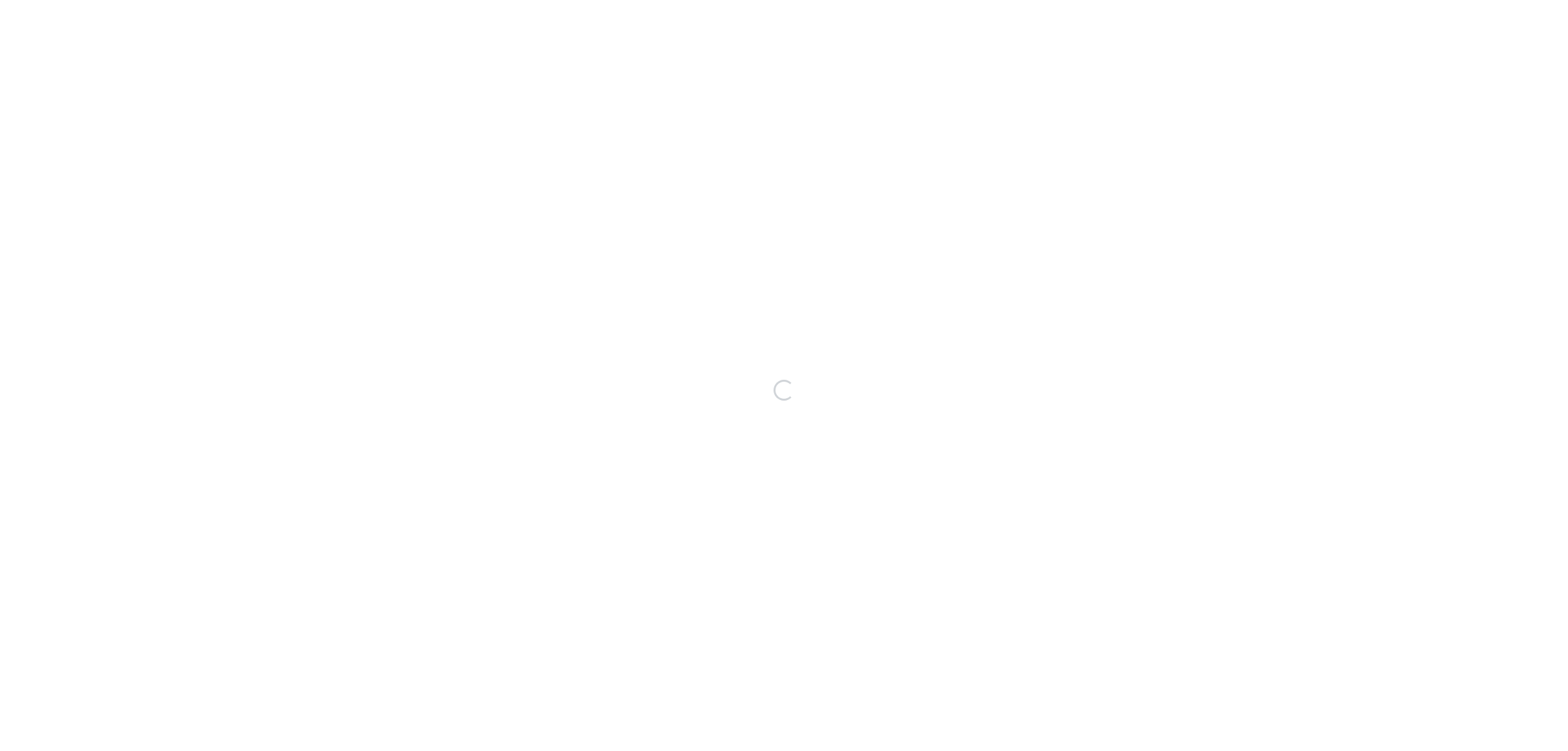 scroll, scrollTop: 0, scrollLeft: 0, axis: both 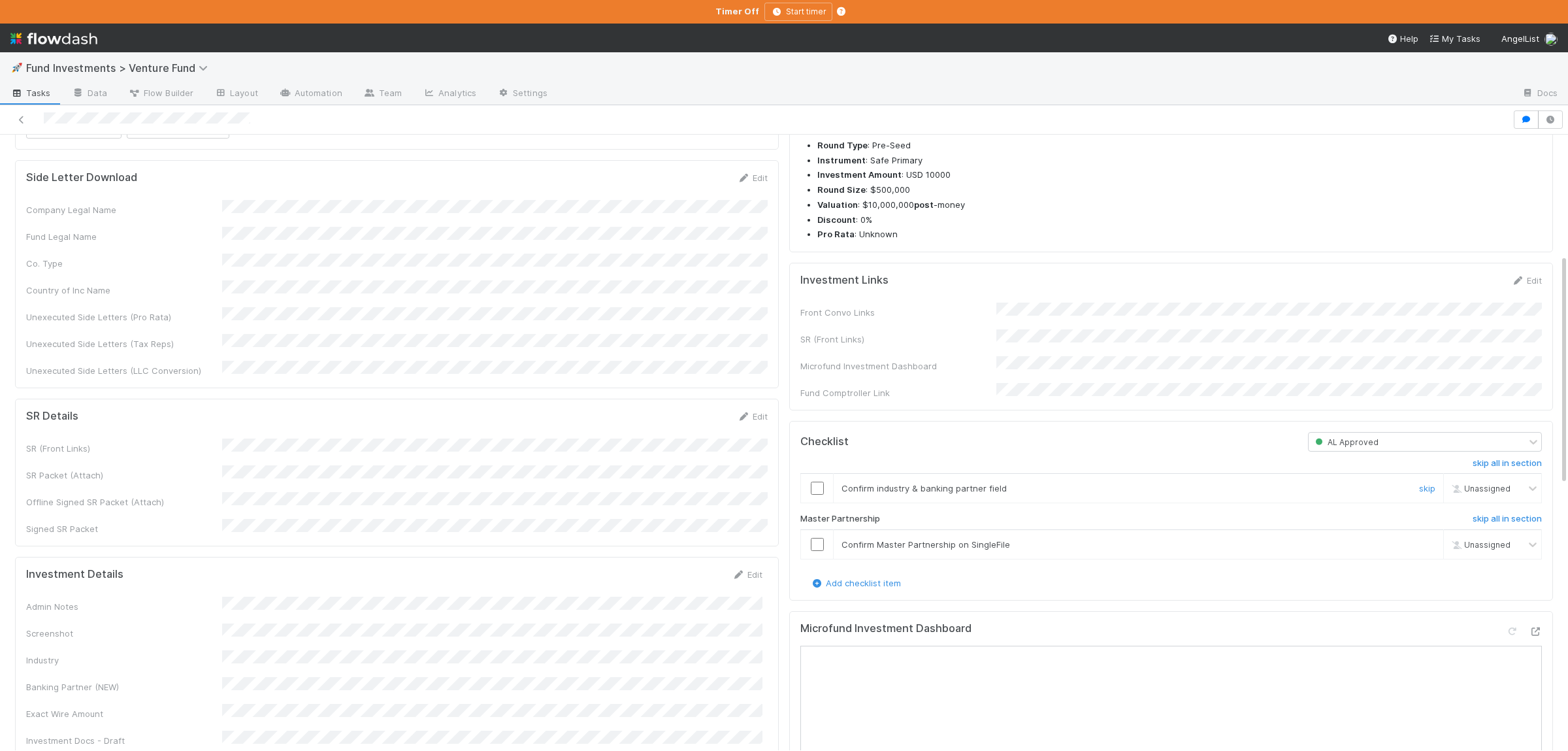 click at bounding box center (817, 488) 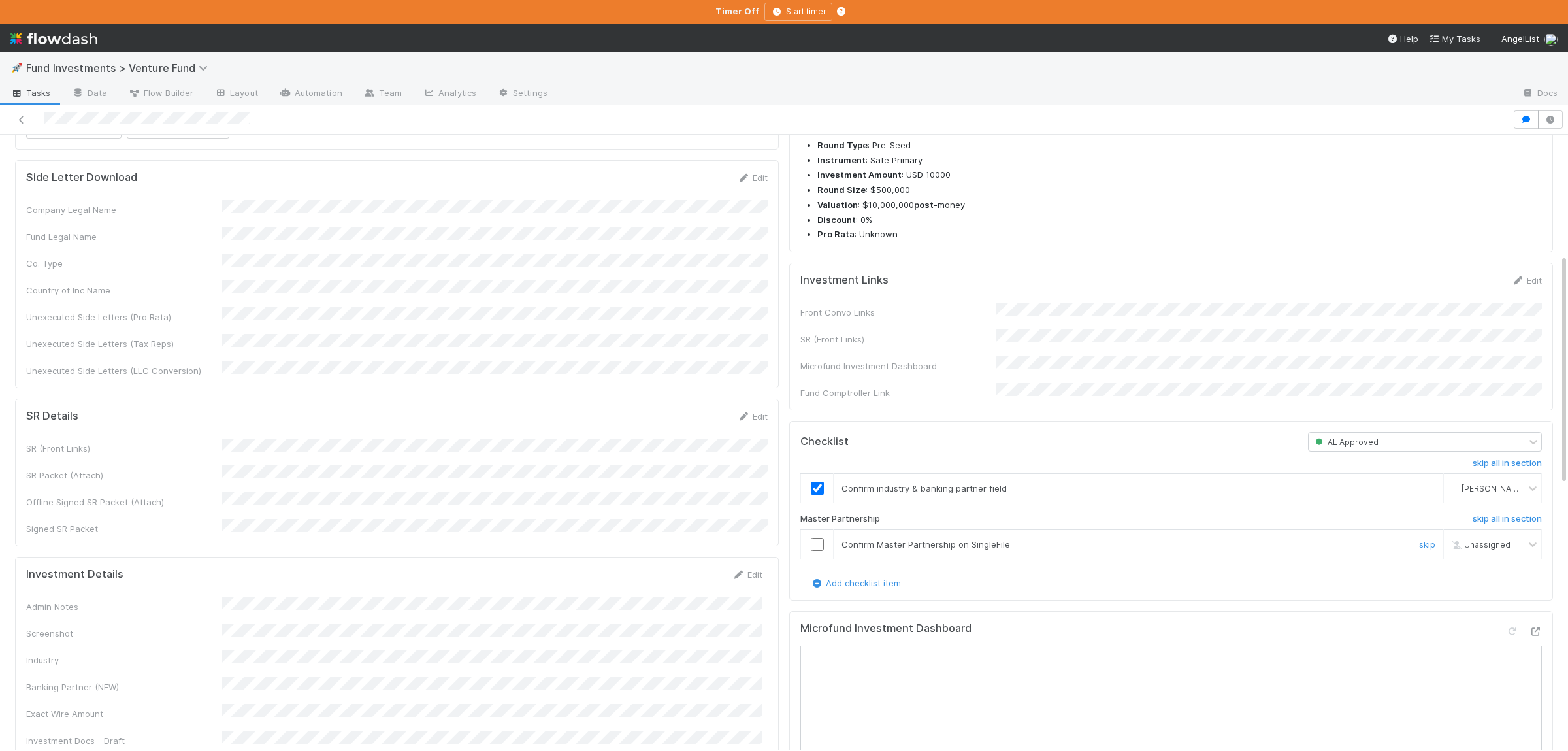 click at bounding box center (817, 544) 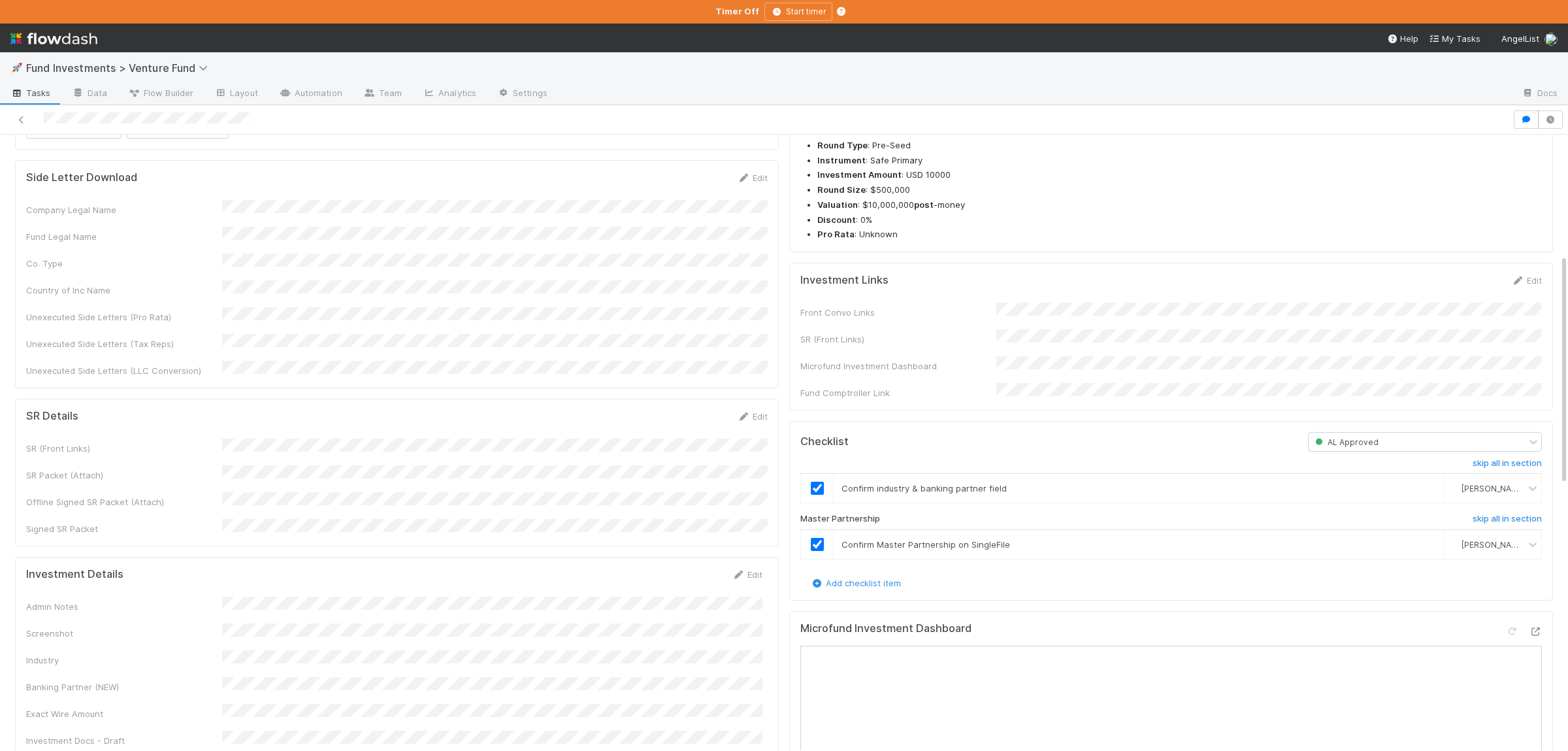 scroll, scrollTop: 0, scrollLeft: 0, axis: both 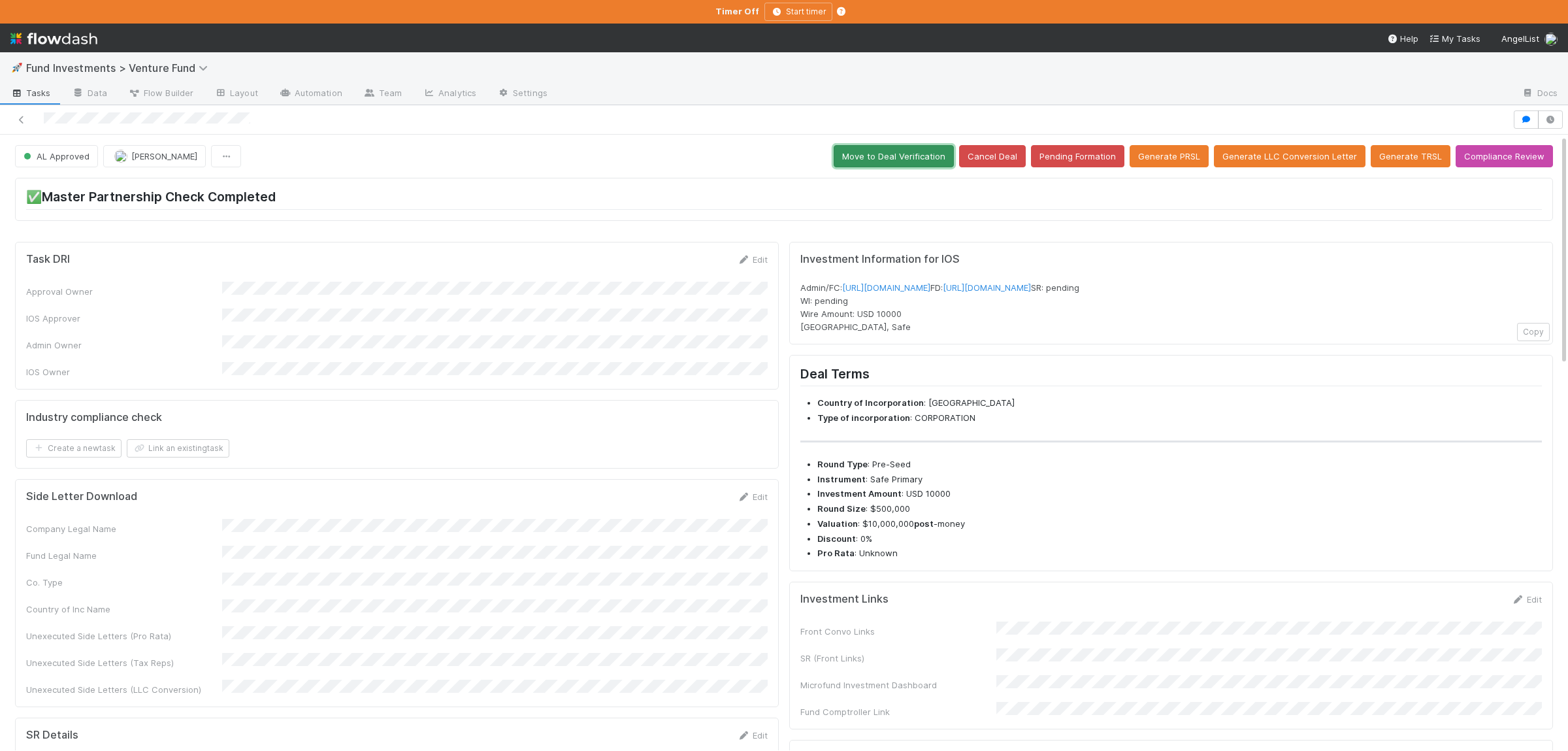 click on "Move to Deal Verification" at bounding box center [894, 156] 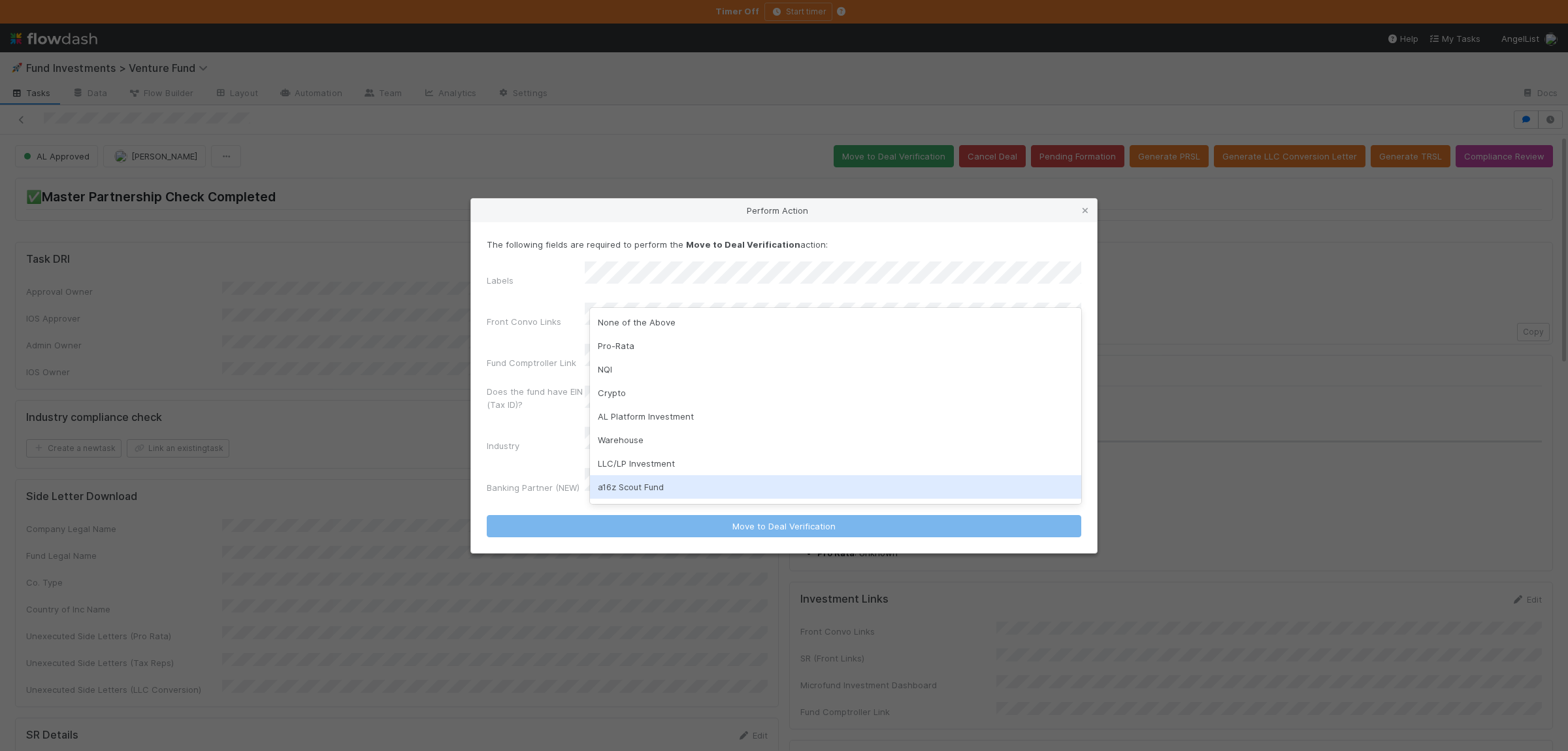 click on "a16z Scout Fund" at bounding box center (836, 487) 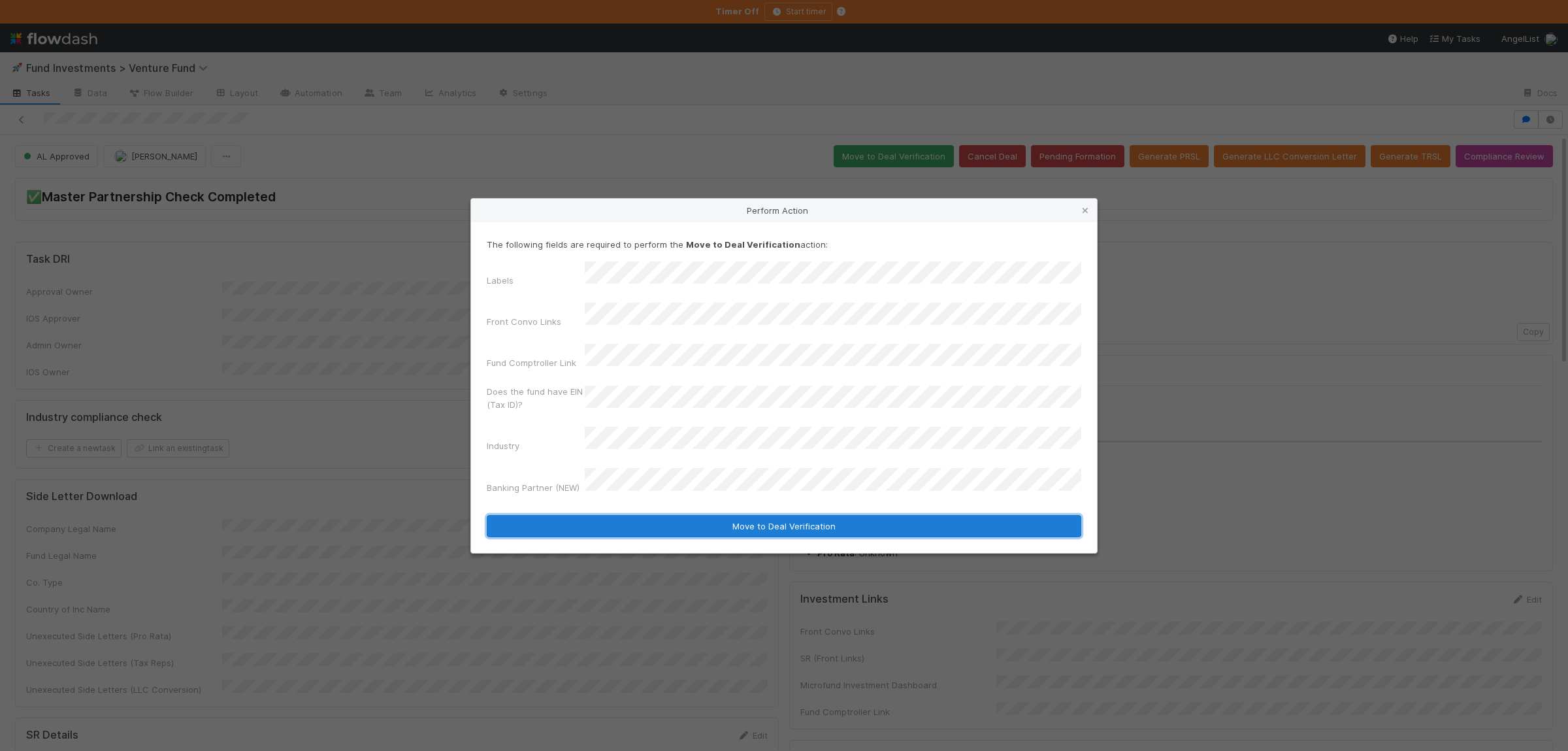 click on "Move to Deal Verification" at bounding box center [784, 526] 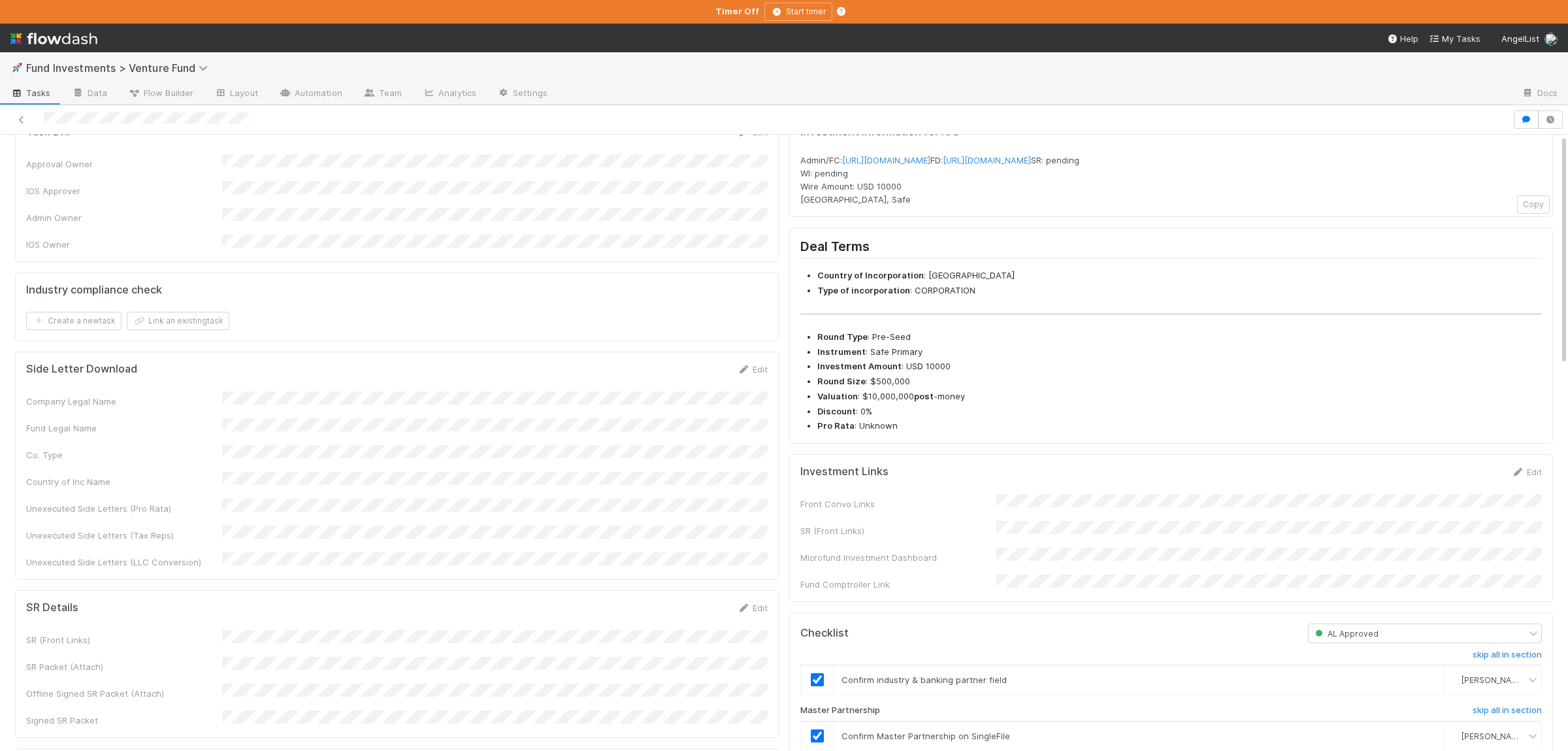 scroll, scrollTop: 192, scrollLeft: 0, axis: vertical 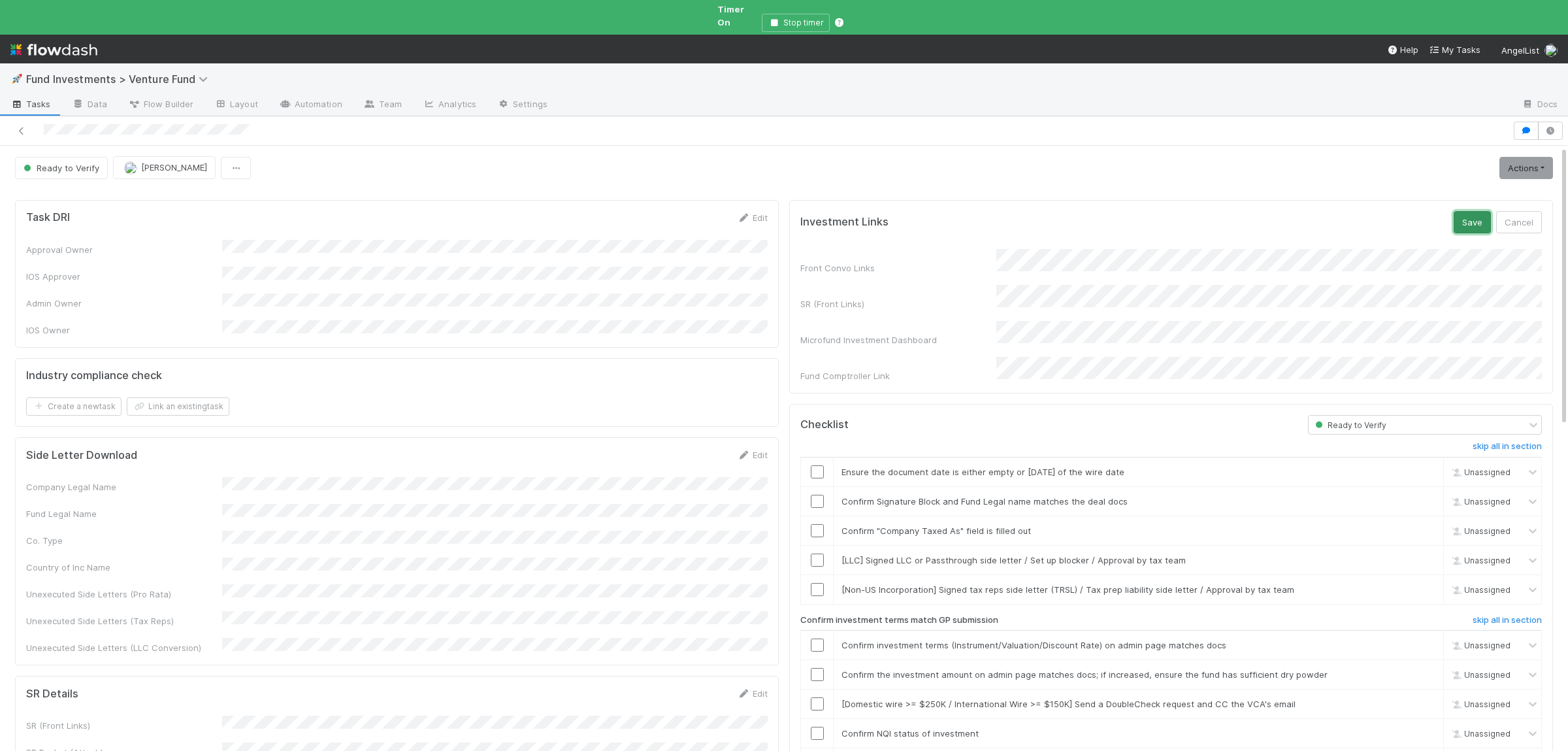 click on "Save" at bounding box center (1472, 222) 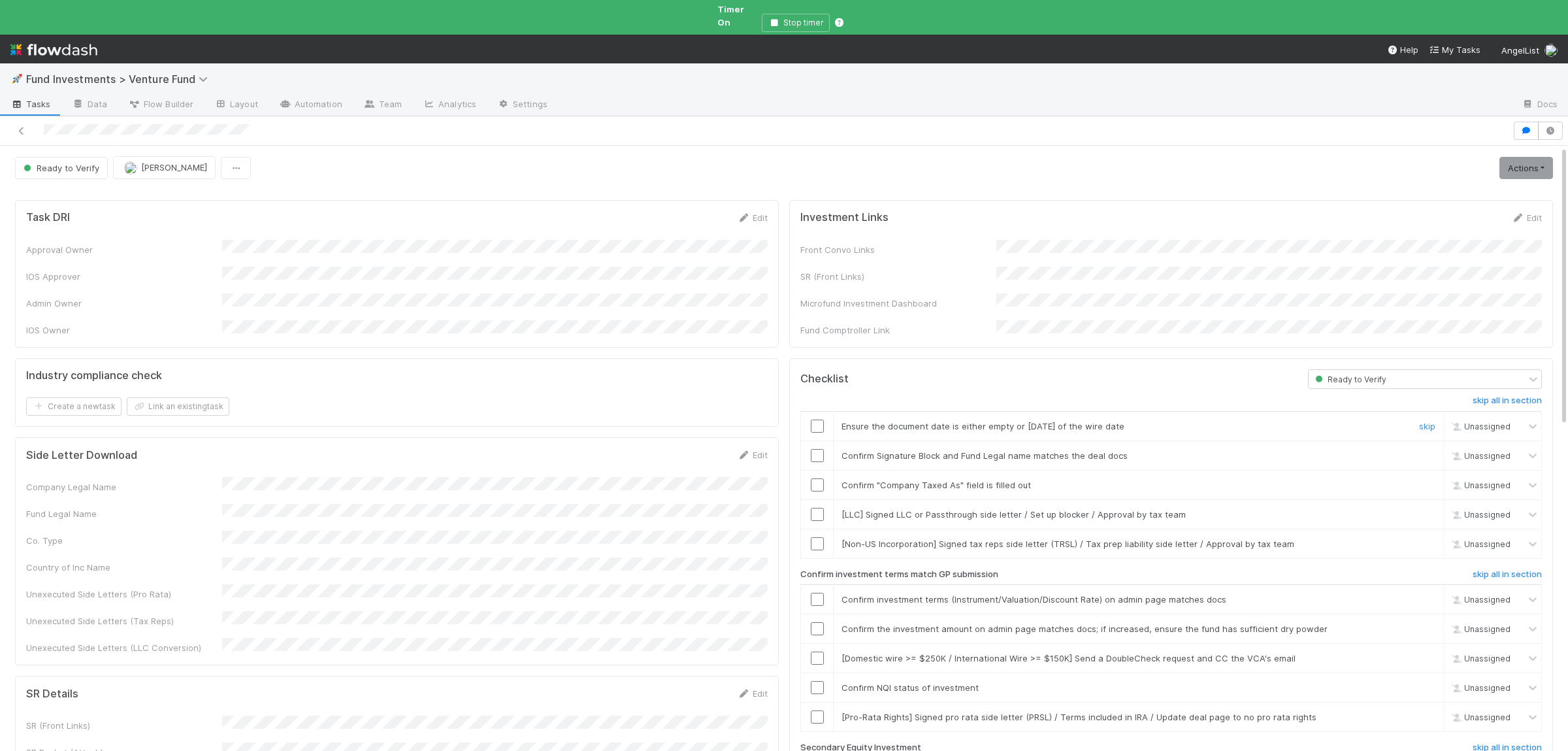 click at bounding box center [817, 426] 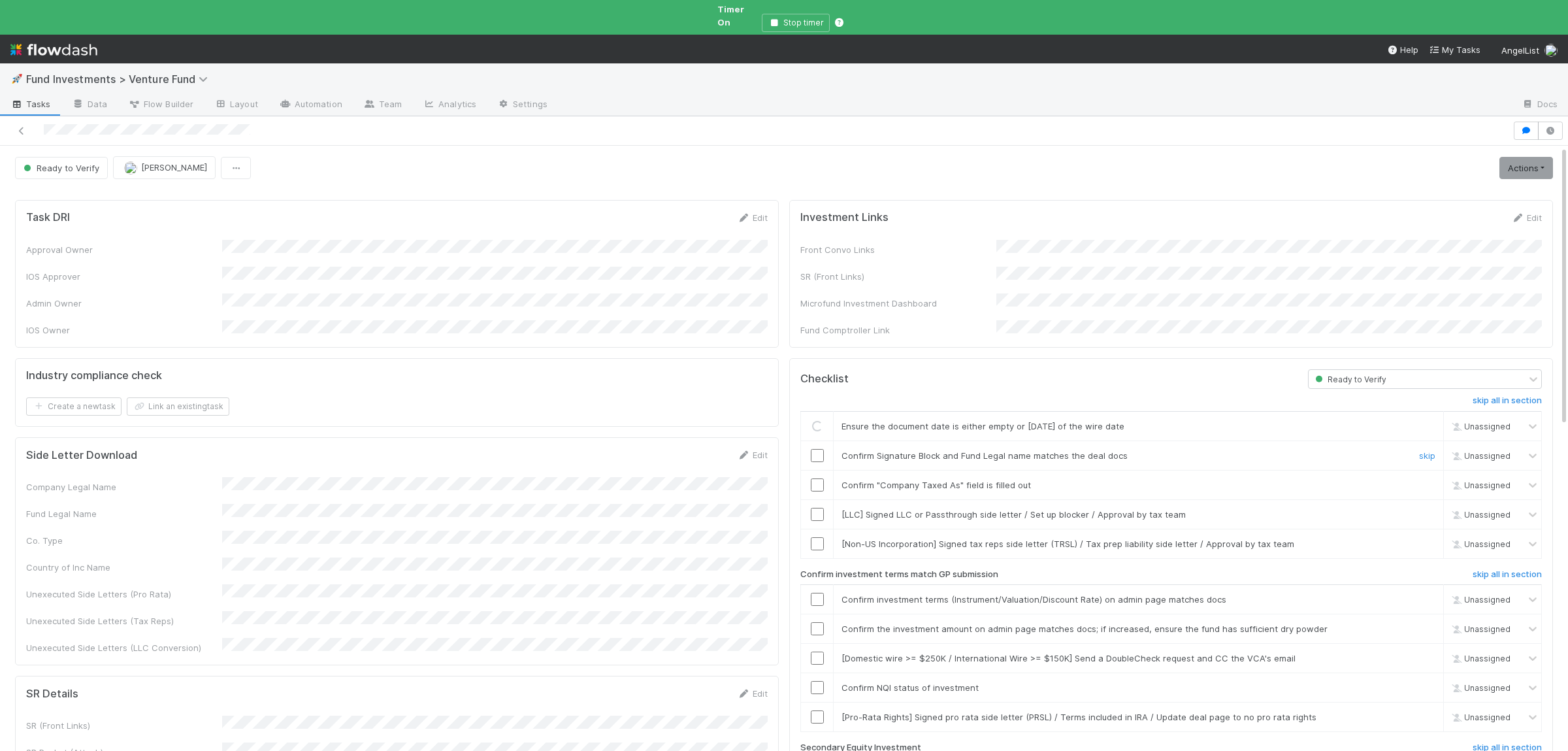 click at bounding box center (817, 456) 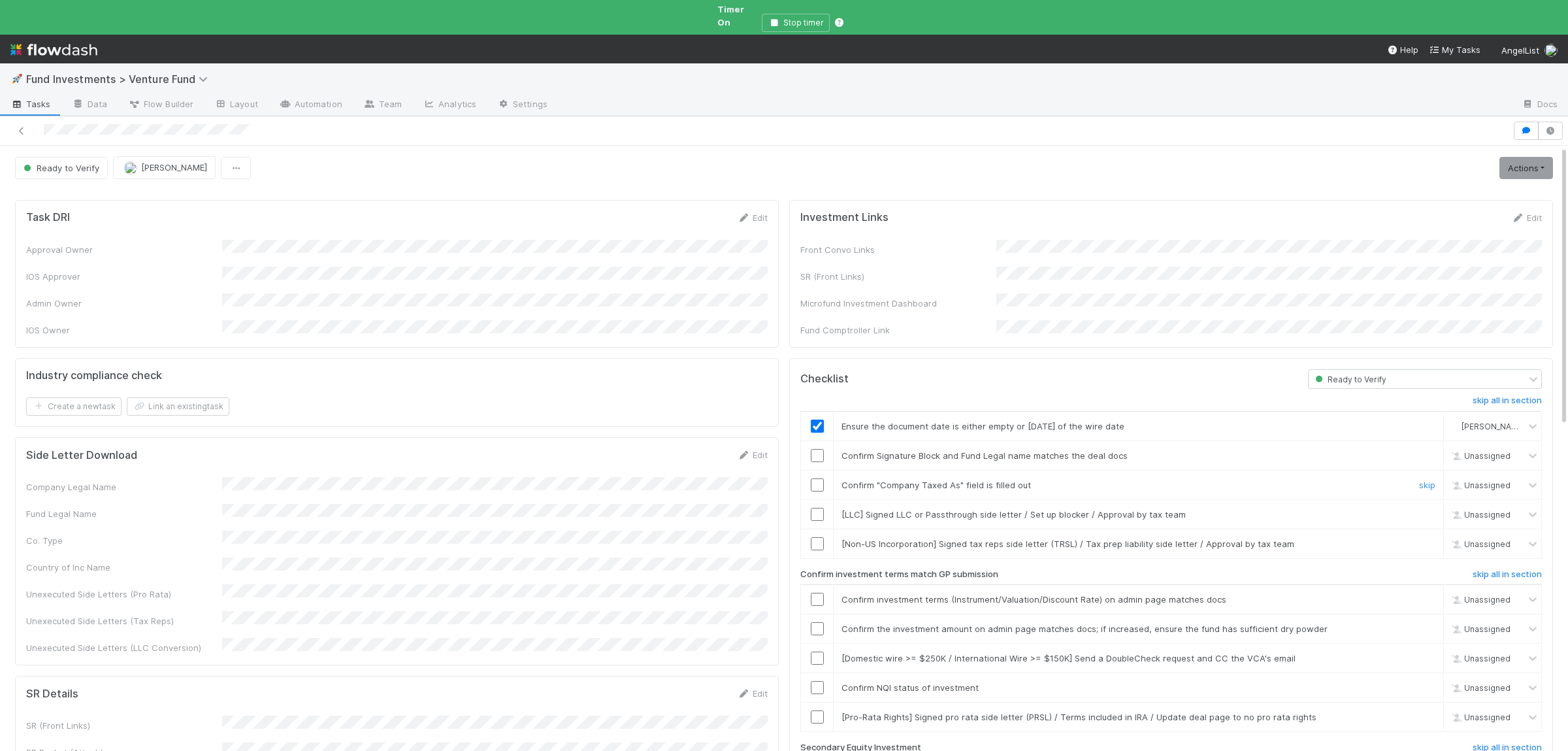 click at bounding box center [817, 484] 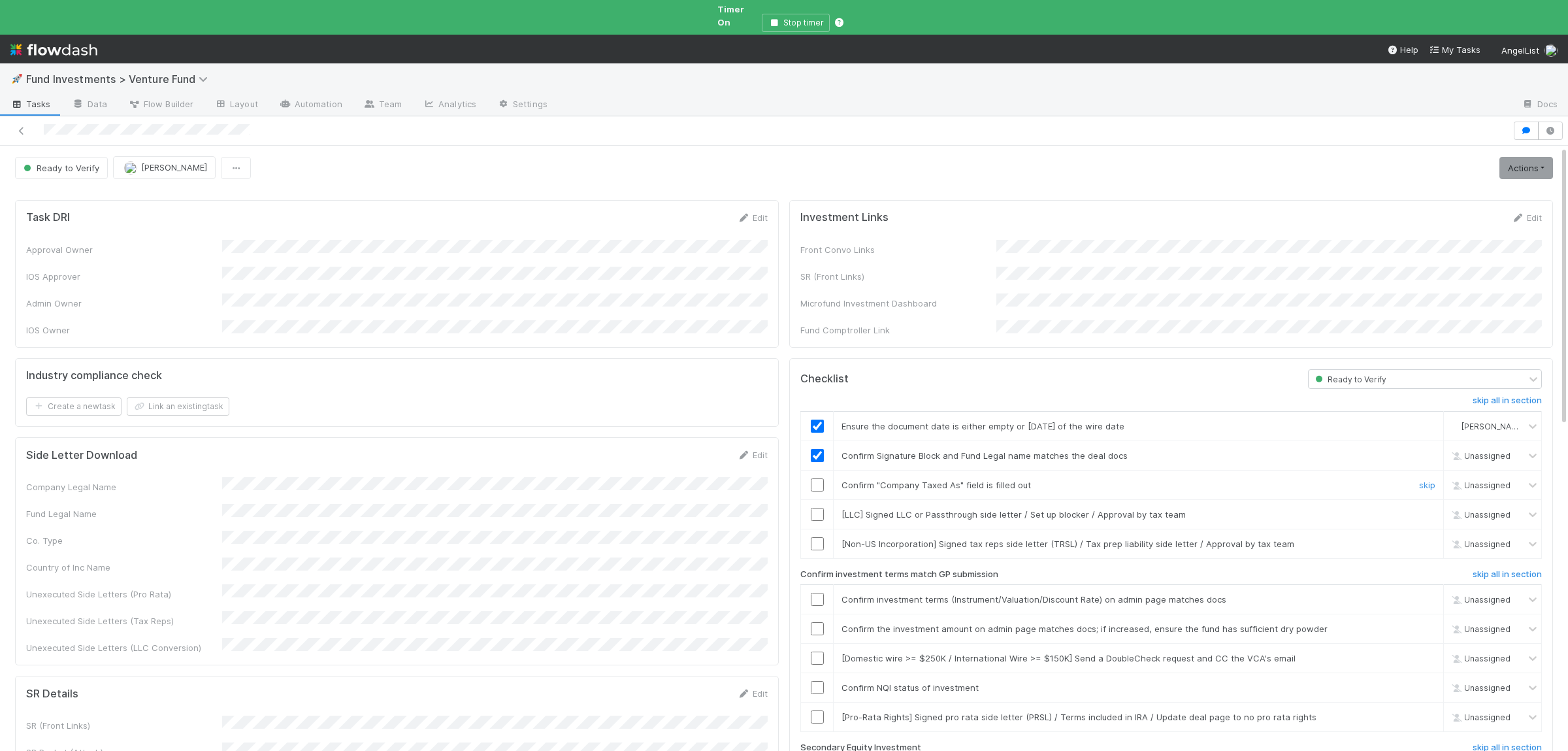checkbox on "true" 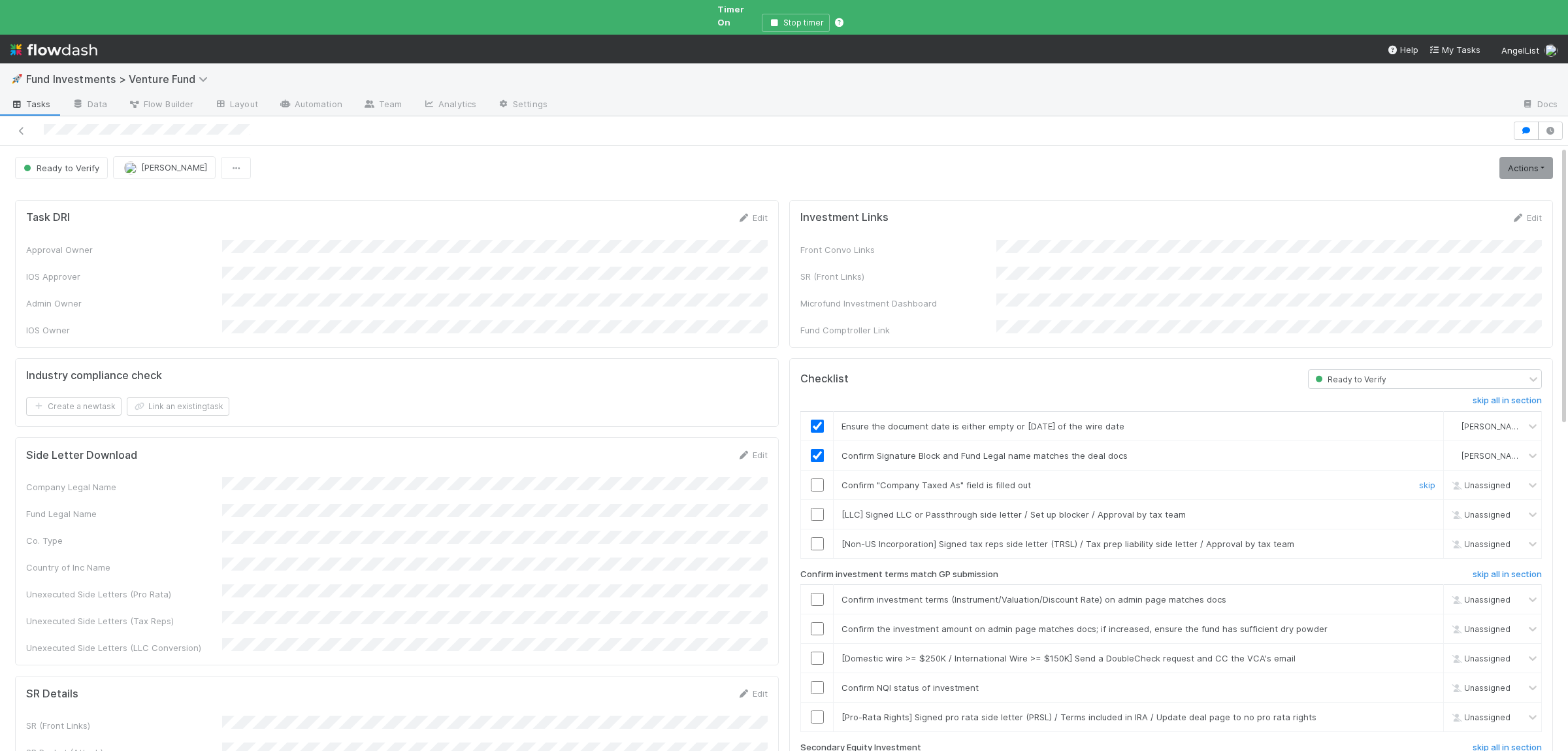 click at bounding box center (817, 485) 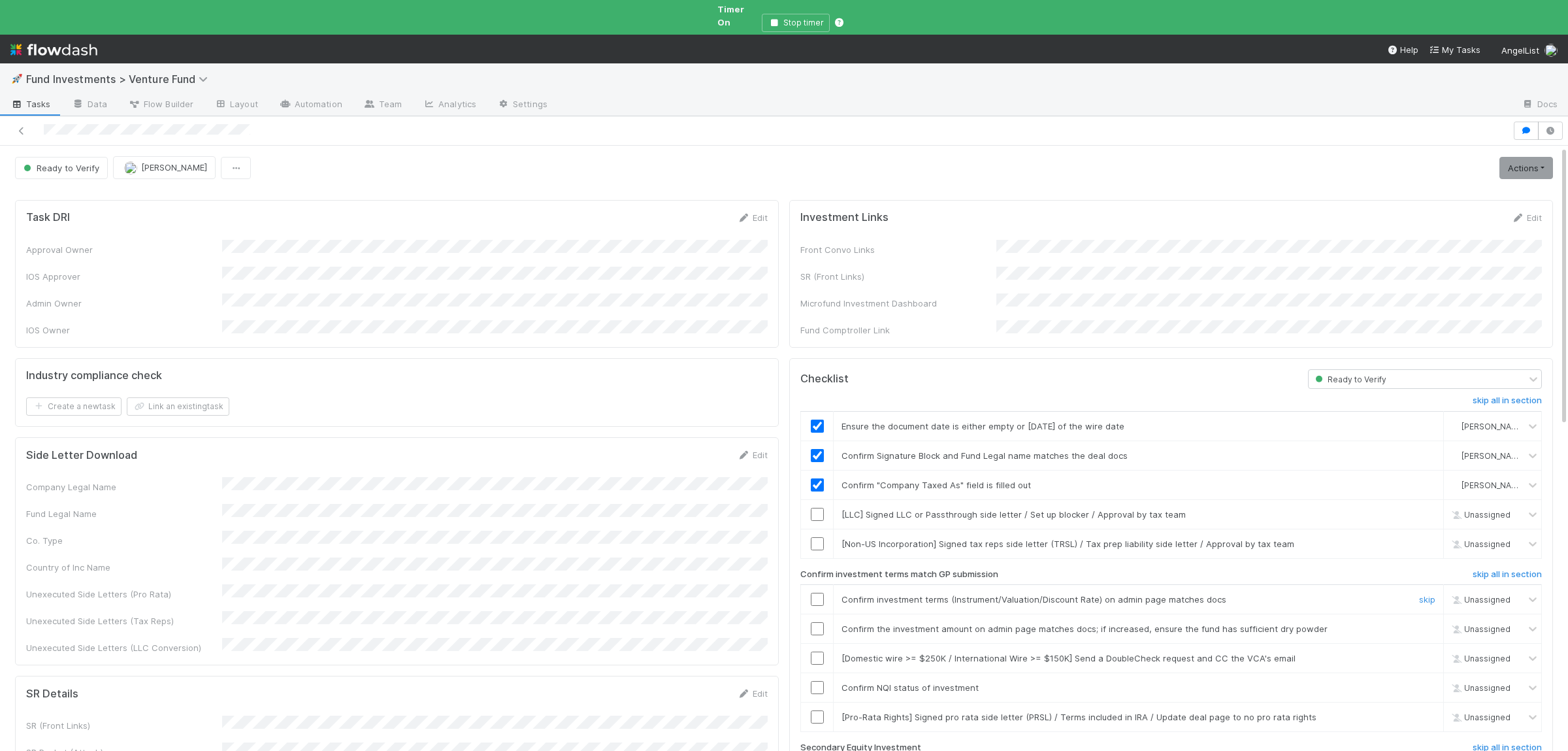 click at bounding box center (817, 599) 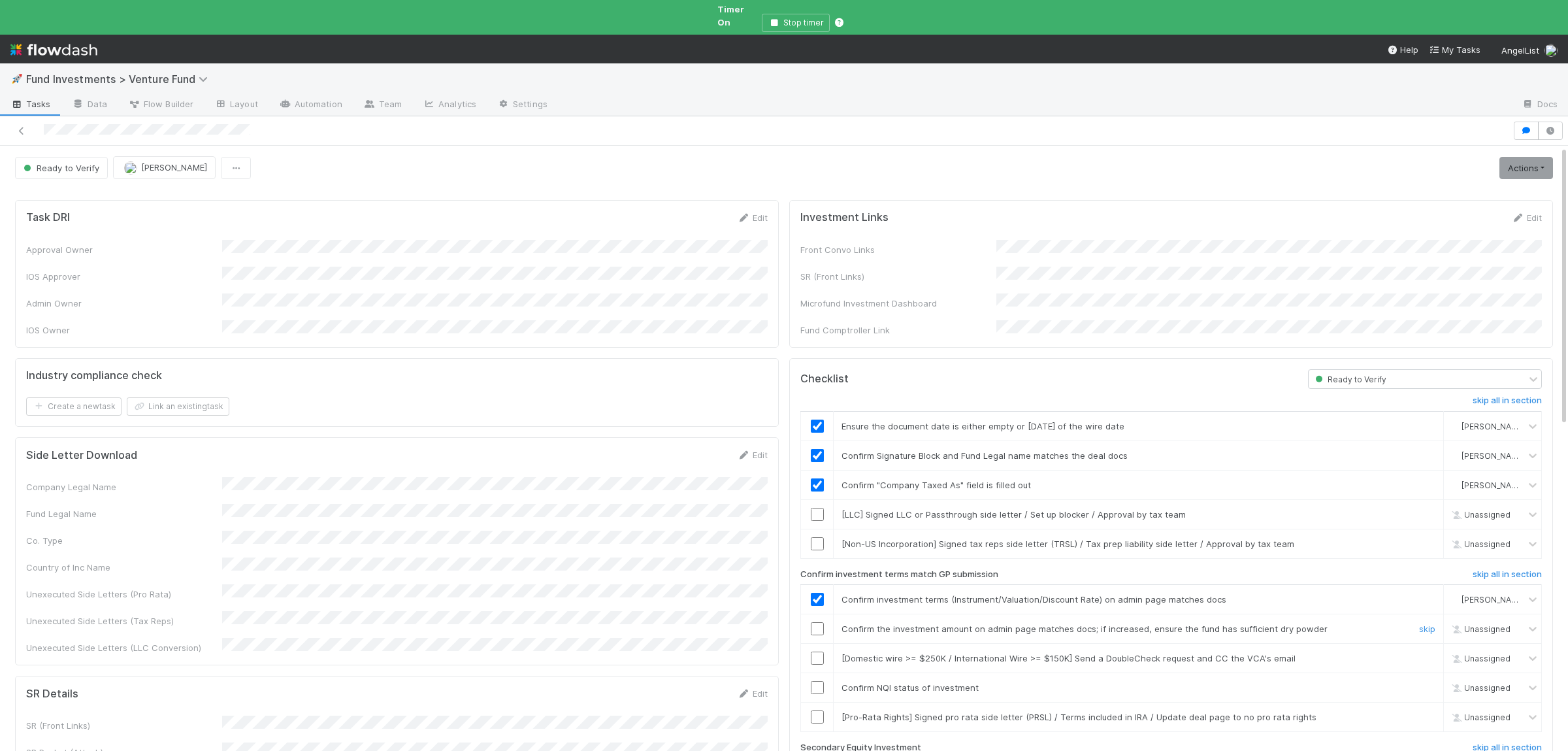 click at bounding box center (817, 629) 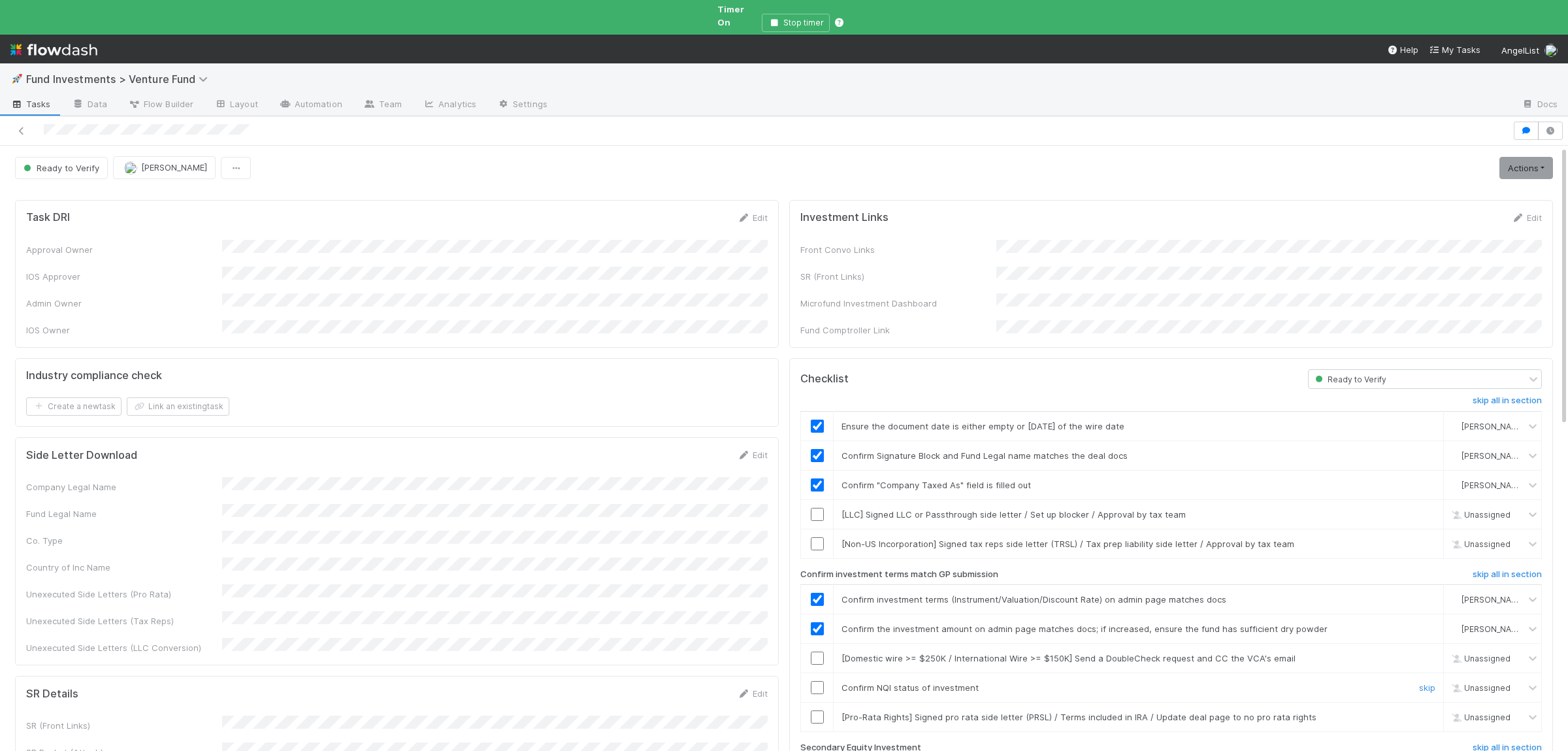 click at bounding box center [817, 688] 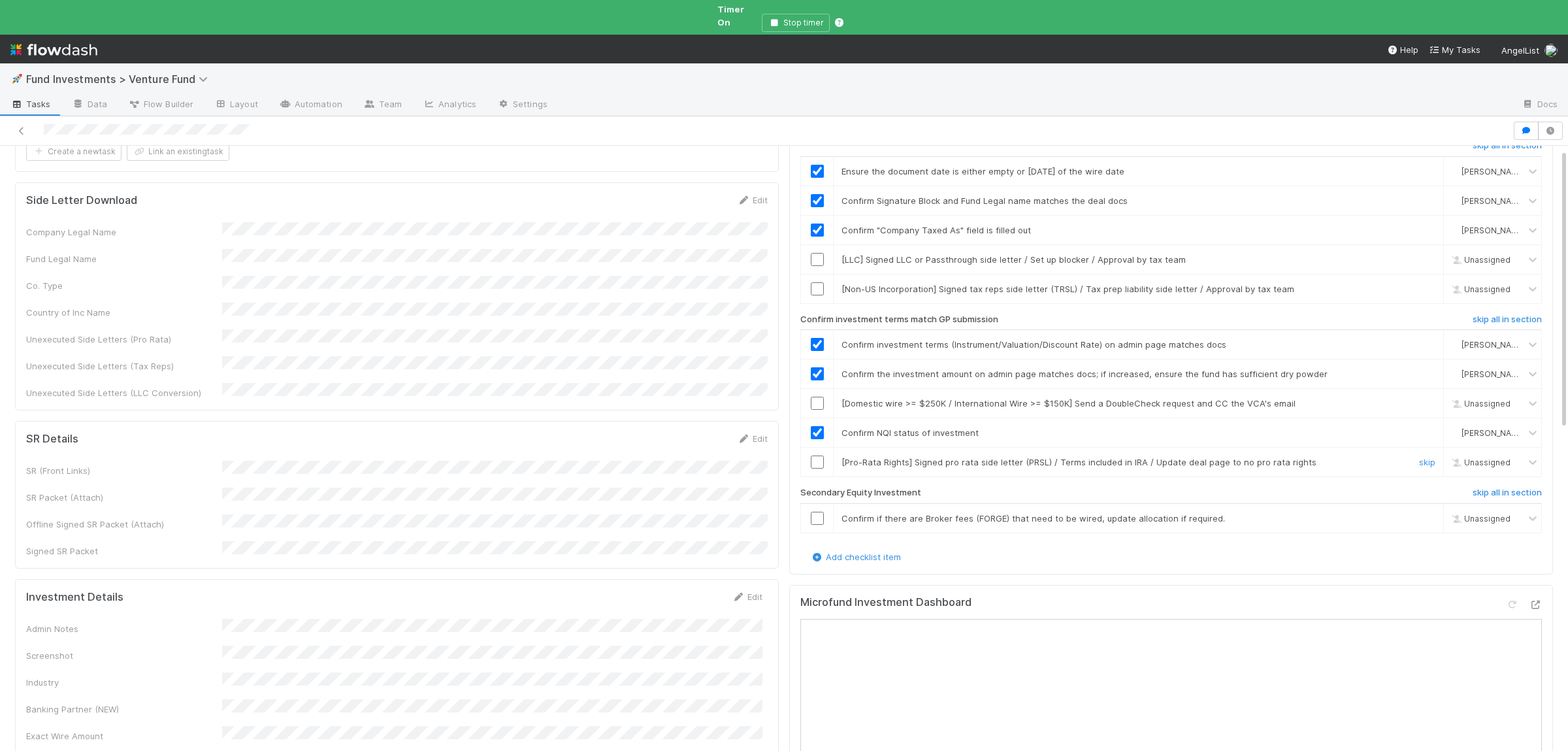 scroll, scrollTop: 0, scrollLeft: 0, axis: both 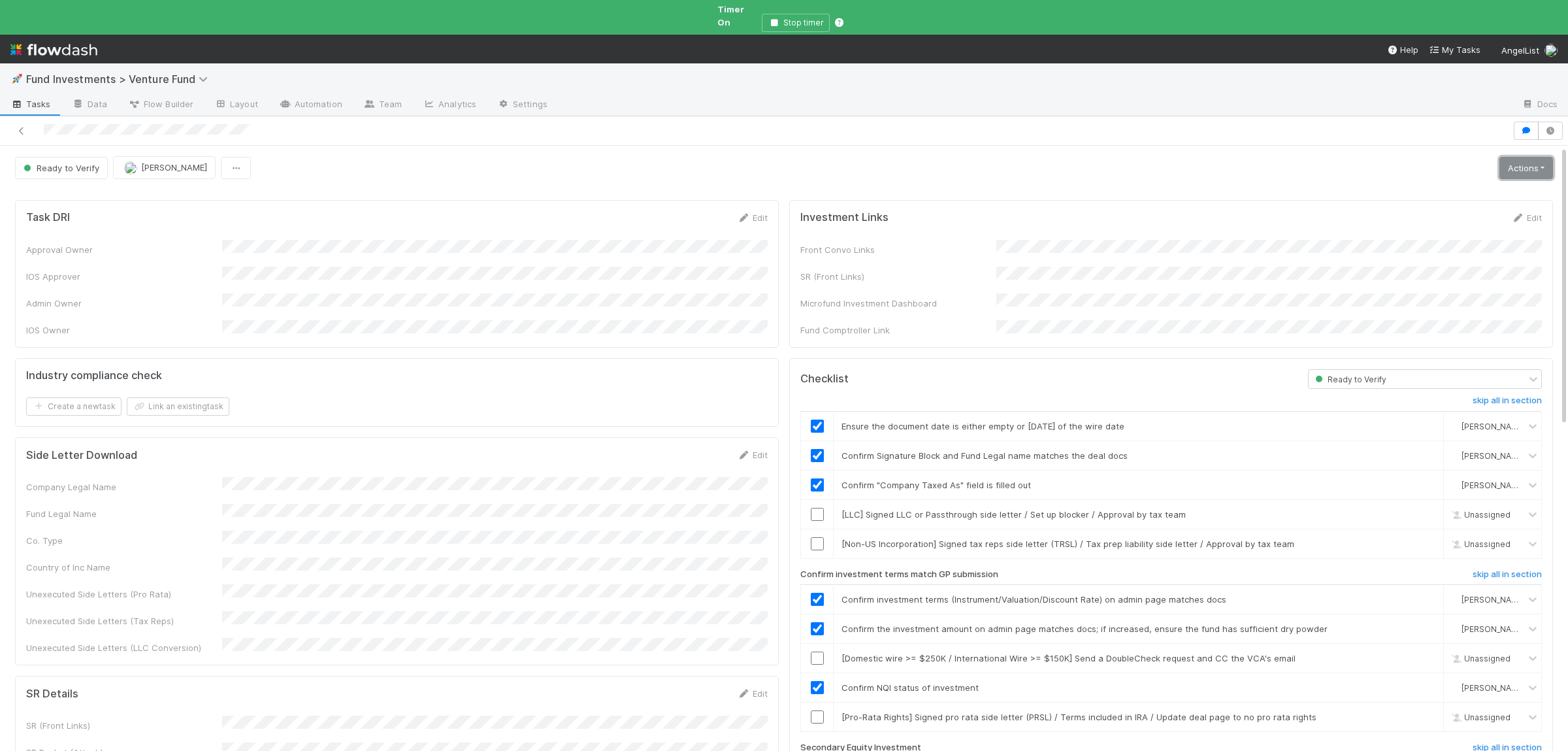 click on "Actions" at bounding box center (1526, 168) 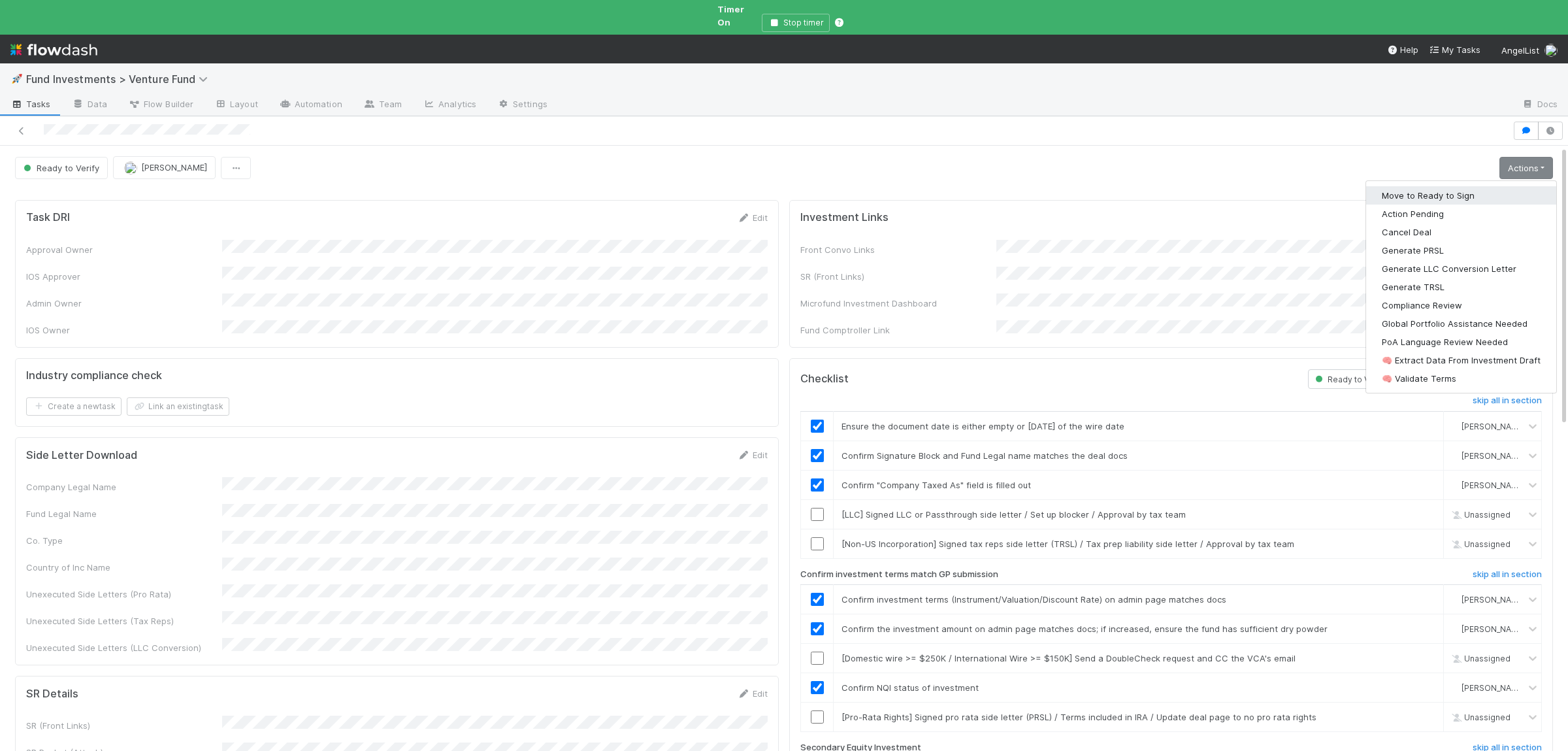 click on "Move to Ready to Sign" at bounding box center [1461, 195] 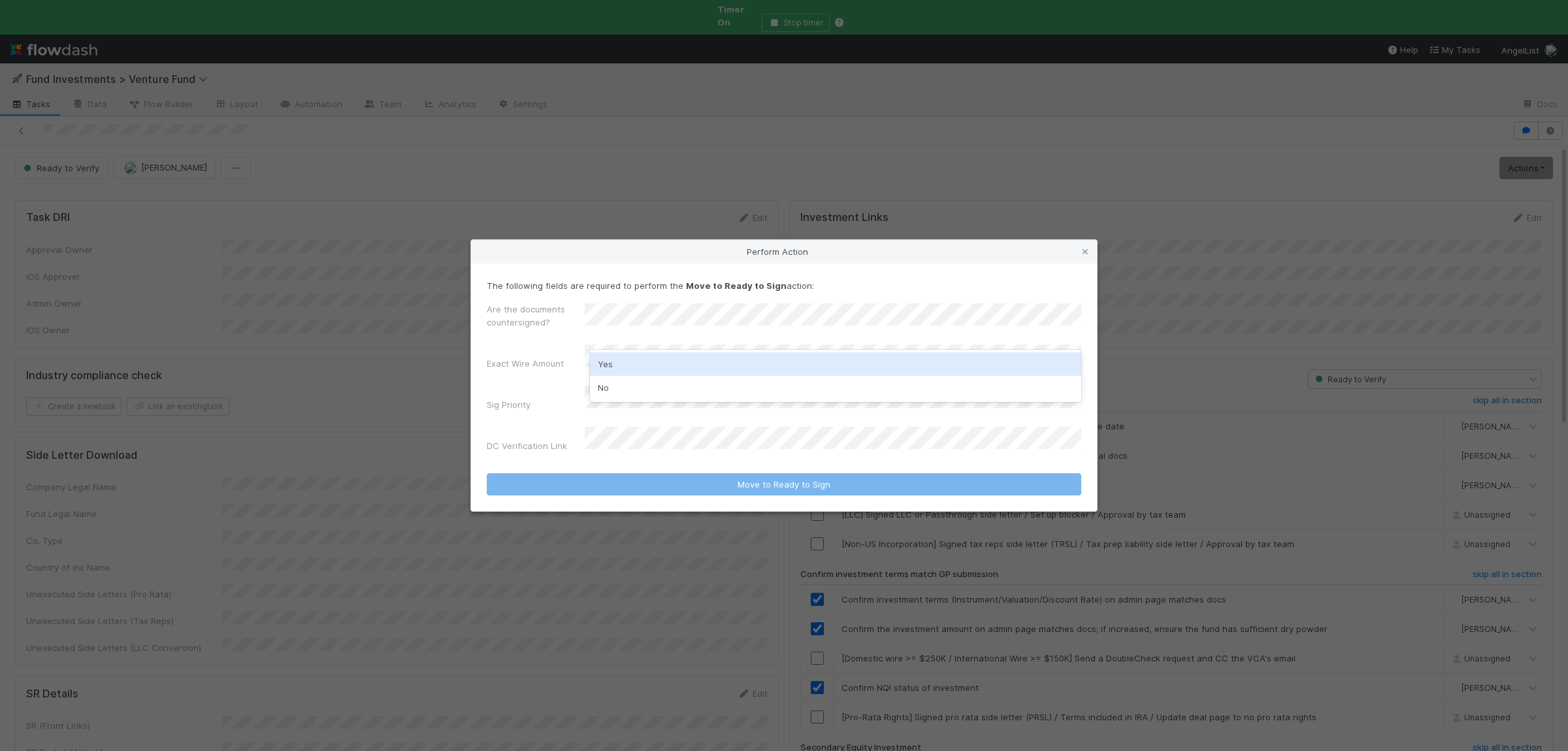 click on "No" at bounding box center [836, 388] 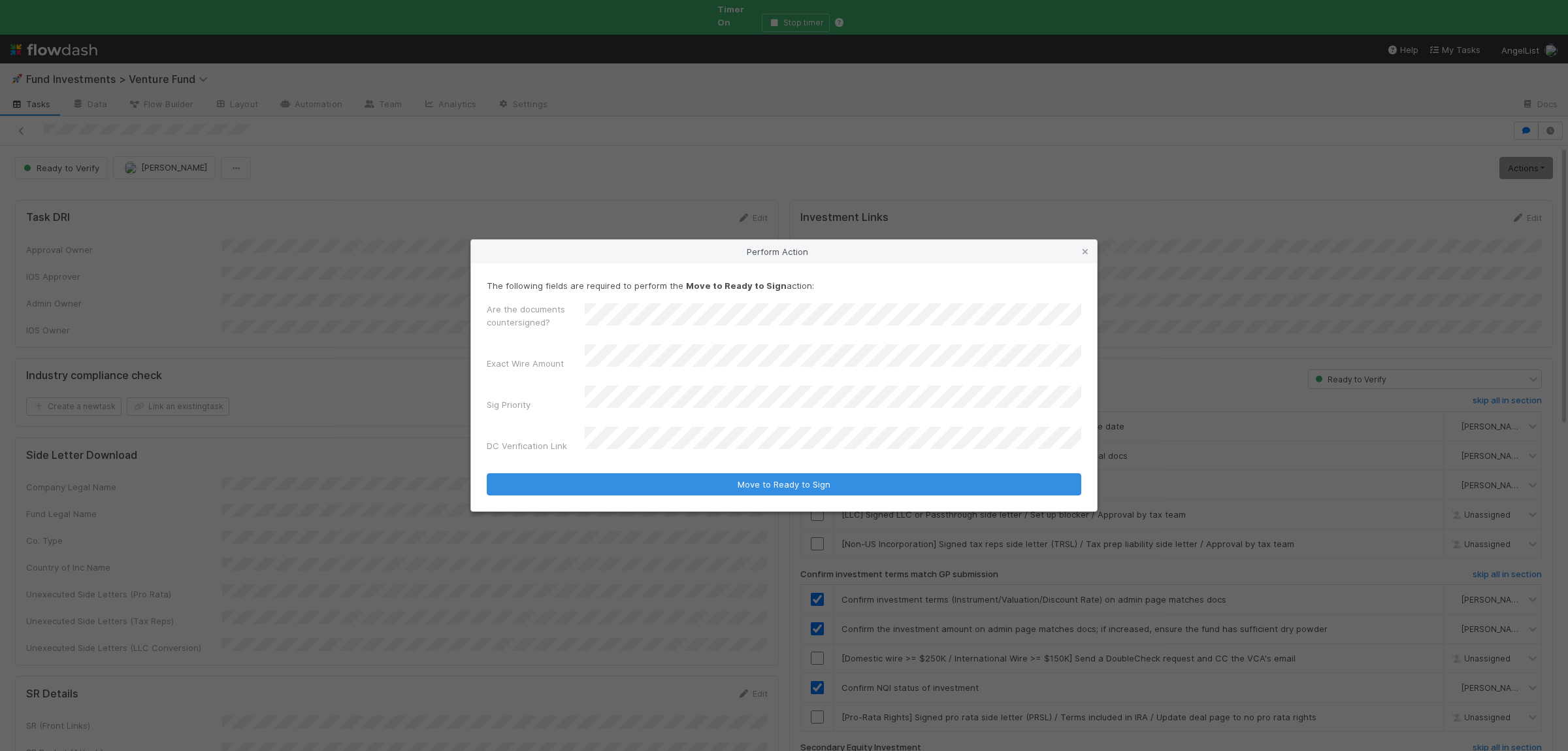 click on "Move to Ready to Sign" at bounding box center [784, 484] 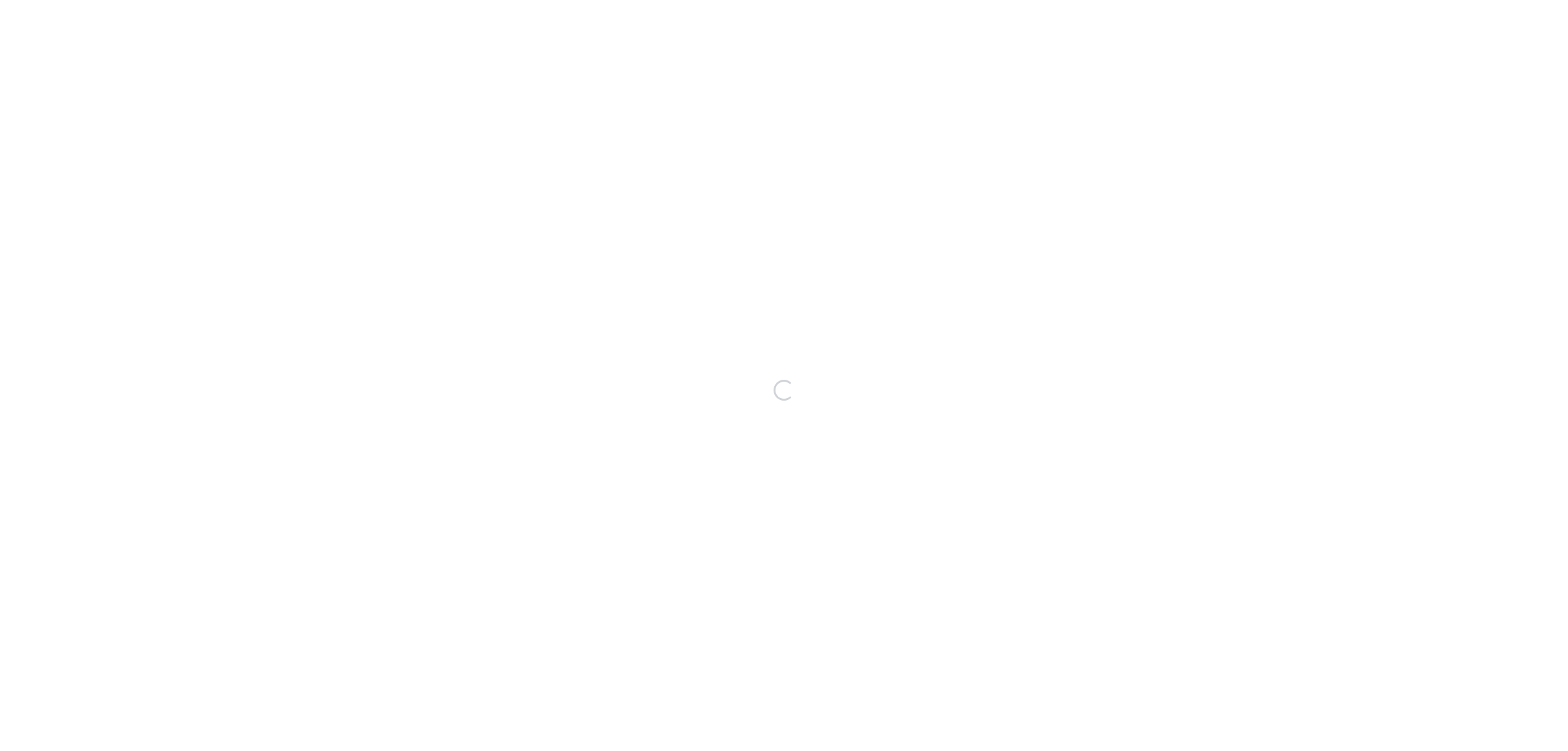 scroll, scrollTop: 0, scrollLeft: 0, axis: both 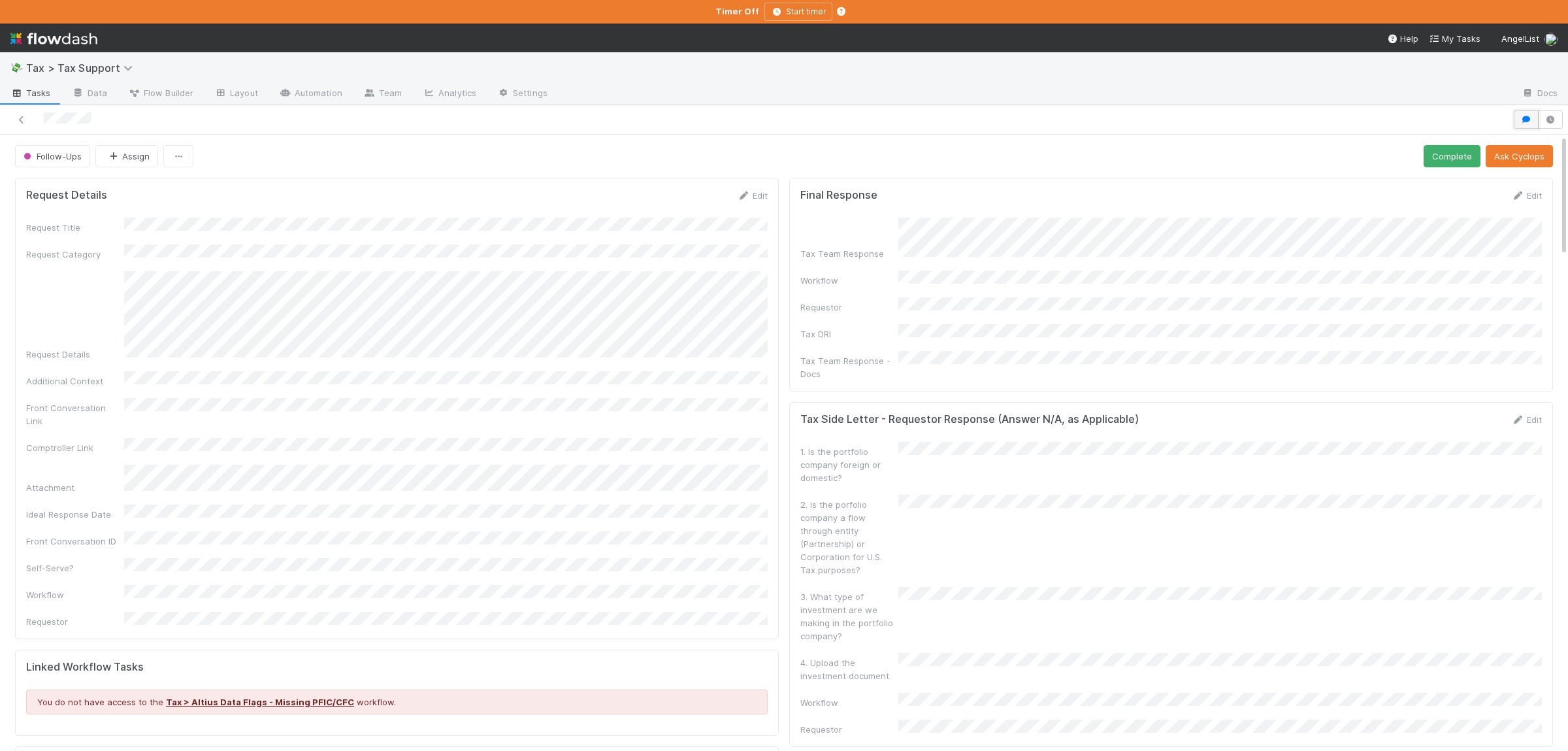 click at bounding box center [1526, 120] 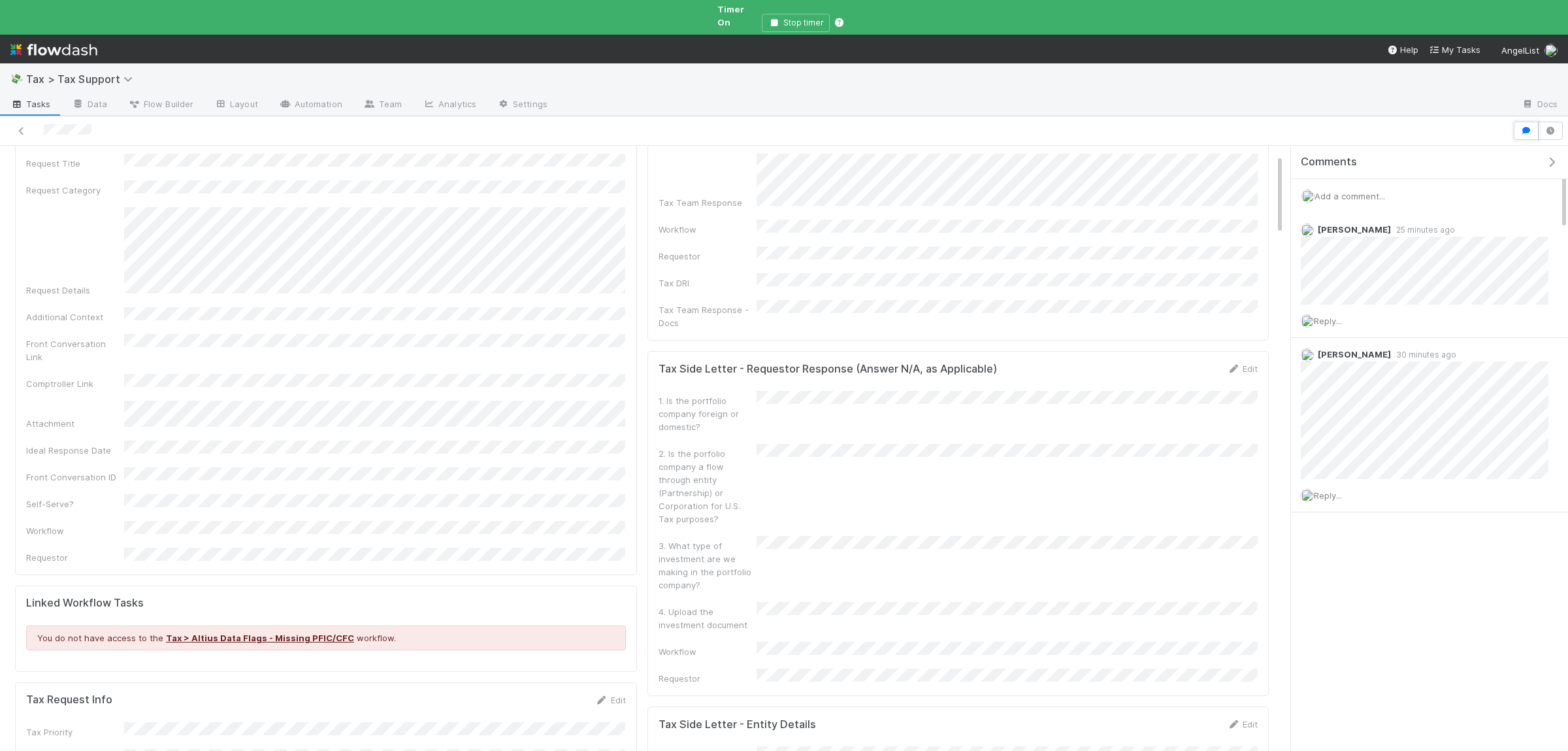 scroll, scrollTop: 64, scrollLeft: 0, axis: vertical 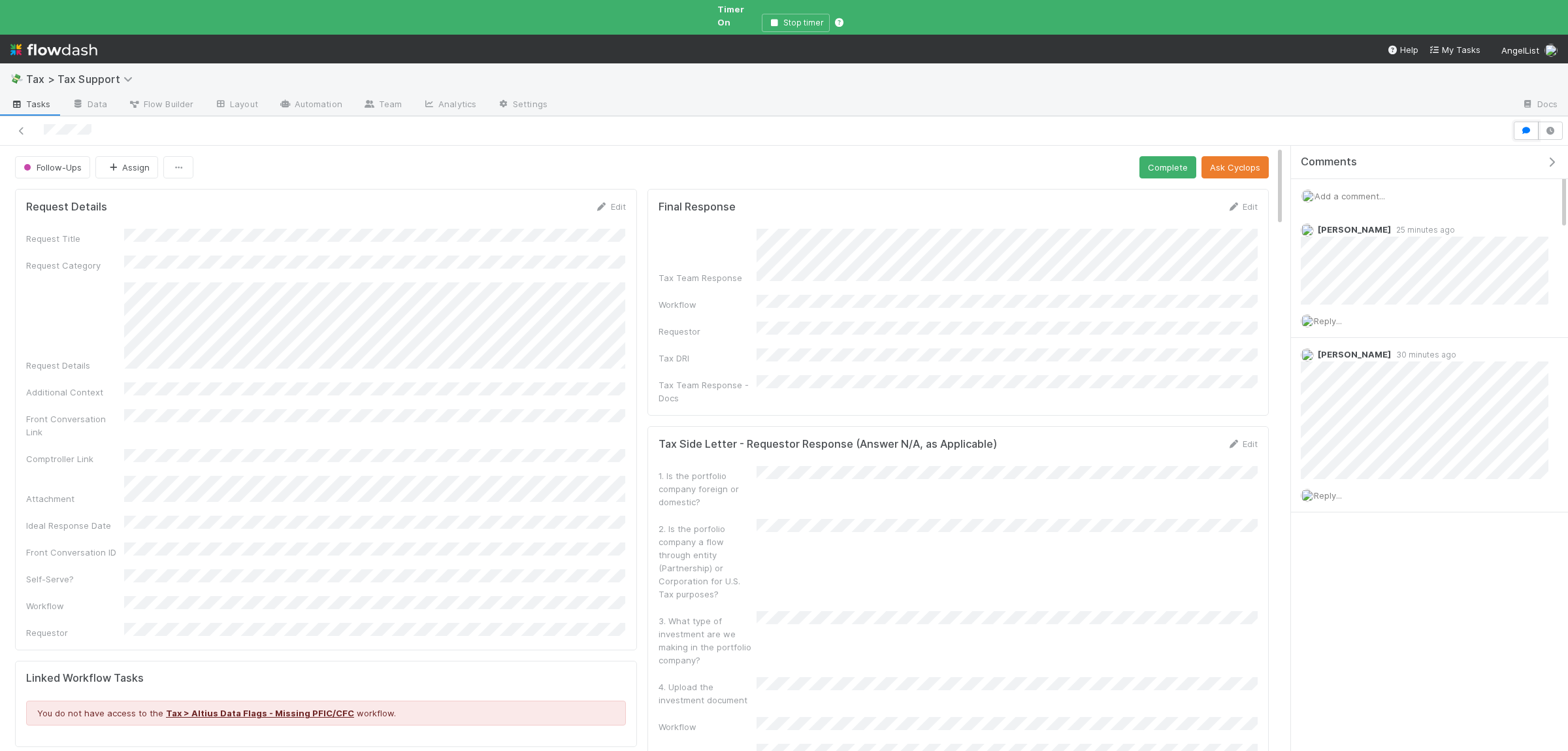 type 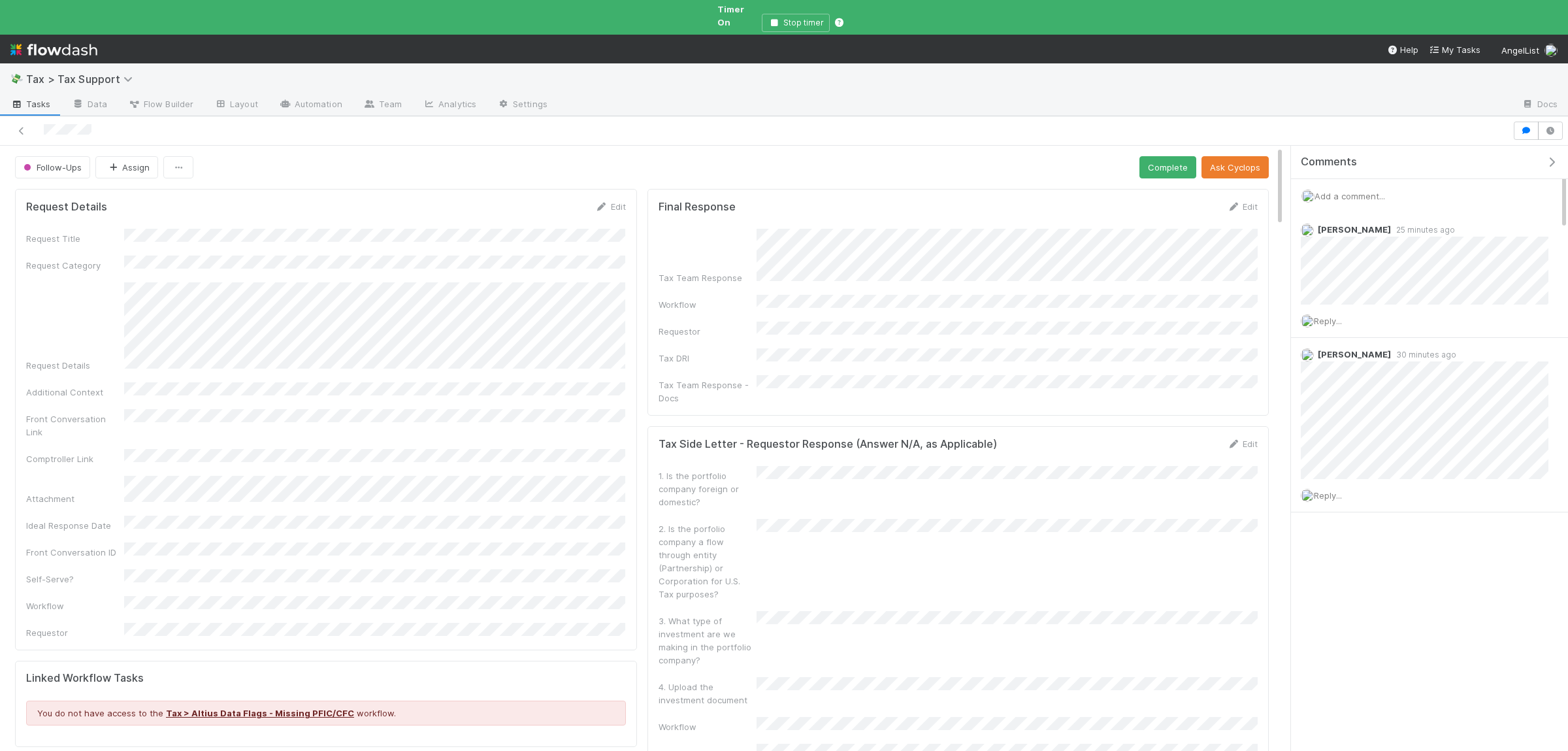 click on "Add a comment..." at bounding box center (1350, 196) 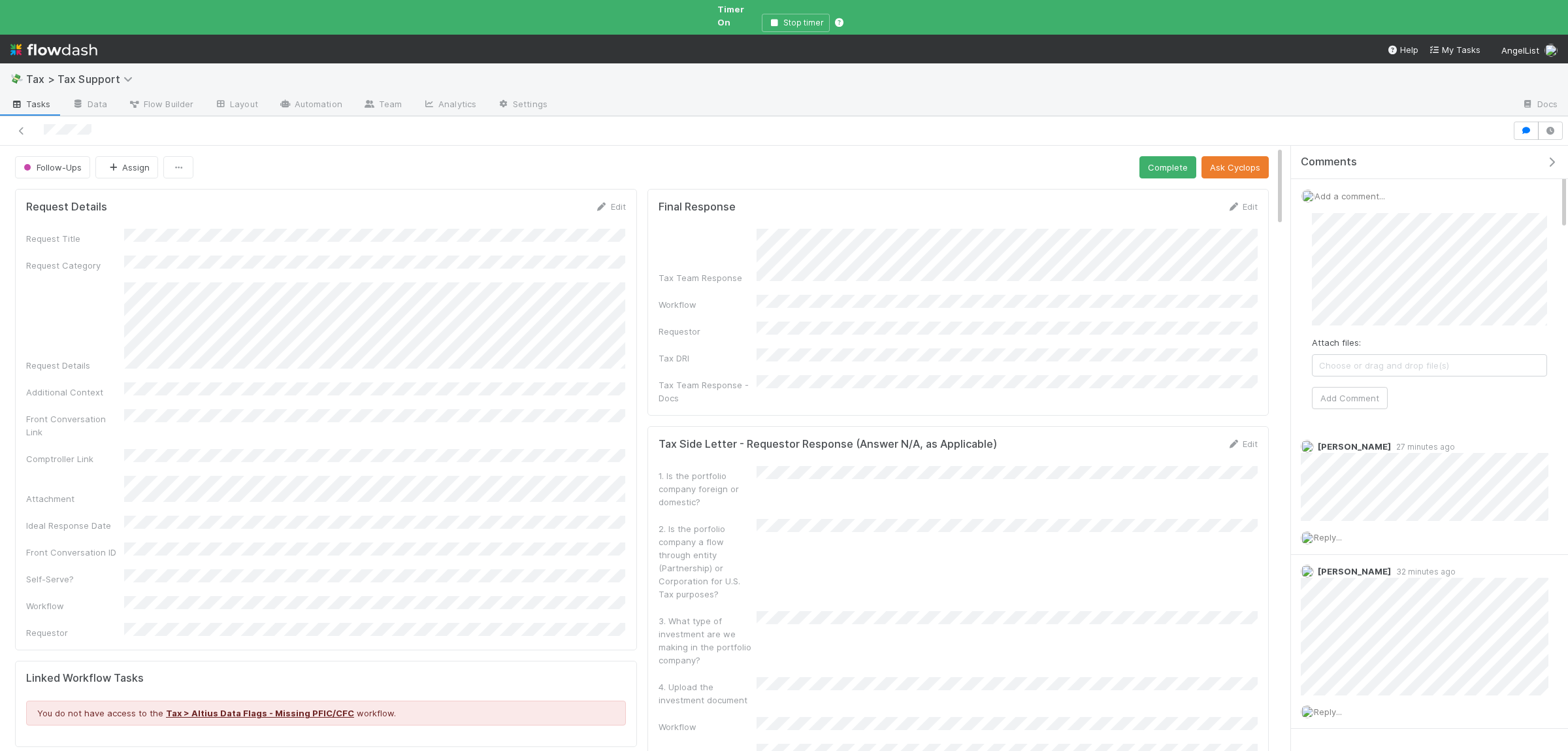 click on "Choose or drag and drop file(s)" at bounding box center (1429, 365) 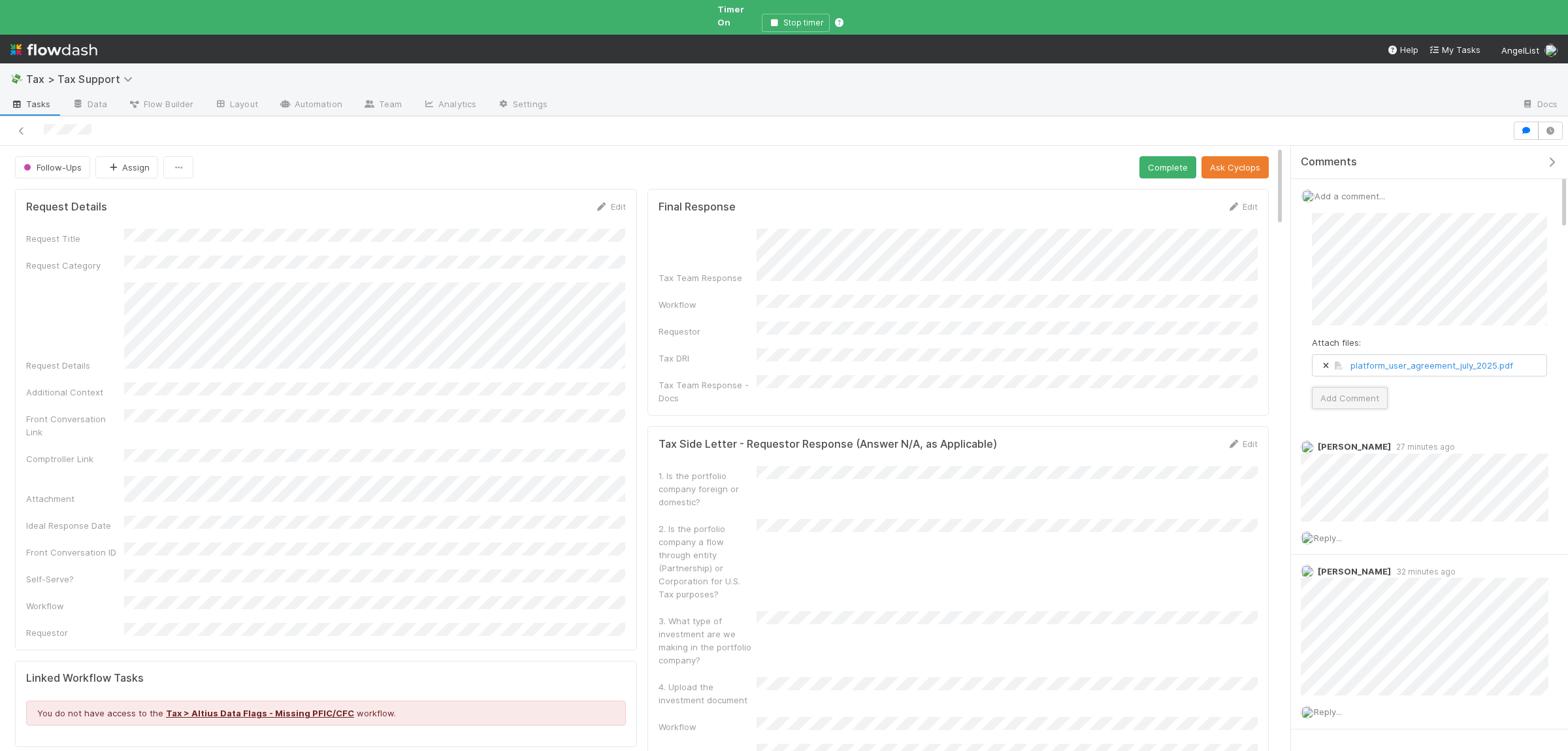 click on "Add Comment" at bounding box center [1350, 398] 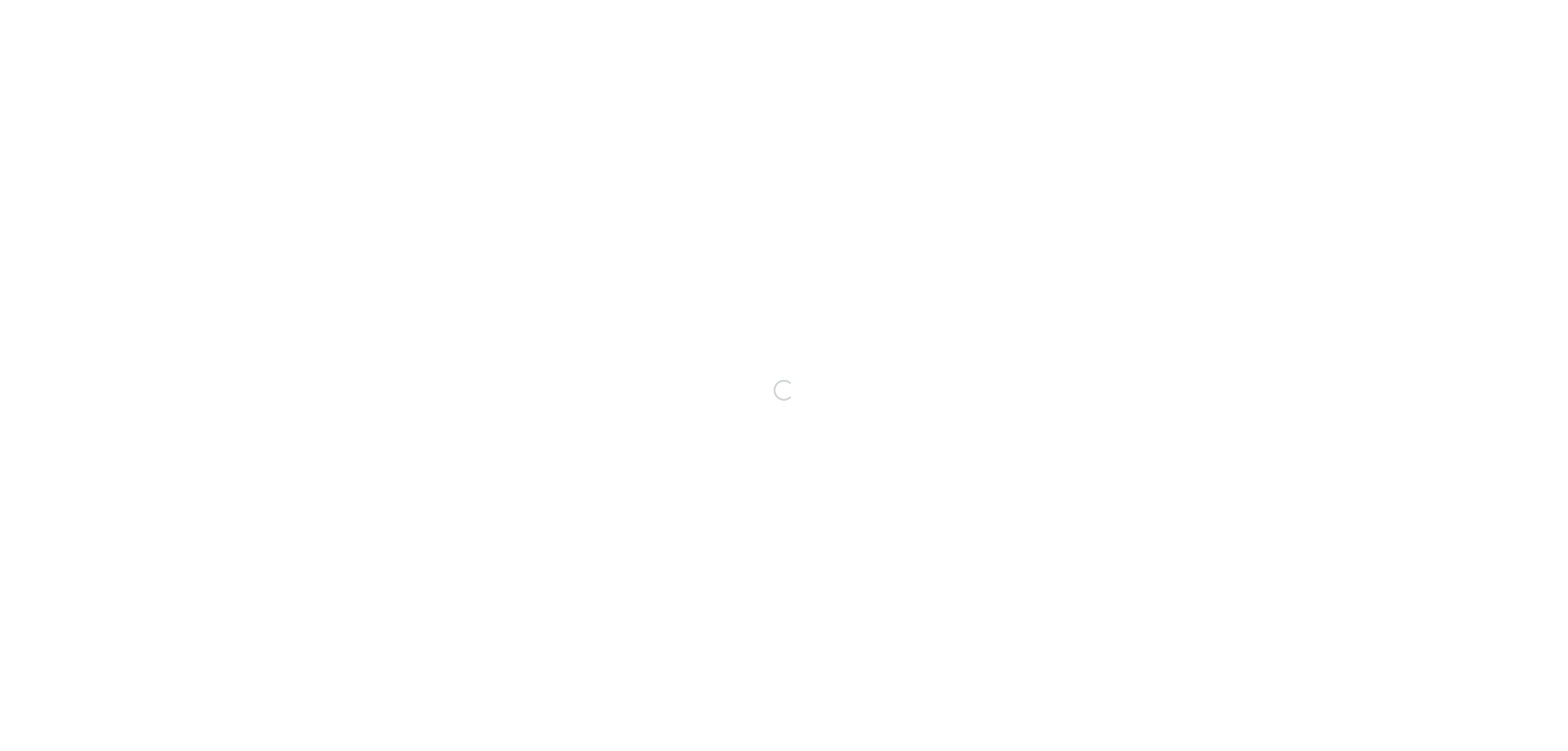 scroll, scrollTop: 0, scrollLeft: 0, axis: both 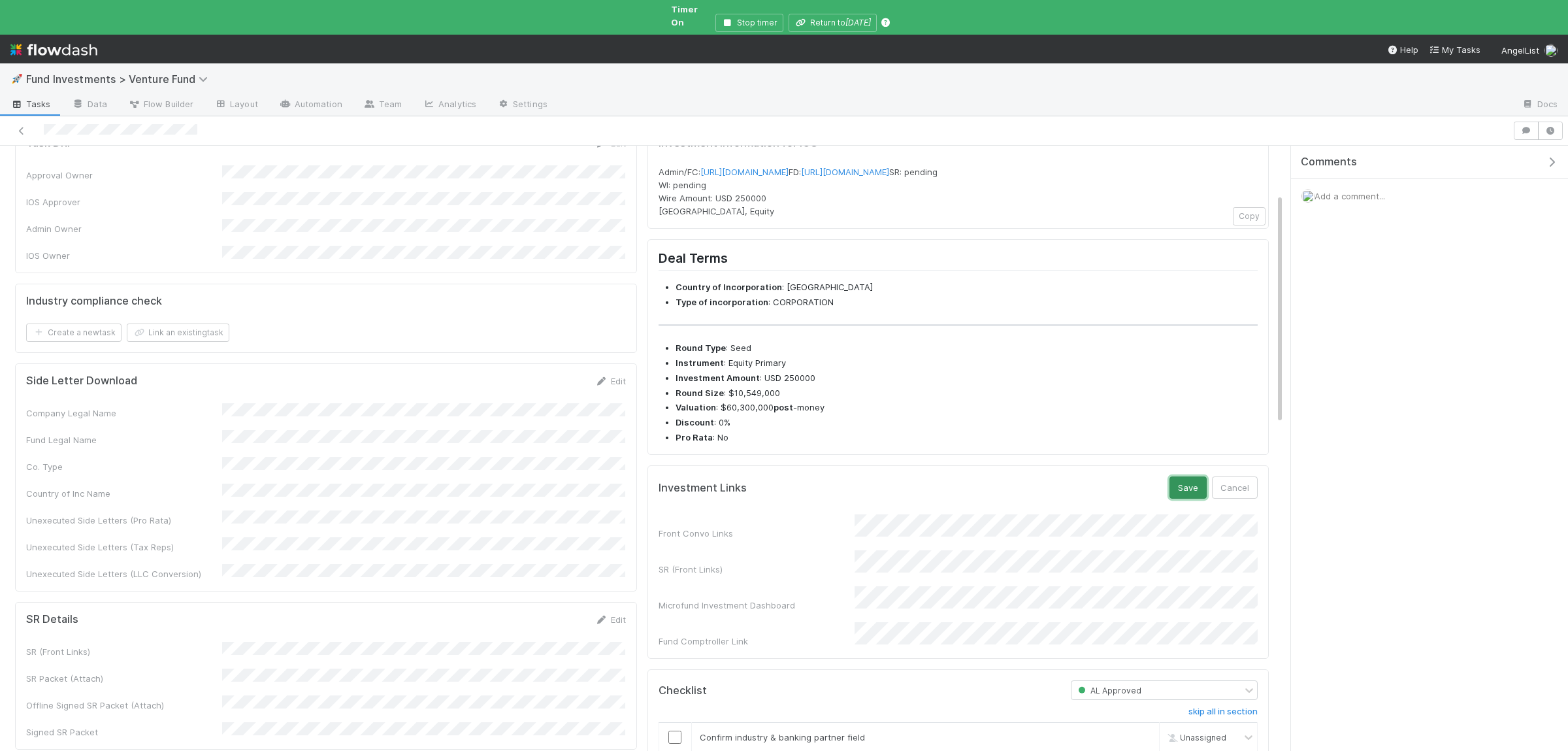 click on "Save" at bounding box center (1188, 488) 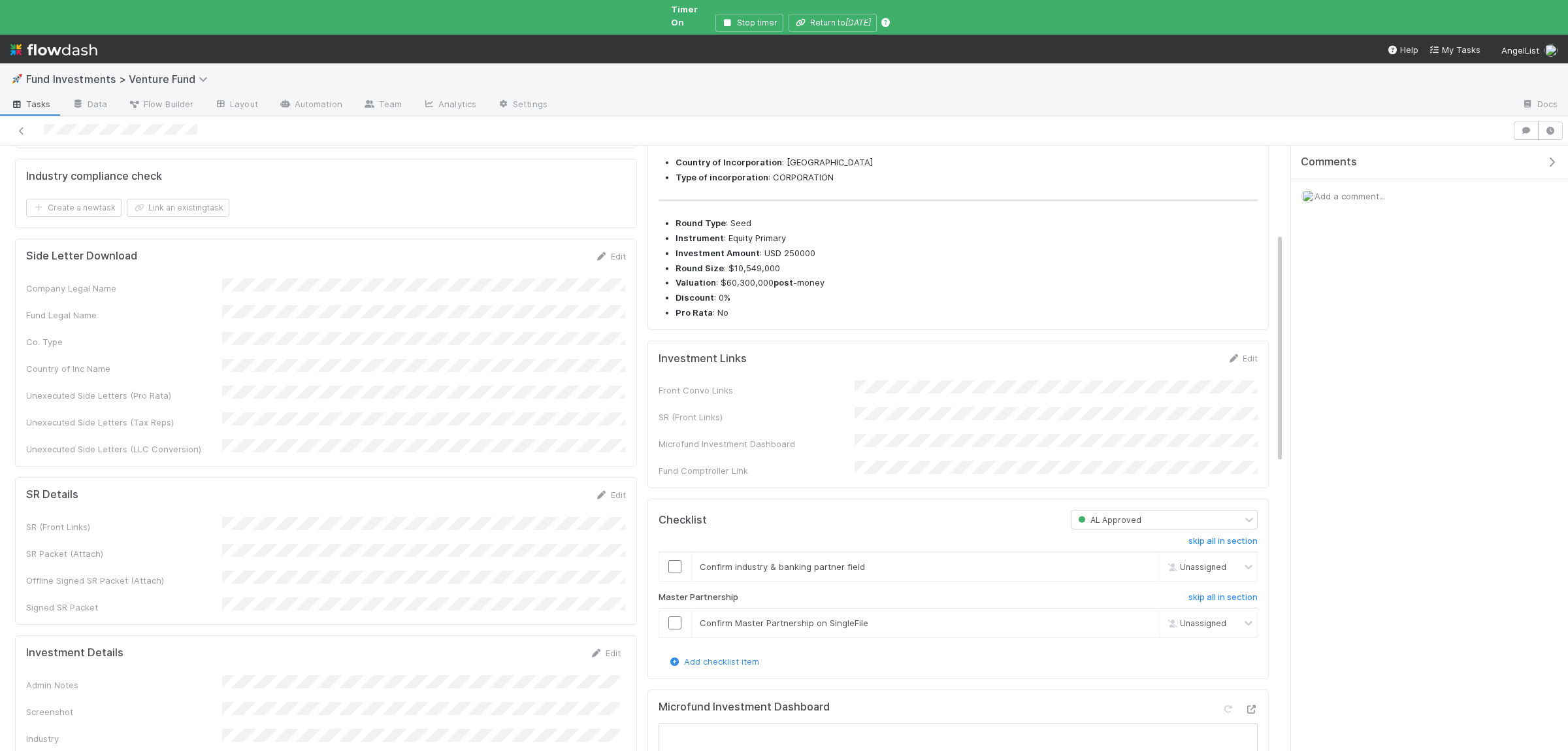 scroll, scrollTop: 255, scrollLeft: 0, axis: vertical 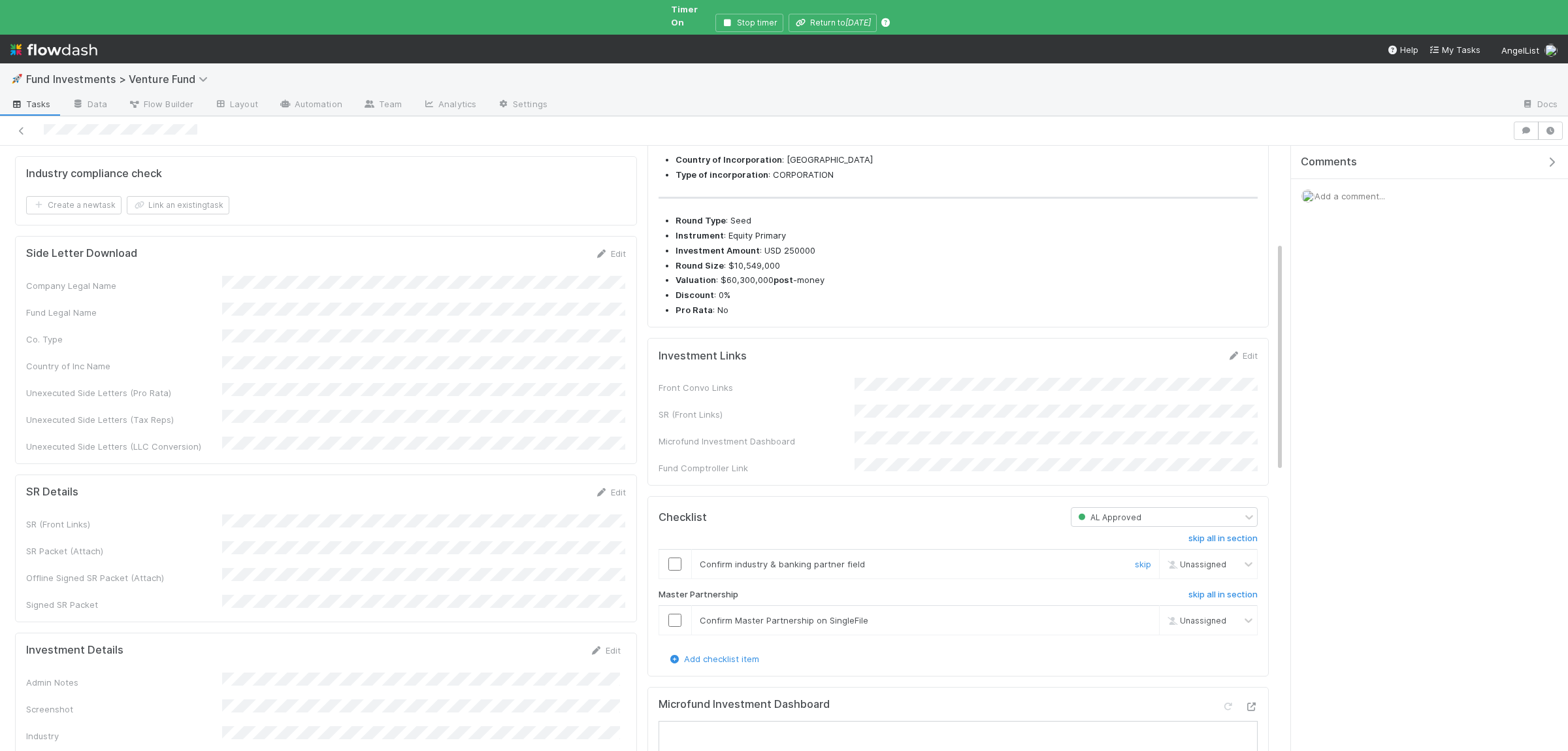 click at bounding box center [675, 564] 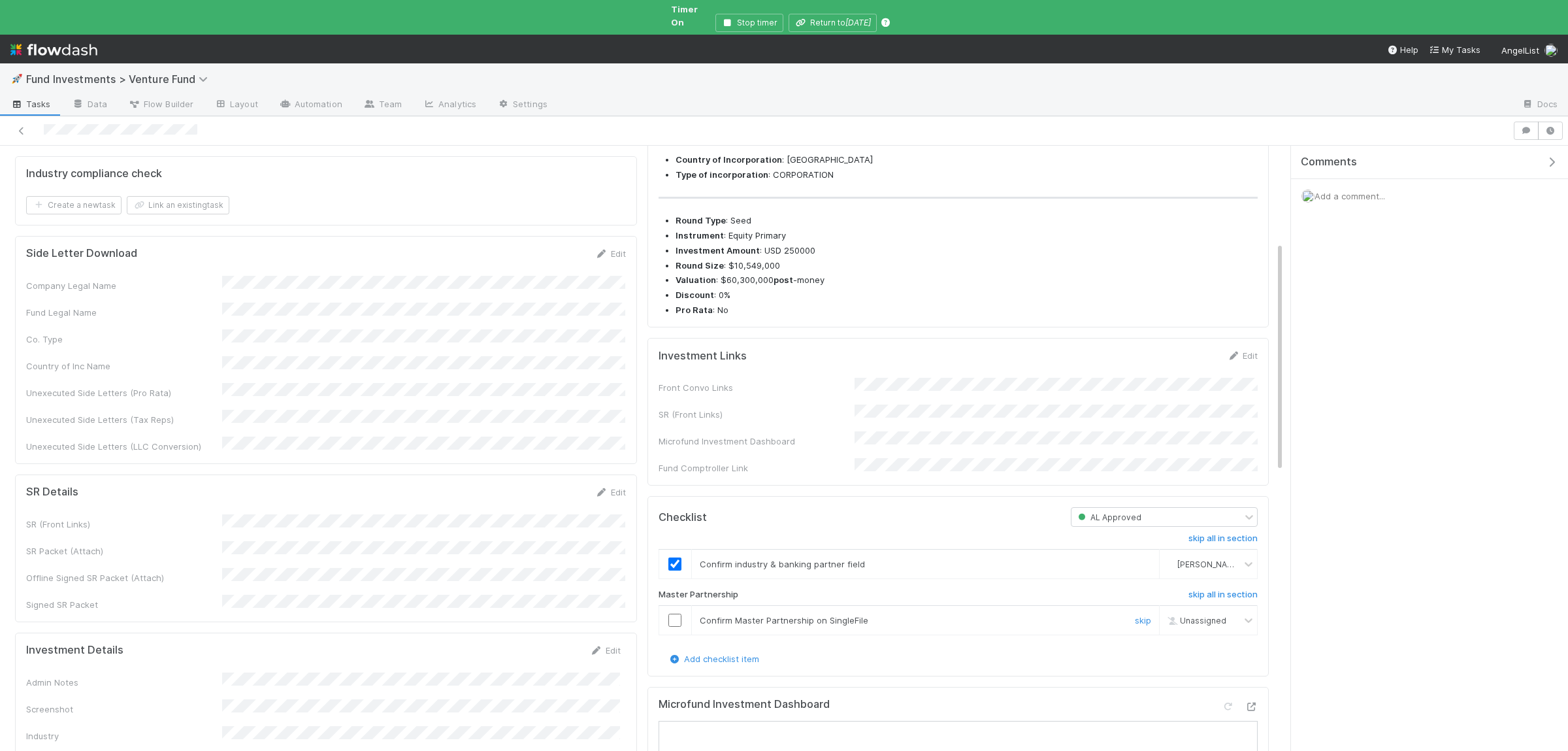 click at bounding box center (675, 620) 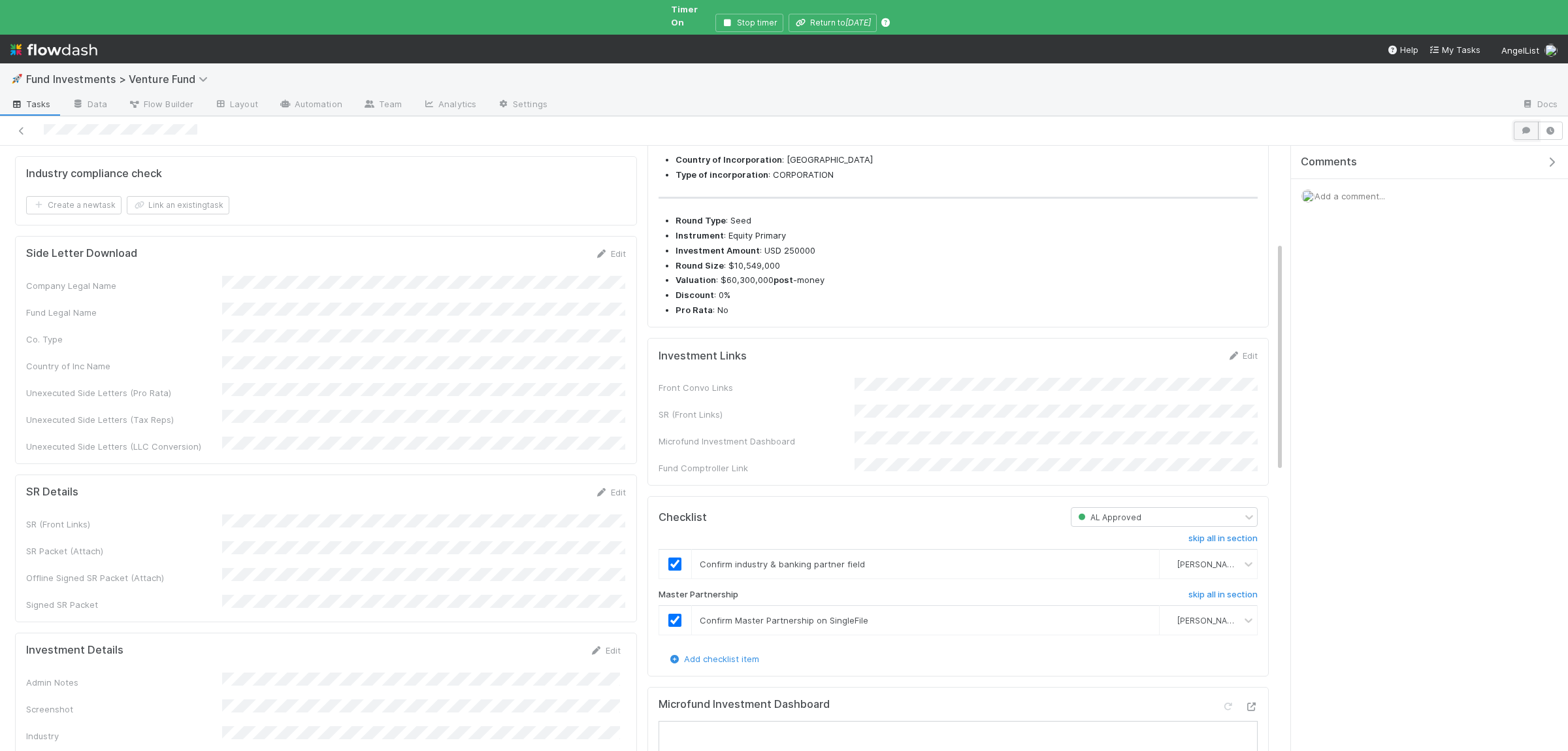 click at bounding box center [1526, 131] 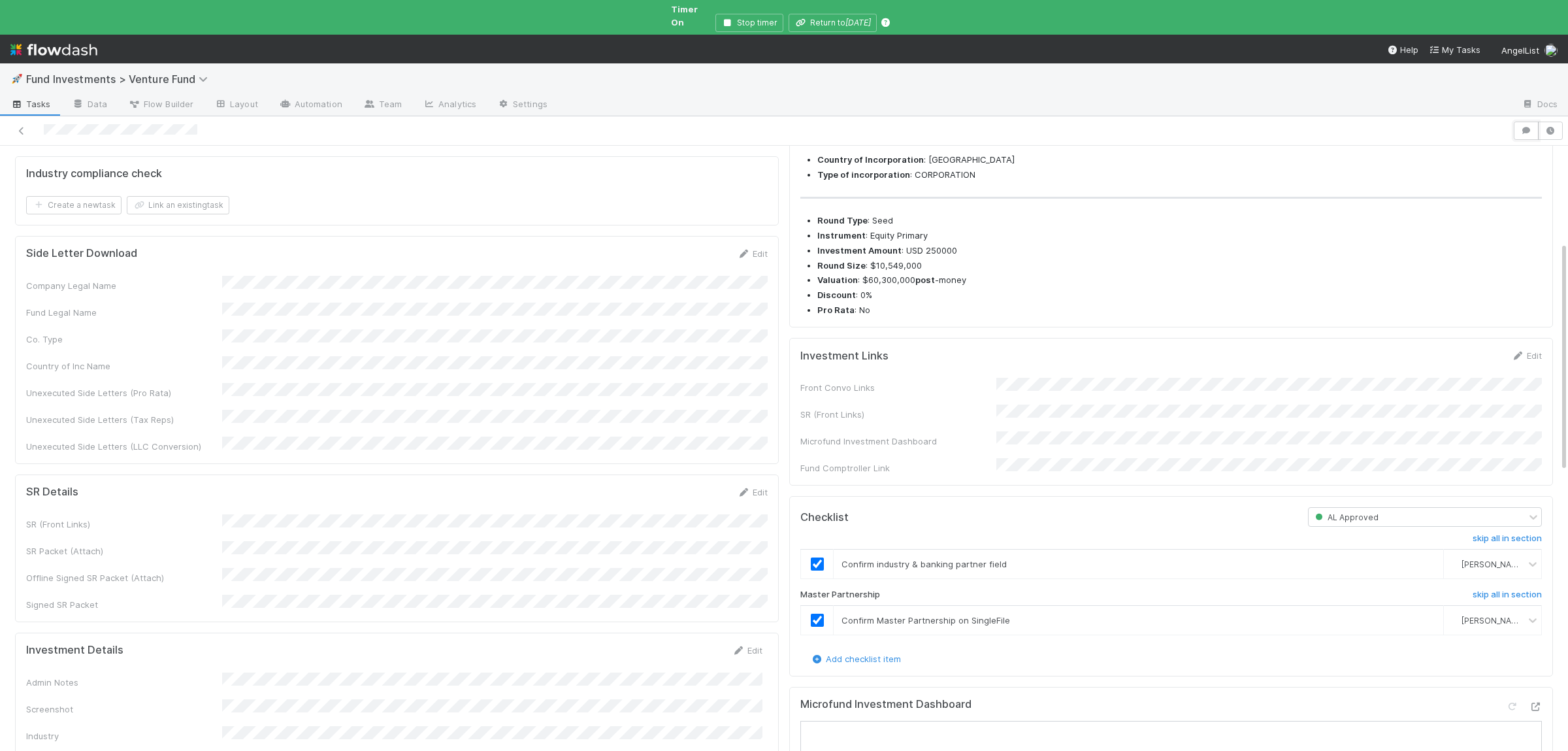 scroll, scrollTop: 0, scrollLeft: 0, axis: both 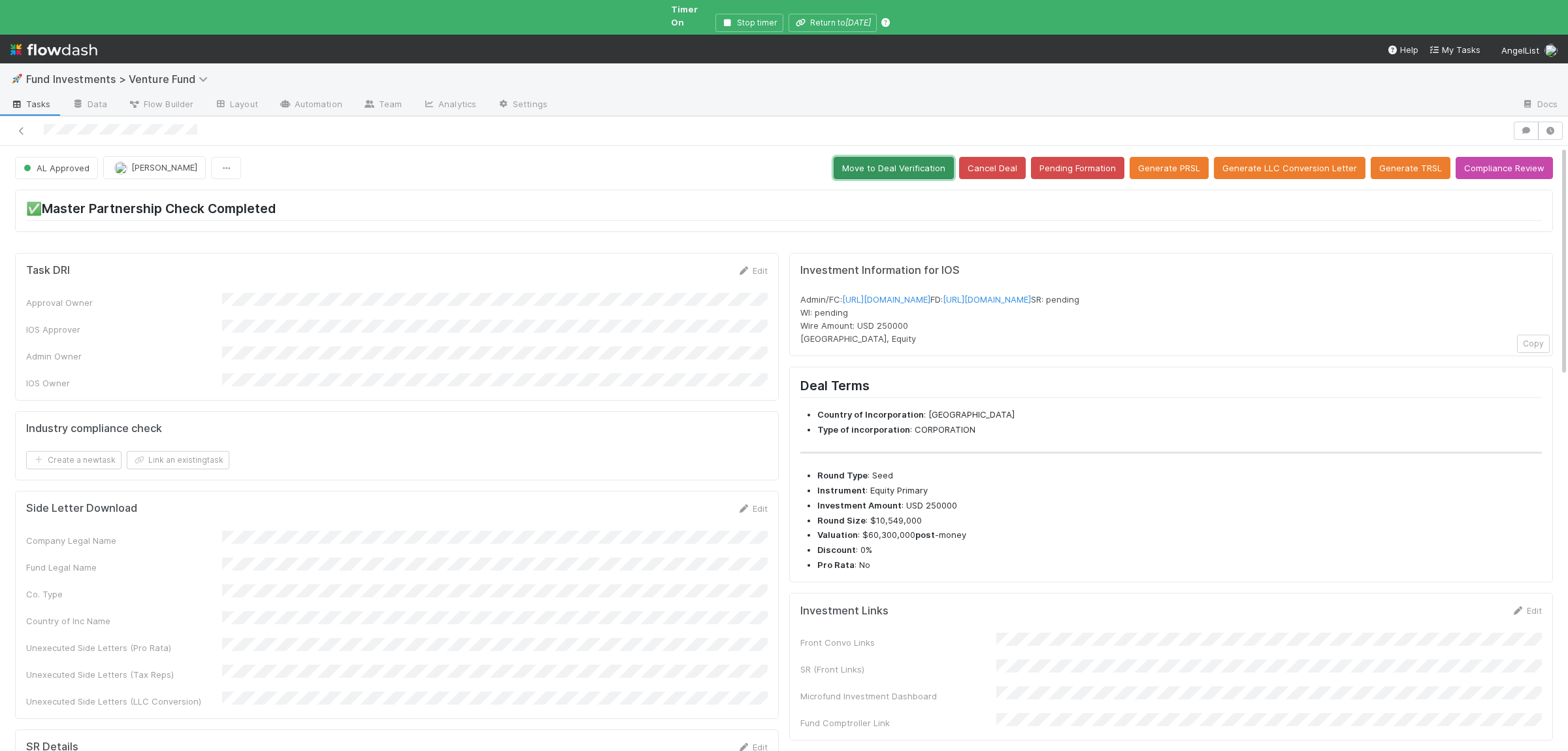 click on "Move to Deal Verification" at bounding box center (894, 168) 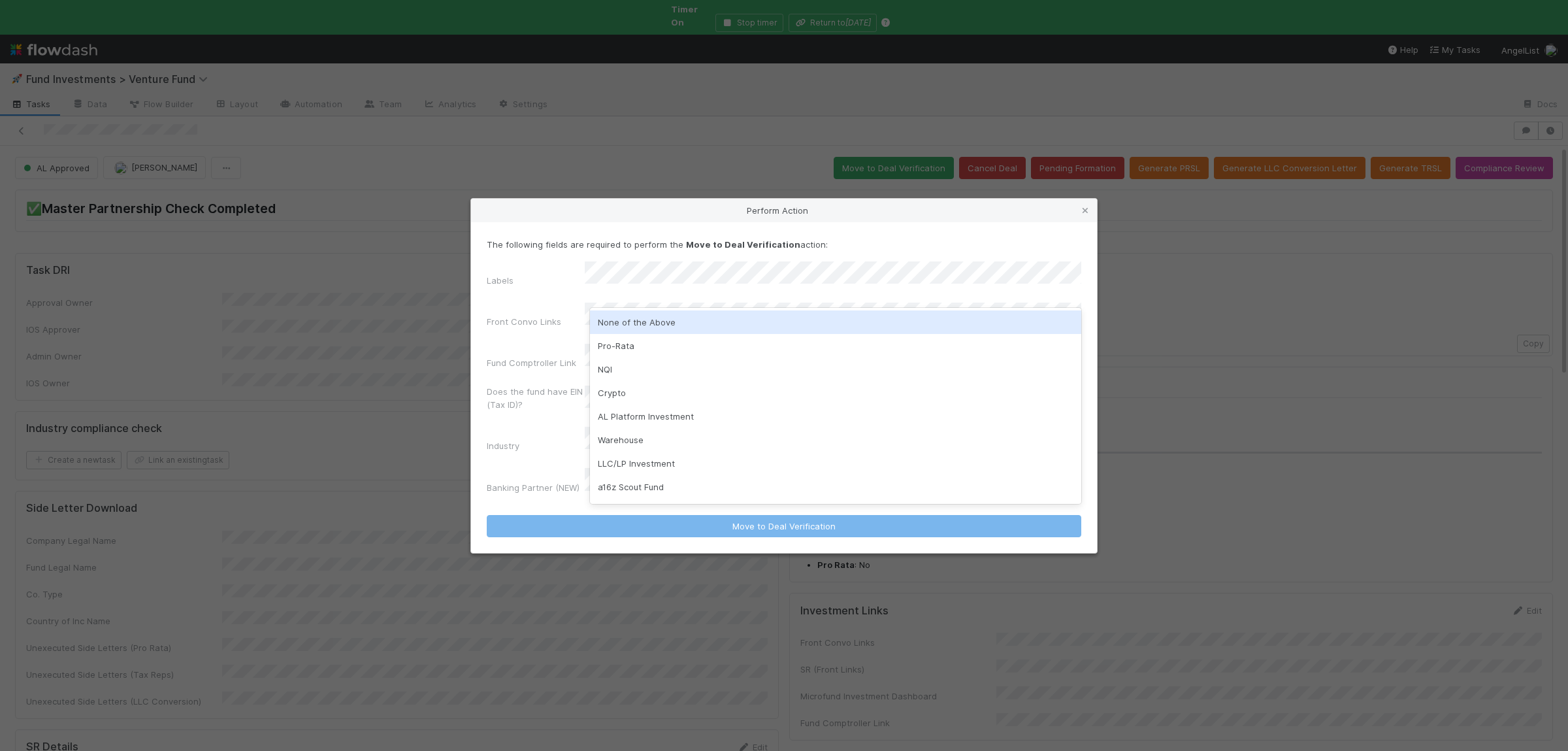 click on "None of the Above" at bounding box center (836, 322) 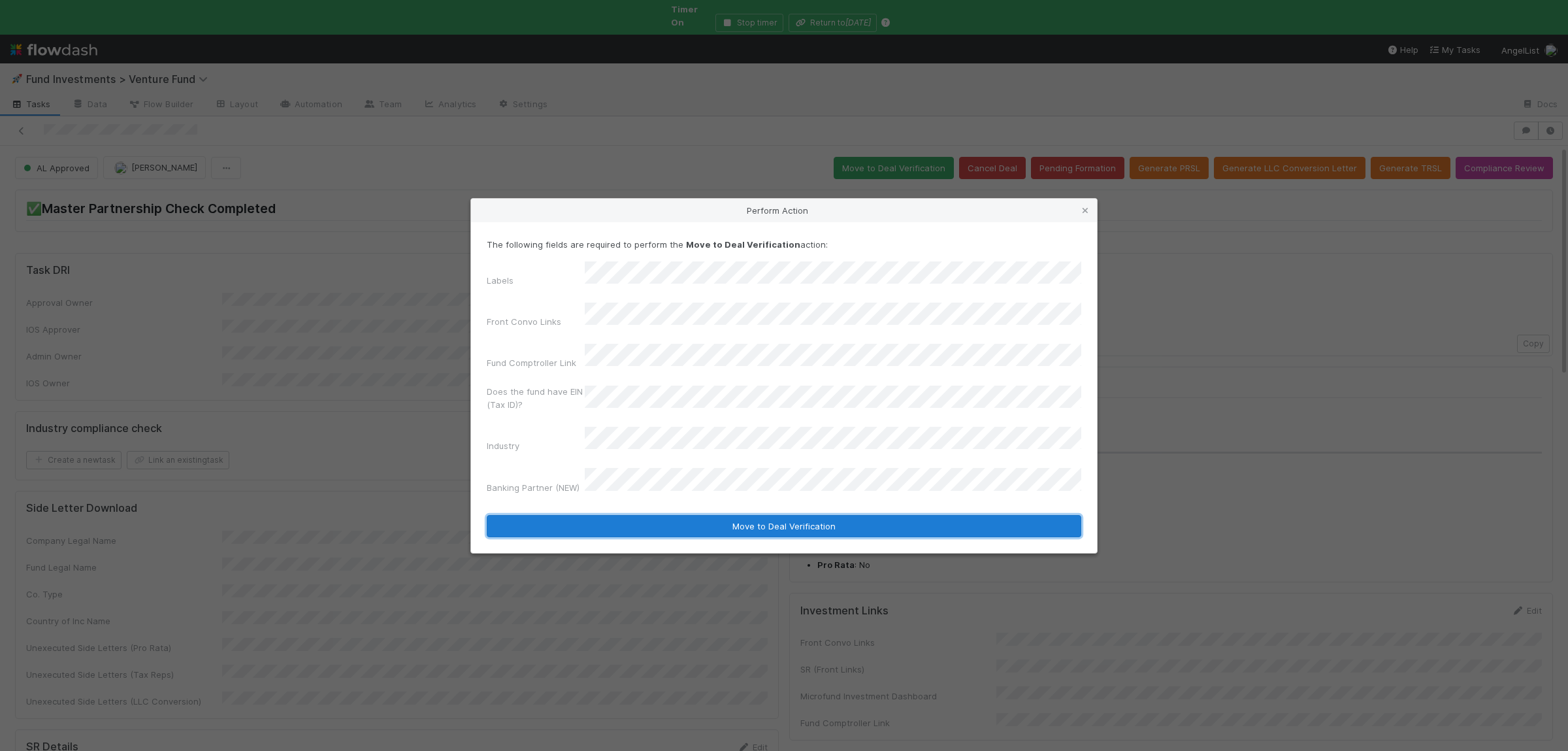 click on "Move to Deal Verification" at bounding box center (784, 526) 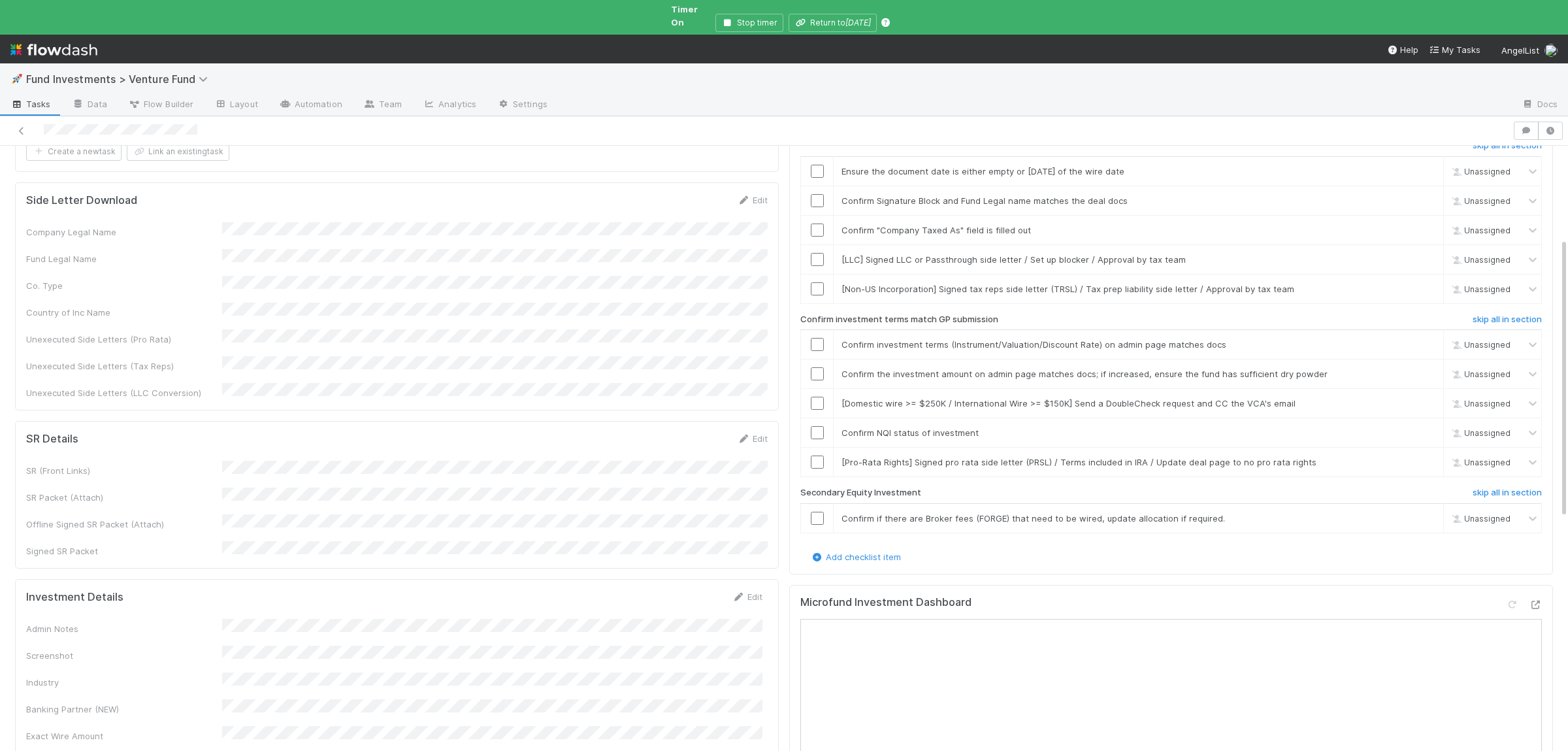 scroll, scrollTop: 201, scrollLeft: 0, axis: vertical 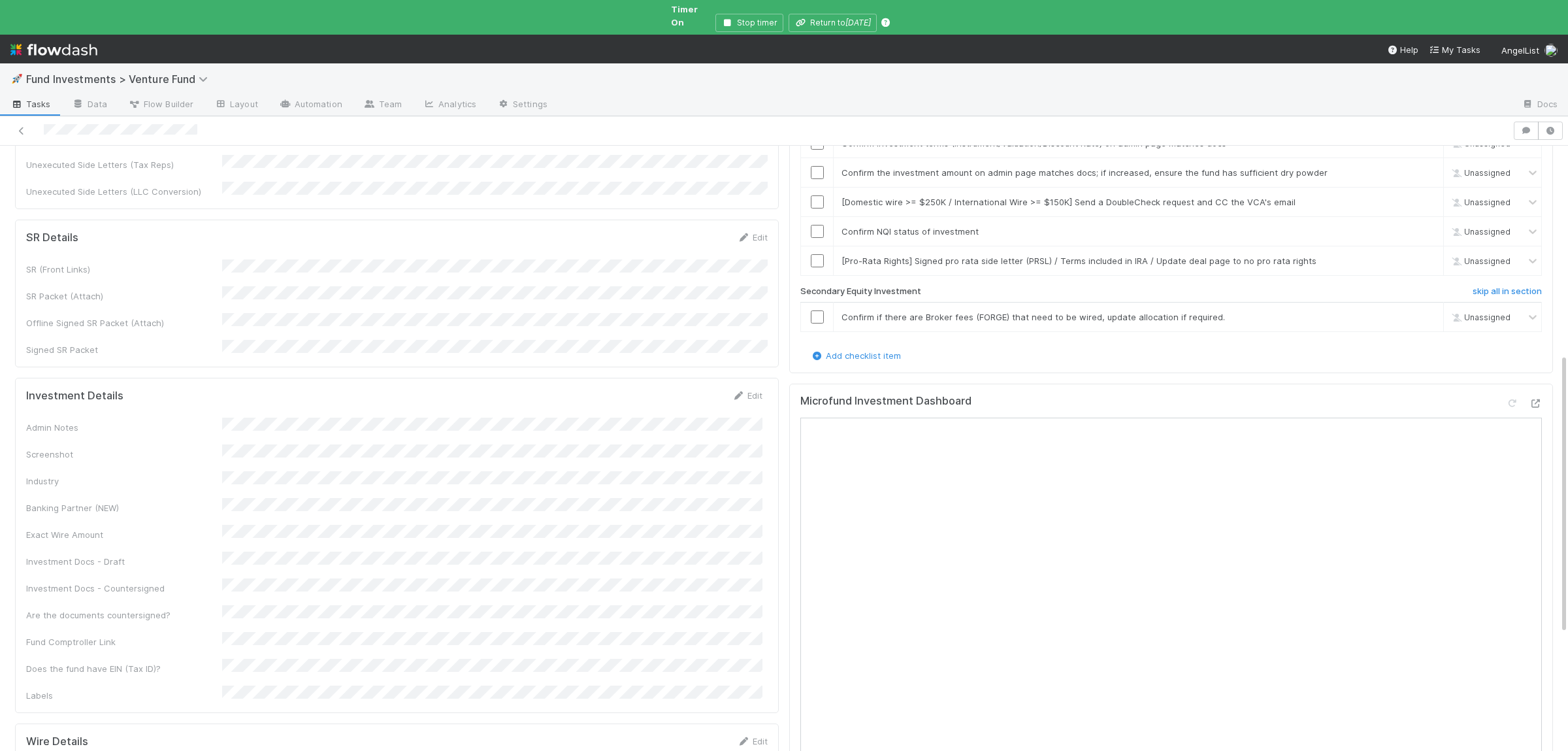click on "Admin Notes  Screenshot  Industry  Banking Partner (NEW)  Exact Wire Amount  Investment Docs - Draft  Investment Docs - Countersigned  Are the documents countersigned?  Fund Comptroller Link  Does the fund have EIN (Tax ID)?   Labels" at bounding box center [394, 559] 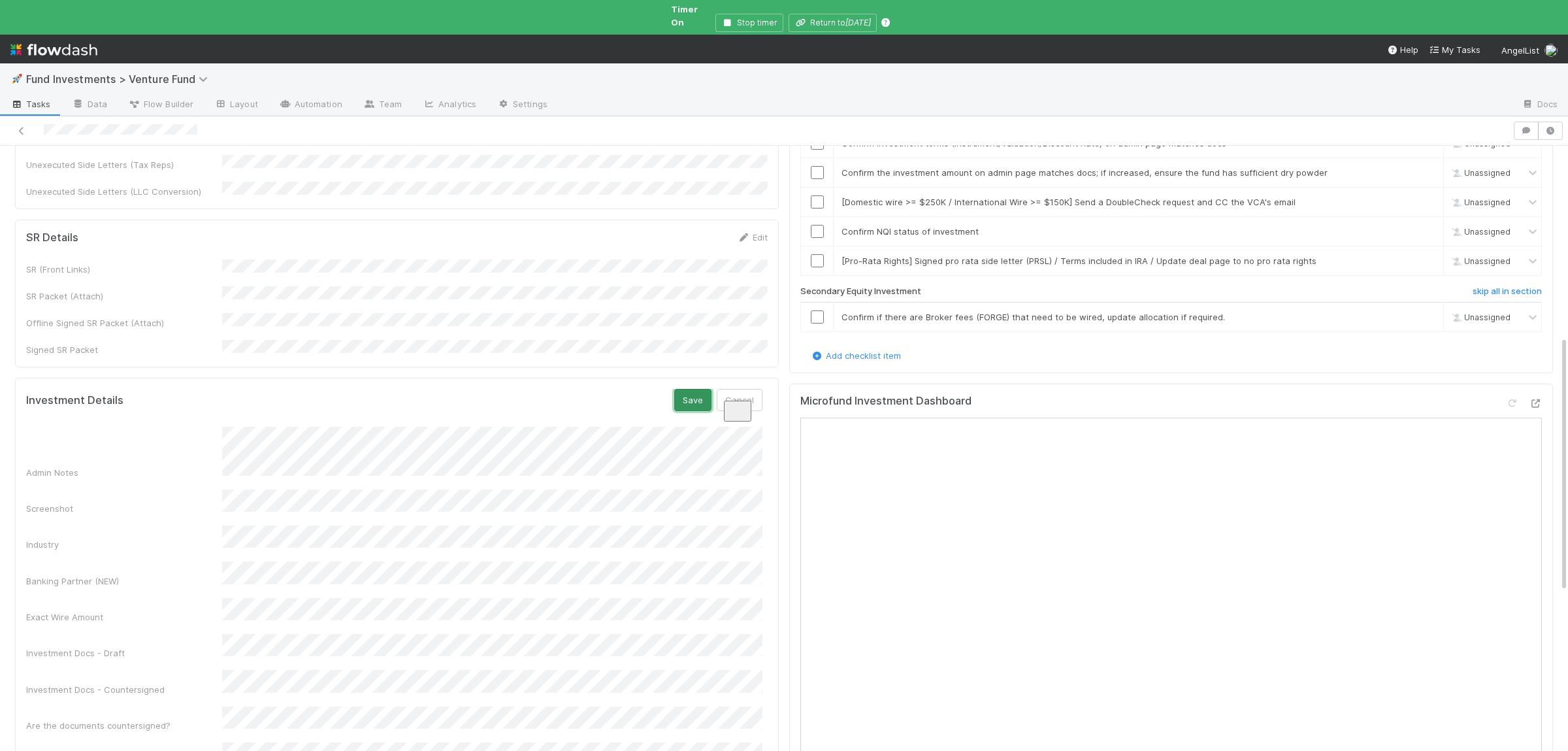 click on "Save" at bounding box center (693, 400) 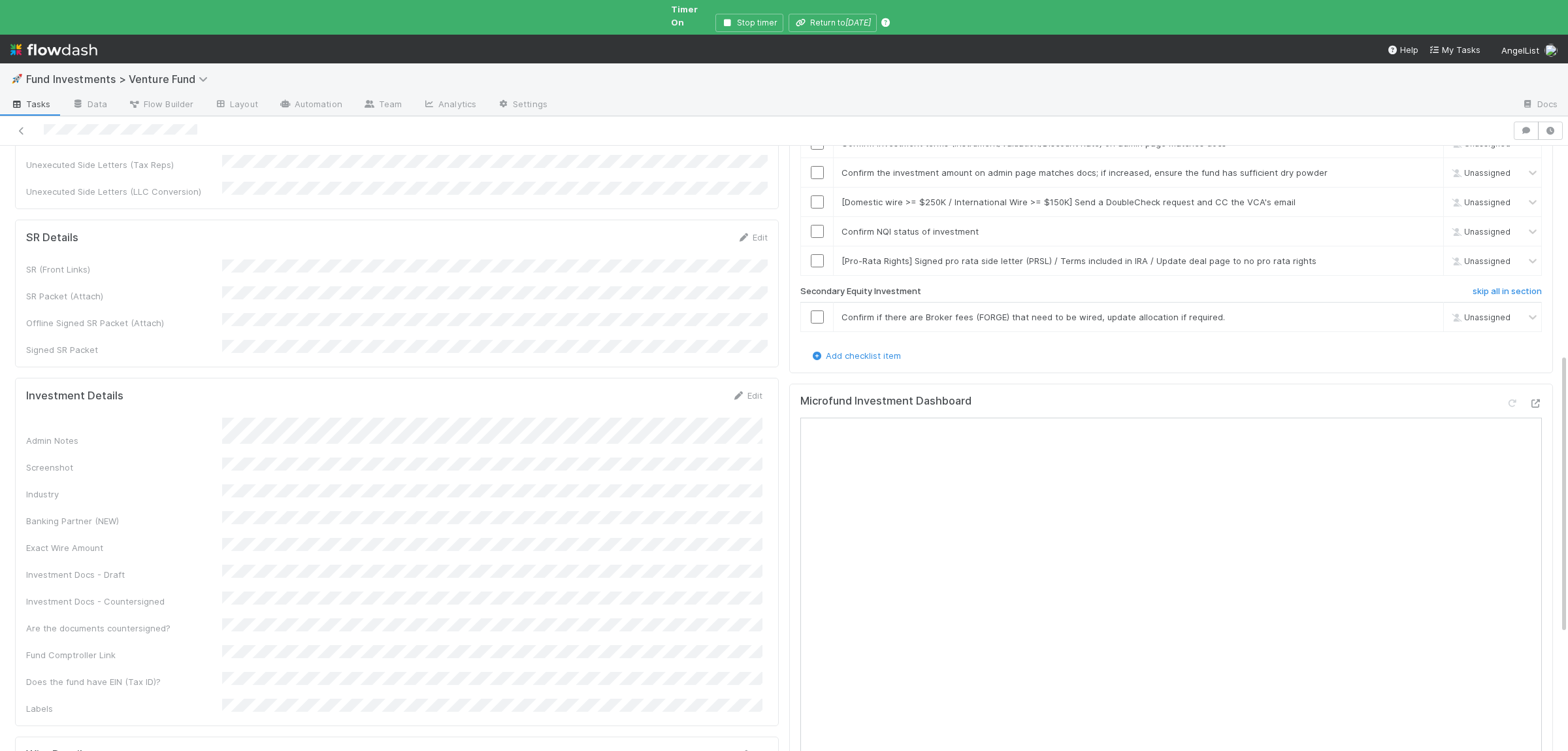 click on "Admin Notes  Screenshot  Industry  Banking Partner (NEW)  Exact Wire Amount  Investment Docs - Draft  Investment Docs - Countersigned  Are the documents countersigned?  Fund Comptroller Link  Does the fund have EIN (Tax ID)?   Labels" at bounding box center [394, 566] 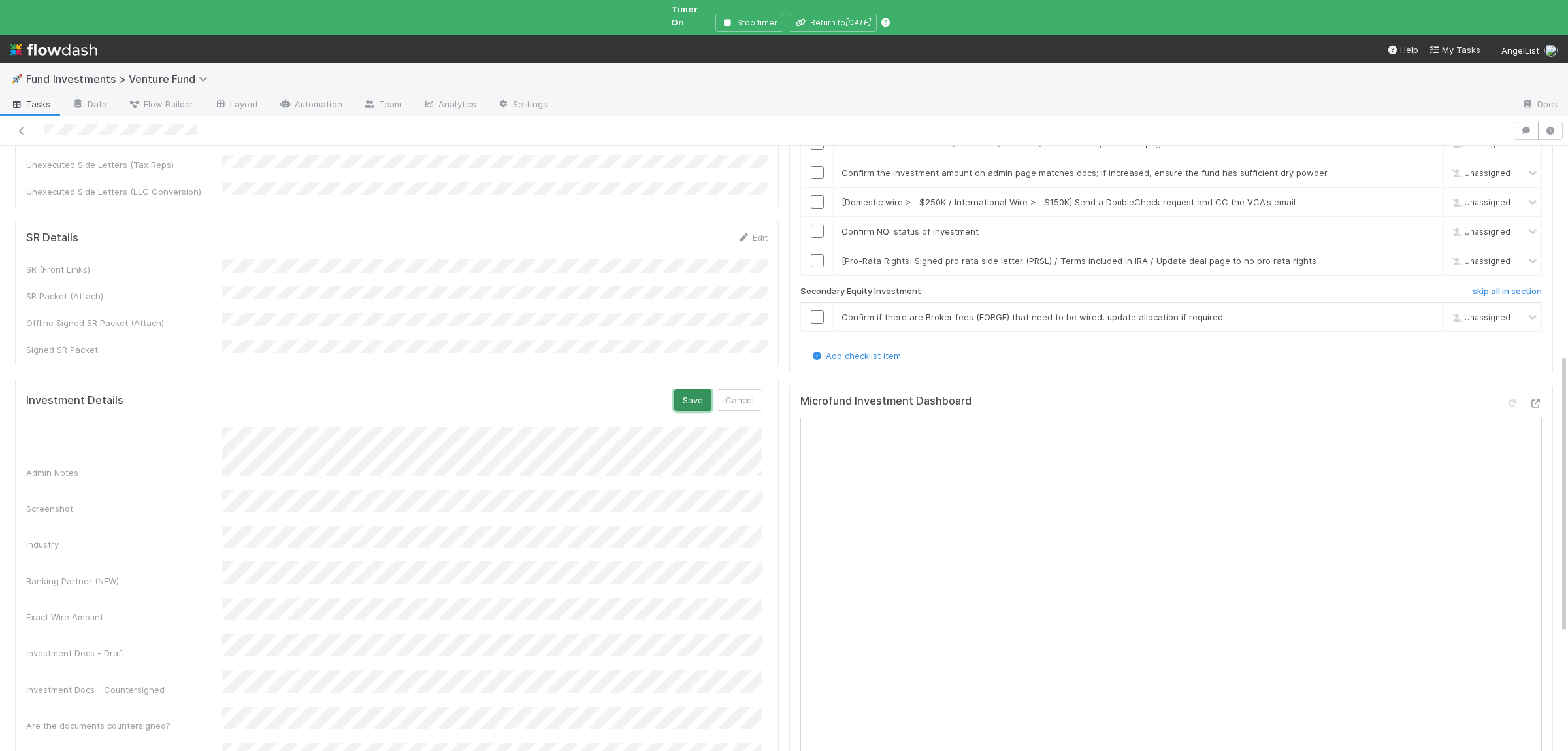 click on "Save" at bounding box center (693, 400) 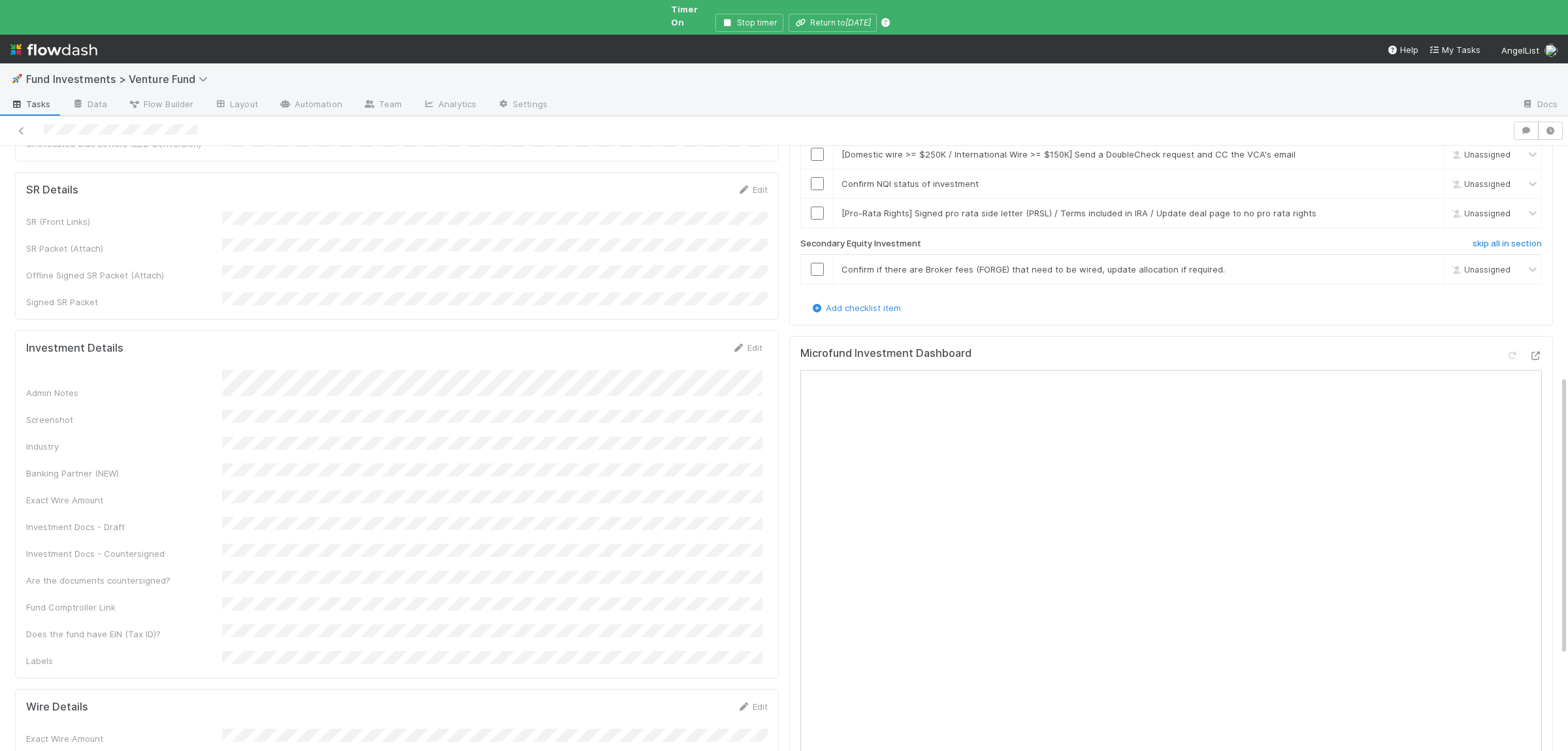 scroll, scrollTop: 520, scrollLeft: 0, axis: vertical 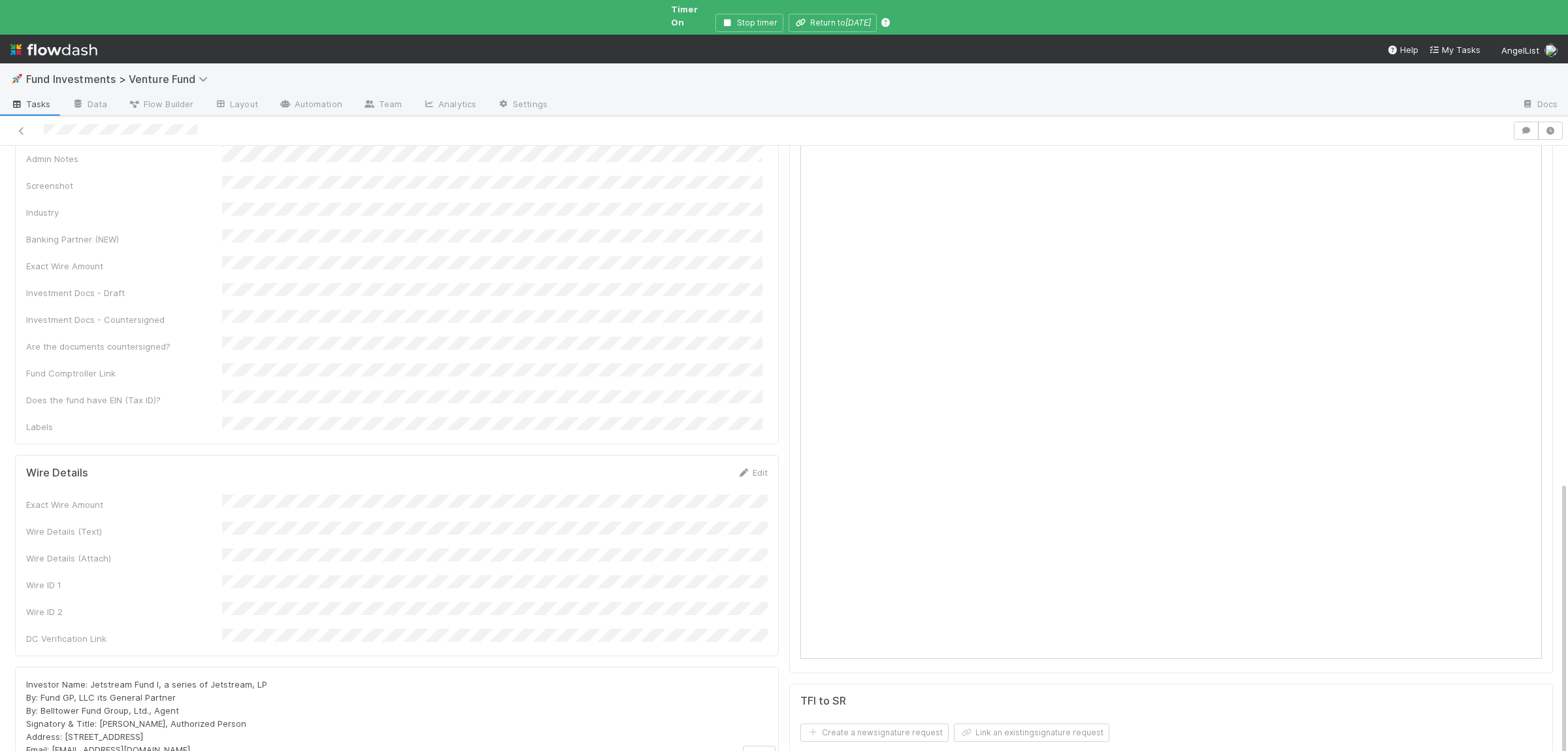 click on "Exact Wire Amount  Wire Details (Text)  Wire Details (Attach)  Wire ID 1  Wire ID 2  DC Verification Link" at bounding box center (397, 570) 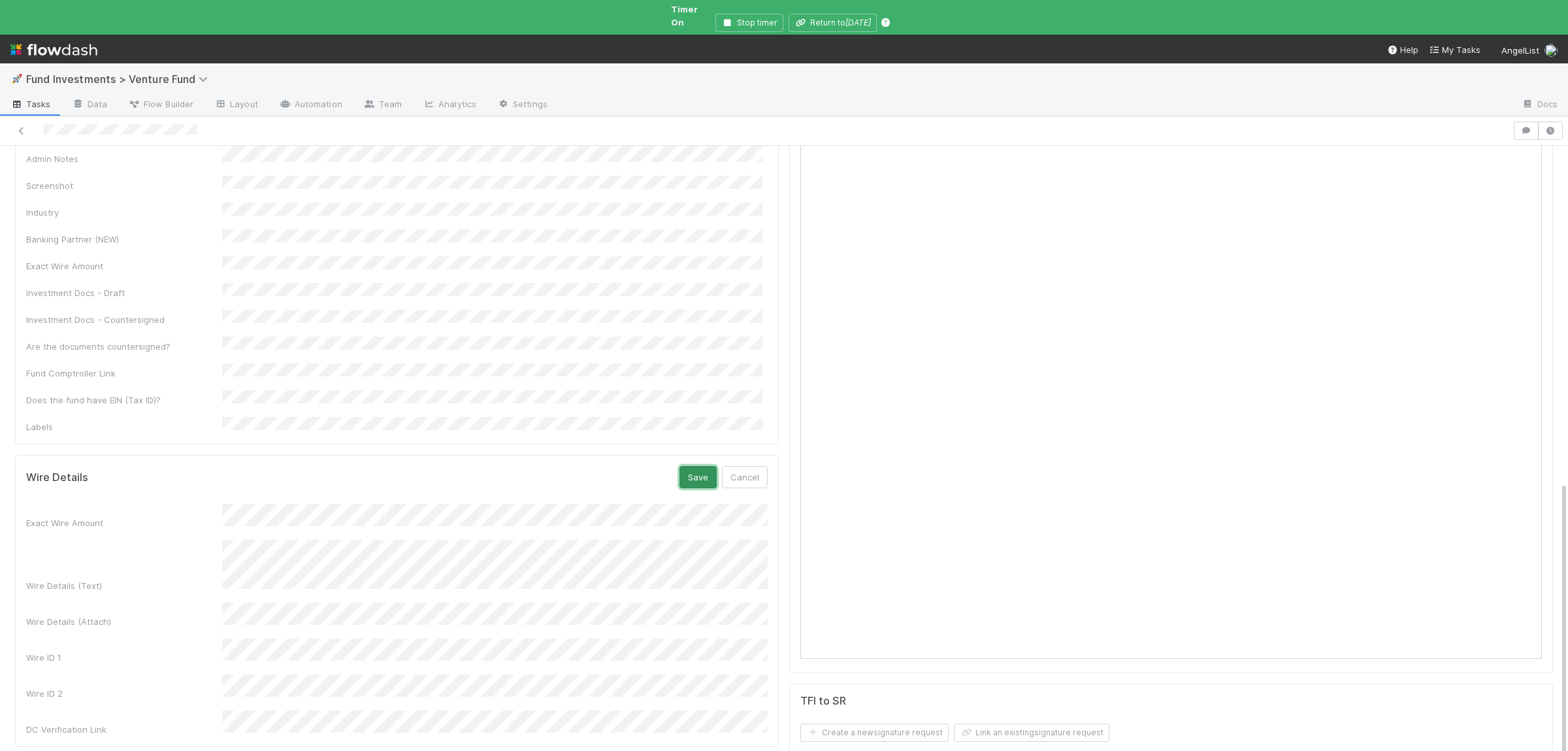 click on "Save" at bounding box center (698, 477) 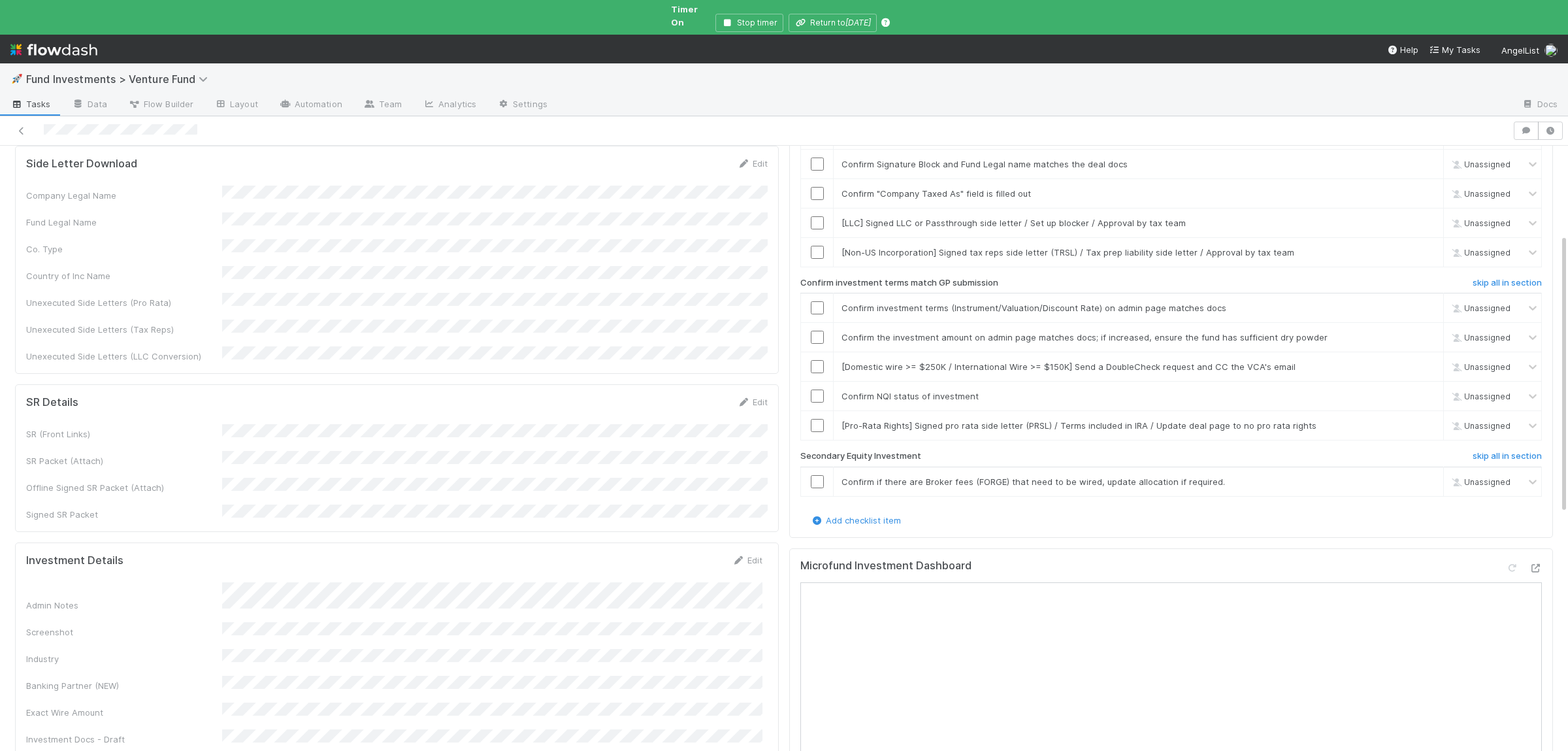 scroll, scrollTop: 37, scrollLeft: 0, axis: vertical 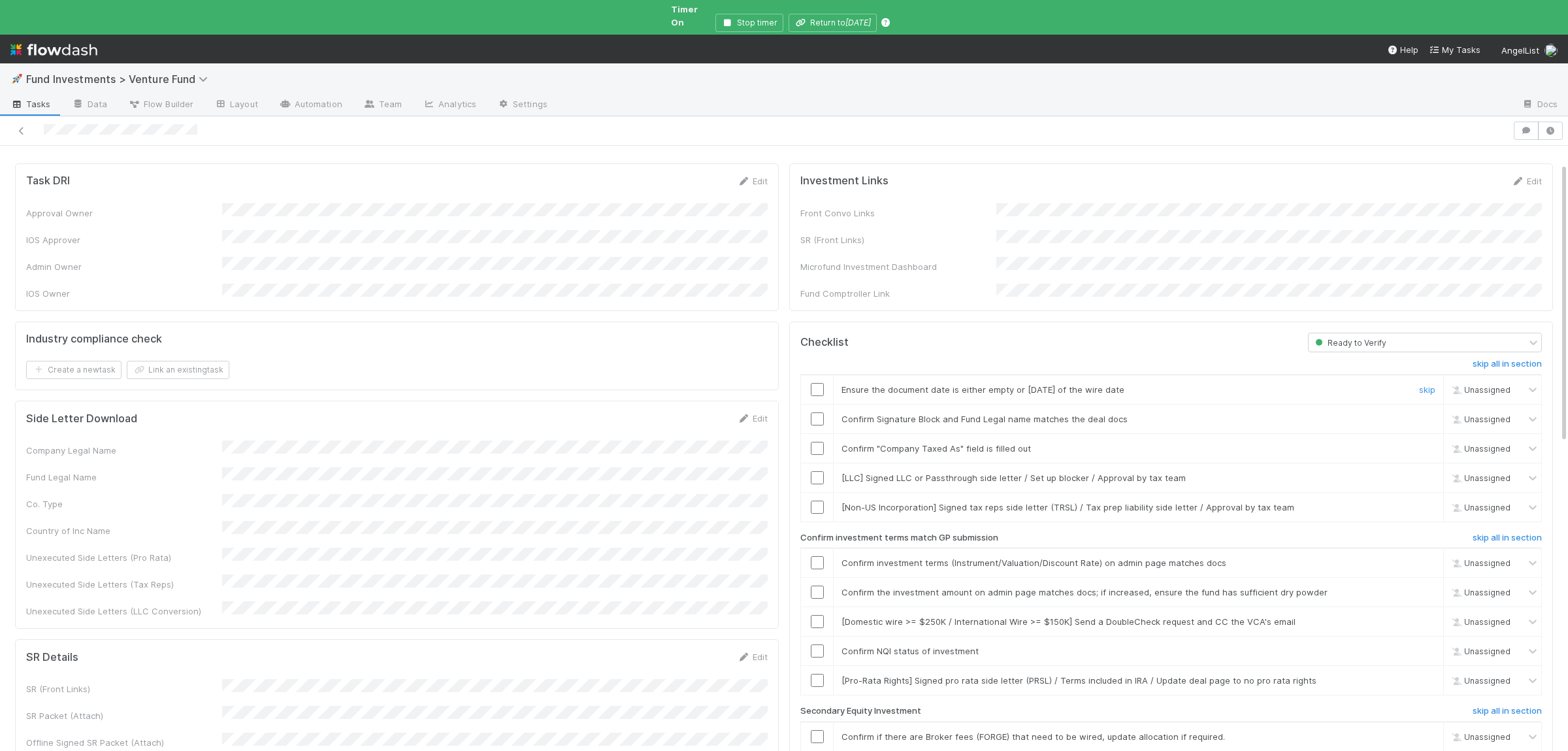 click at bounding box center [817, 390] 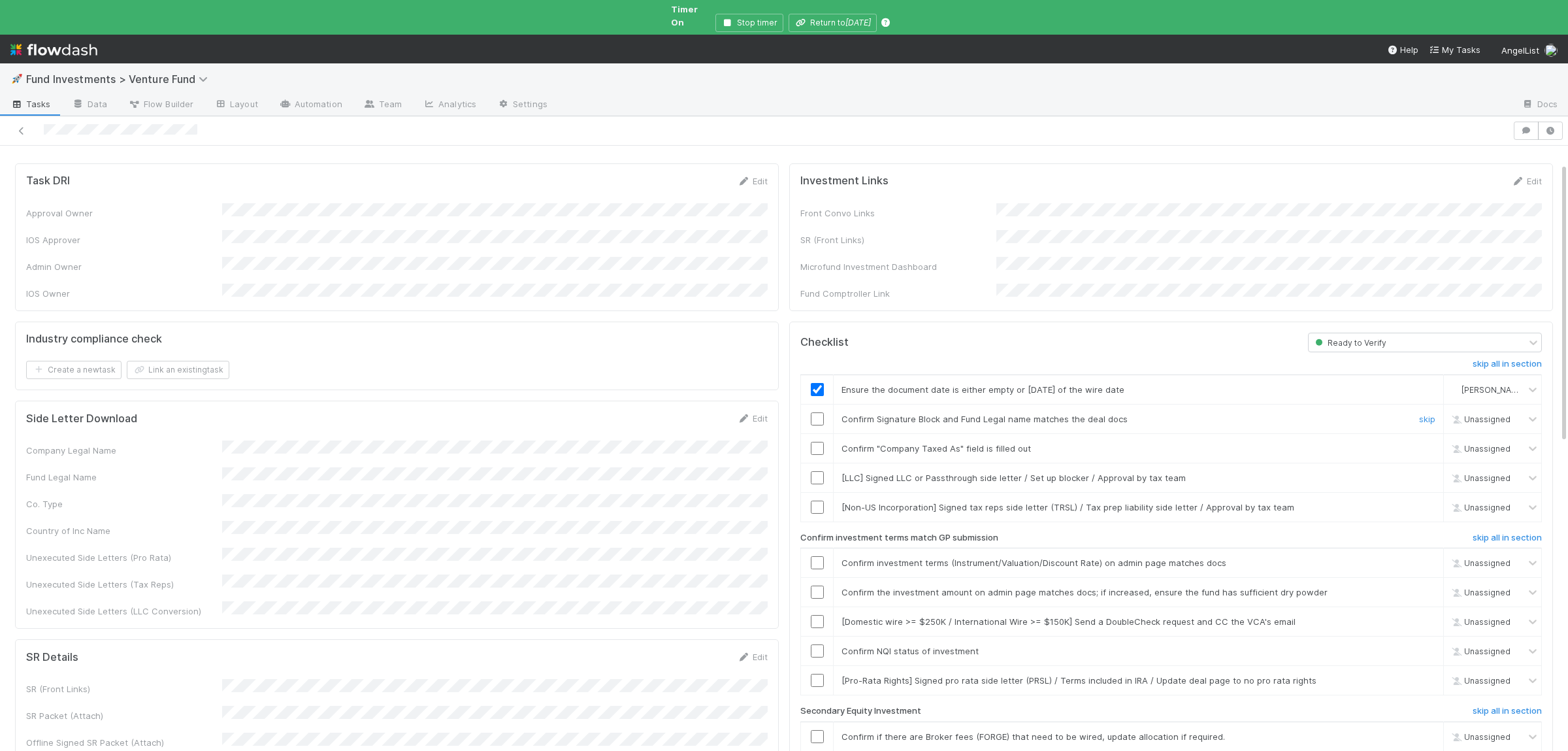 click at bounding box center [817, 419] 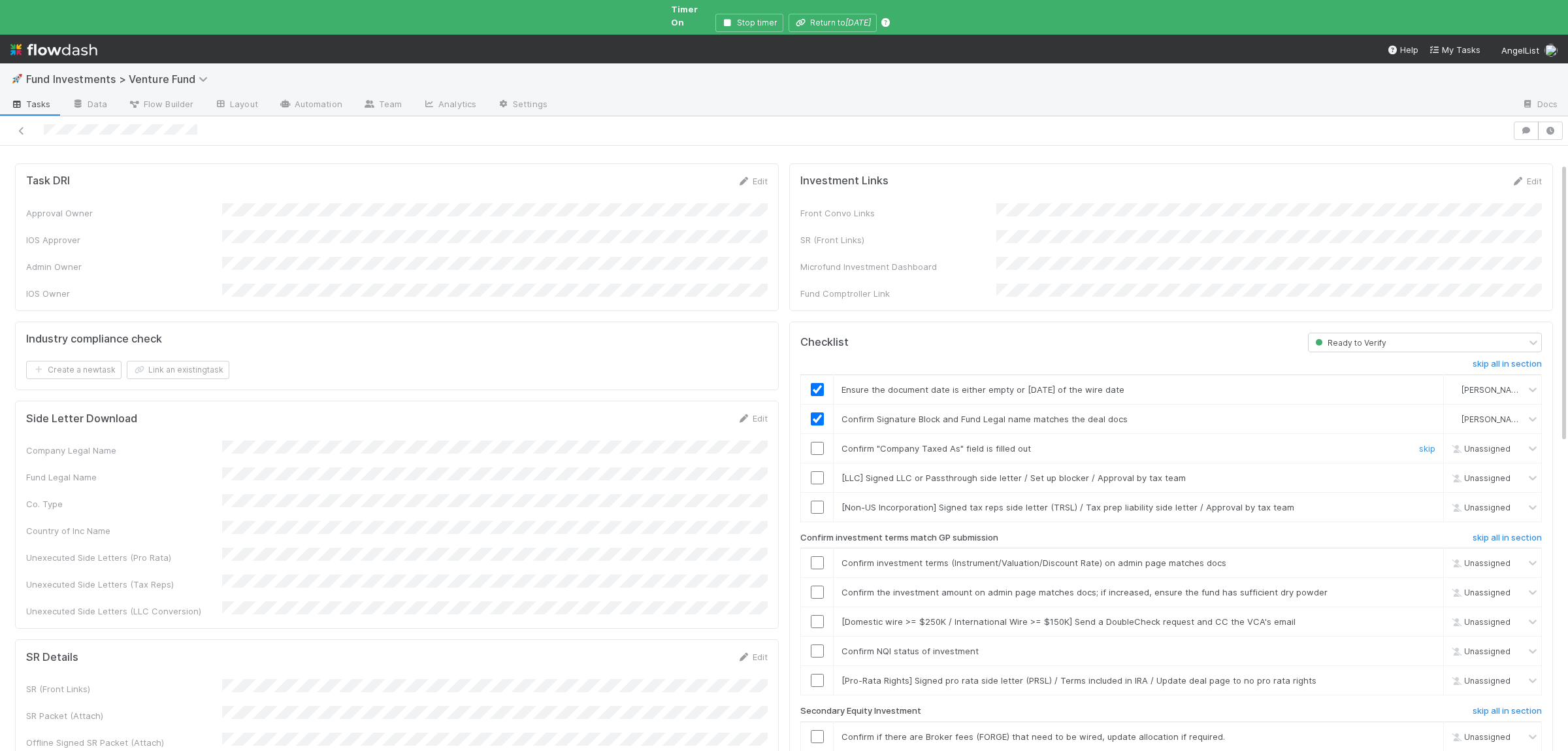 click at bounding box center (817, 448) 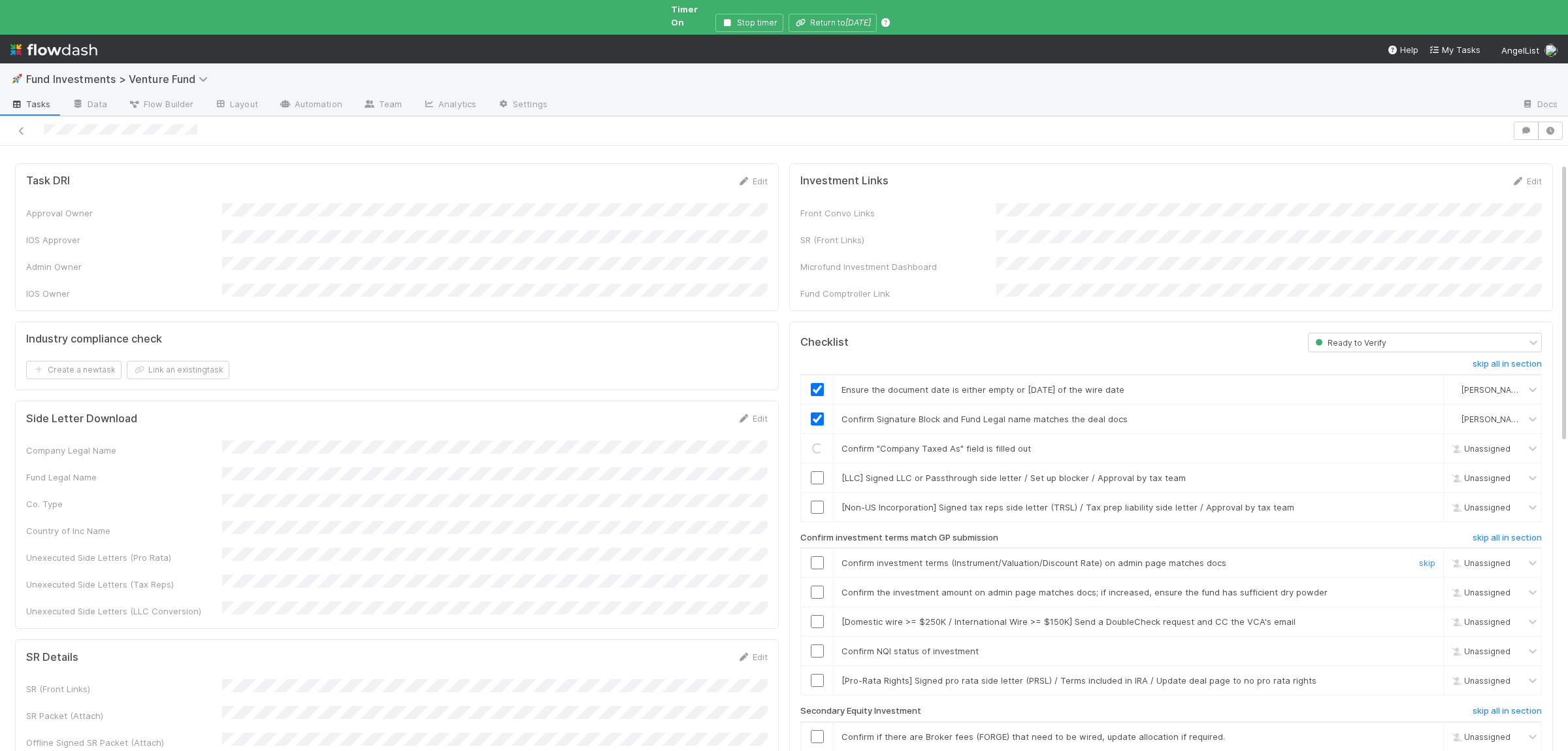 click at bounding box center [817, 563] 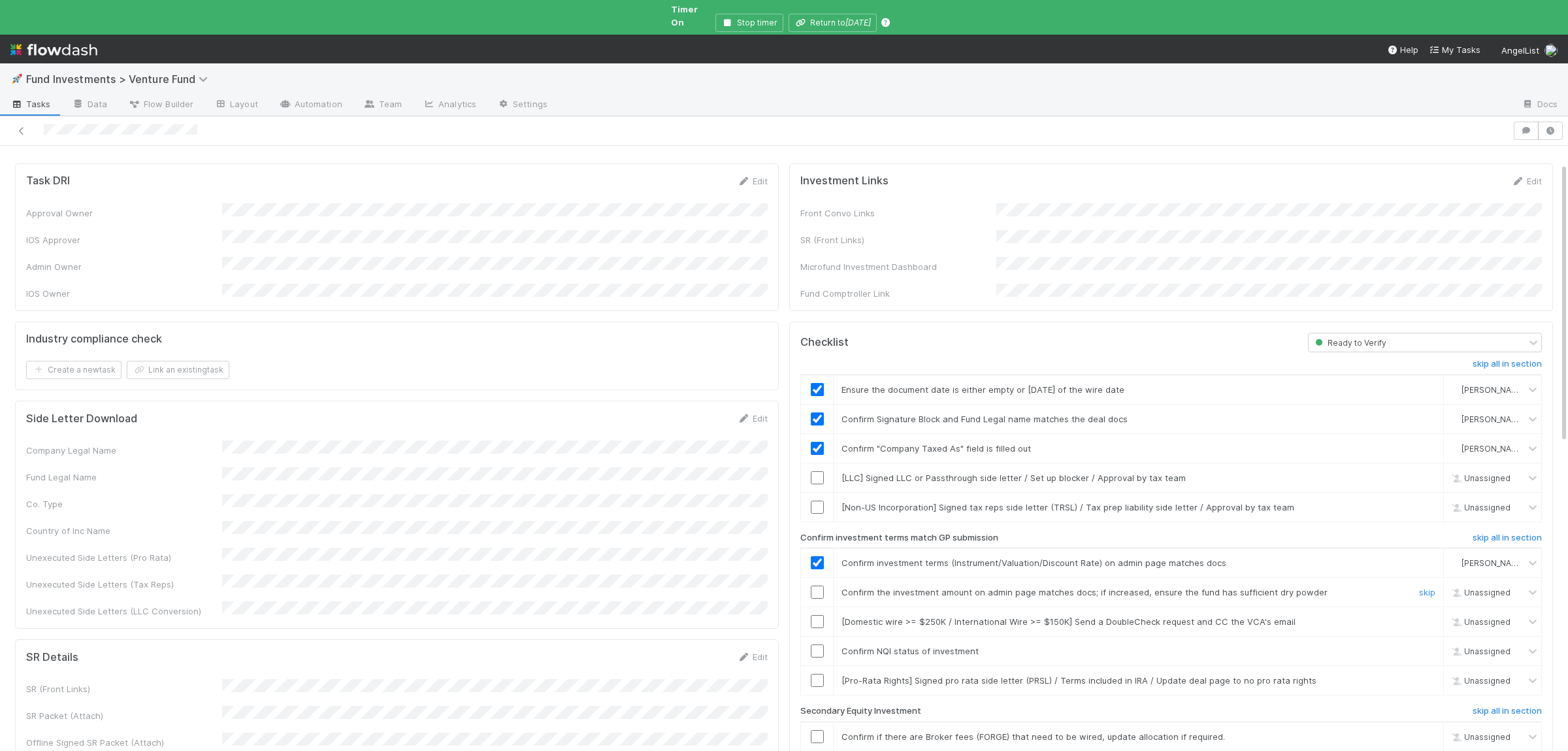 click at bounding box center [817, 592] 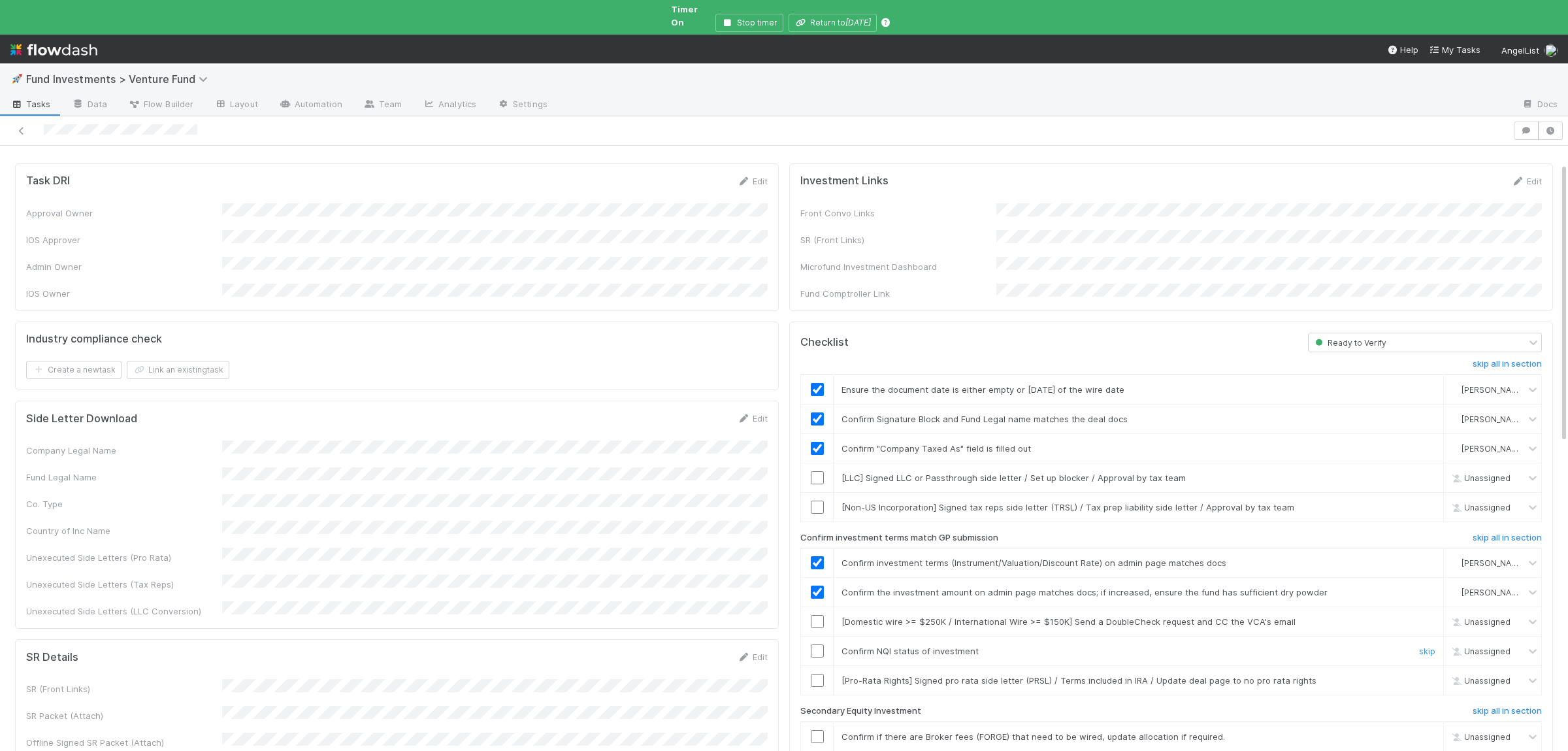 click at bounding box center [817, 651] 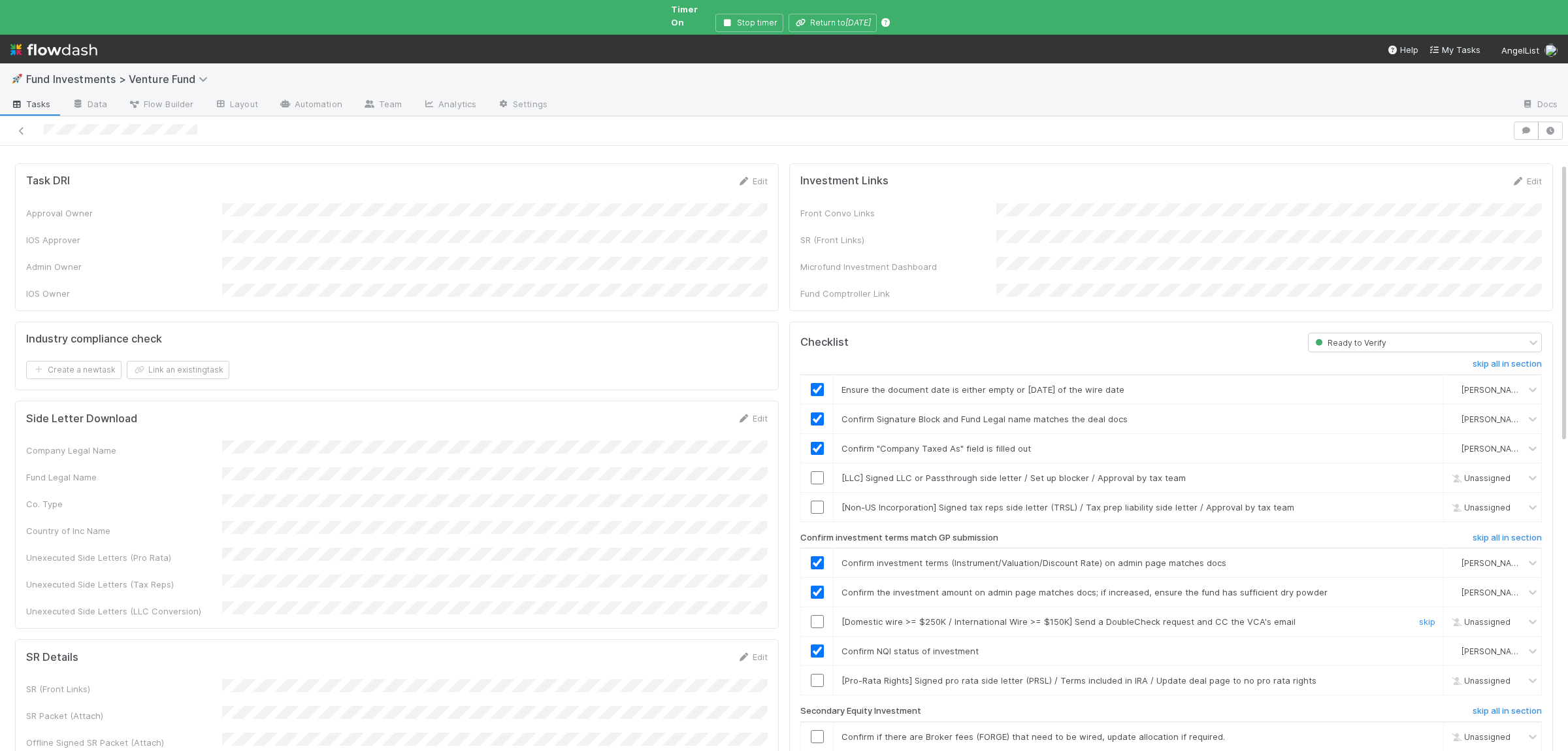 click at bounding box center (817, 622) 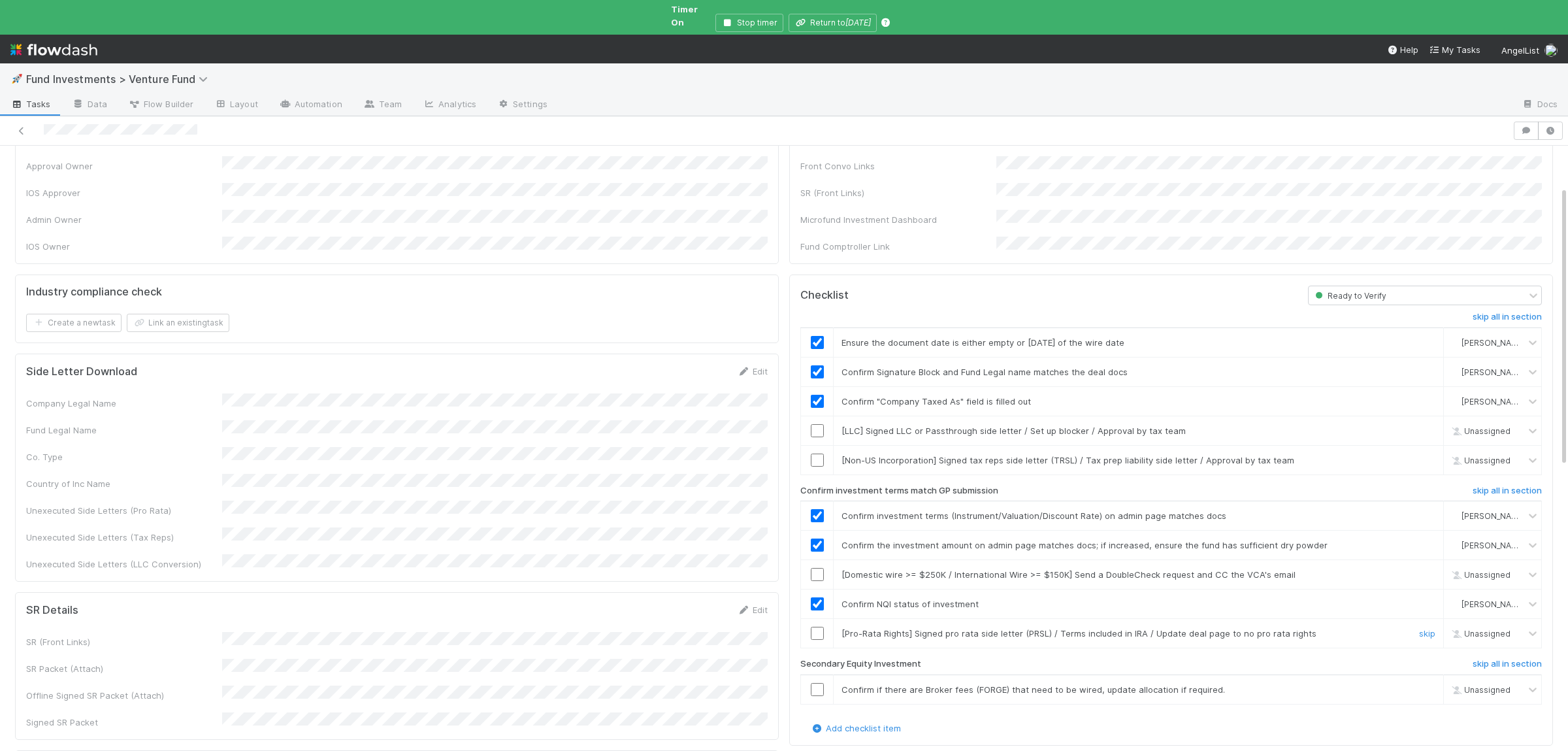 scroll, scrollTop: 101, scrollLeft: 0, axis: vertical 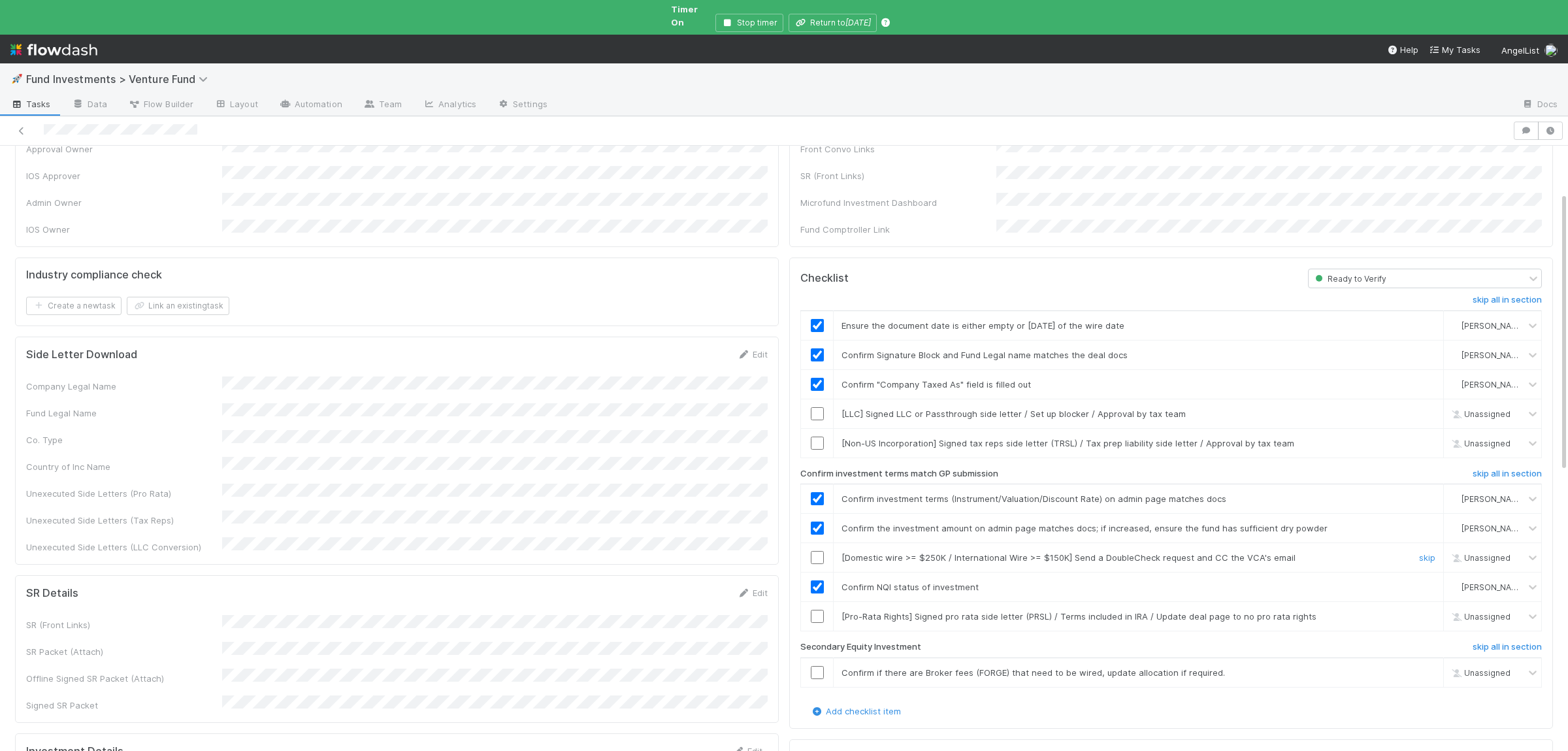 click at bounding box center [817, 558] 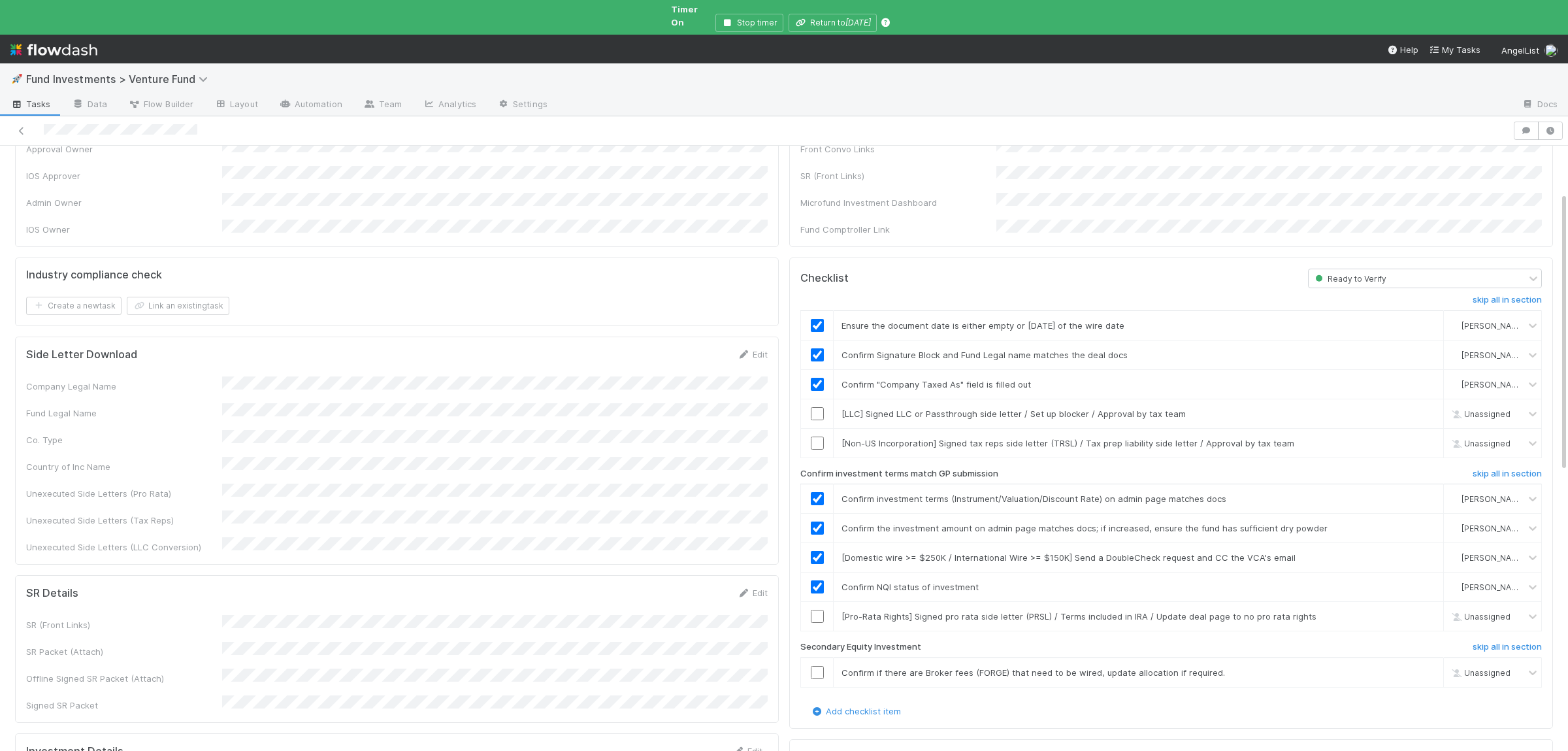 scroll, scrollTop: 0, scrollLeft: 0, axis: both 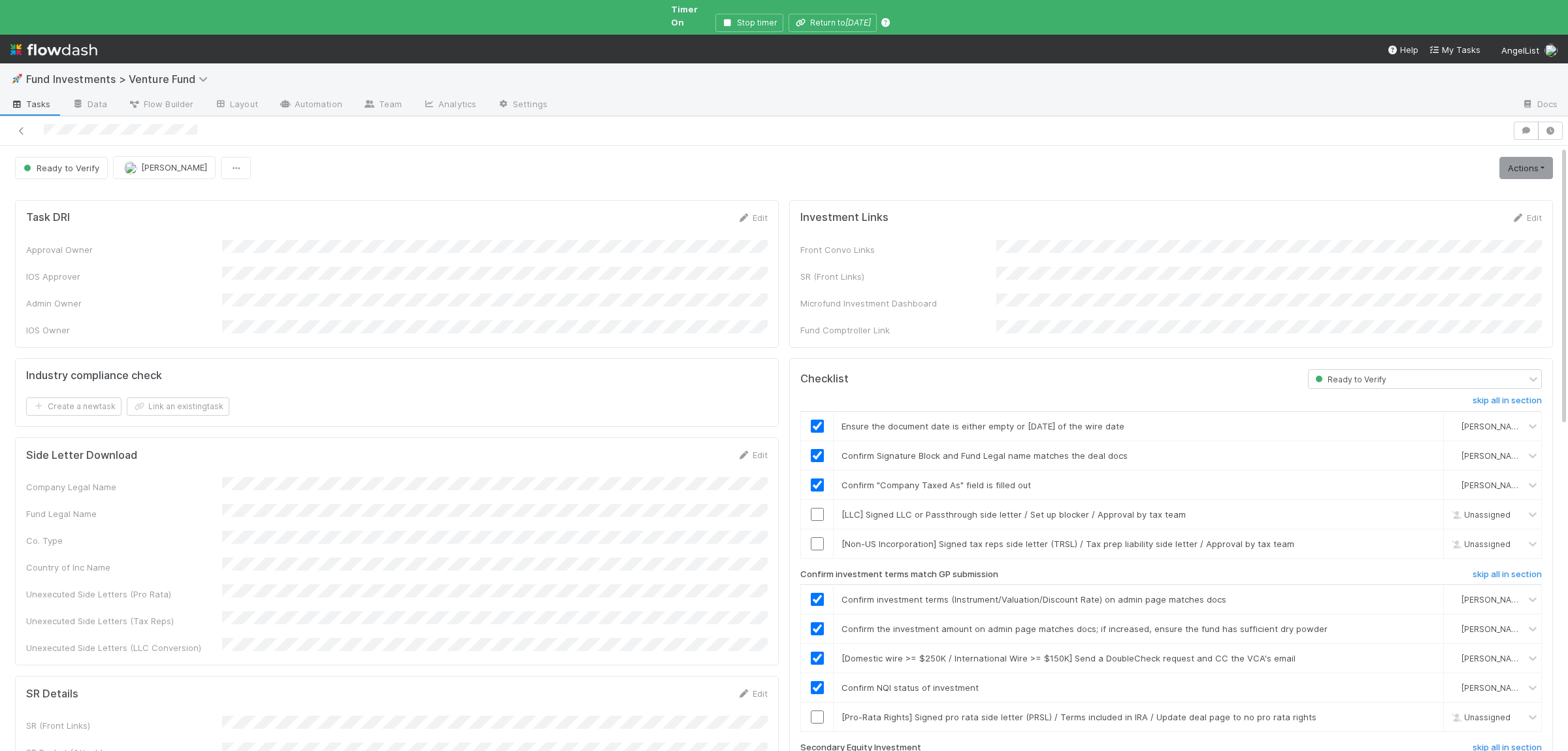 click on "Actions Move to Ready to Sign Action Pending Cancel Deal Generate PRSL Generate LLC Conversion Letter Generate TRSL Compliance Review Global Portfolio Assistance Needed PoA Language Review Needed 🧠 Extract Data From Investment Draft 🧠 Validate Terms" at bounding box center [1524, 168] 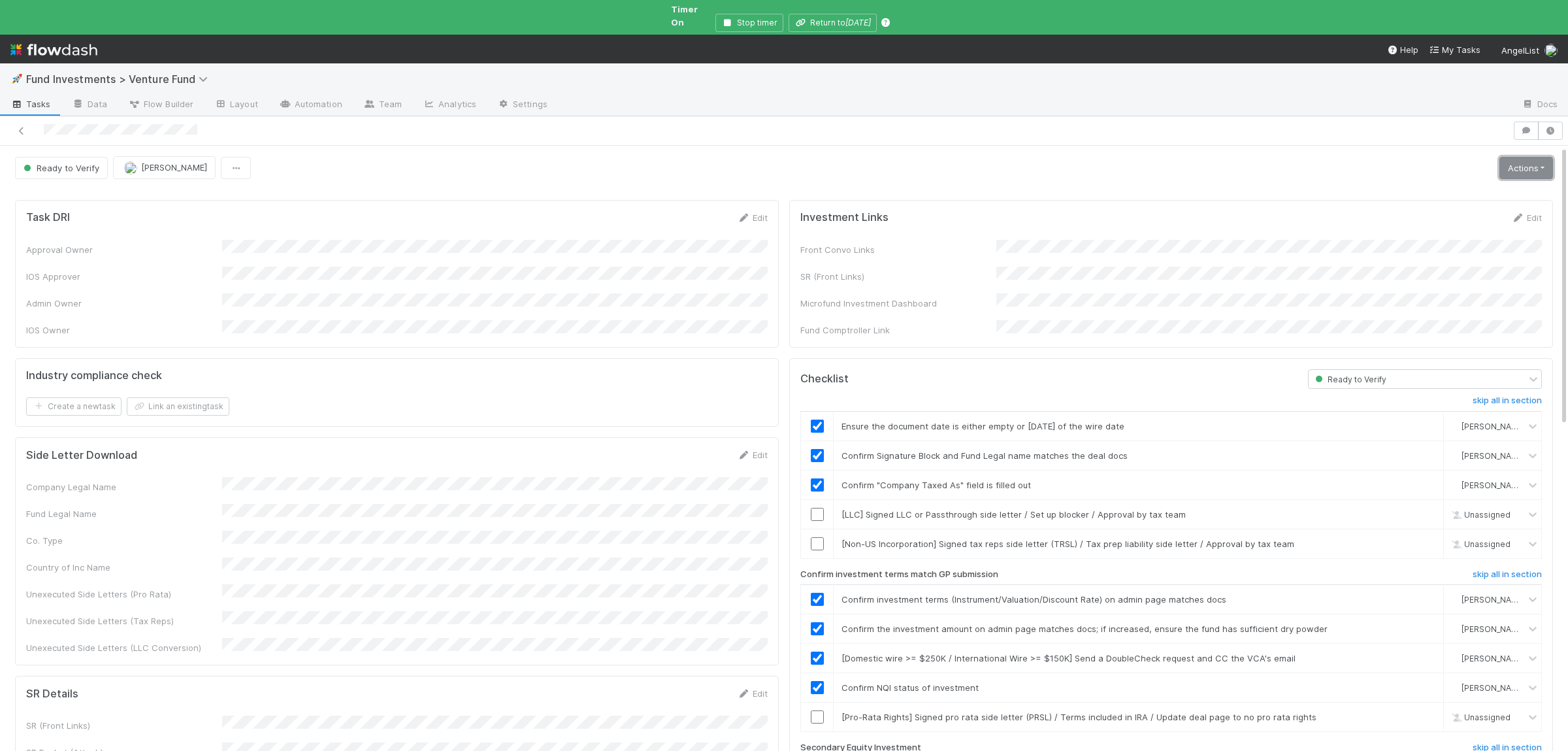 click on "Actions" at bounding box center (1526, 168) 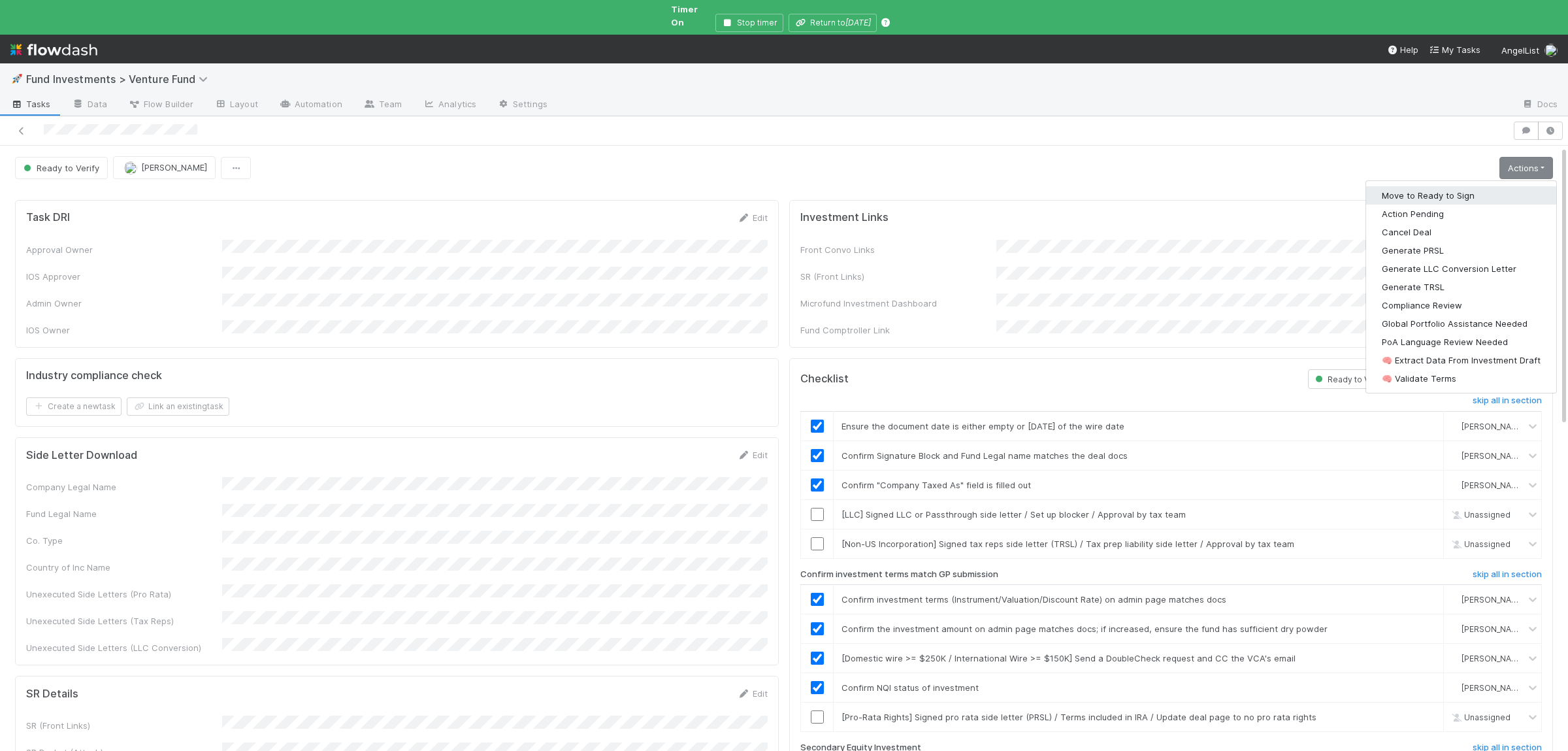 click on "Move to Ready to Sign" at bounding box center (1461, 195) 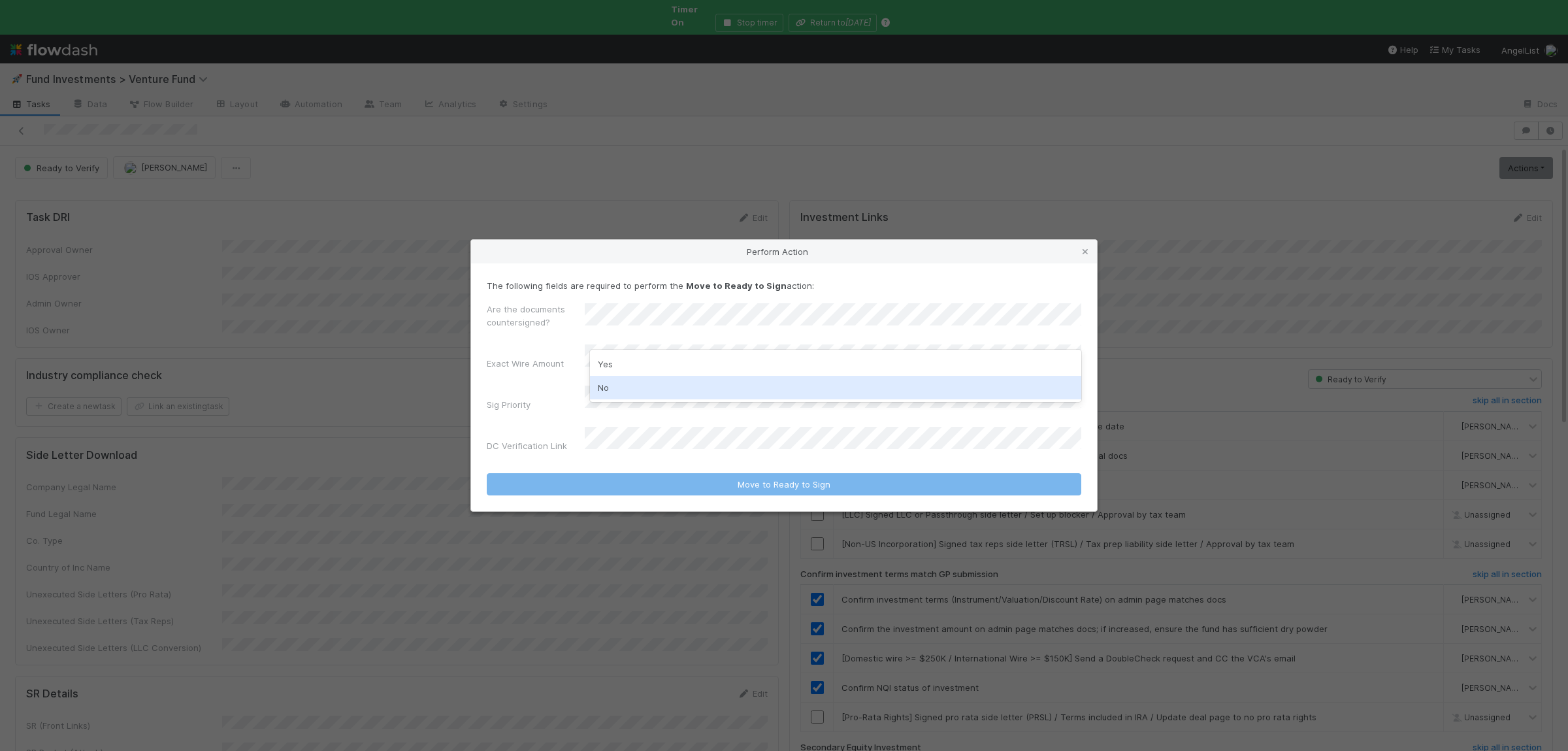click on "No" at bounding box center (836, 388) 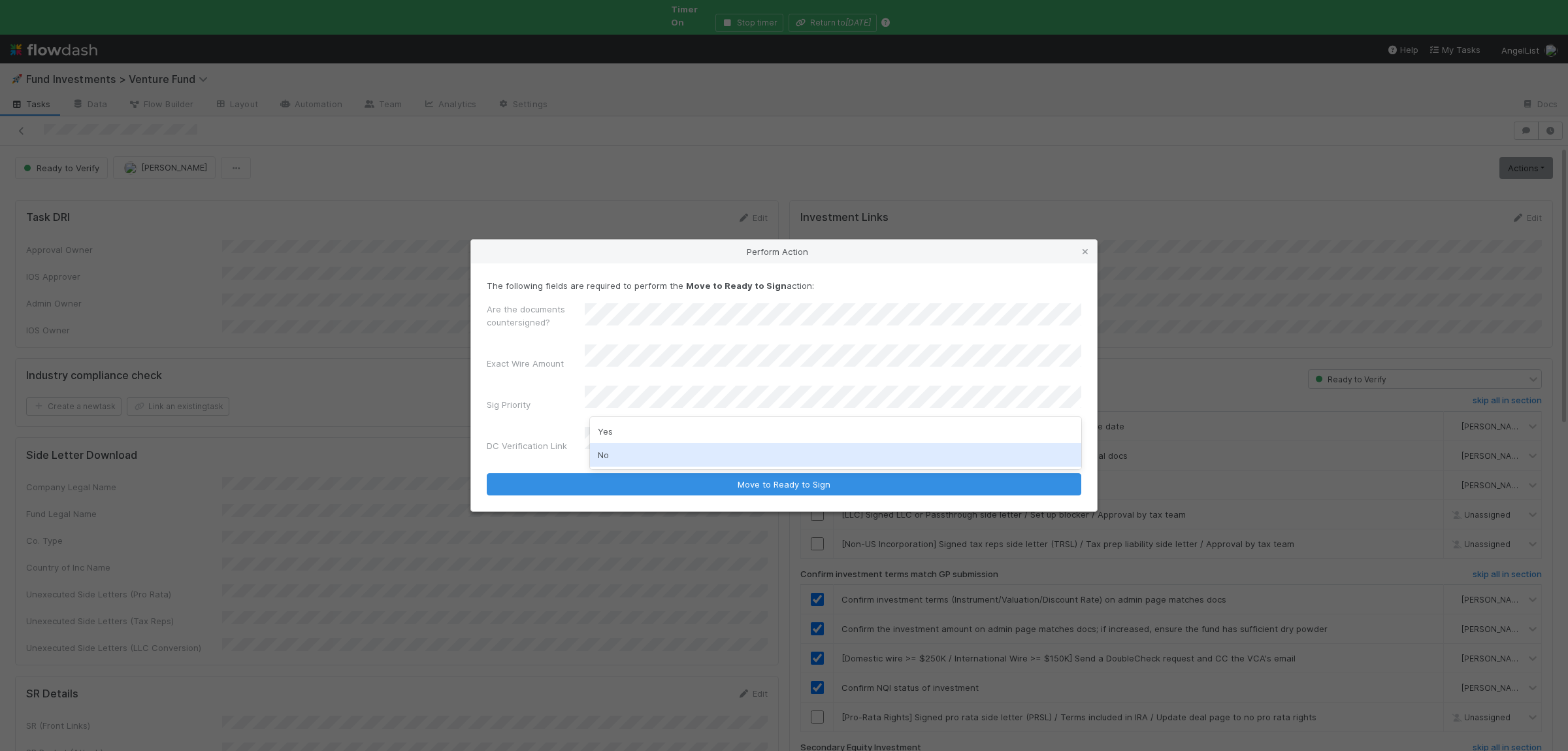 click on "No" at bounding box center (836, 455) 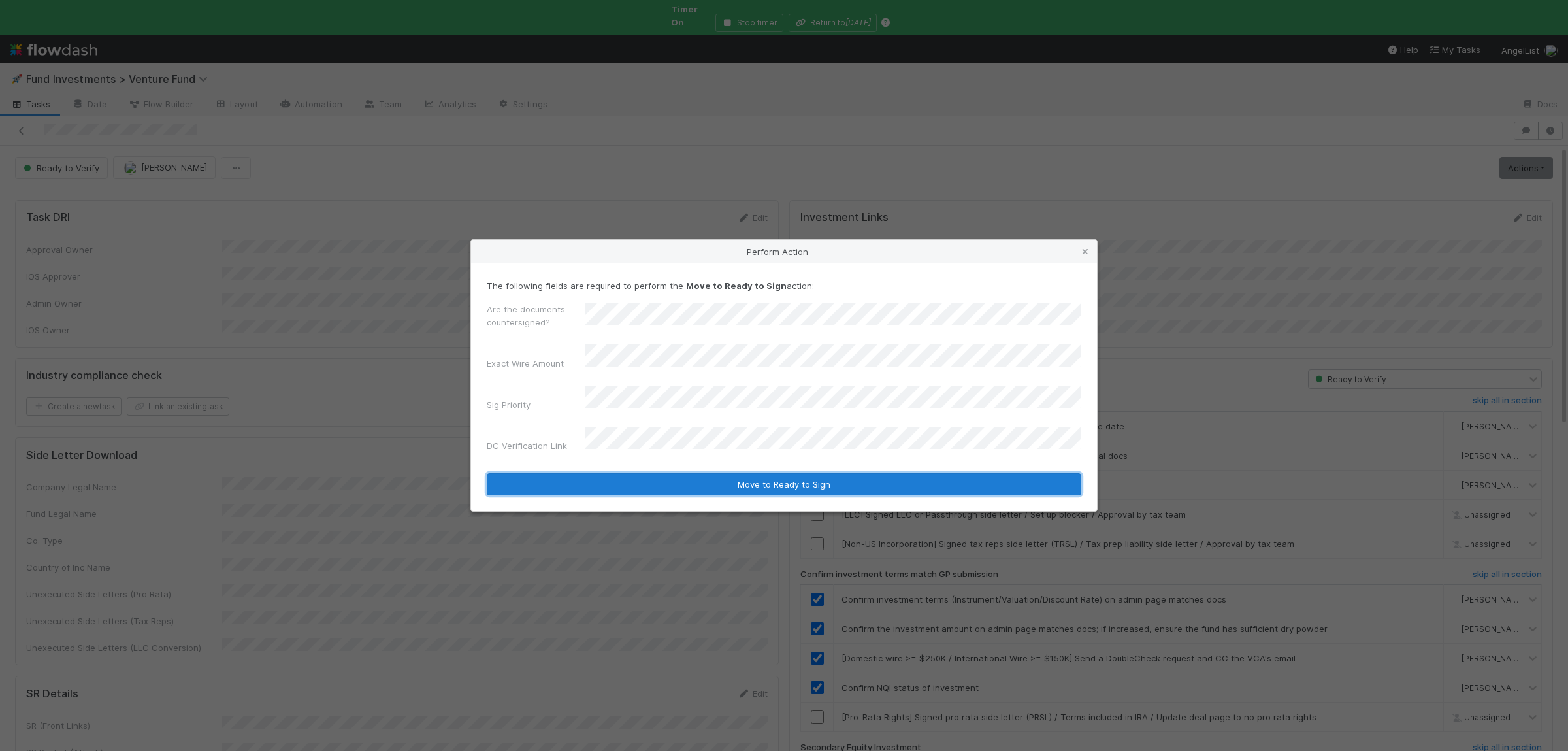 click on "Move to Ready to Sign" at bounding box center [784, 484] 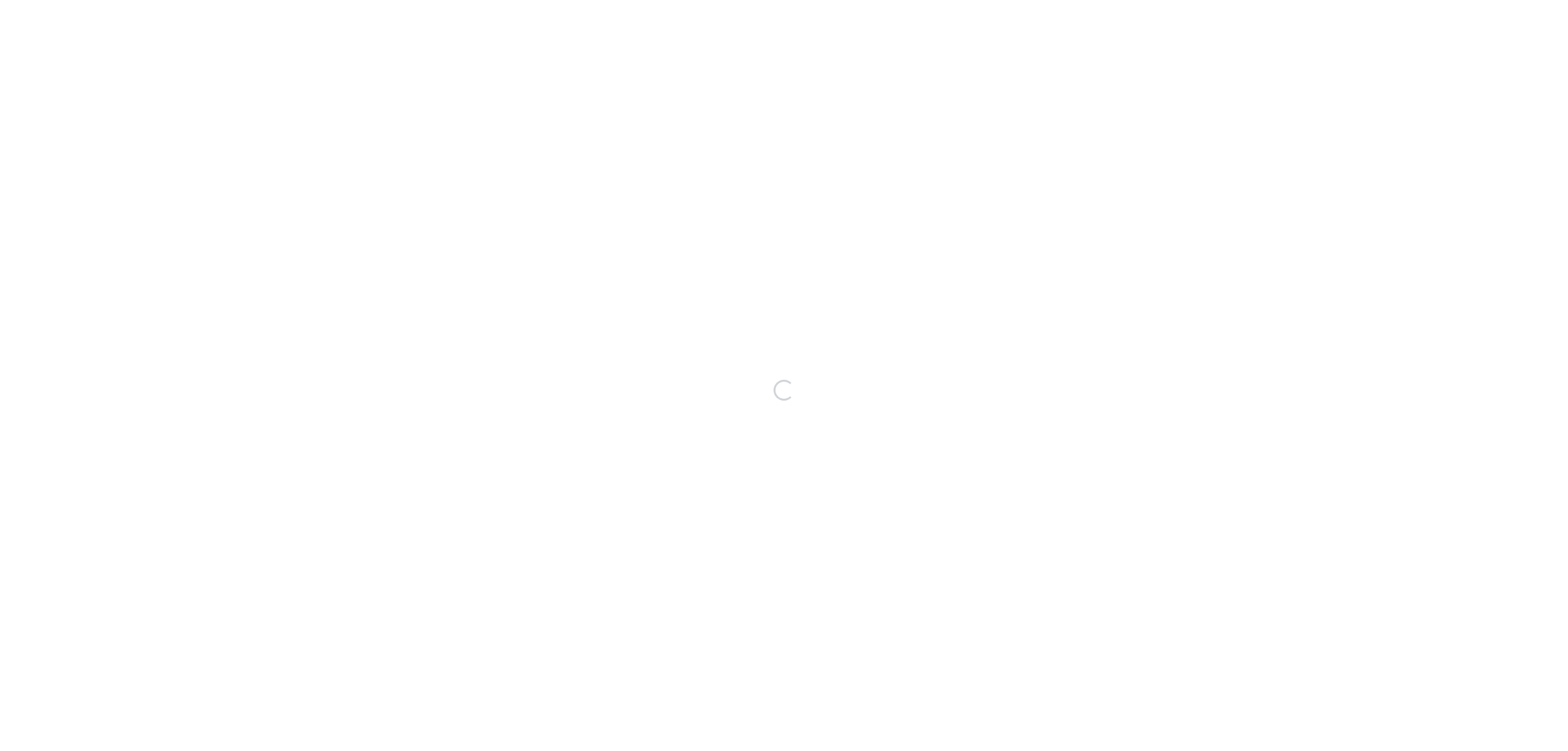 scroll, scrollTop: 0, scrollLeft: 0, axis: both 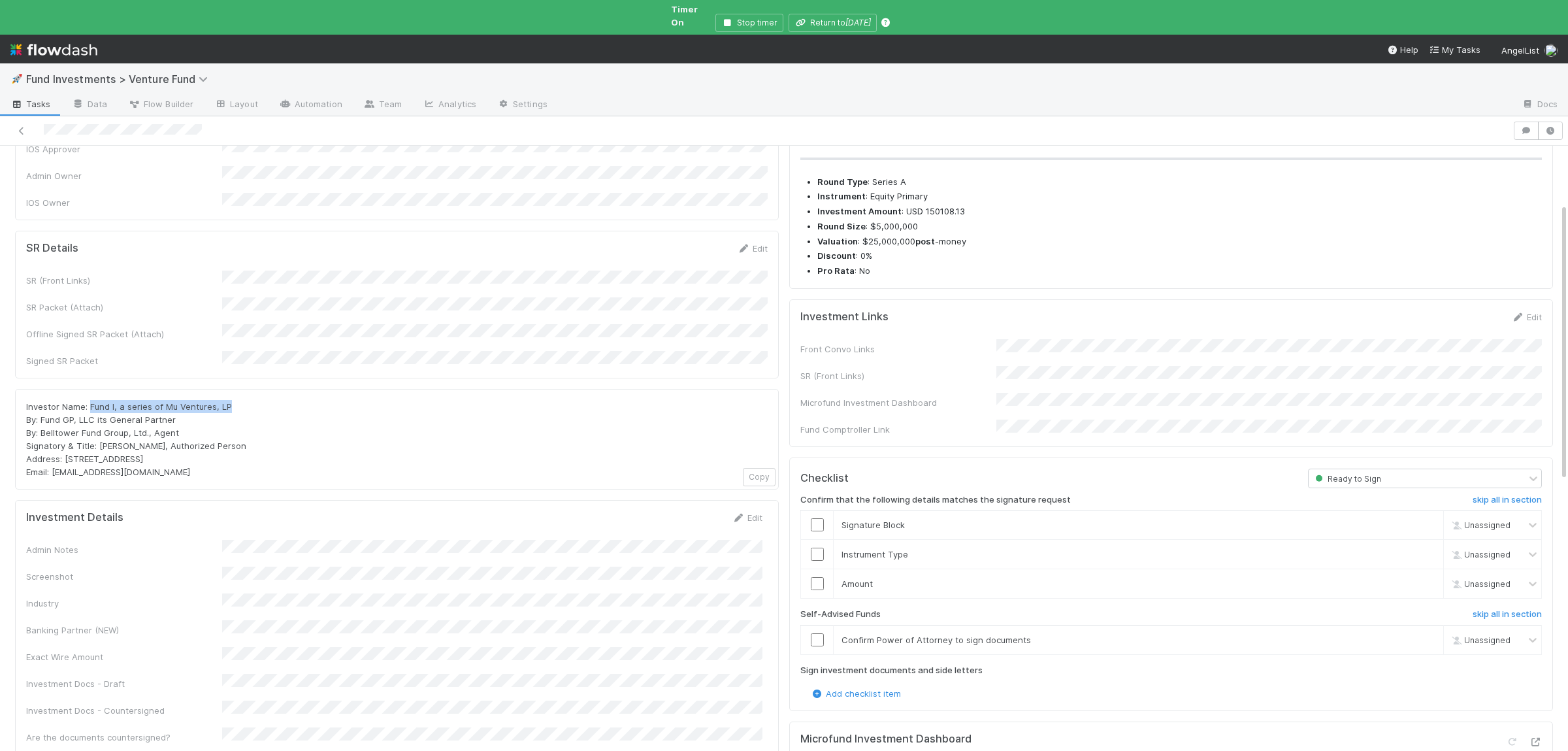 drag, startPoint x: 90, startPoint y: 370, endPoint x: 244, endPoint y: 375, distance: 154.08115 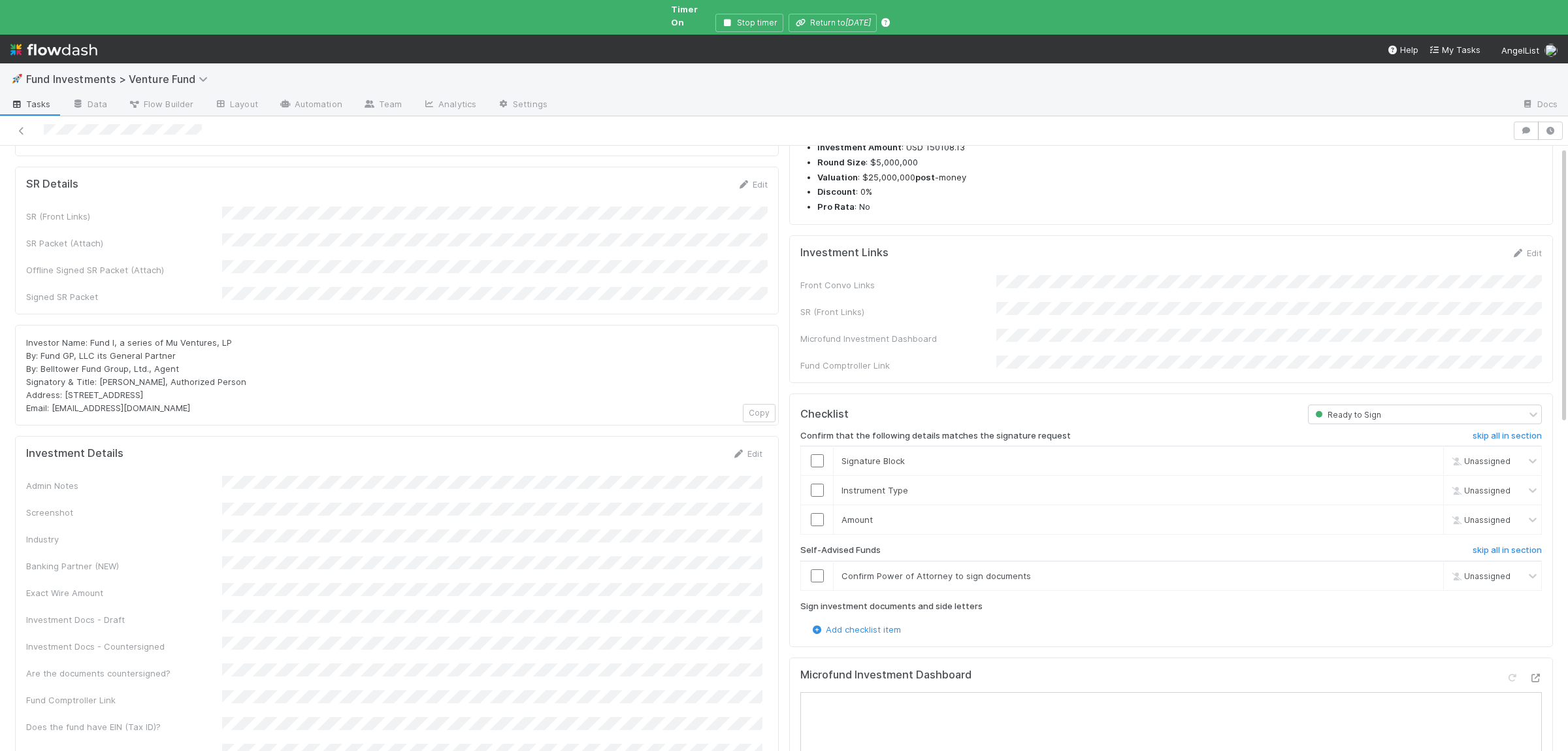 scroll, scrollTop: 0, scrollLeft: 0, axis: both 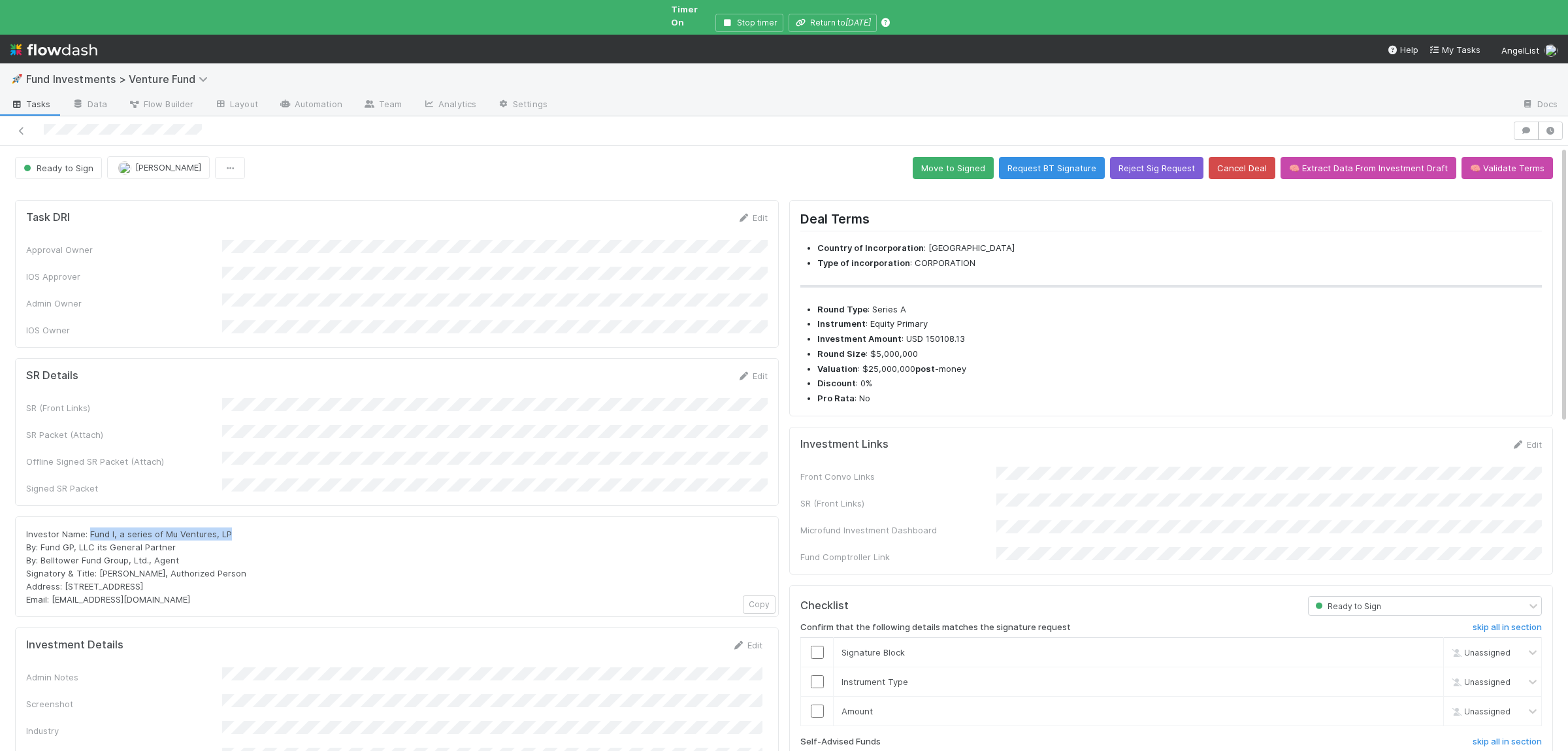 drag, startPoint x: 90, startPoint y: 494, endPoint x: 274, endPoint y: 494, distance: 184 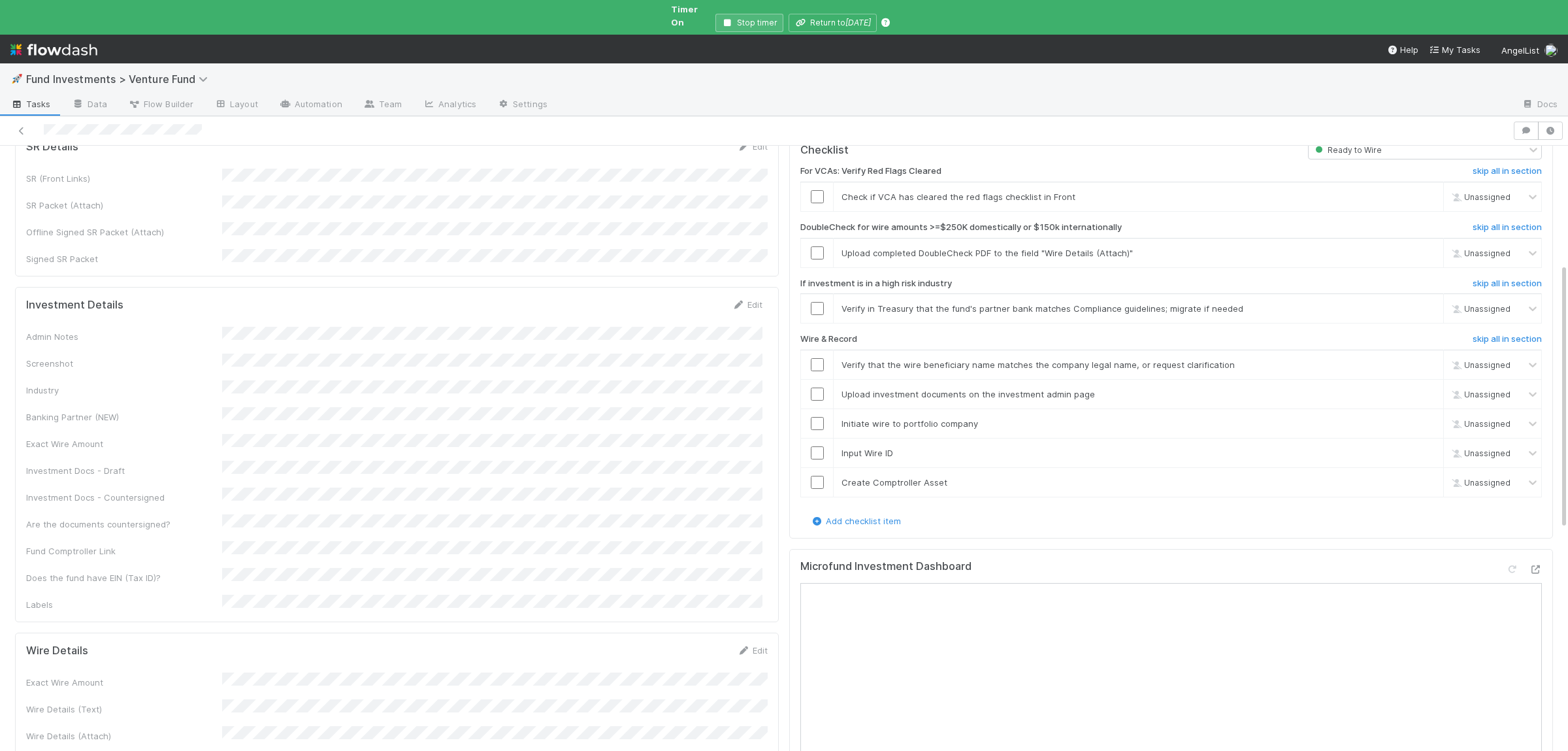 scroll, scrollTop: 271, scrollLeft: 0, axis: vertical 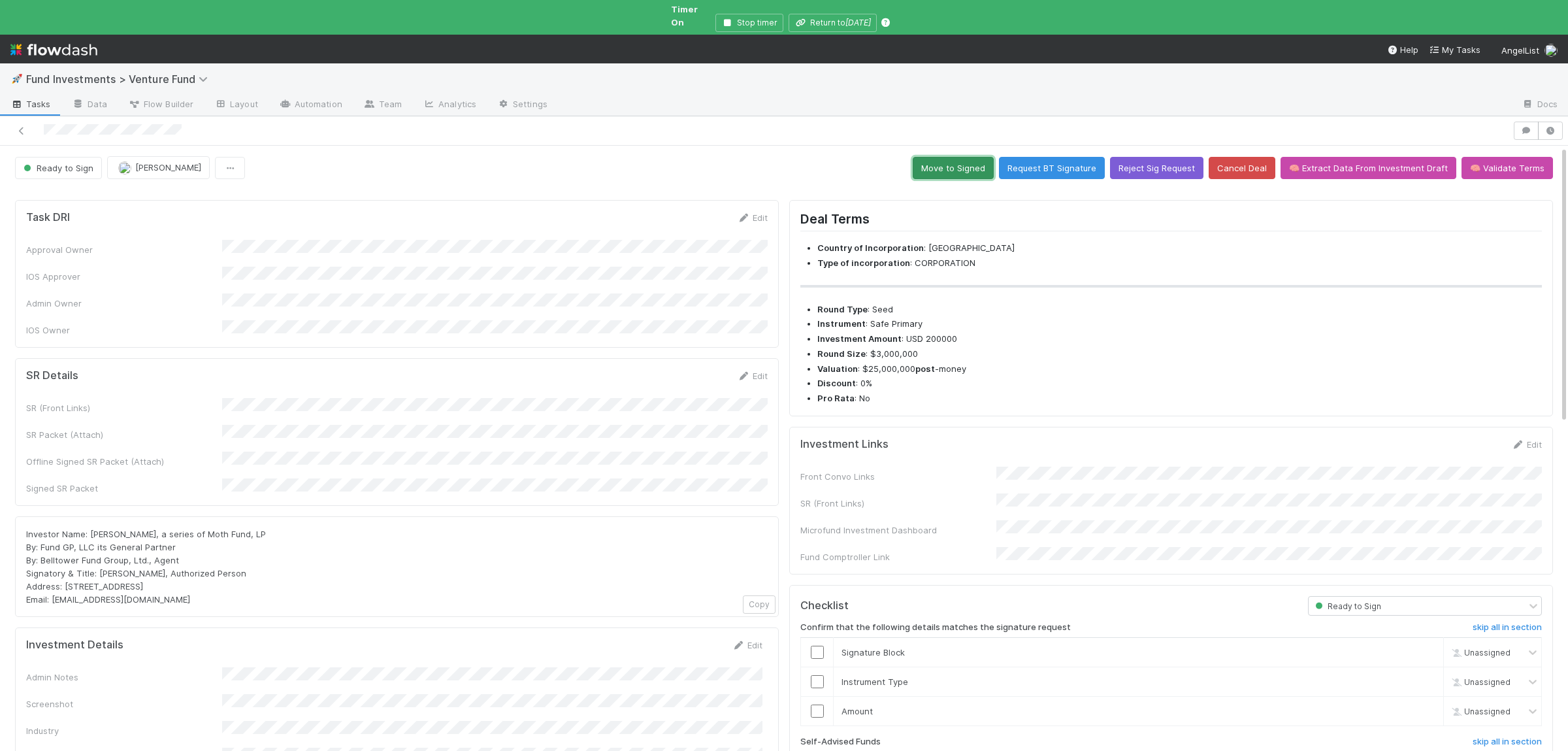 click on "Move to Signed" at bounding box center (953, 168) 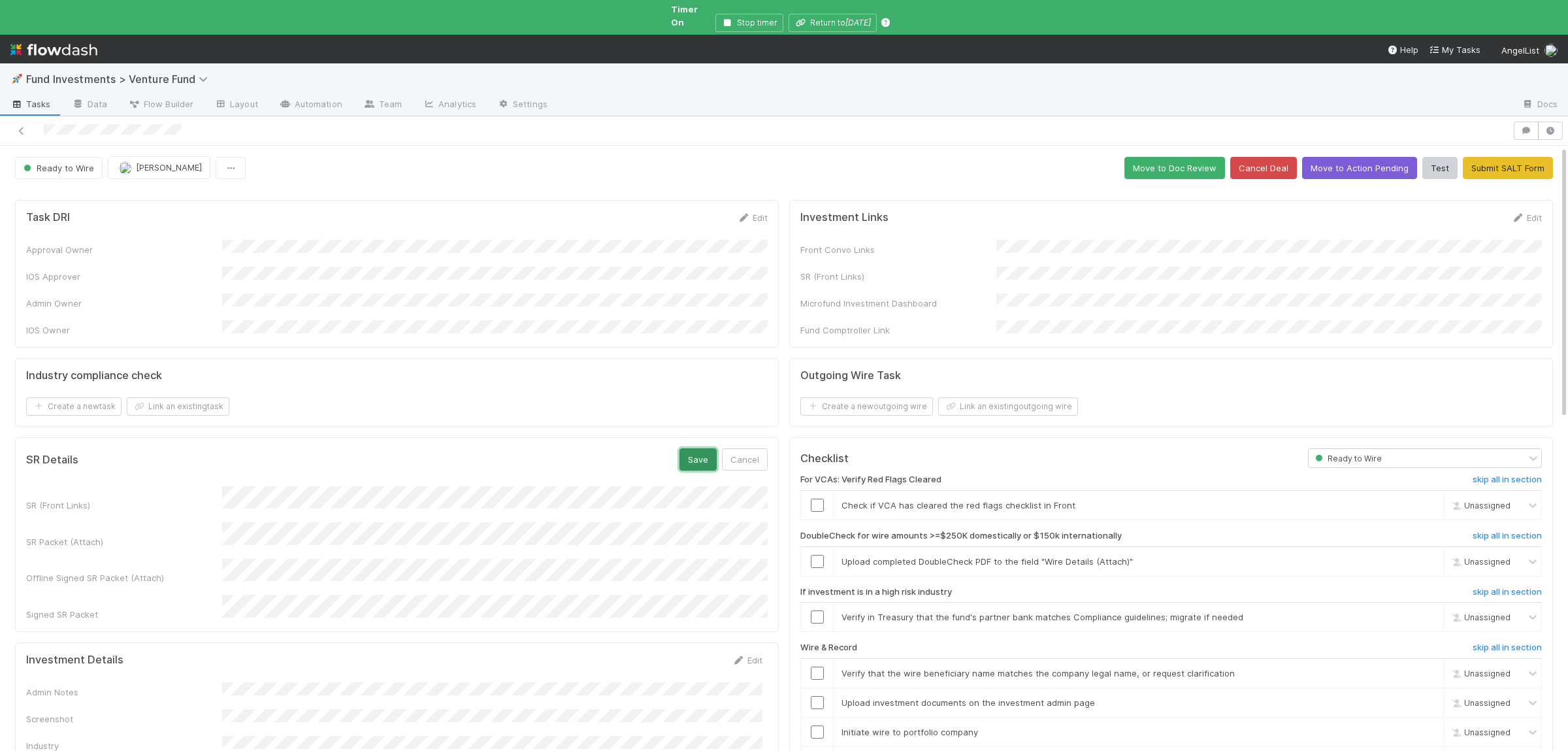 click on "Save" at bounding box center (698, 459) 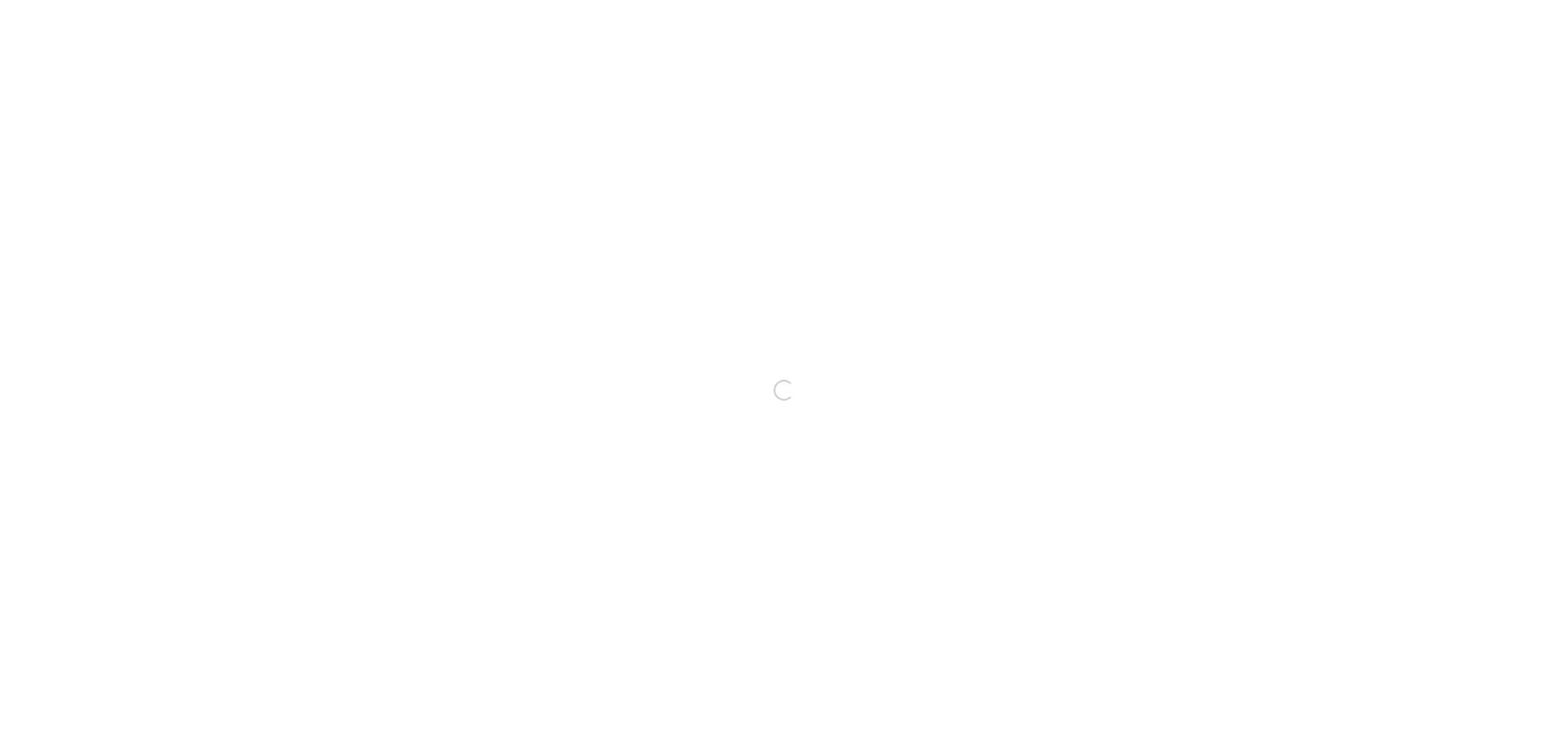 scroll, scrollTop: 0, scrollLeft: 0, axis: both 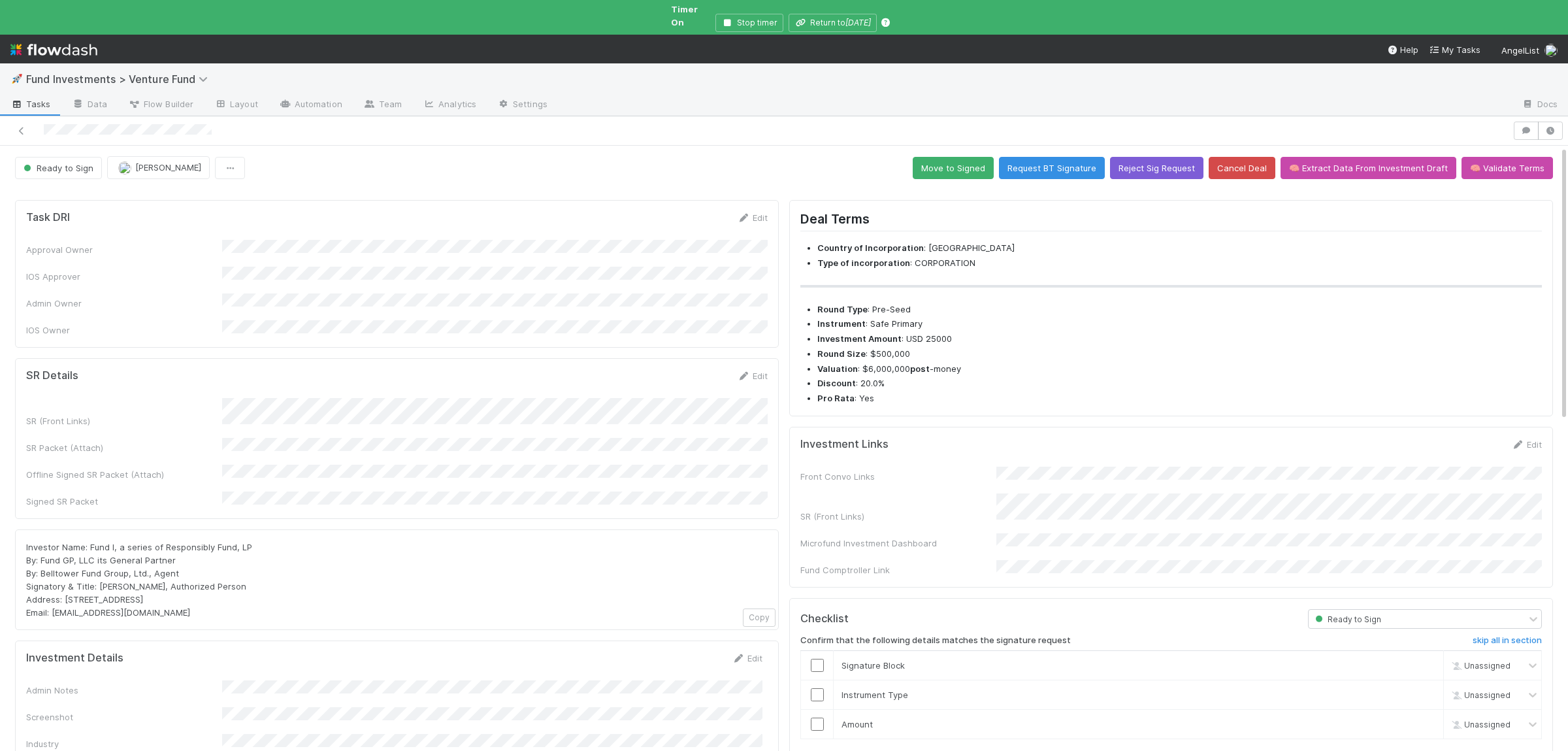 drag, startPoint x: 58, startPoint y: 578, endPoint x: 159, endPoint y: 578, distance: 101 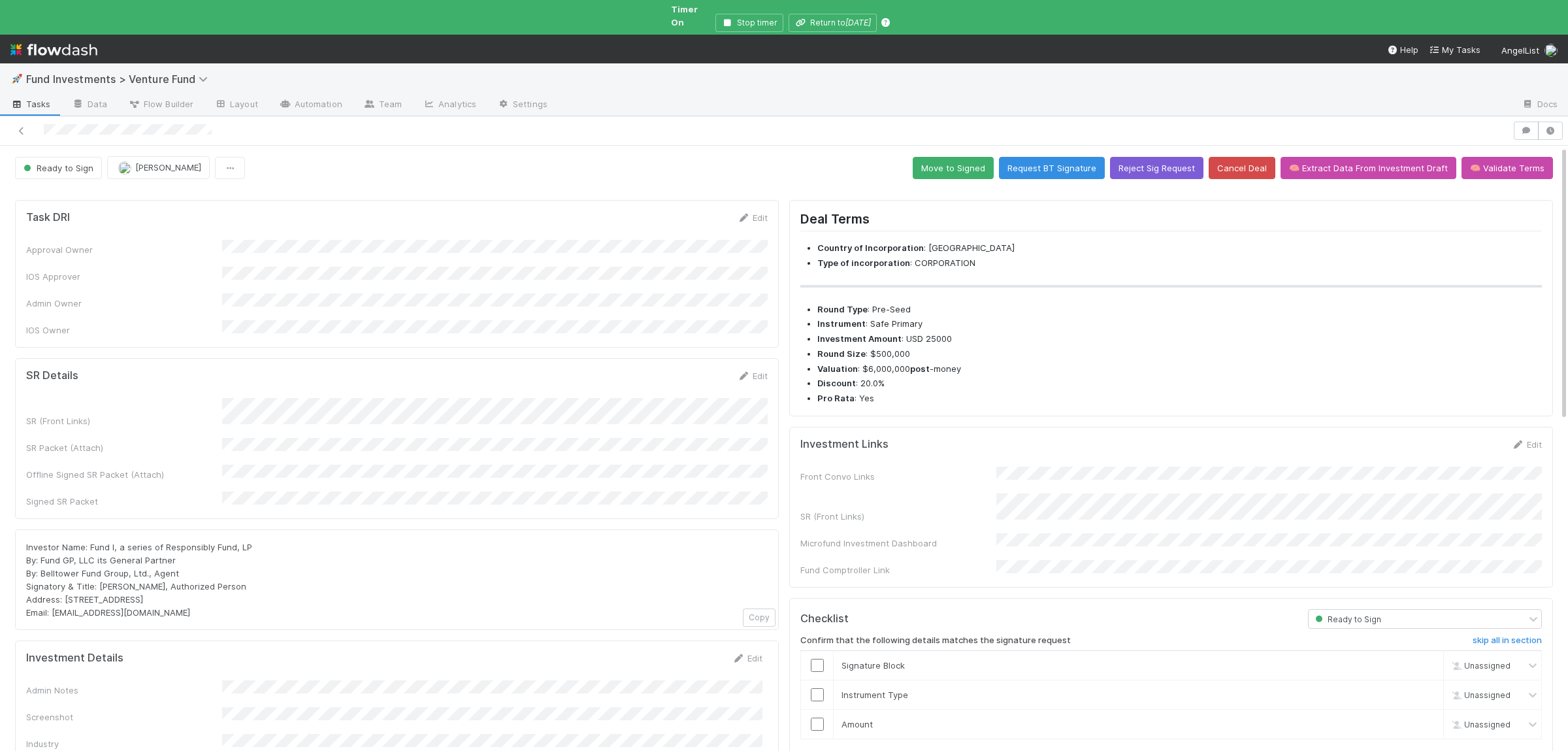 drag, startPoint x: 159, startPoint y: 578, endPoint x: 55, endPoint y: 584, distance: 104.17293 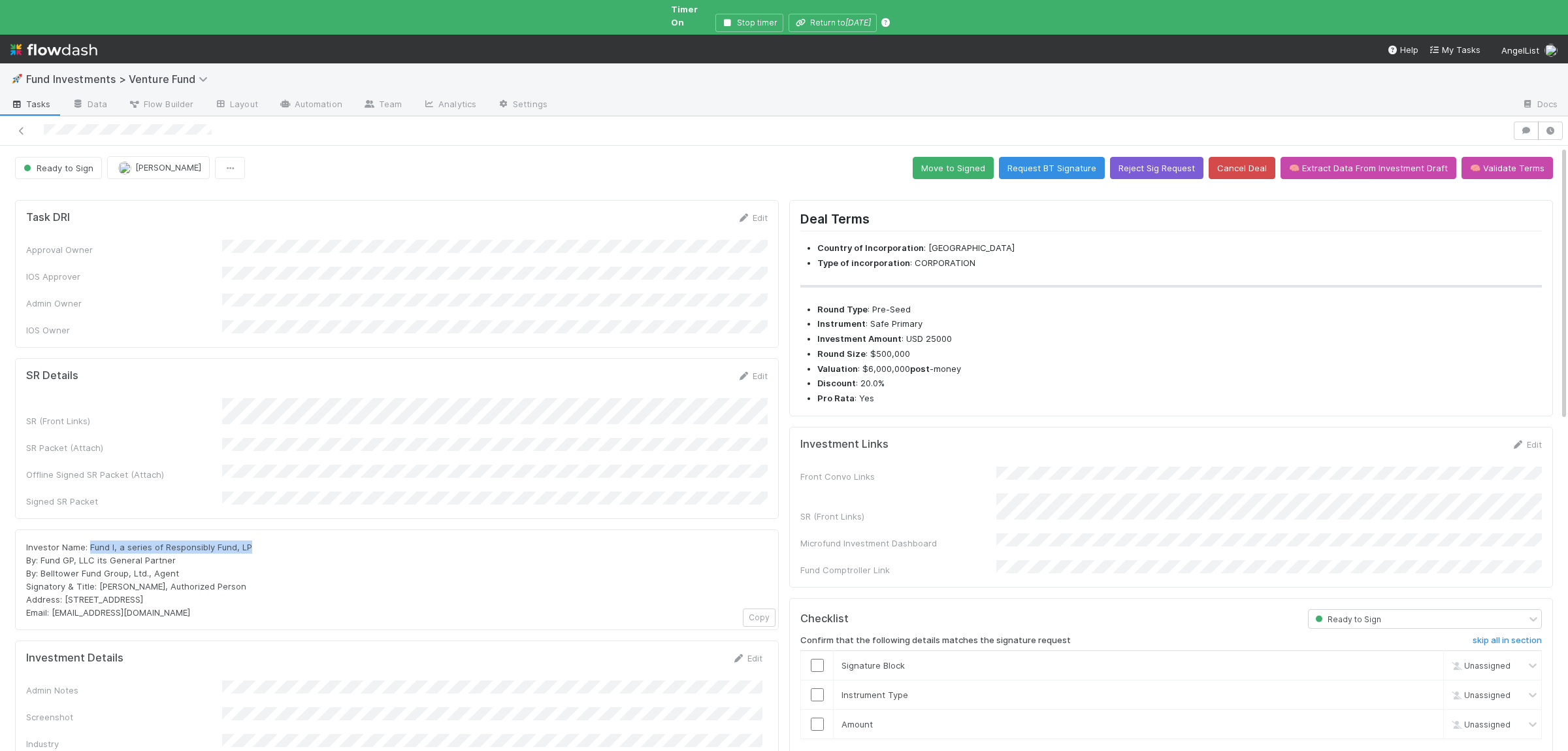 drag, startPoint x: 91, startPoint y: 516, endPoint x: 254, endPoint y: 512, distance: 163.04907 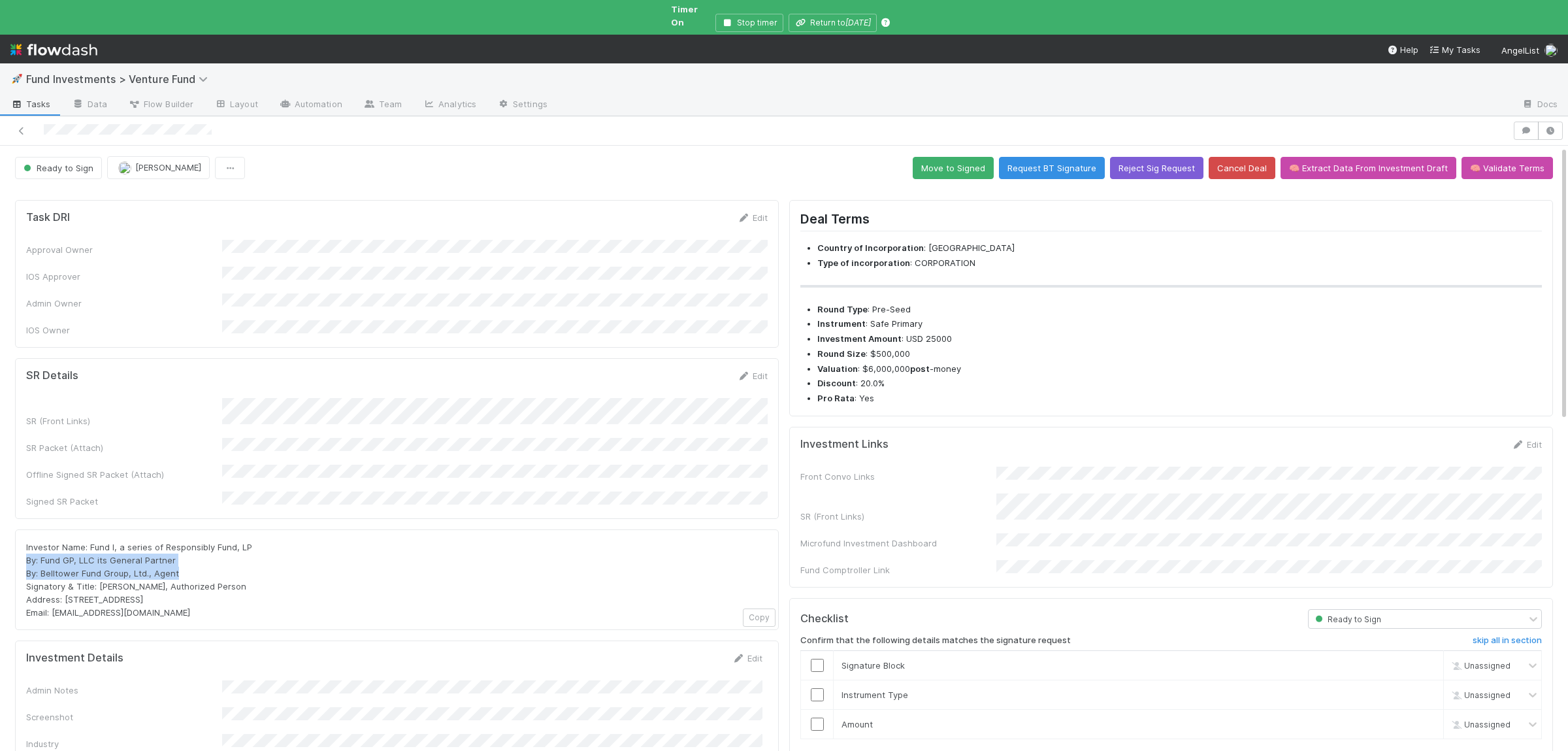 drag, startPoint x: 29, startPoint y: 526, endPoint x: 188, endPoint y: 539, distance: 159.53056 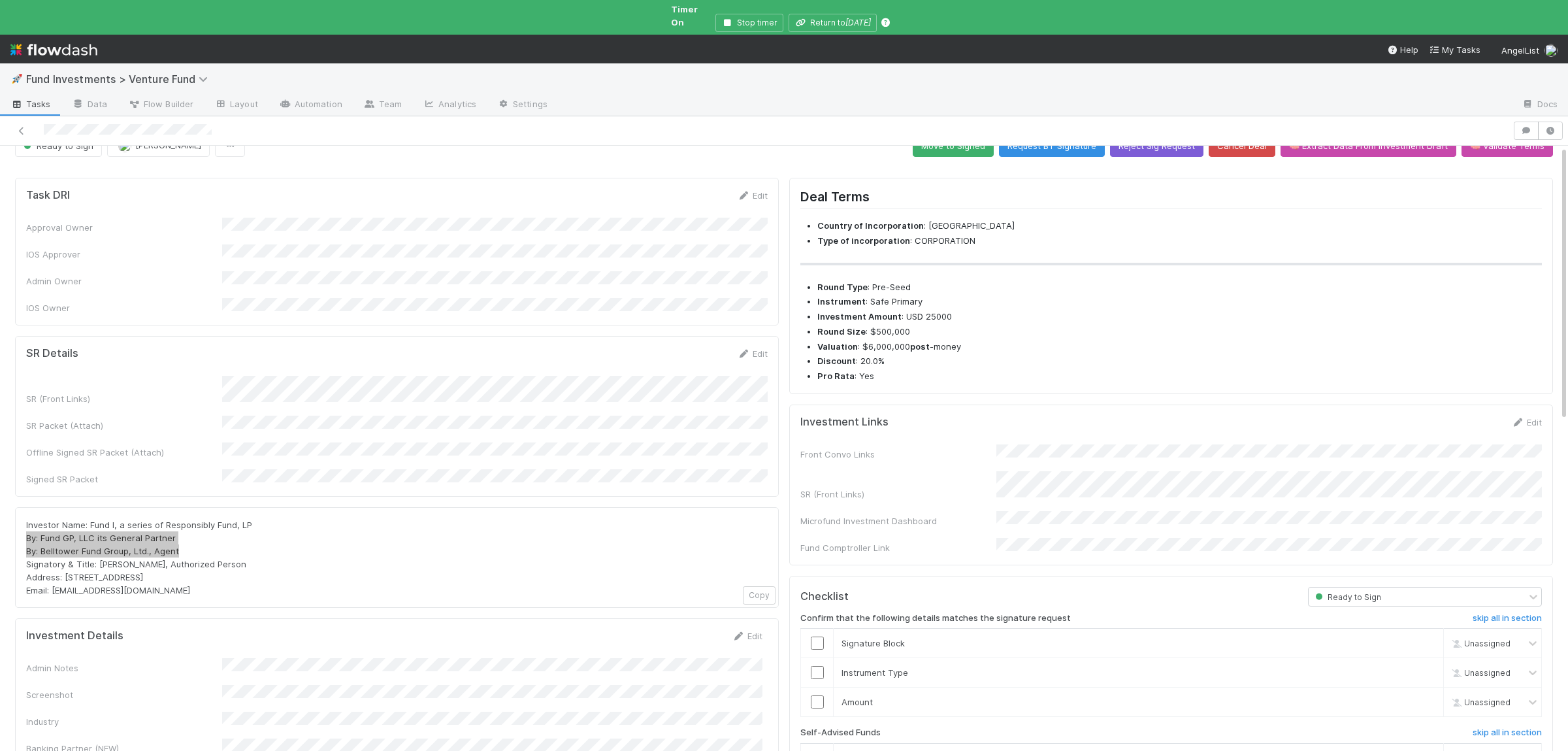 scroll, scrollTop: 0, scrollLeft: 0, axis: both 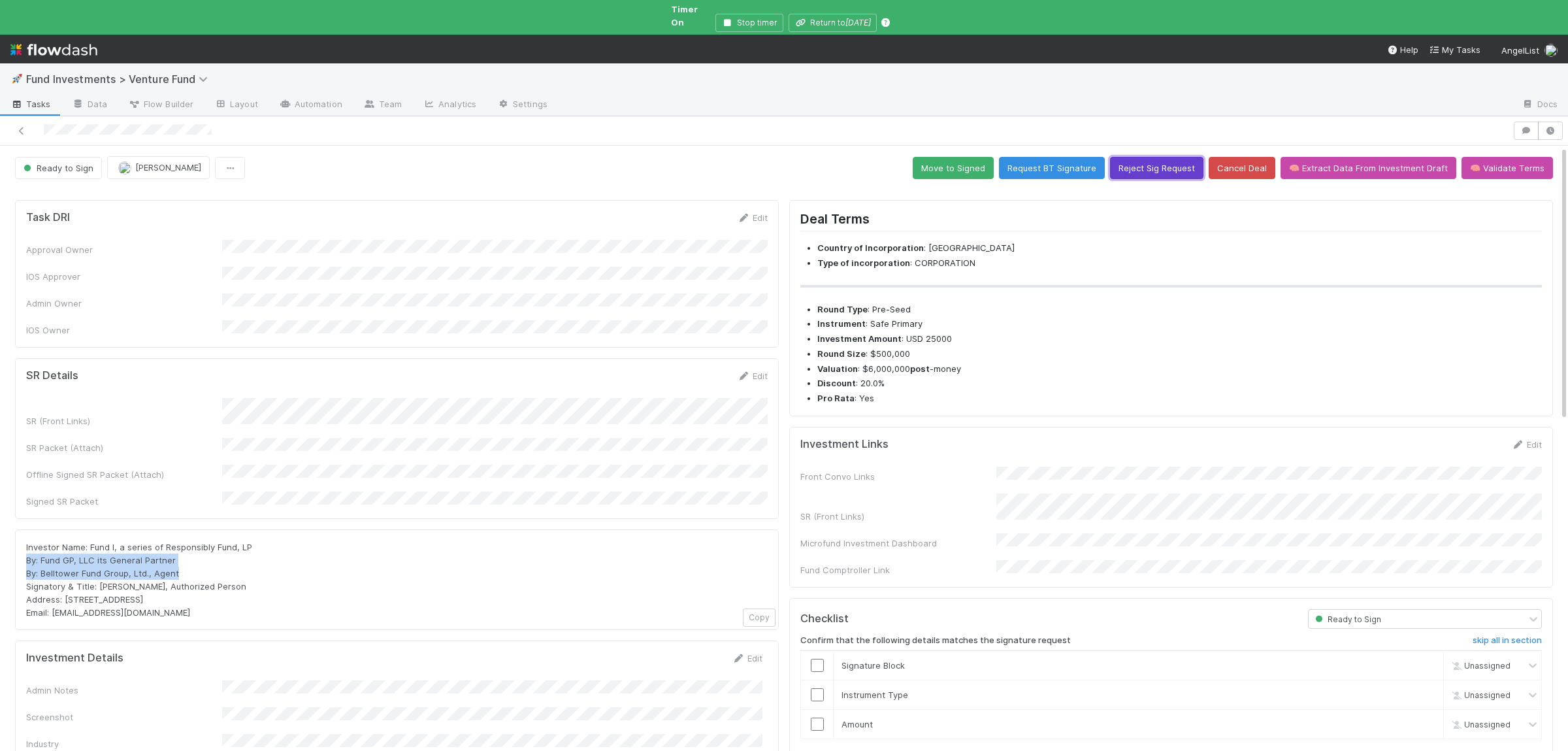 click on "Reject Sig Request" at bounding box center (1156, 168) 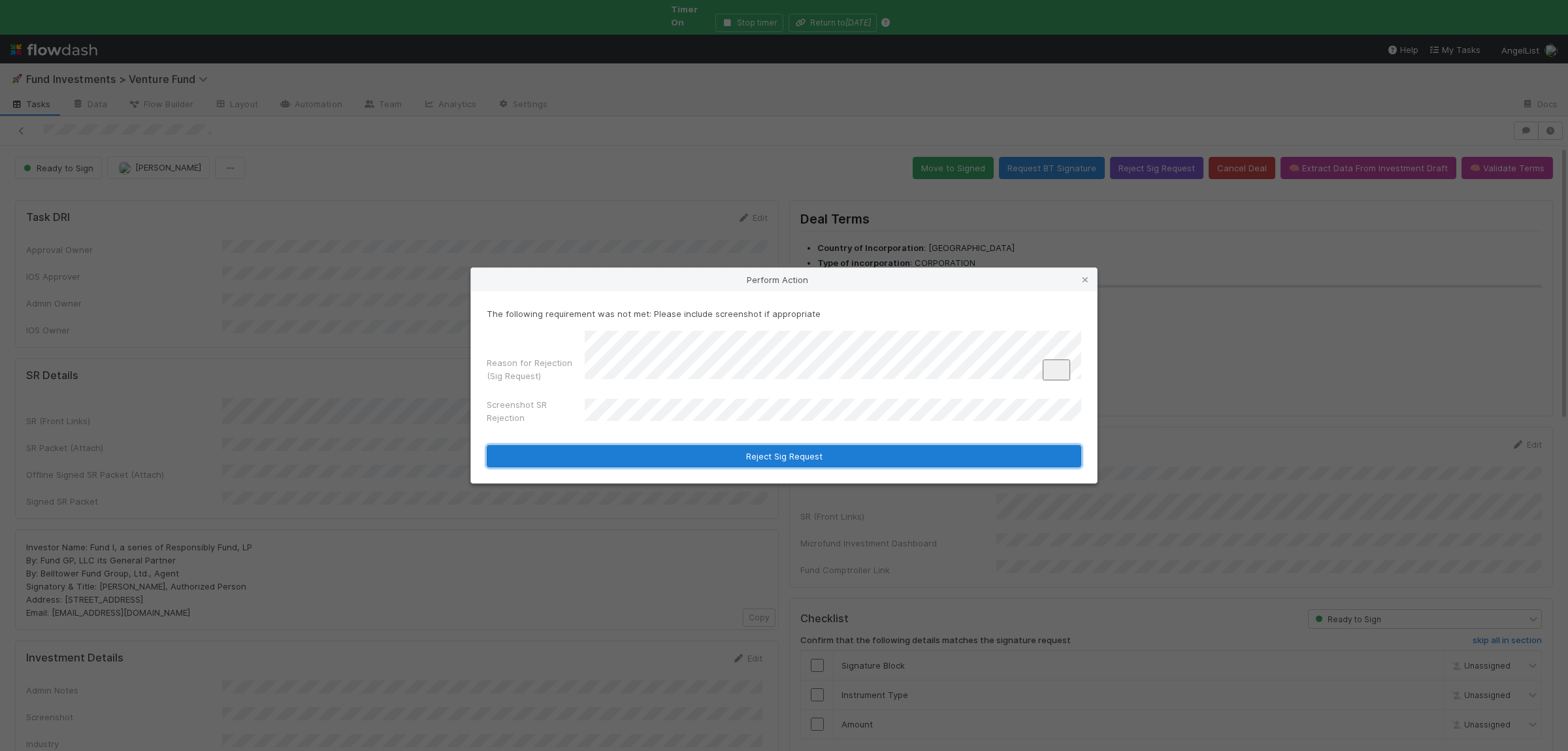 click on "Reject Sig Request" at bounding box center (784, 456) 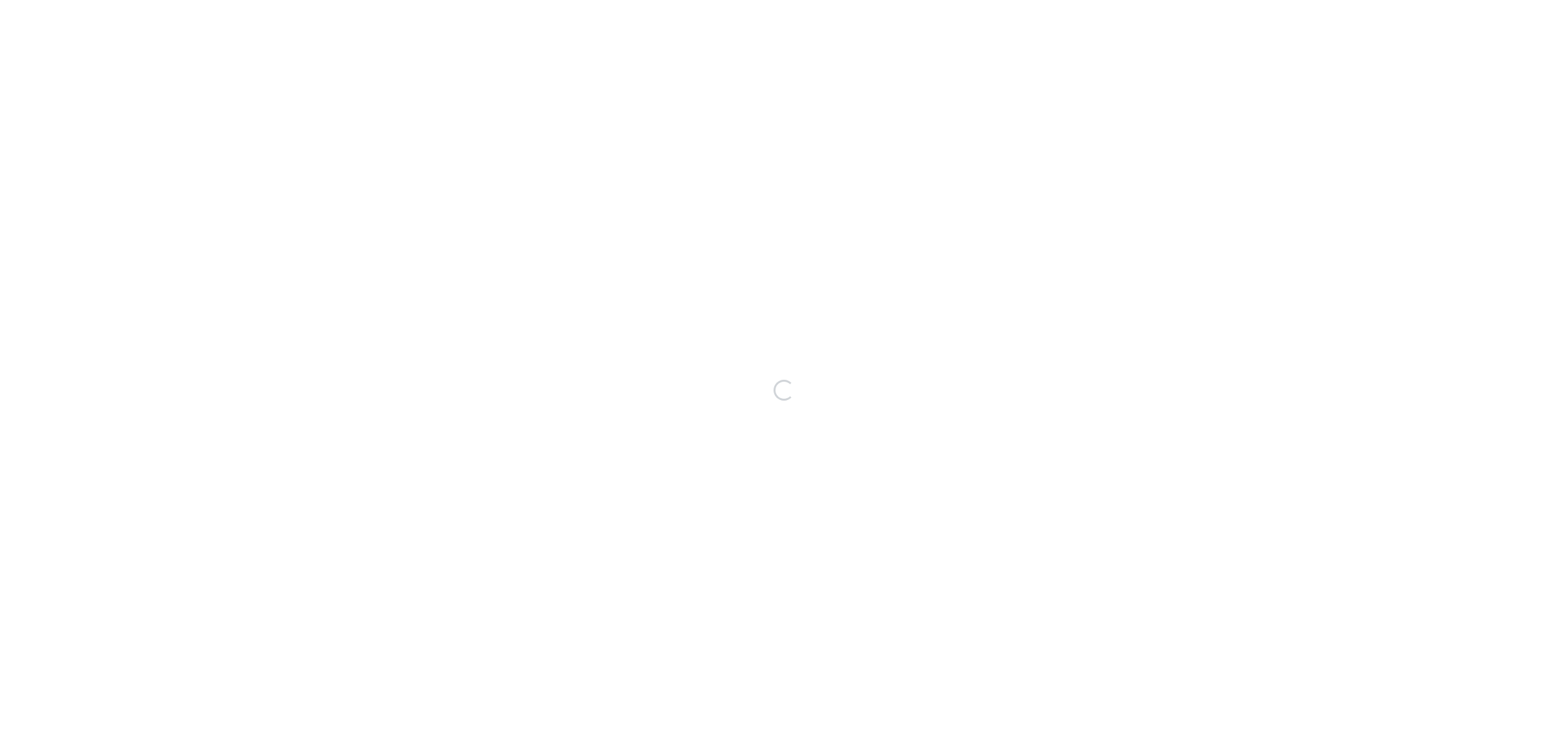 scroll, scrollTop: 0, scrollLeft: 0, axis: both 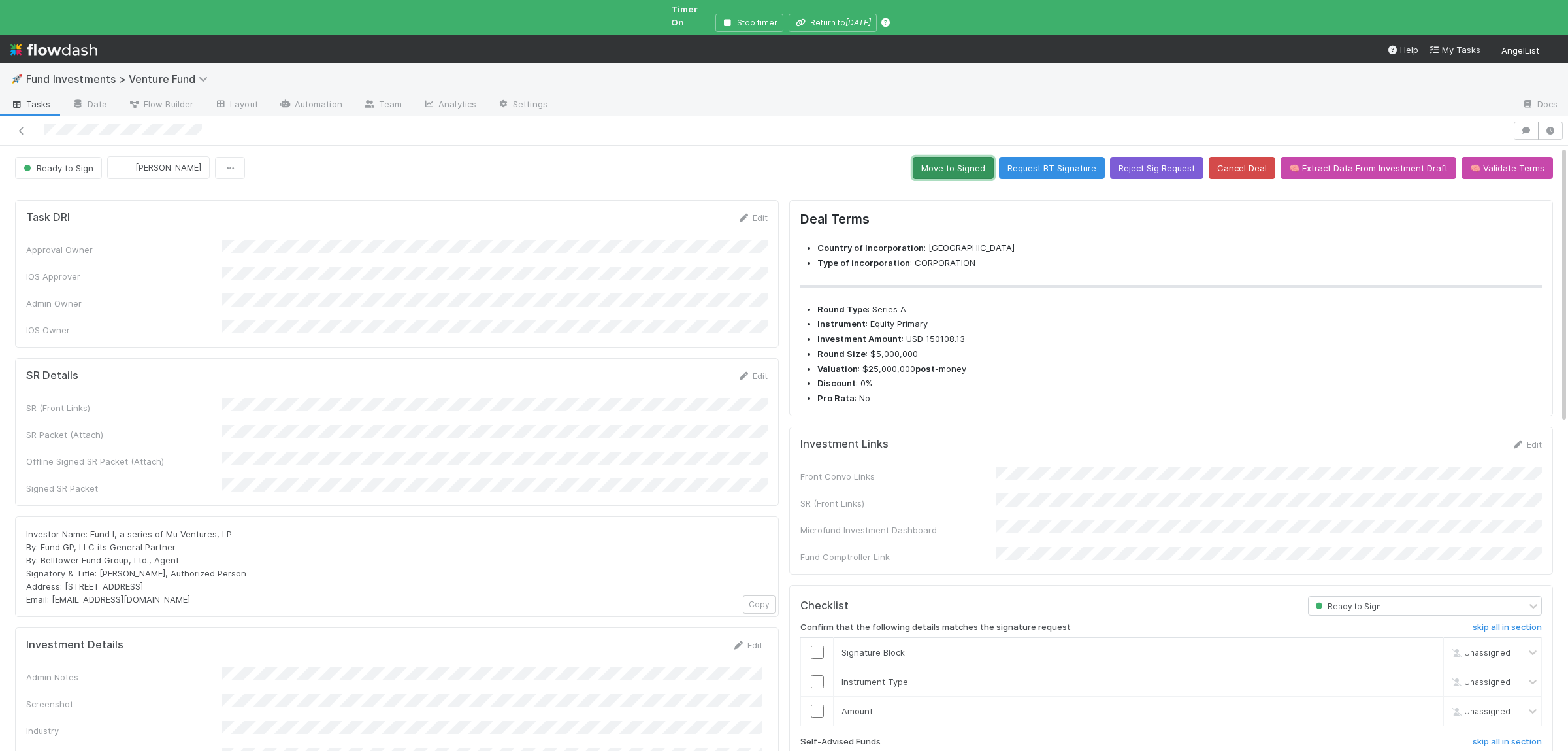 drag, startPoint x: 955, startPoint y: 159, endPoint x: 881, endPoint y: 180, distance: 76.92204 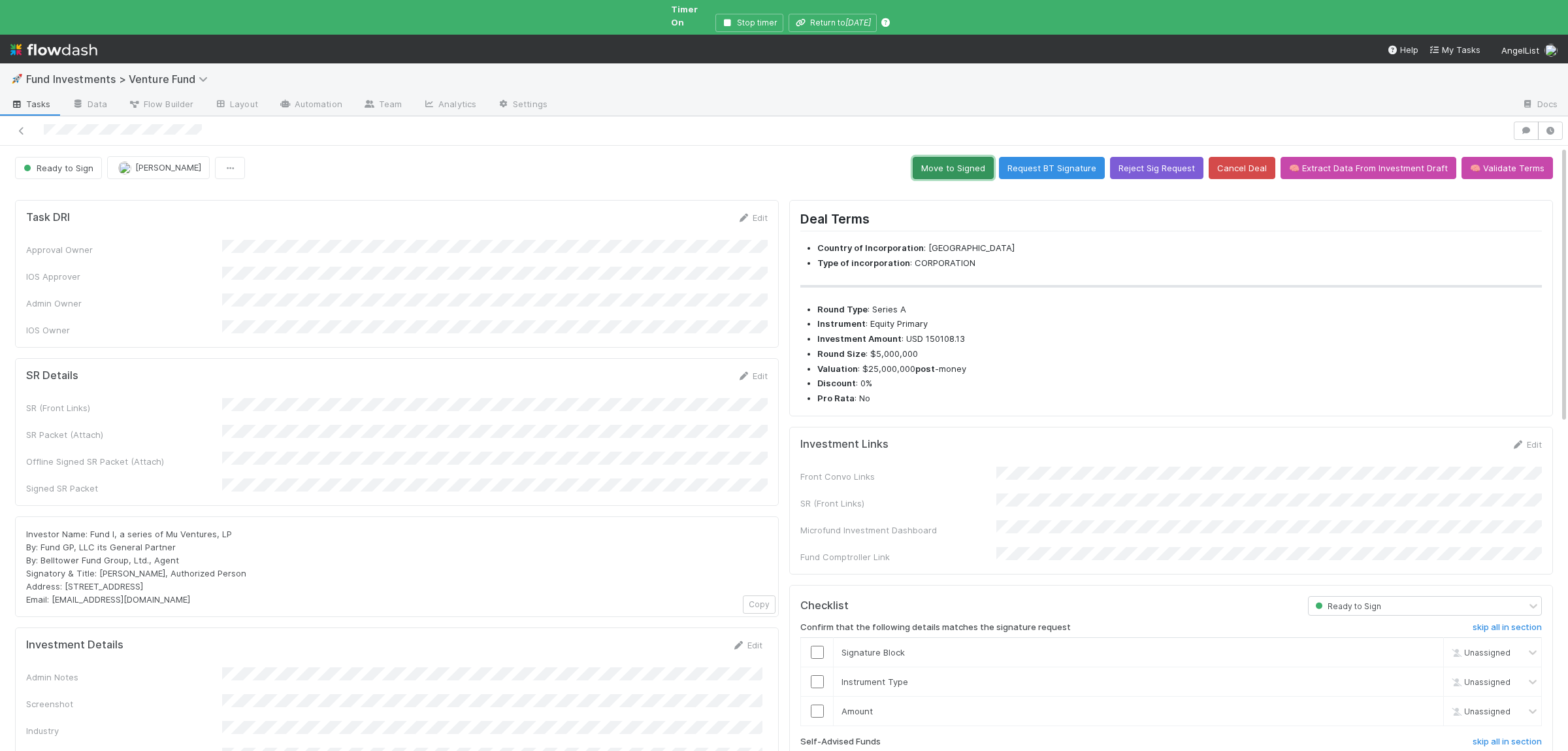 click on "Move to Signed" at bounding box center (953, 168) 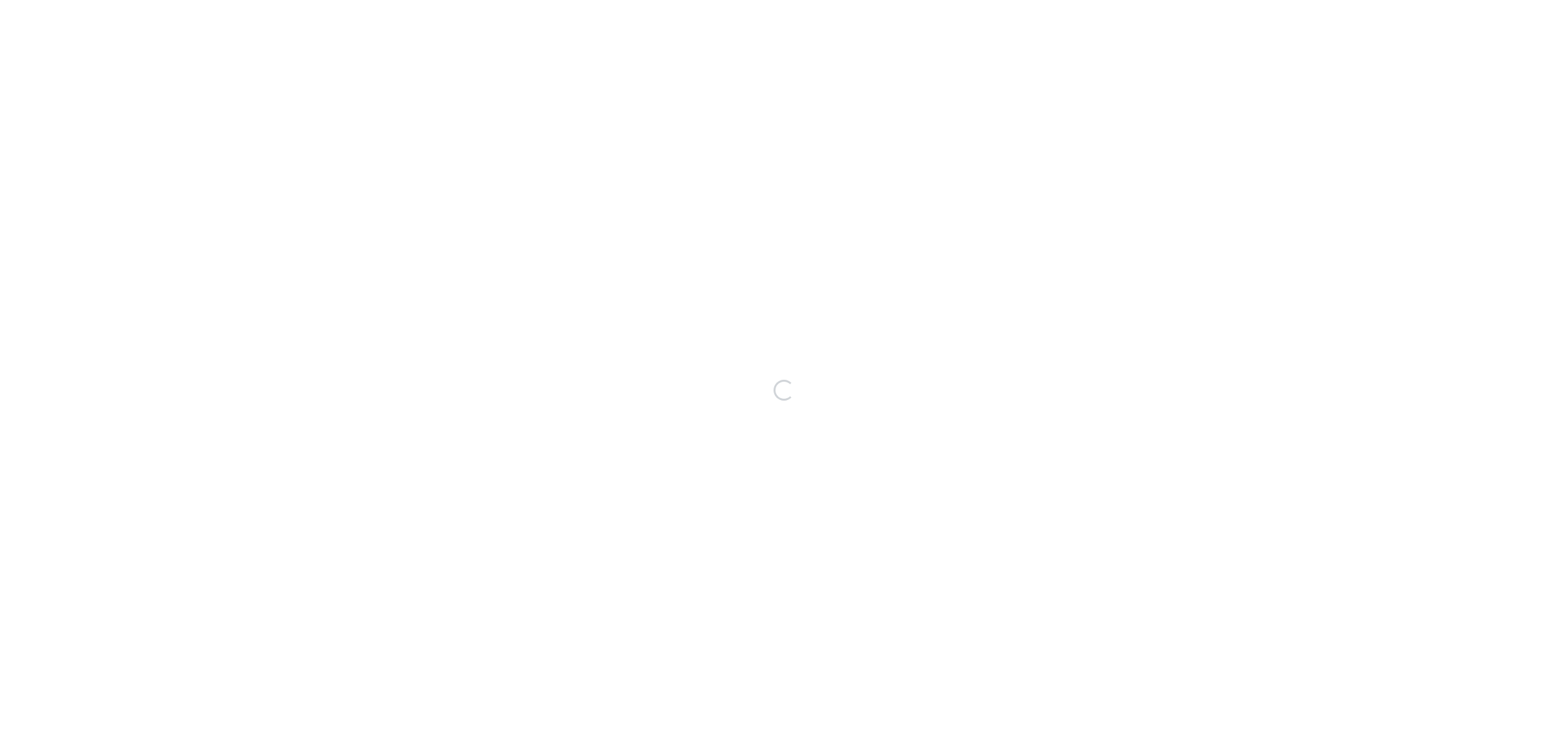scroll, scrollTop: 0, scrollLeft: 0, axis: both 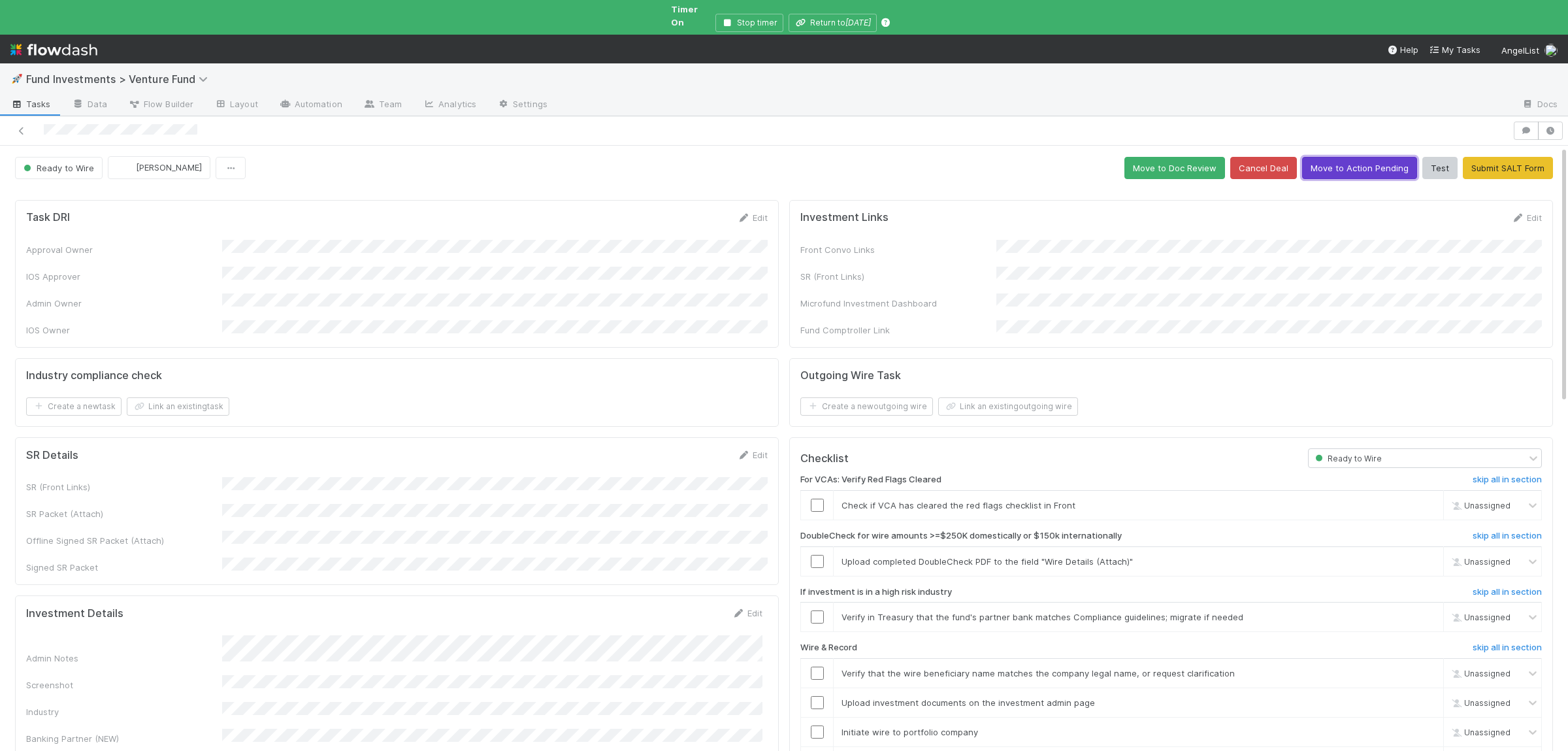 click on "Move to Action Pending" at bounding box center [1360, 168] 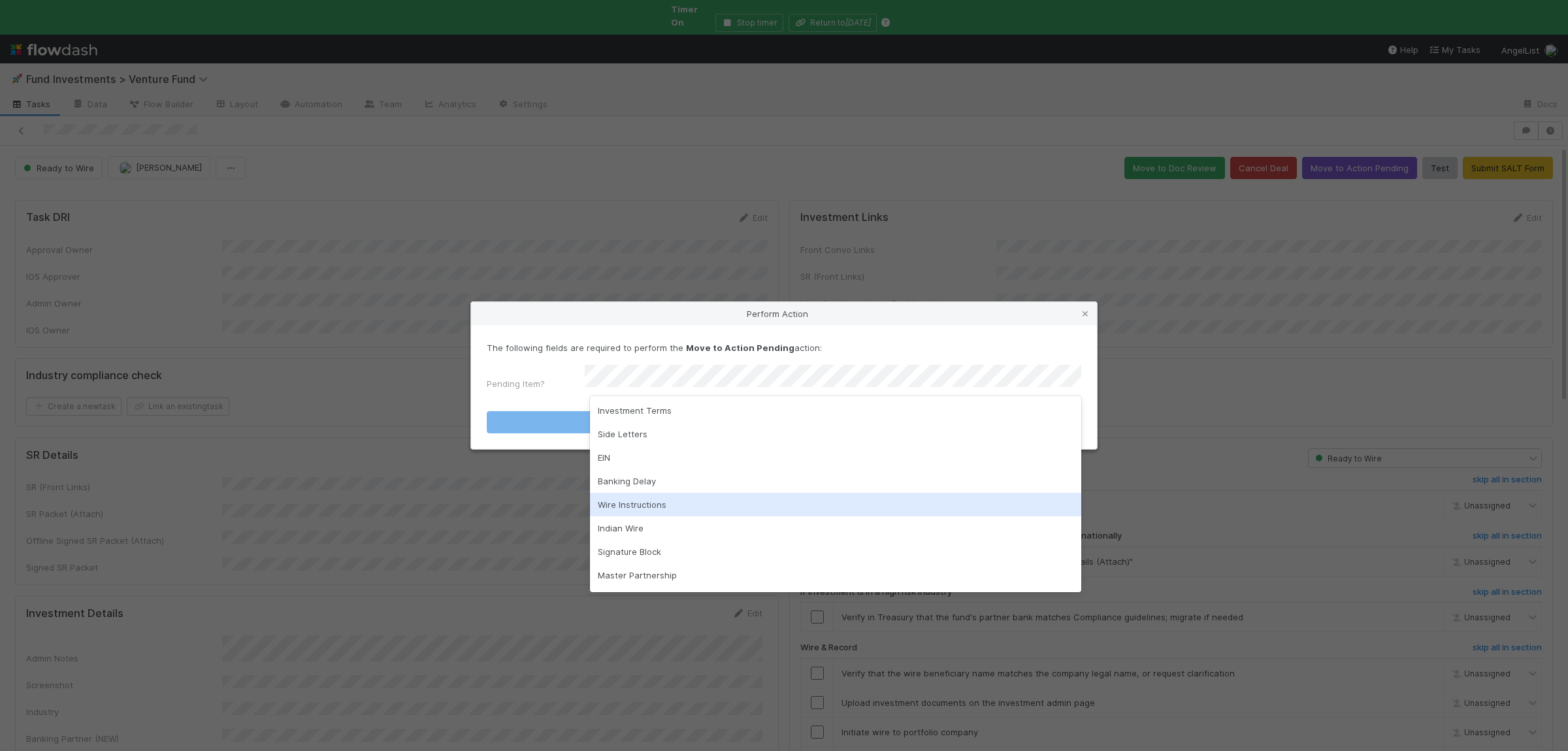 click on "Wire Instructions" at bounding box center [836, 505] 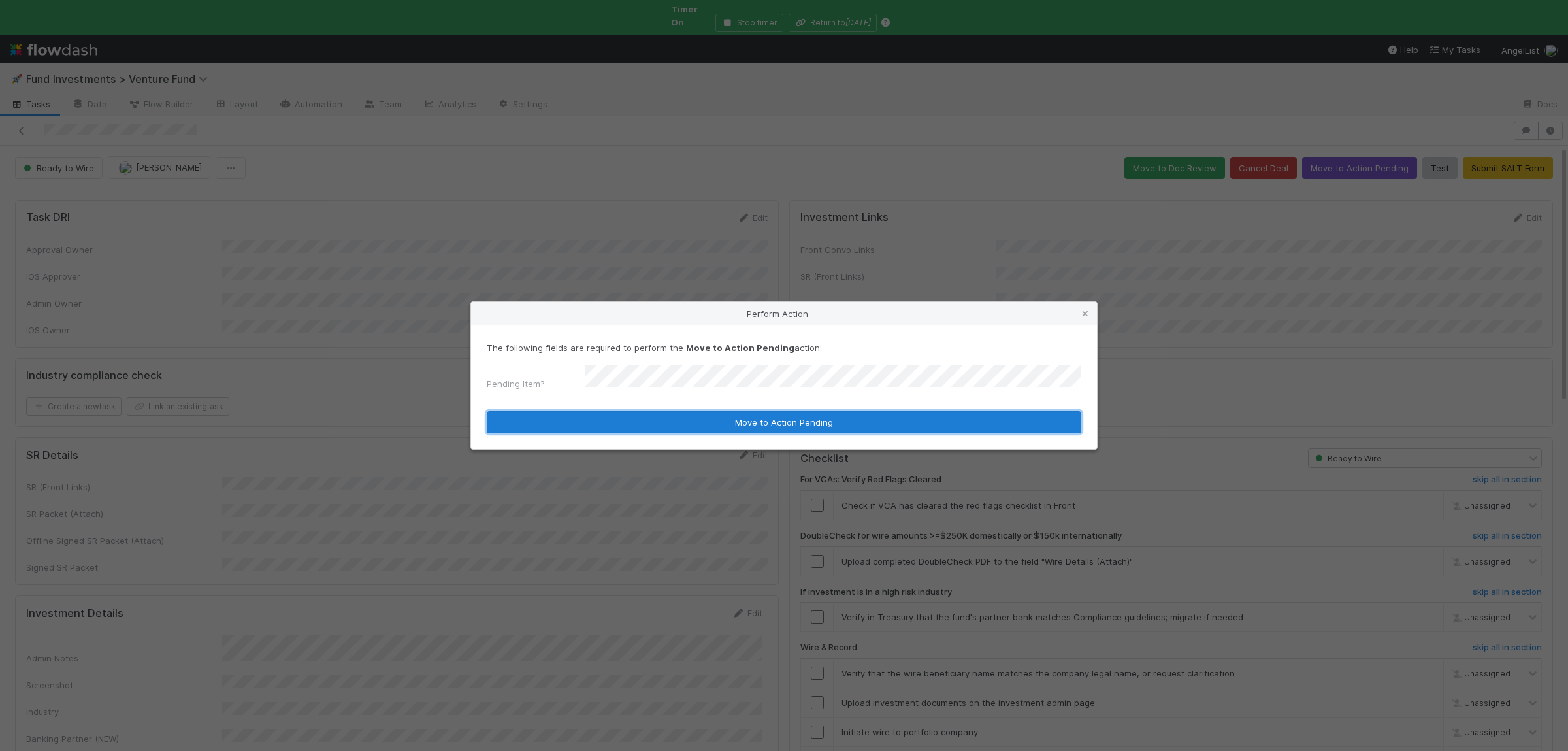 click on "Move to Action Pending" at bounding box center [784, 422] 